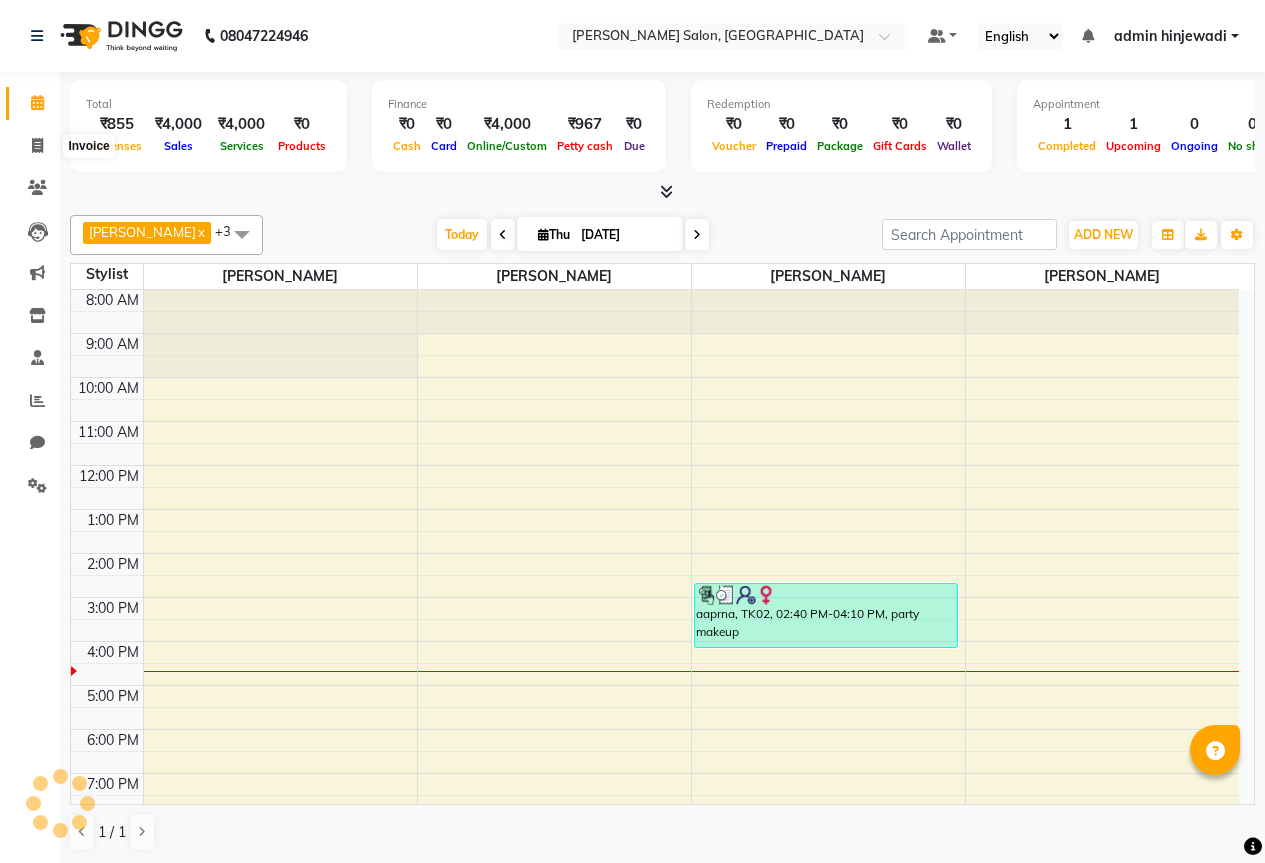 scroll, scrollTop: 0, scrollLeft: 0, axis: both 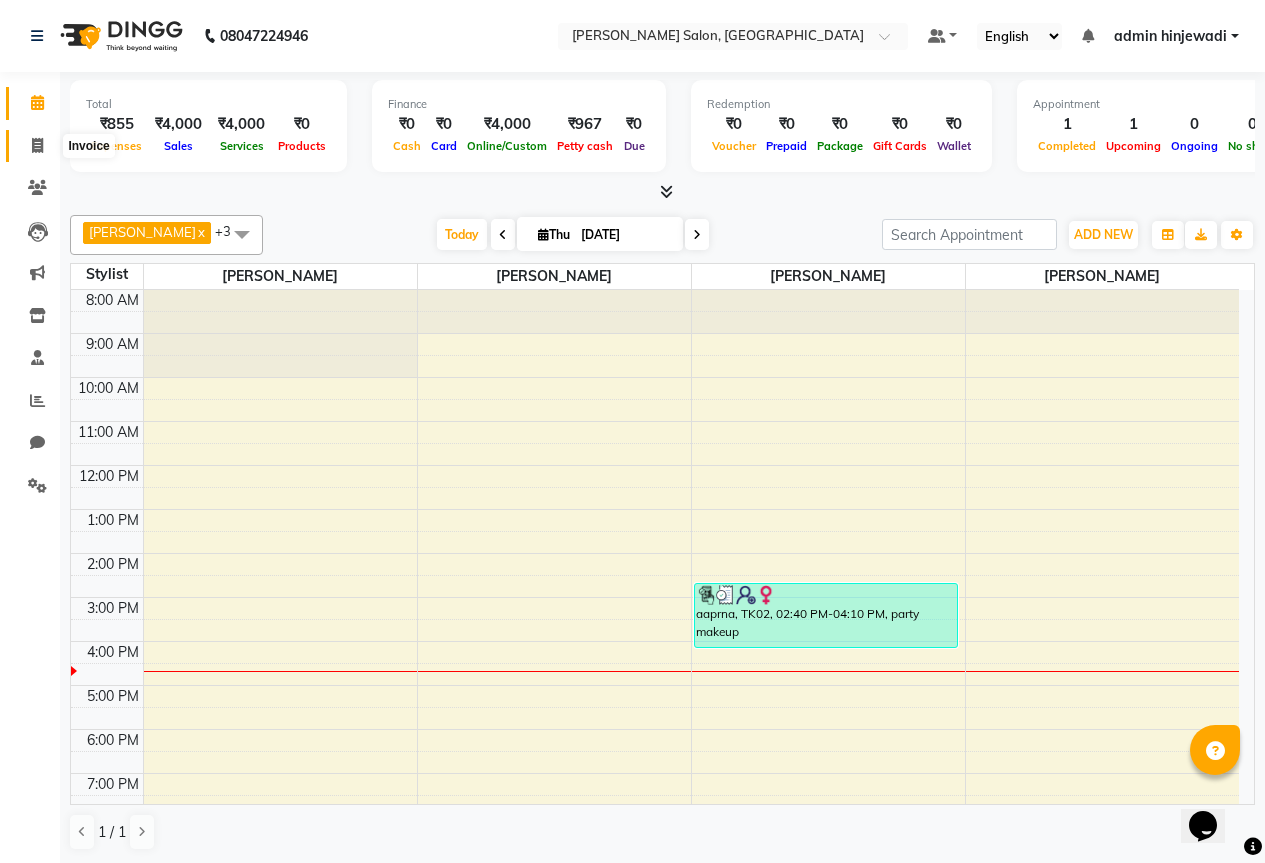 click 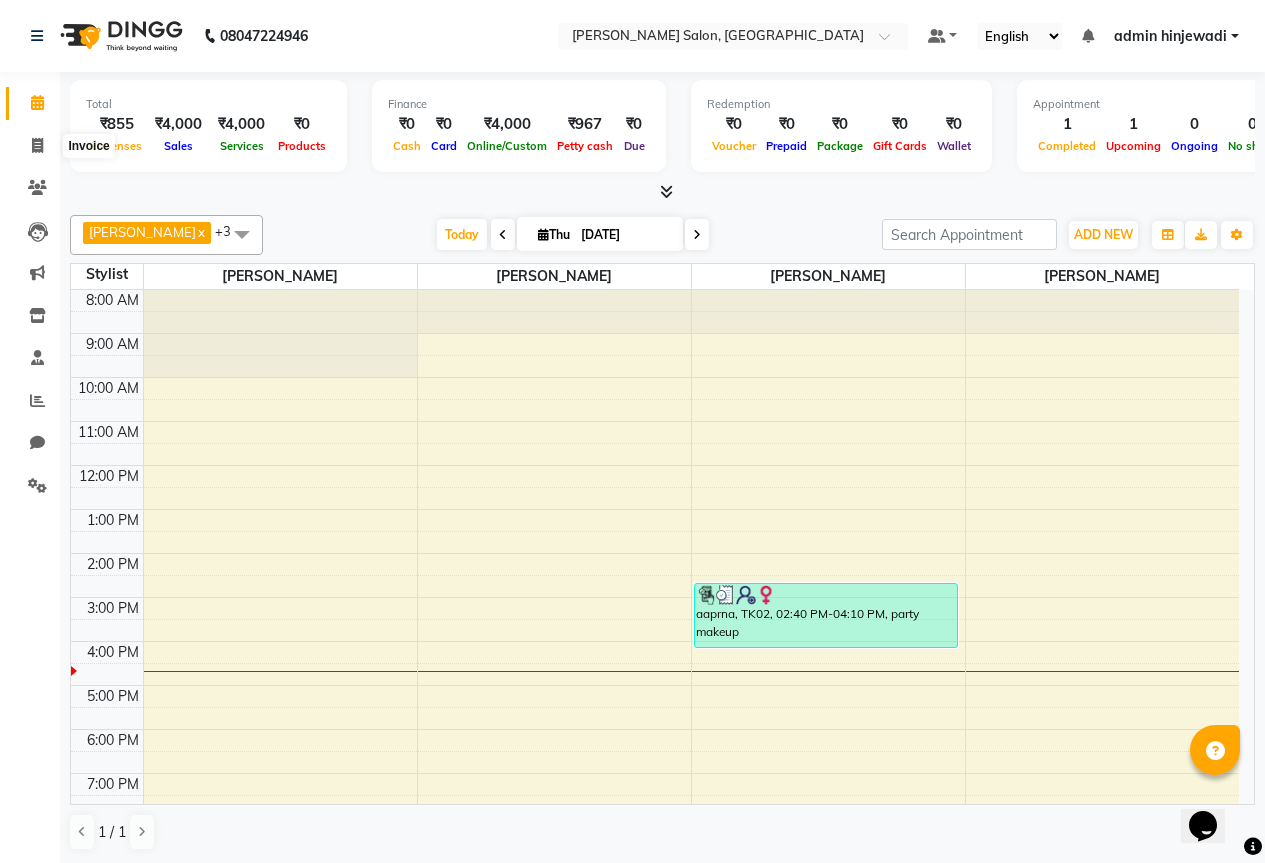 select on "service" 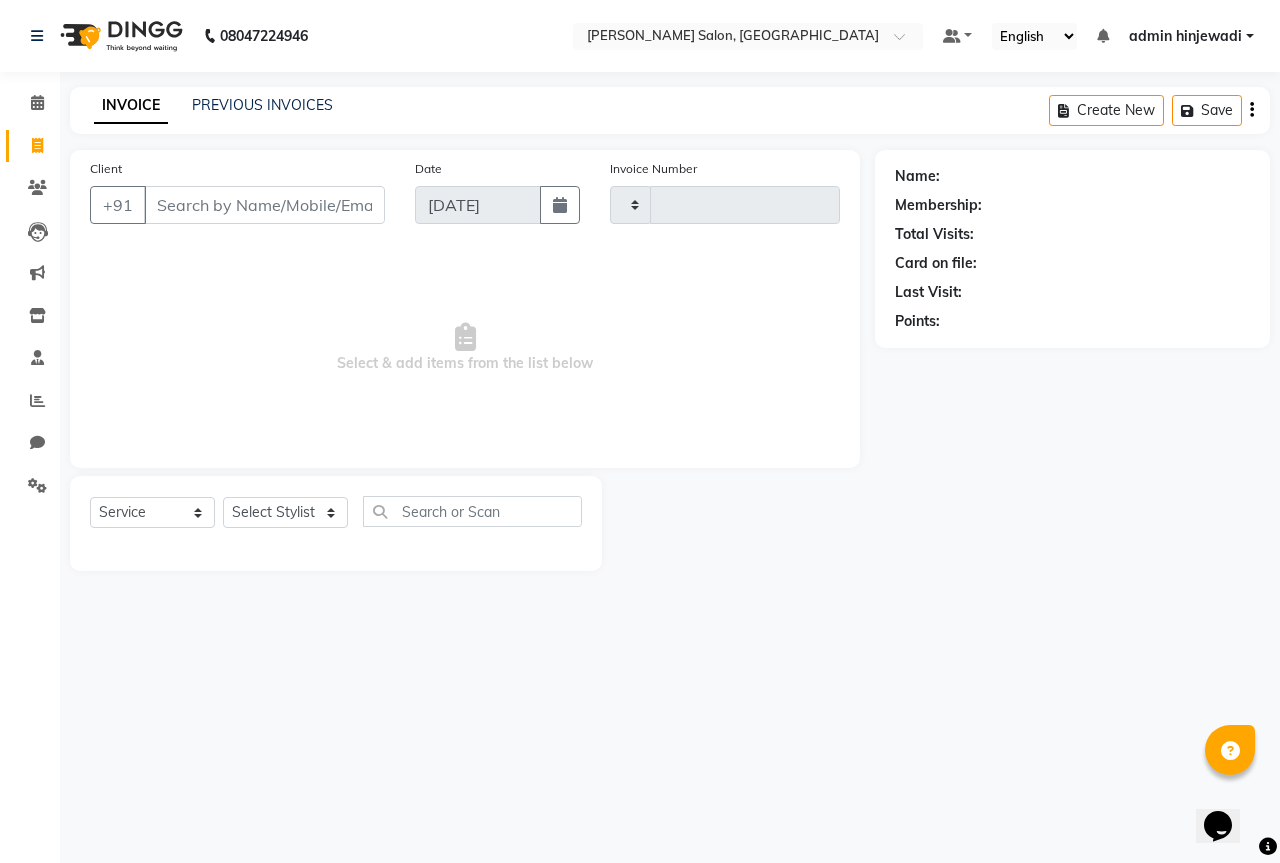 type on "0757" 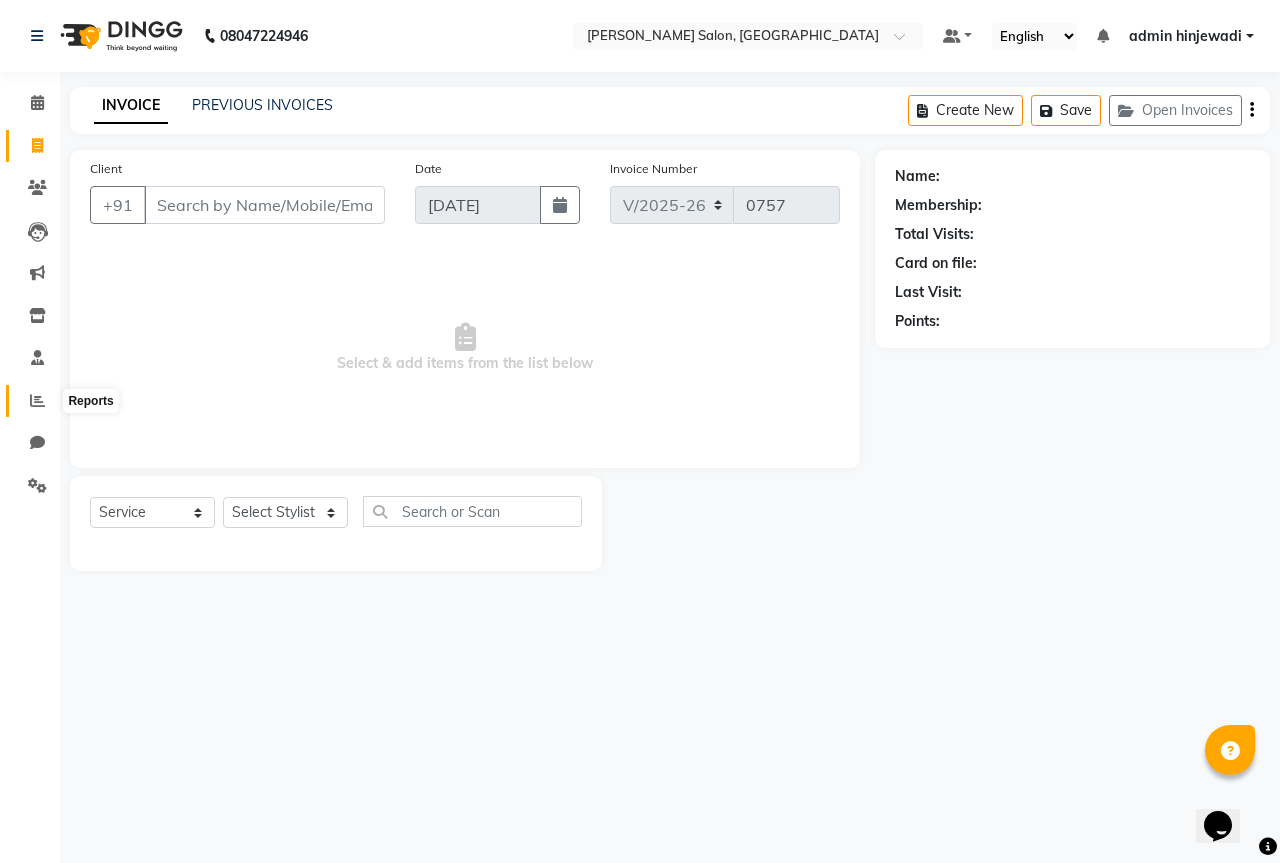 click 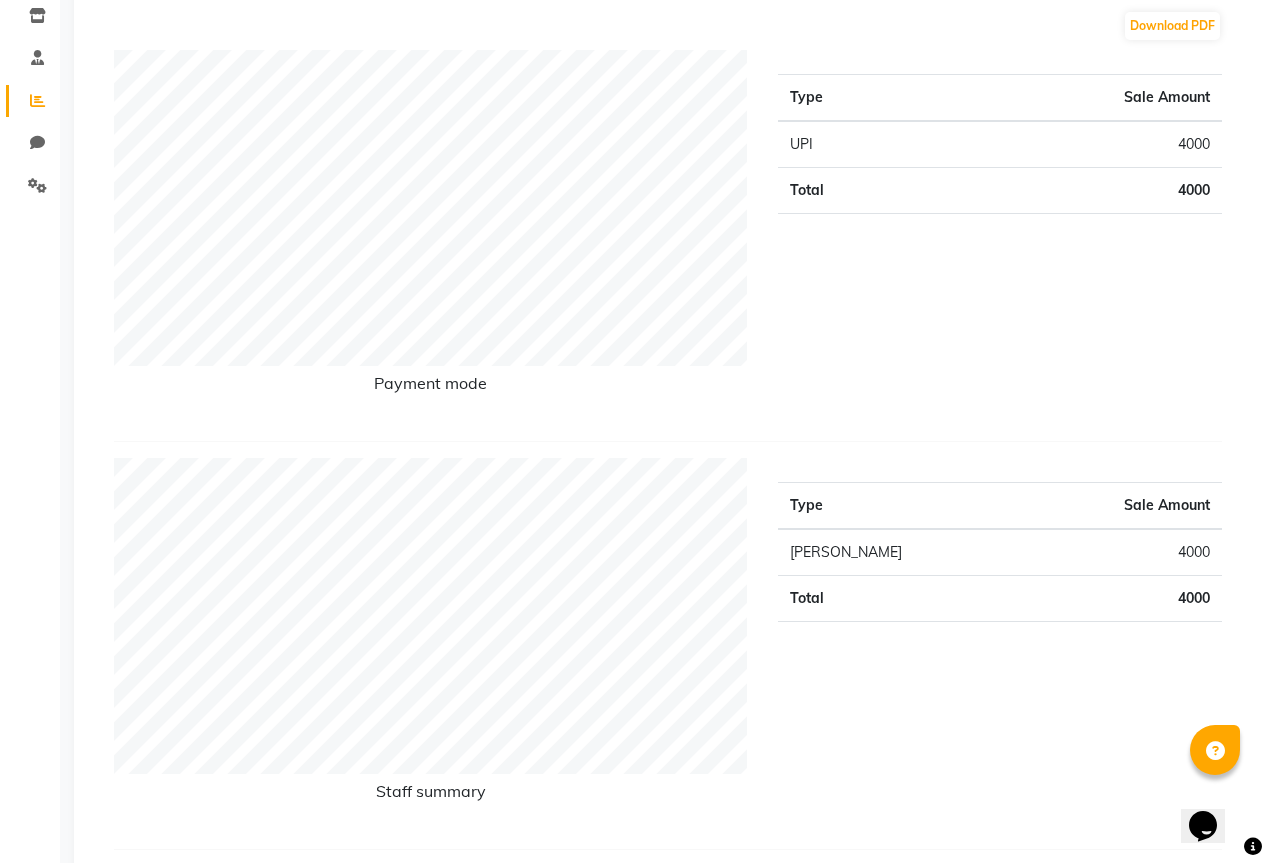 scroll, scrollTop: 0, scrollLeft: 0, axis: both 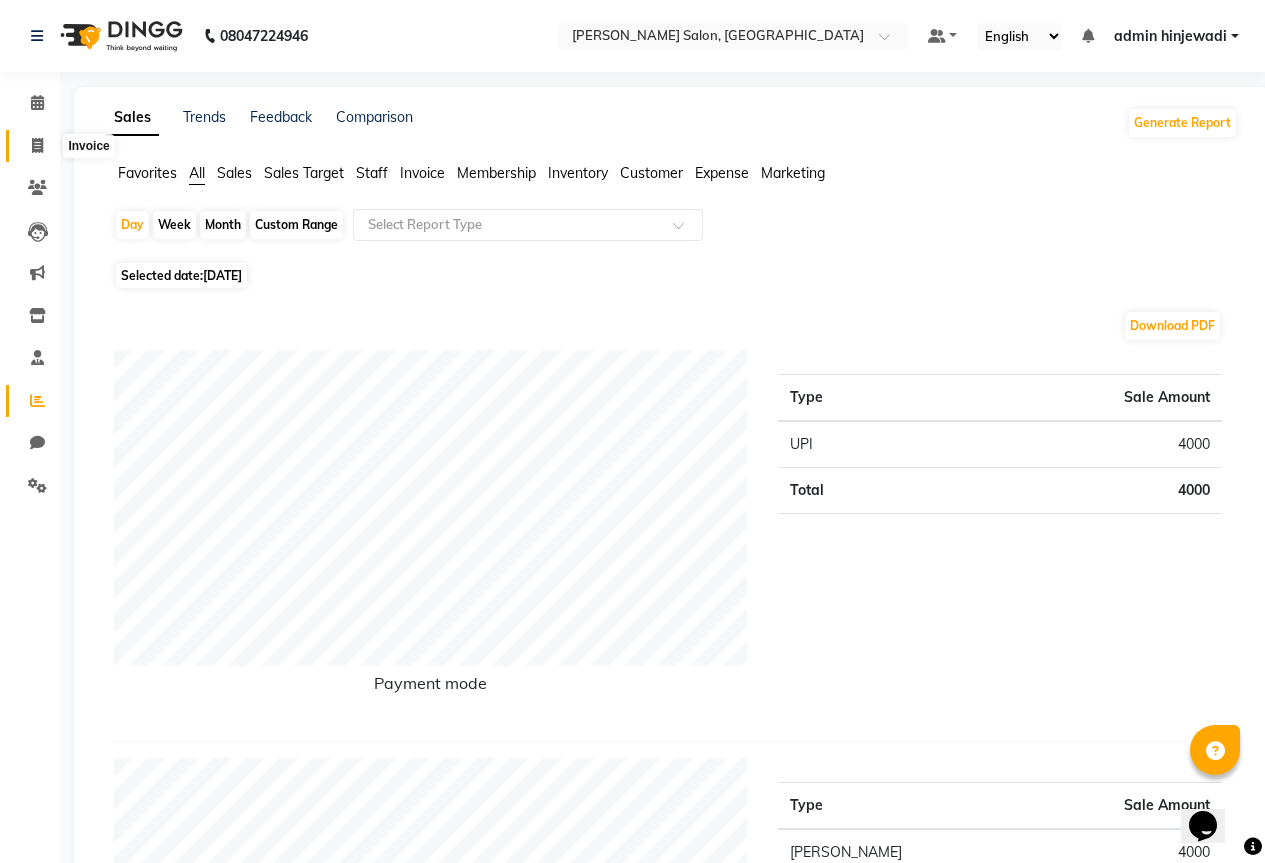 click 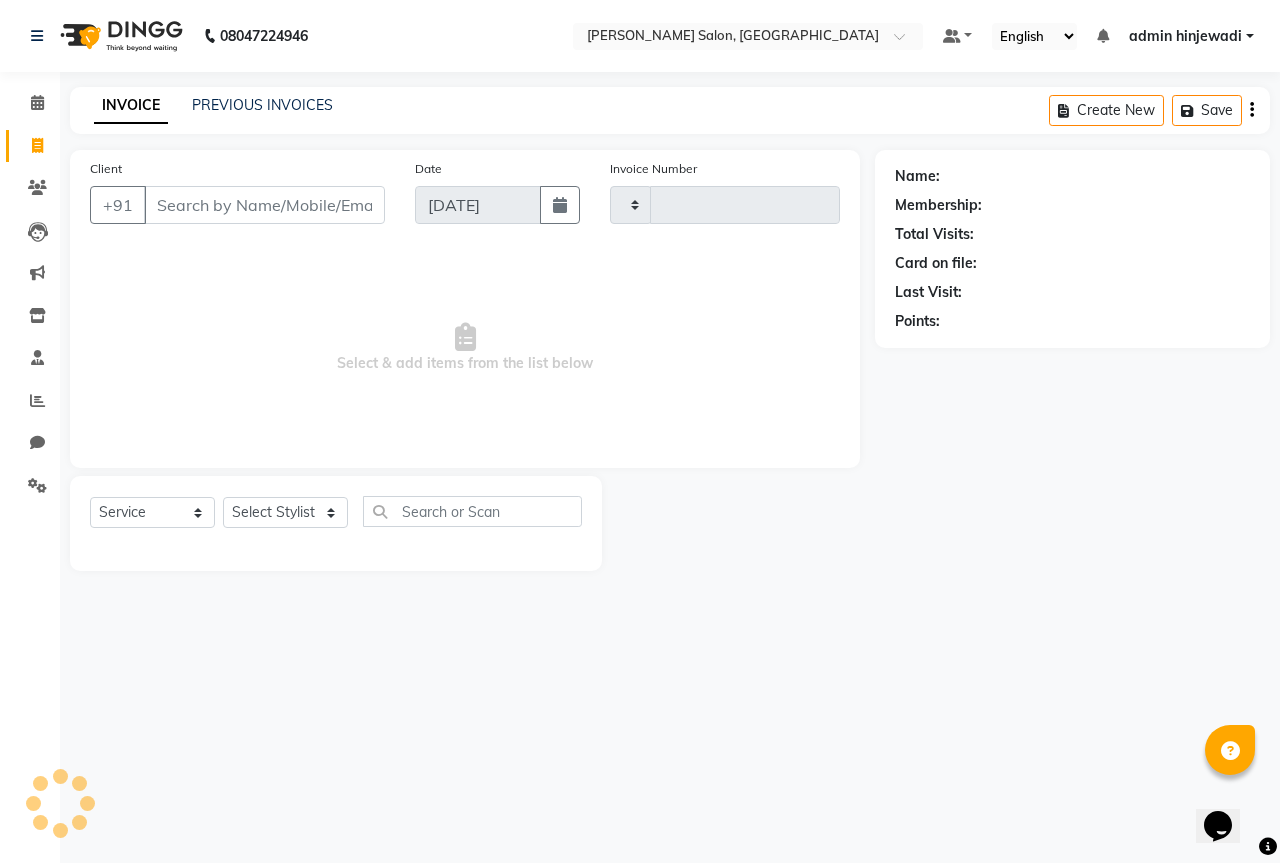 type on "0757" 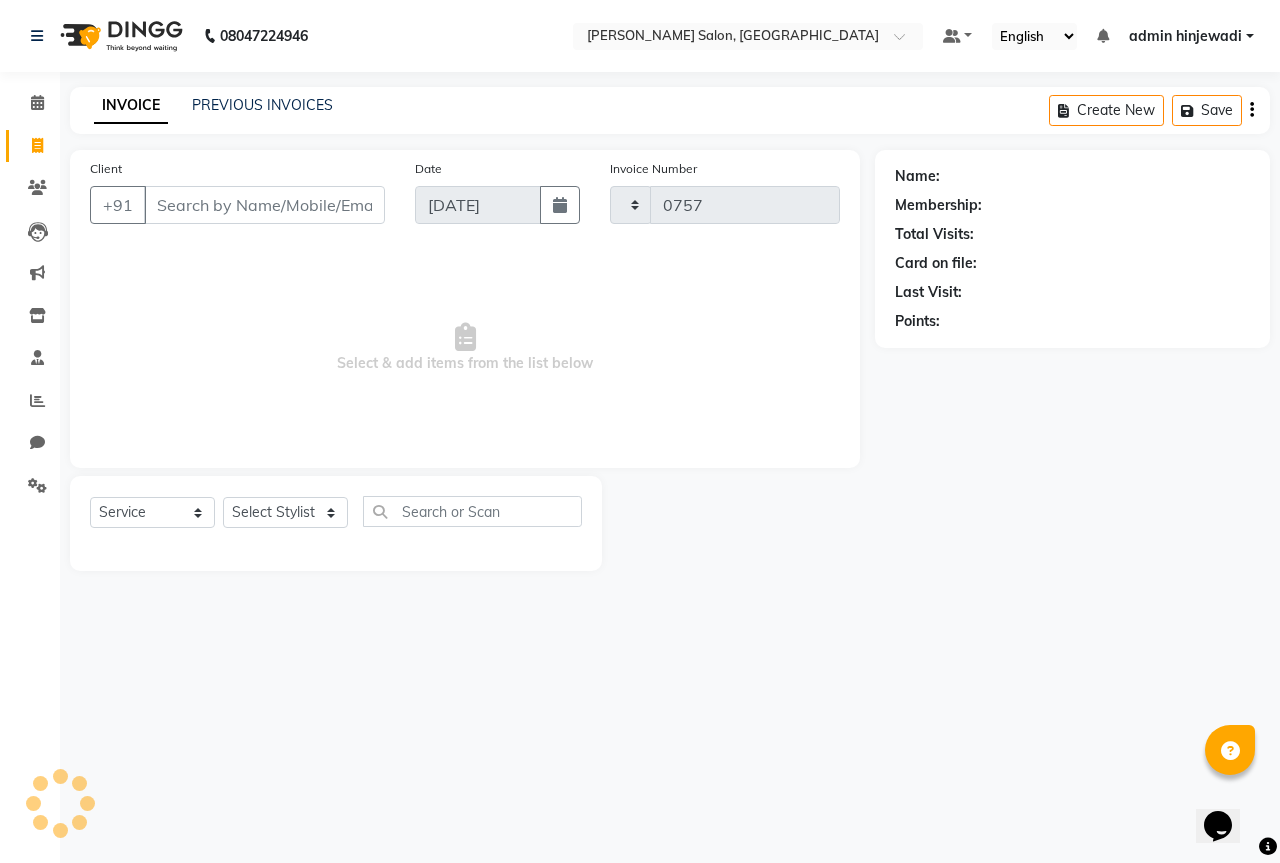 select on "7331" 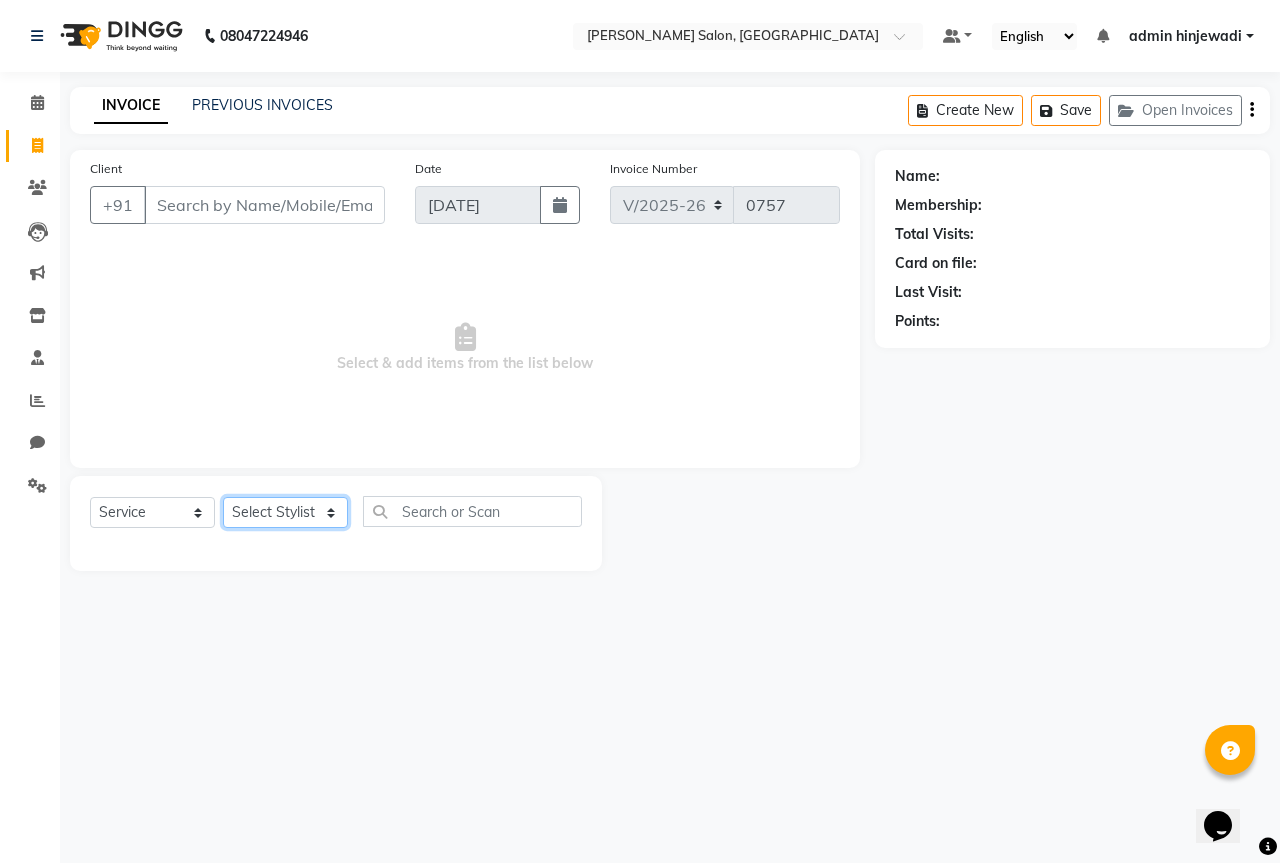 click on "Select Stylist admin hinjewadi [PERSON_NAME] [PERSON_NAME] [PERSON_NAME] krishna more [PERSON_NAME] rishi [PERSON_NAME] [PERSON_NAME] [PERSON_NAME]  [PERSON_NAME] vishnu [PERSON_NAME]" 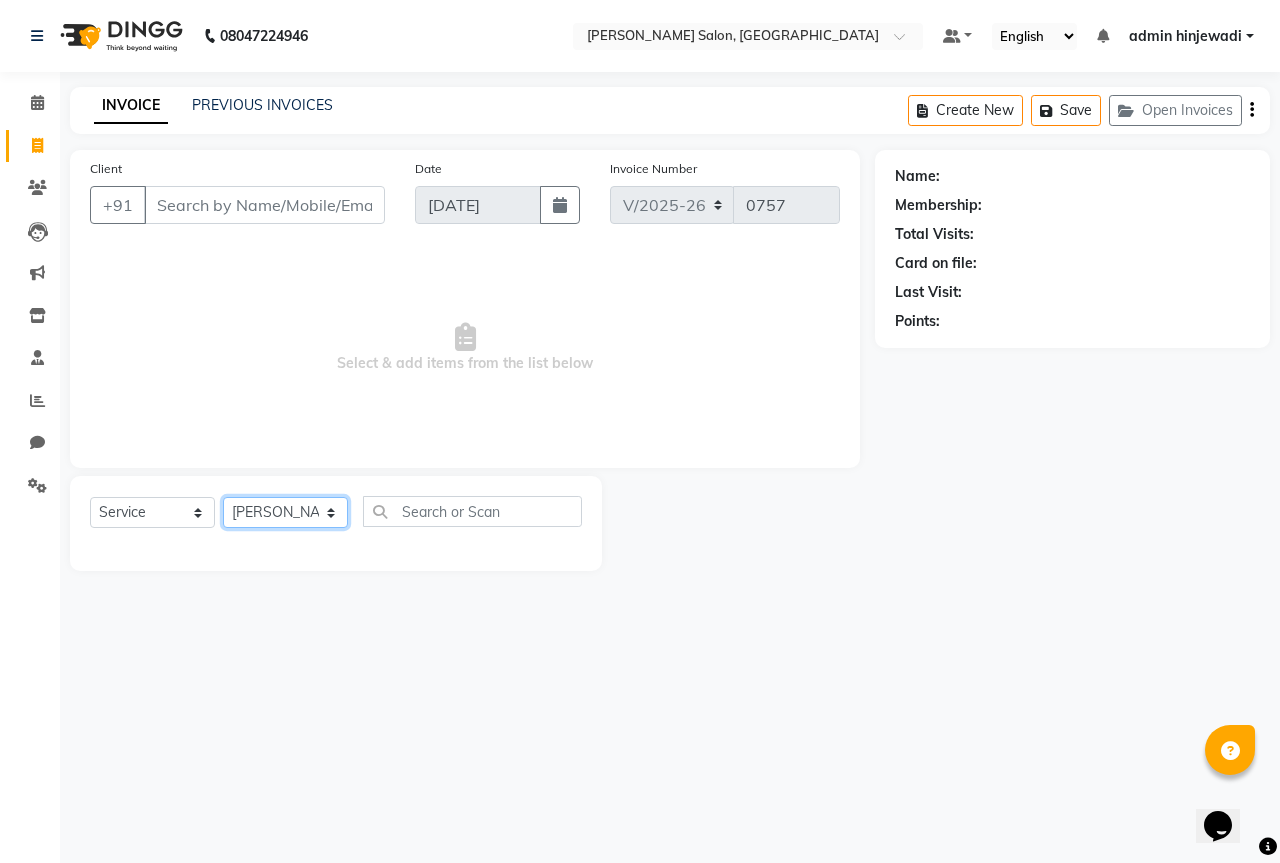 click on "Select Stylist admin hinjewadi [PERSON_NAME] [PERSON_NAME] [PERSON_NAME] krishna more [PERSON_NAME] rishi [PERSON_NAME] [PERSON_NAME] [PERSON_NAME]  [PERSON_NAME] vishnu [PERSON_NAME]" 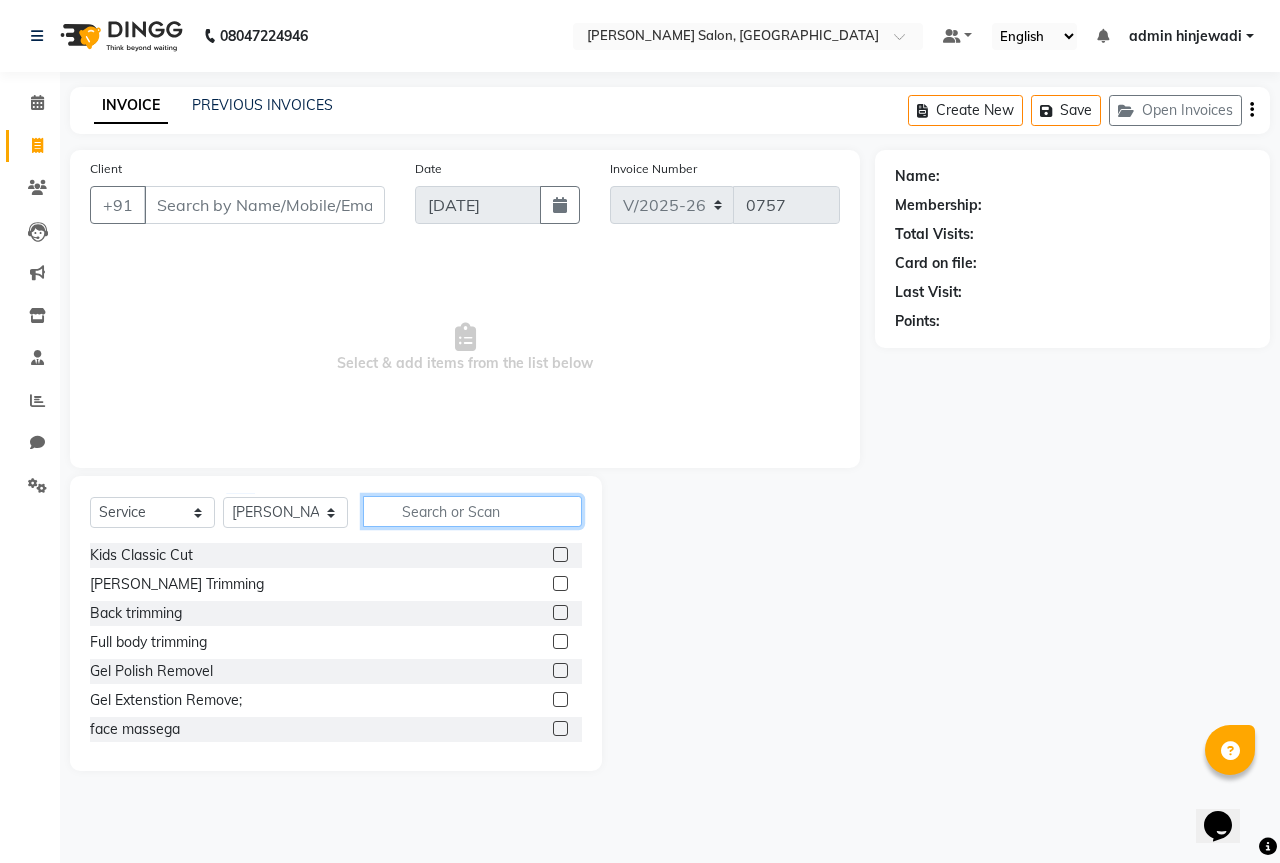 click 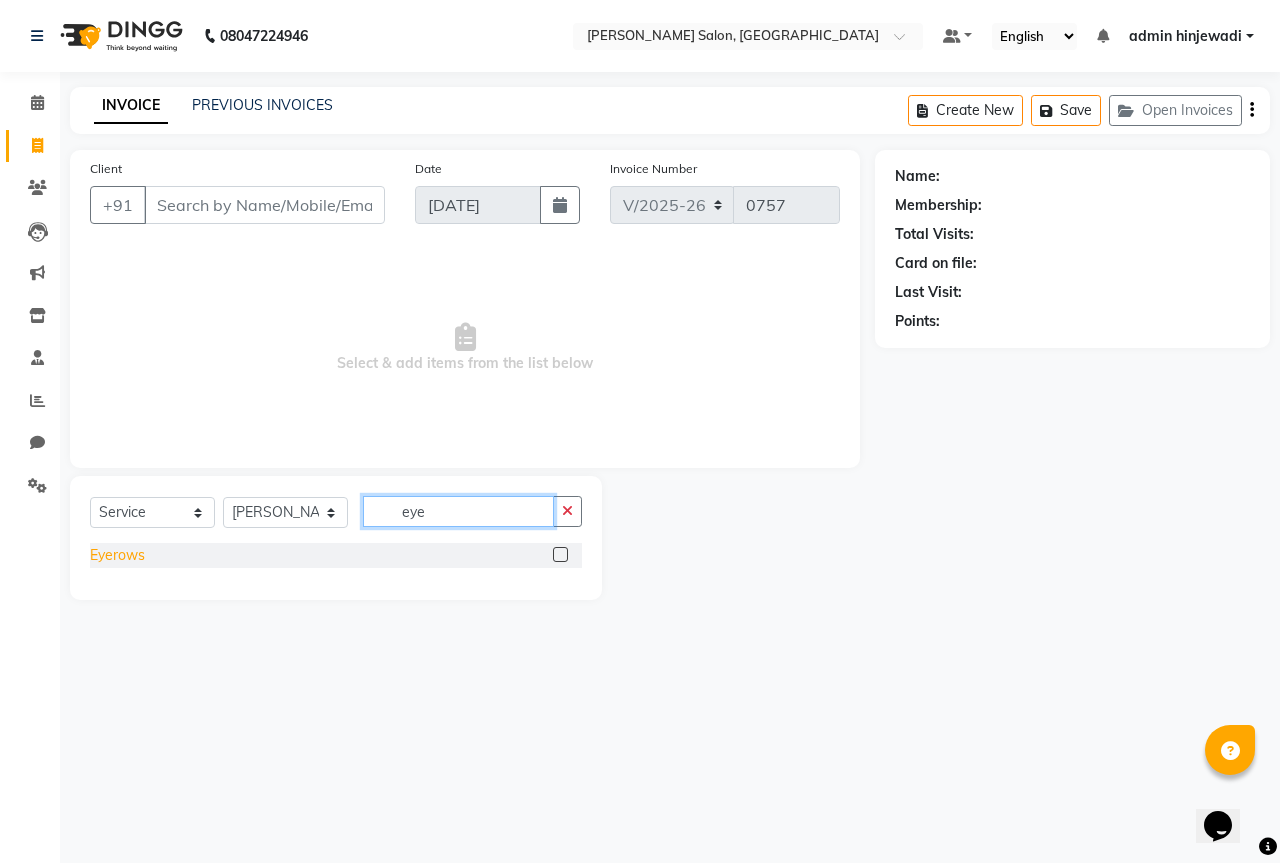 type on "eye" 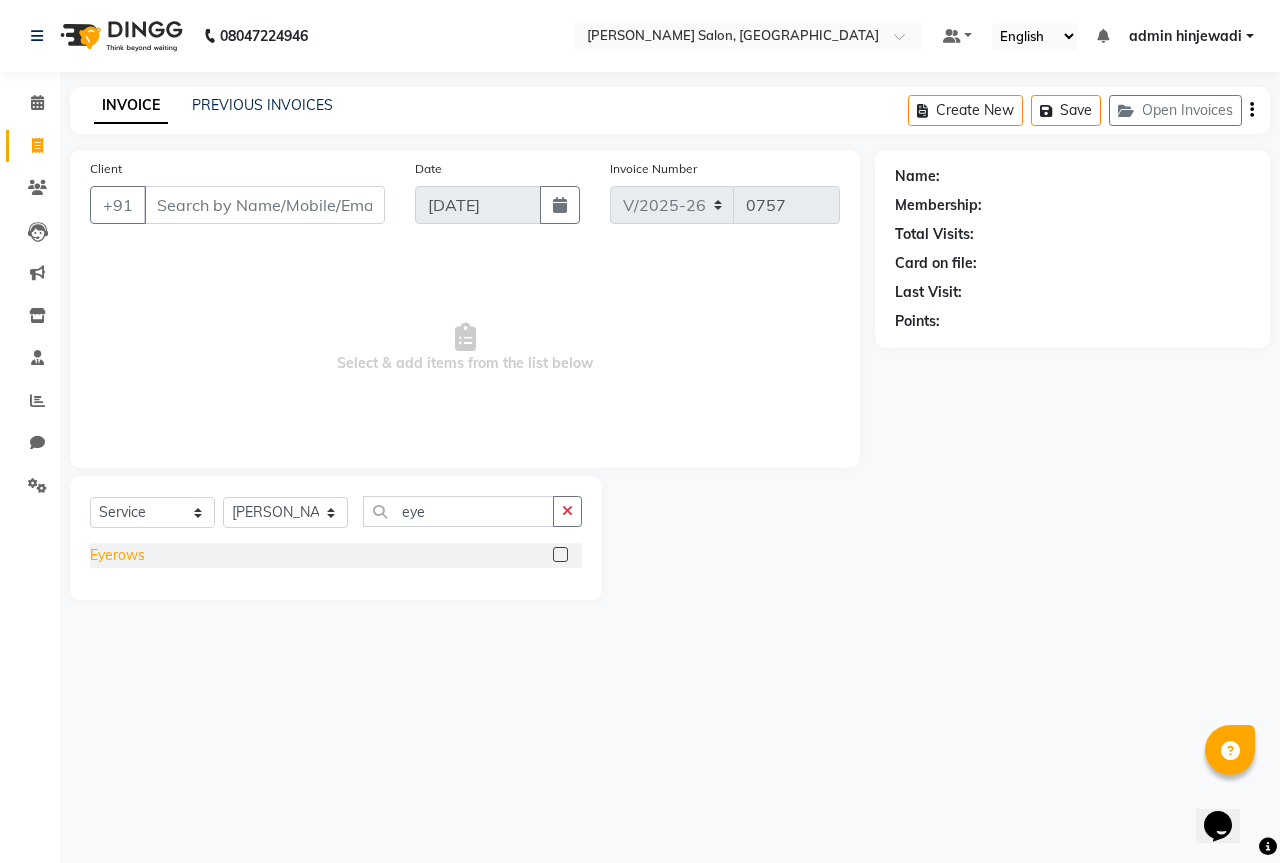 click on "Eyerows" 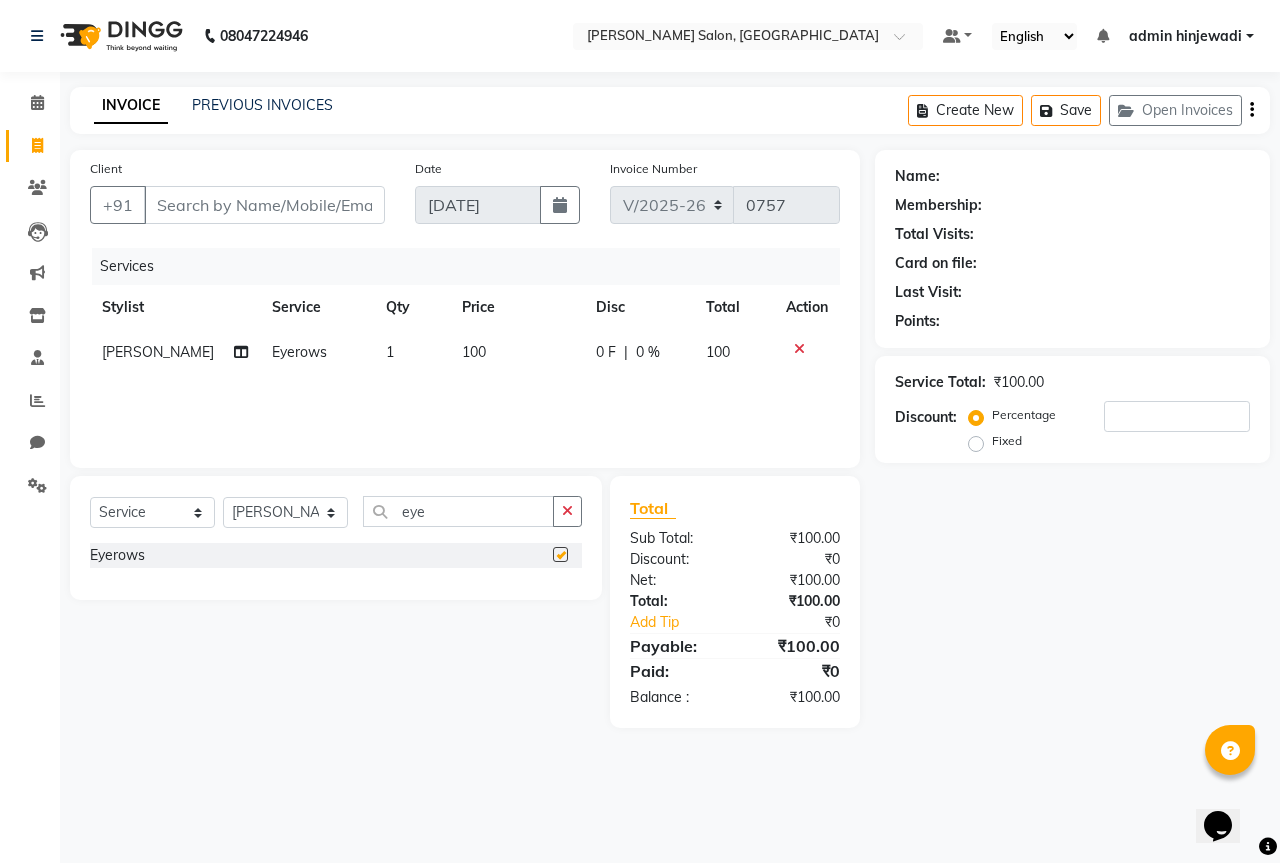 checkbox on "false" 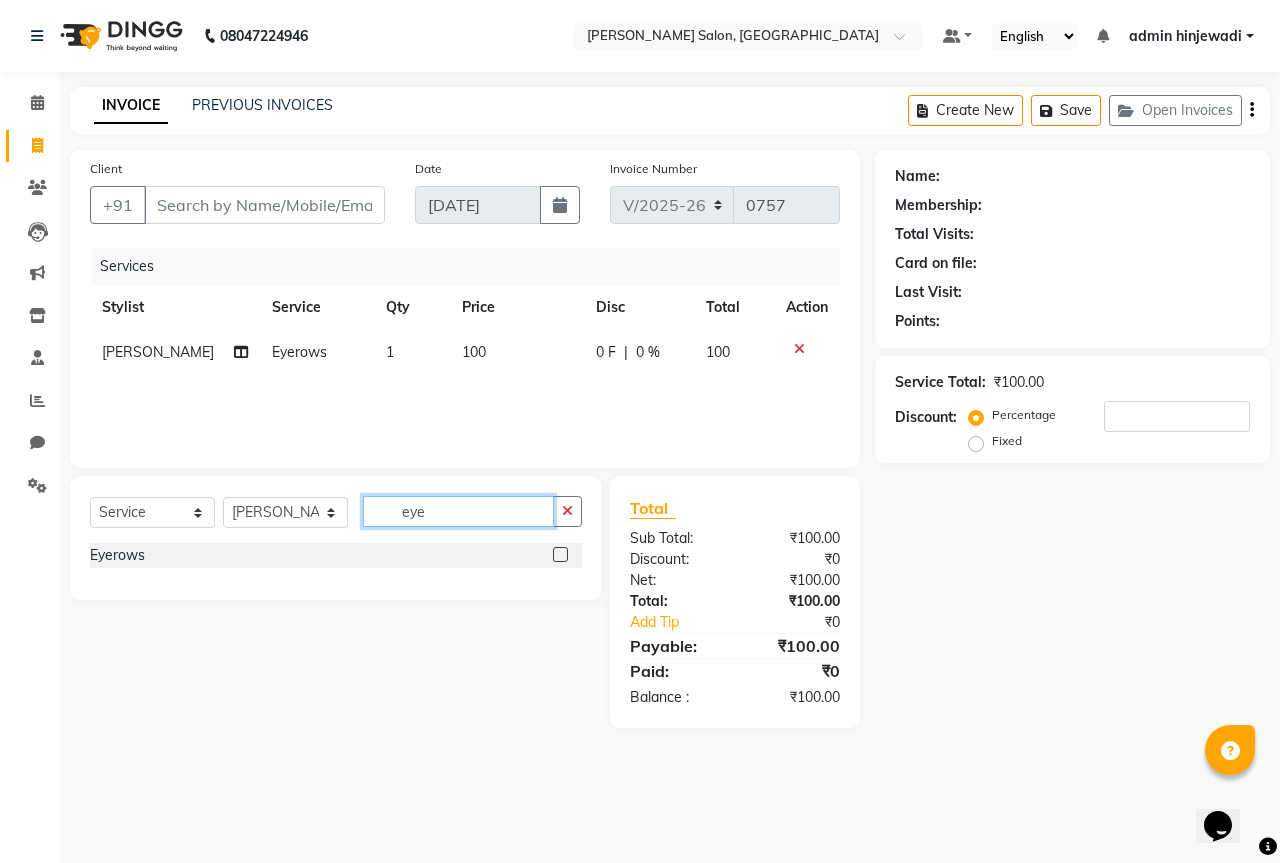 click on "eye" 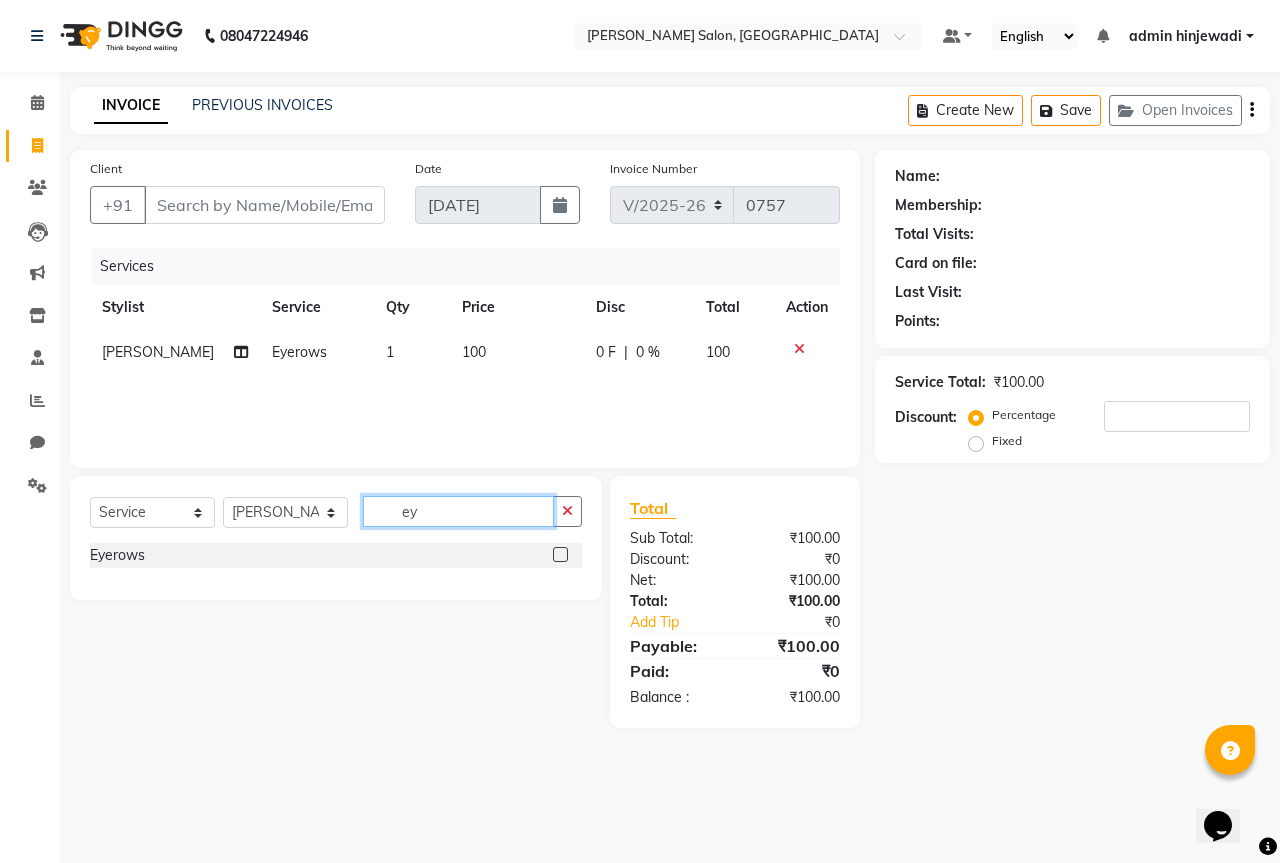type on "e" 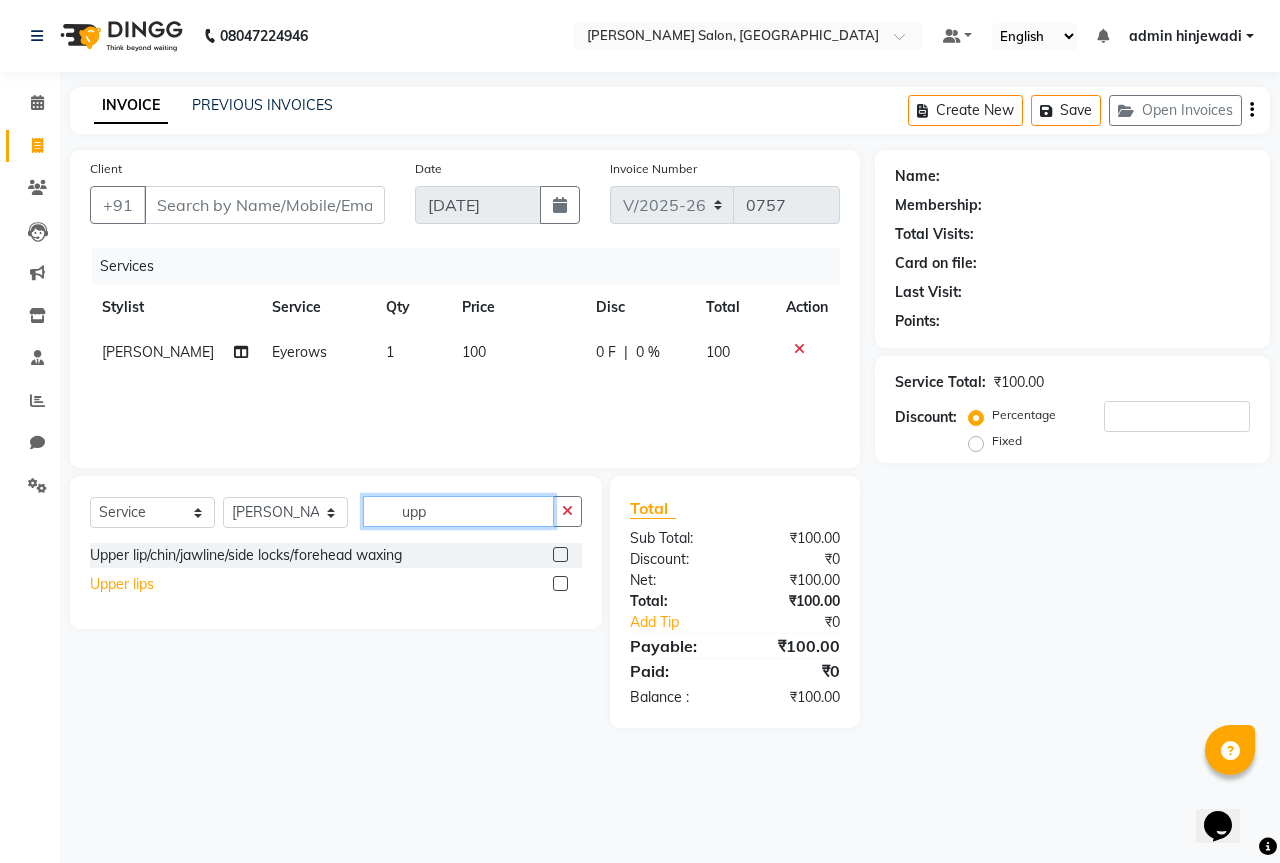 type on "upp" 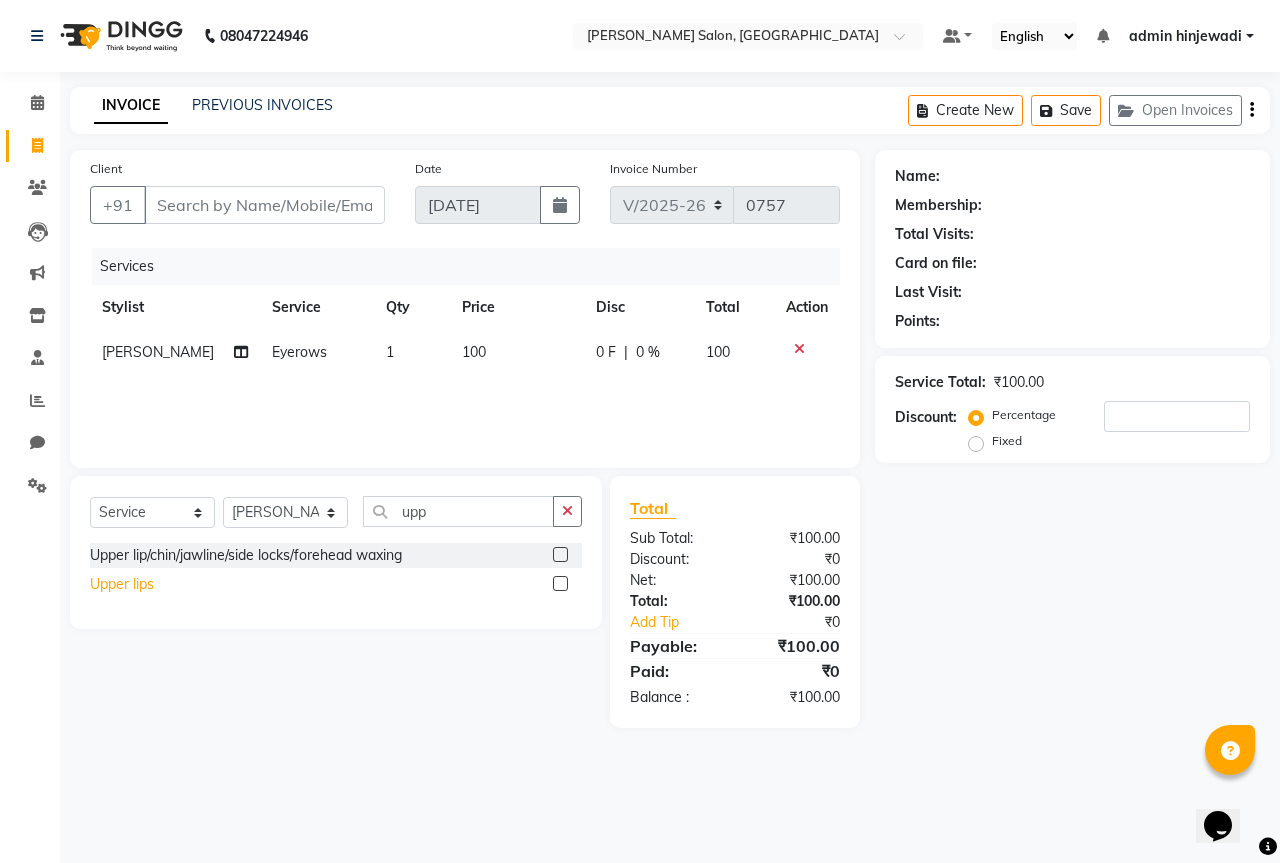 click on "Upper lips" 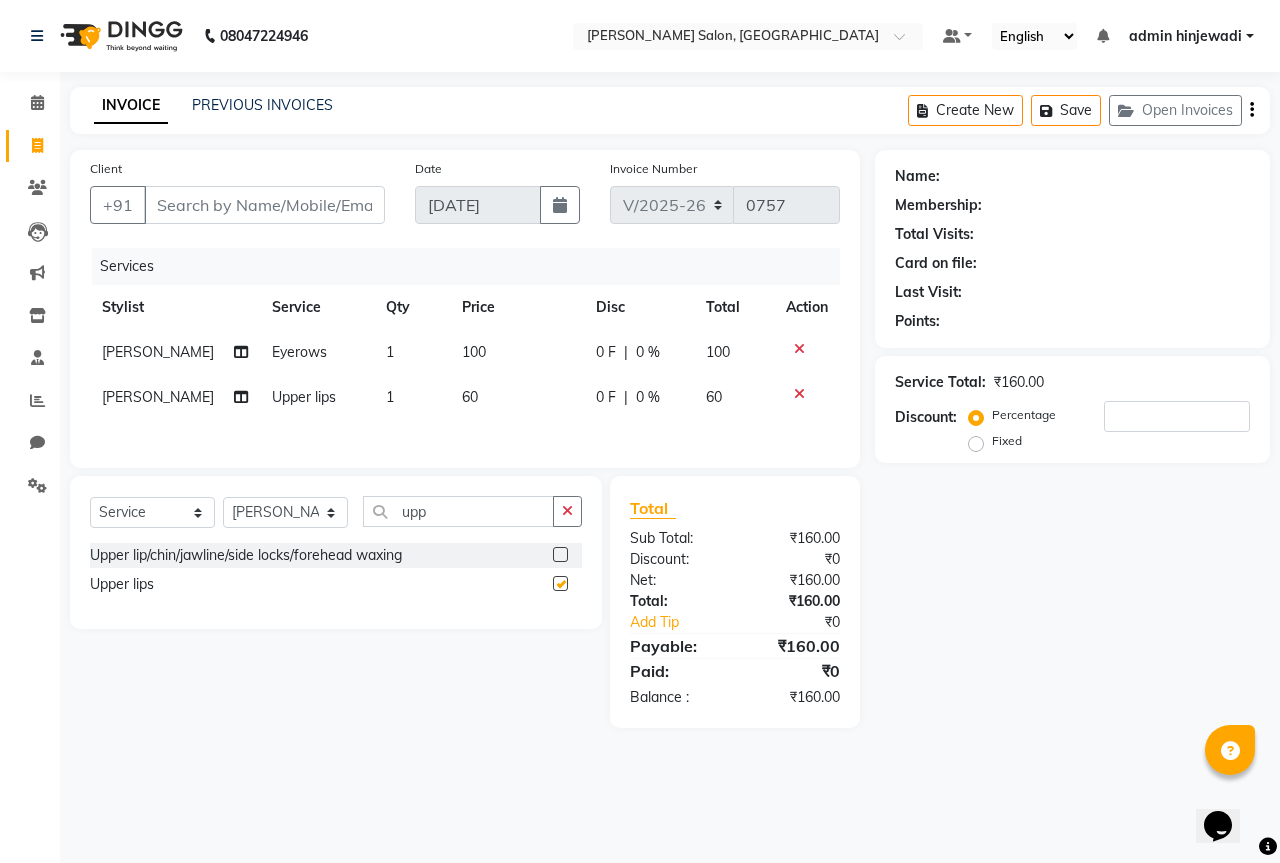 checkbox on "false" 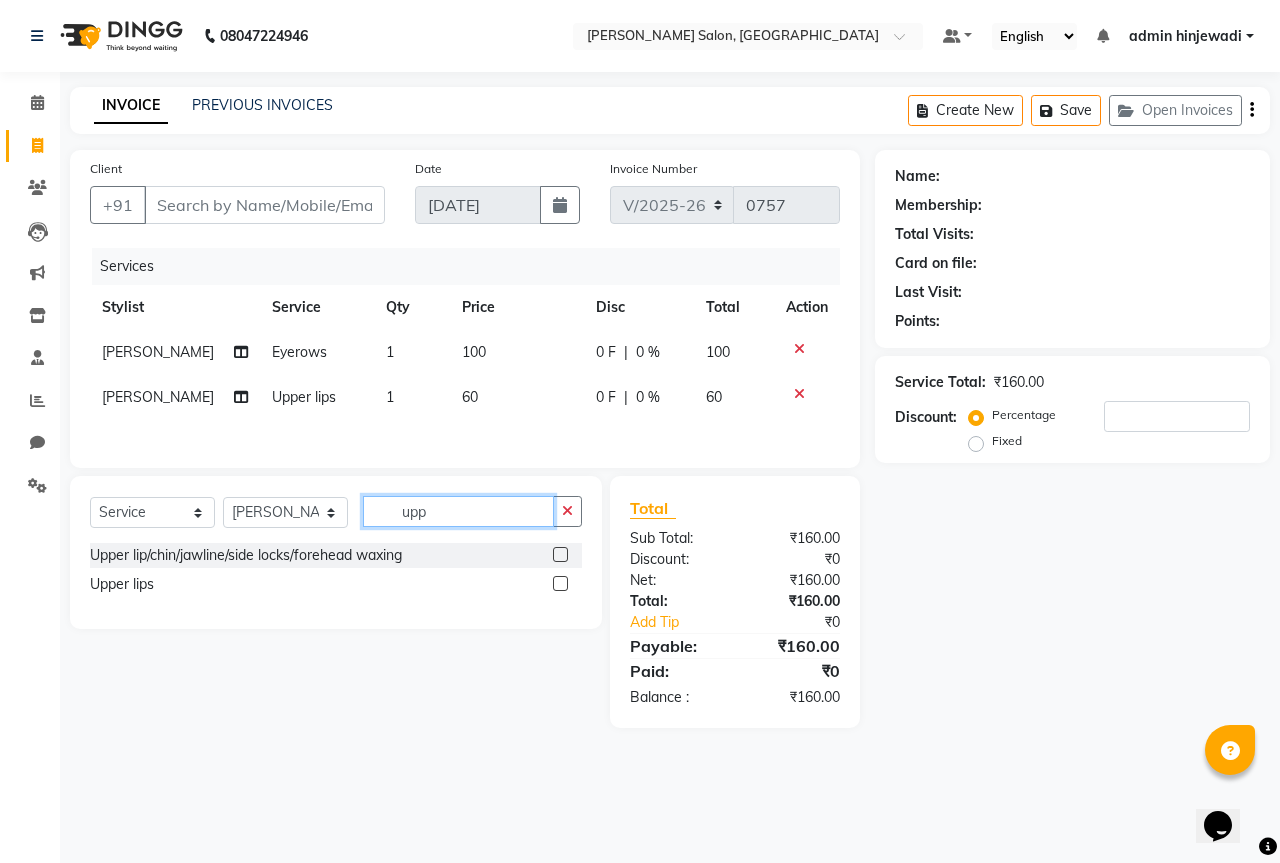 click on "upp" 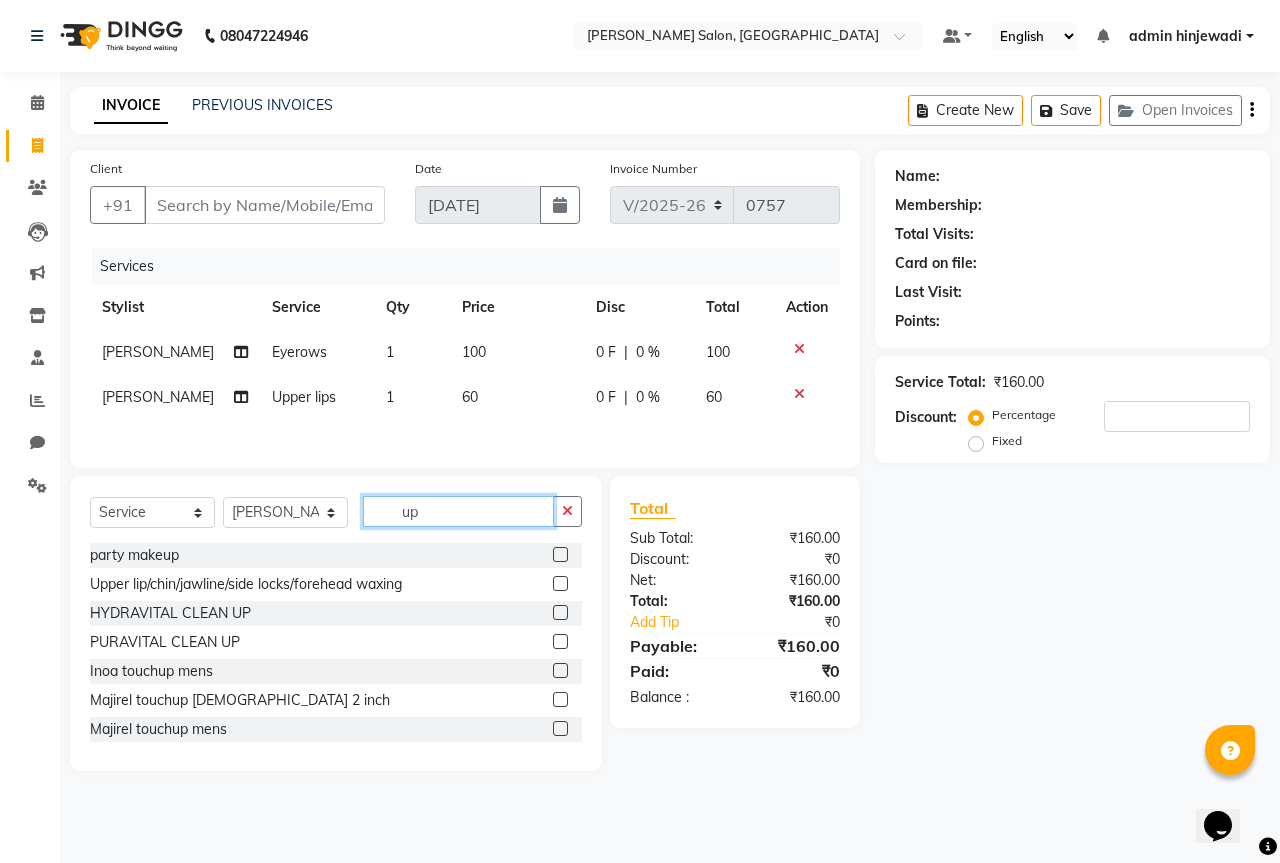 type on "u" 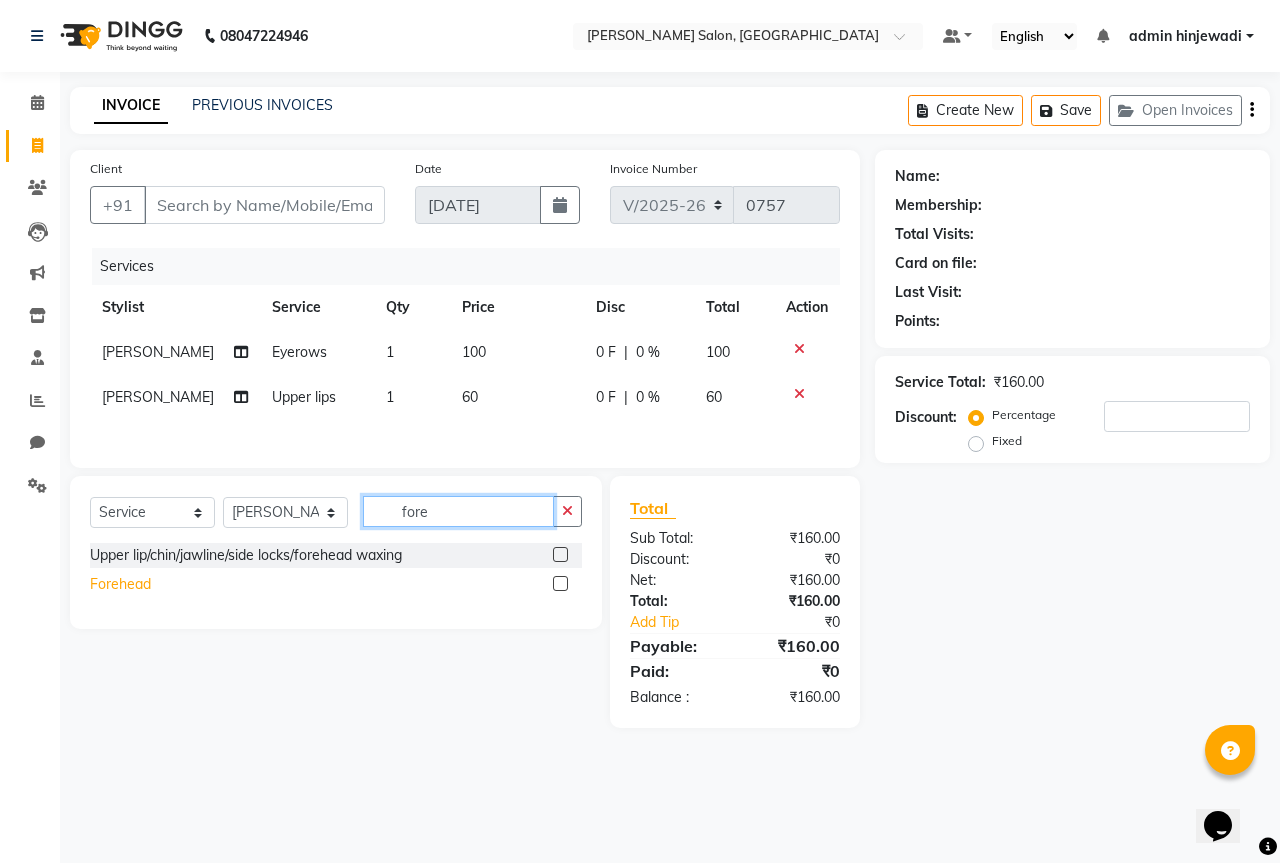 type on "fore" 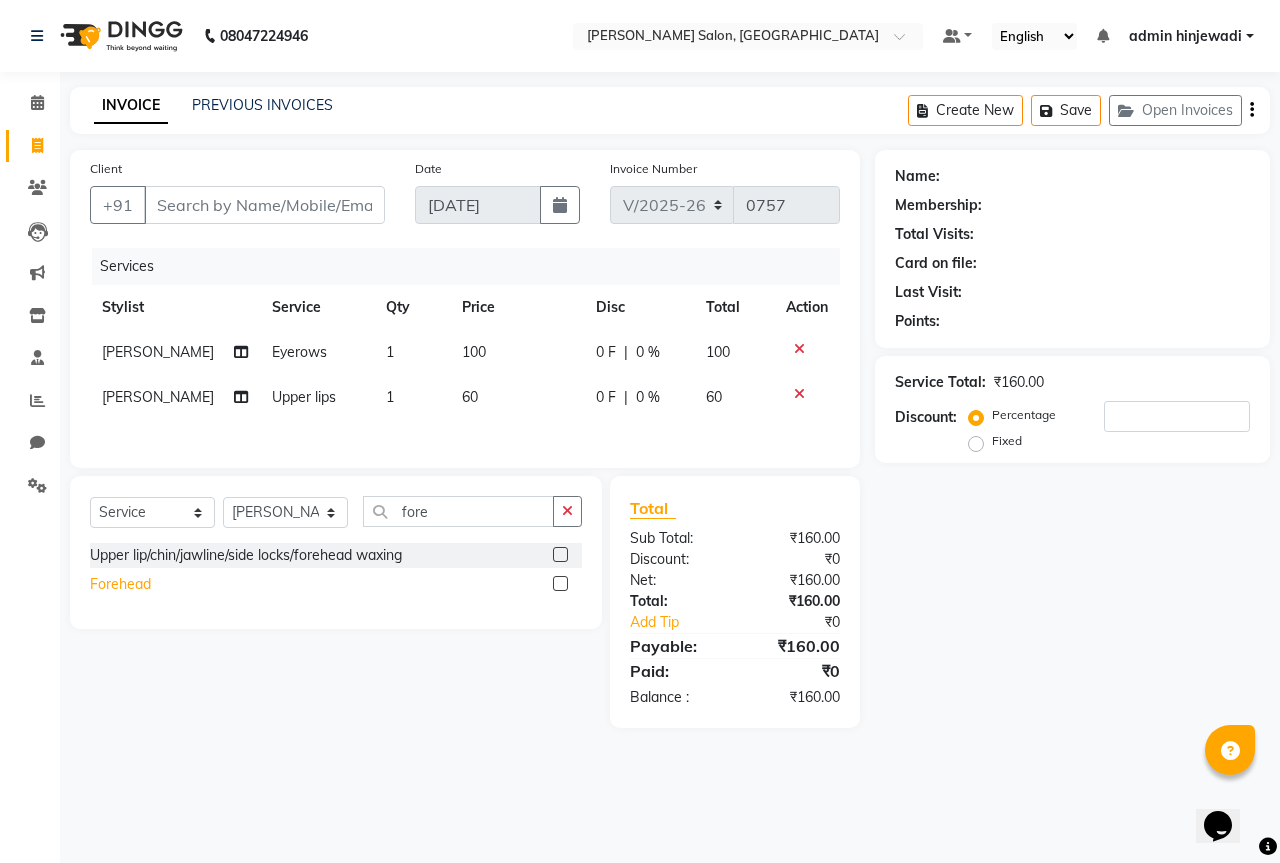 click on "Forehead" 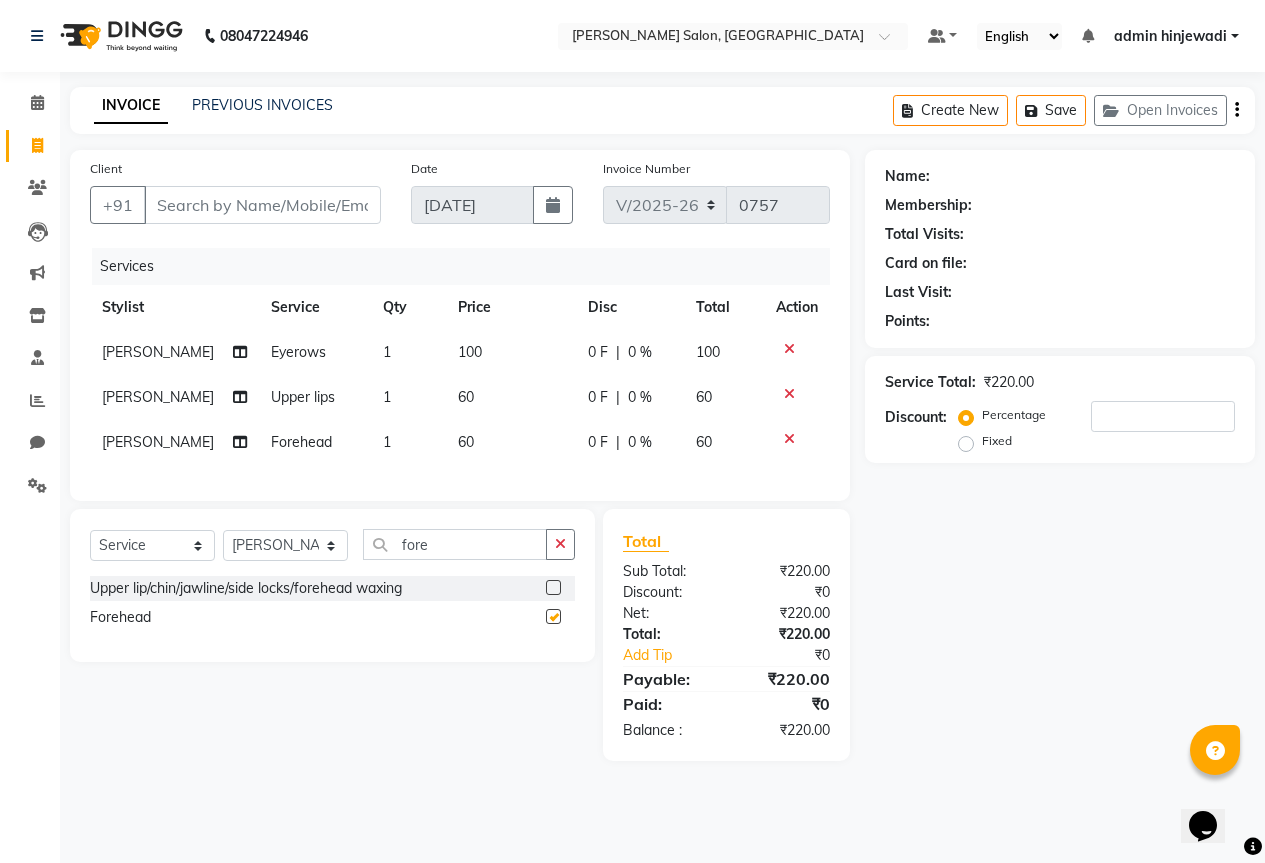checkbox on "false" 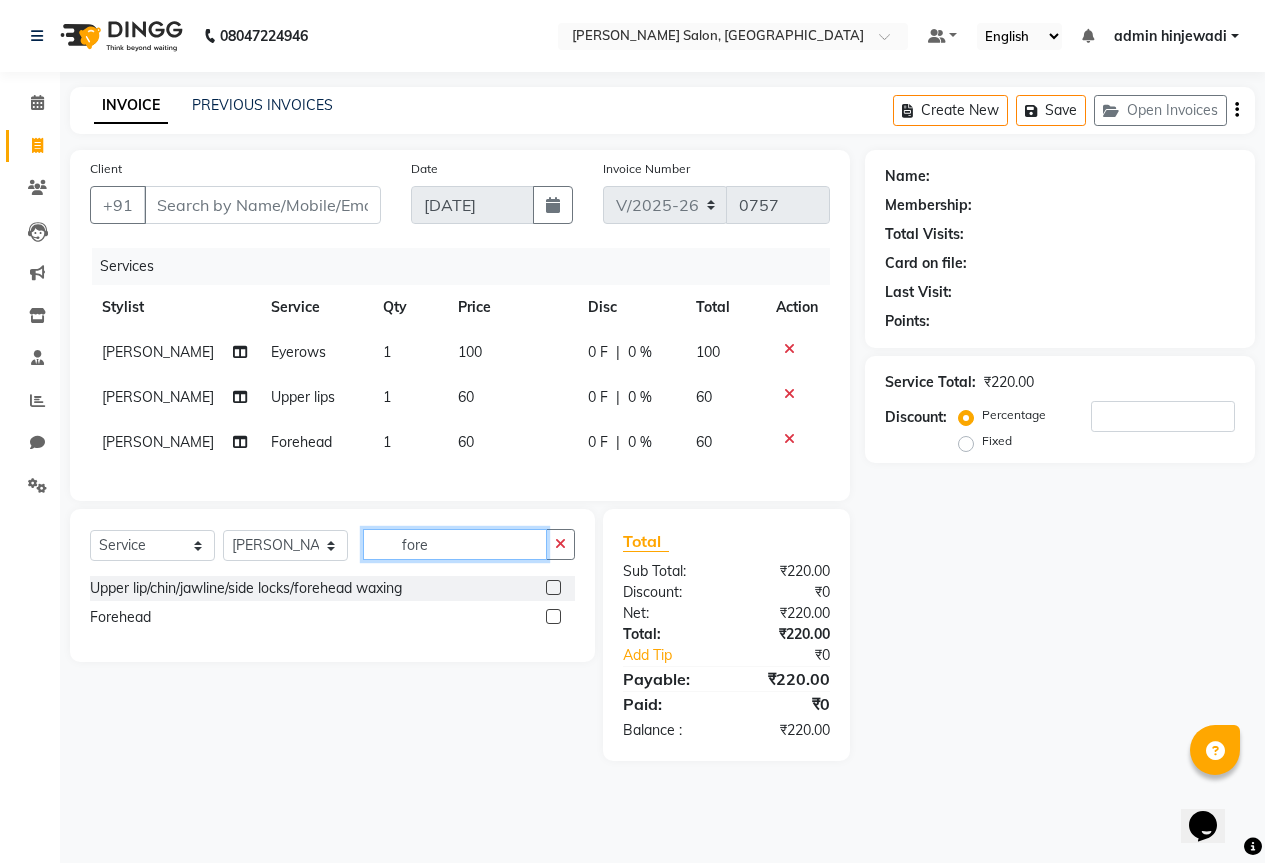 click on "fore" 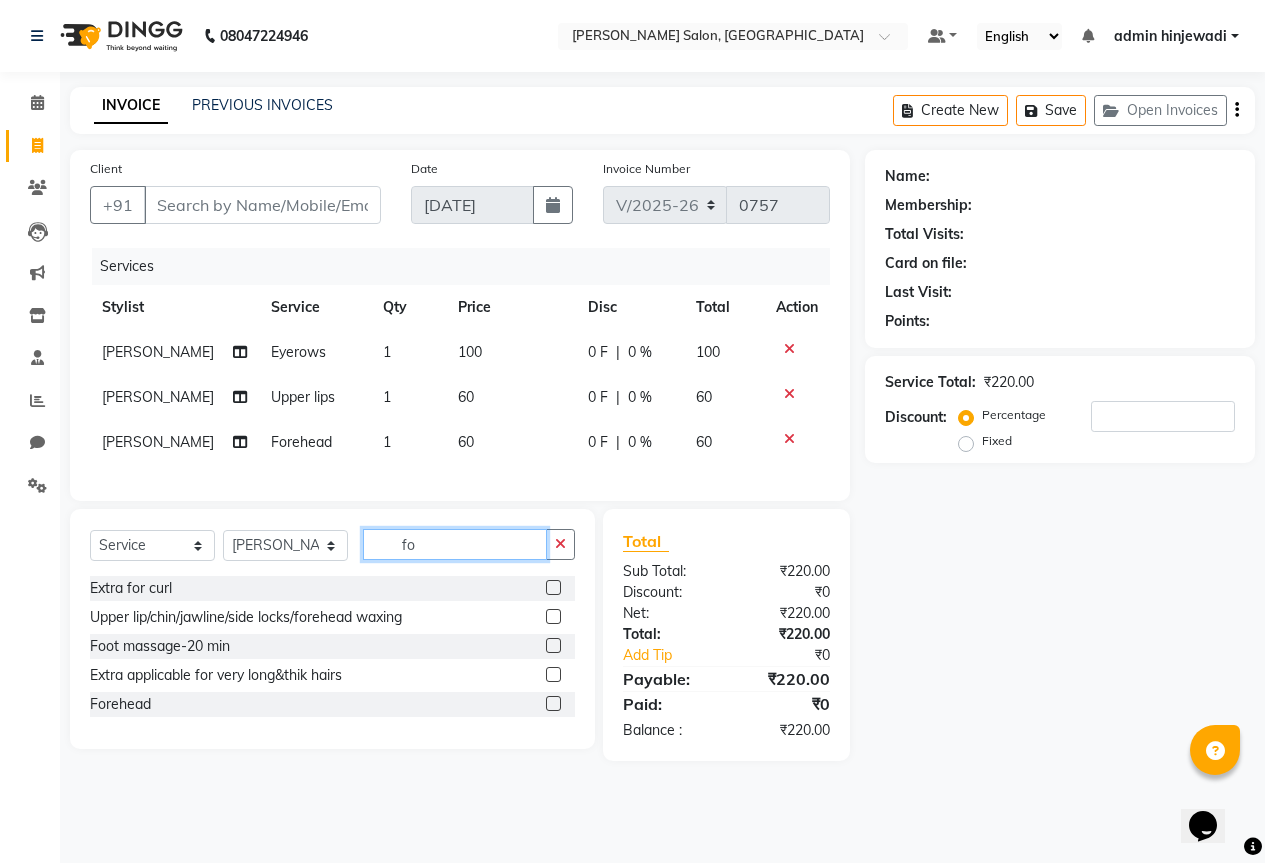 type on "f" 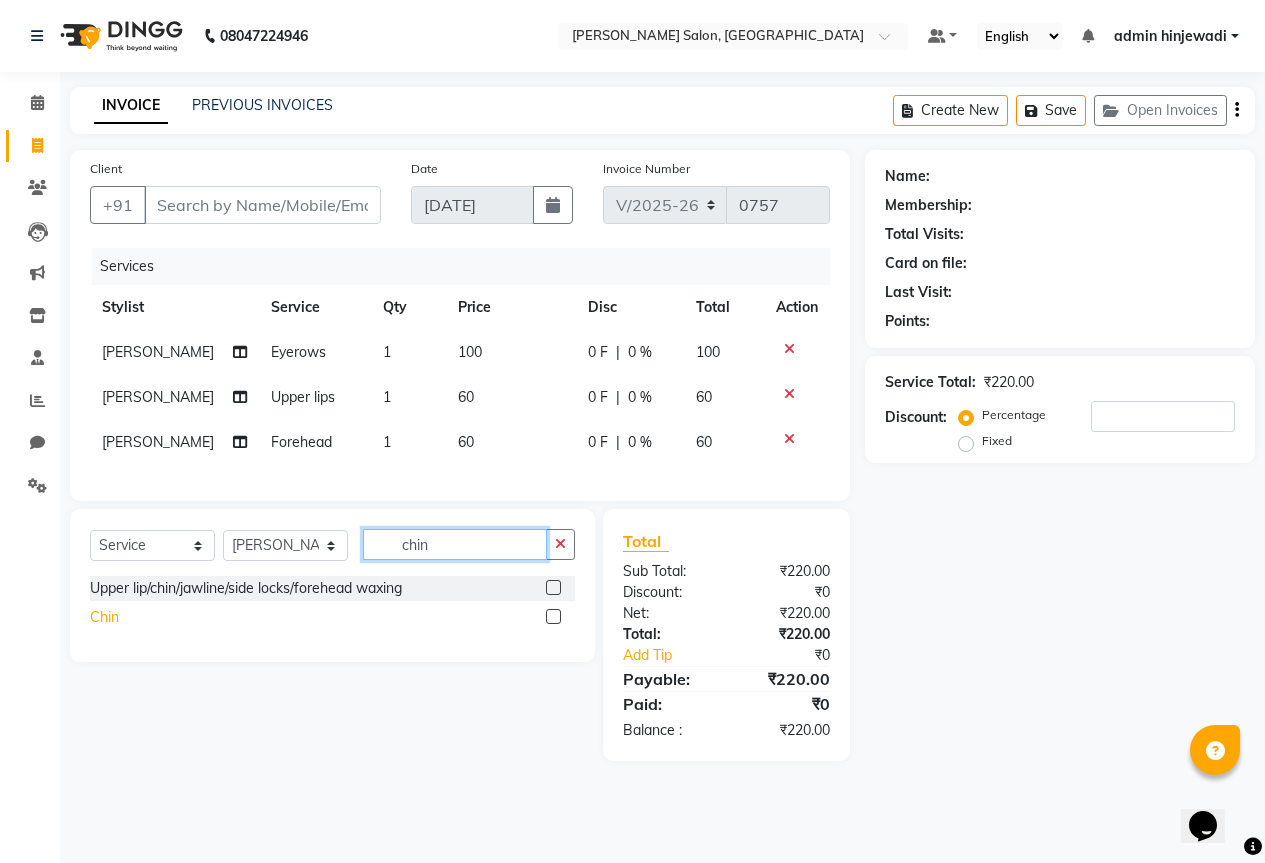 type on "chin" 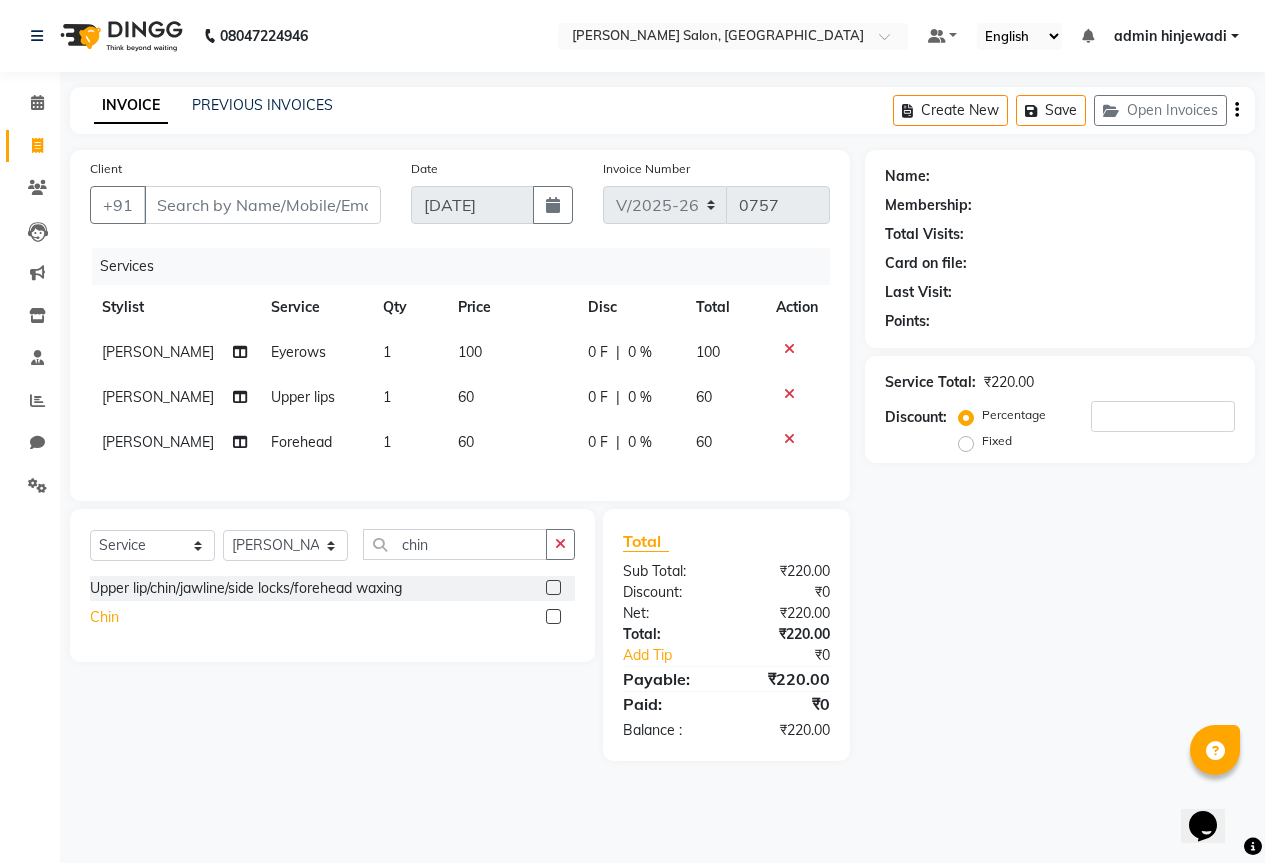 click on "Chin" 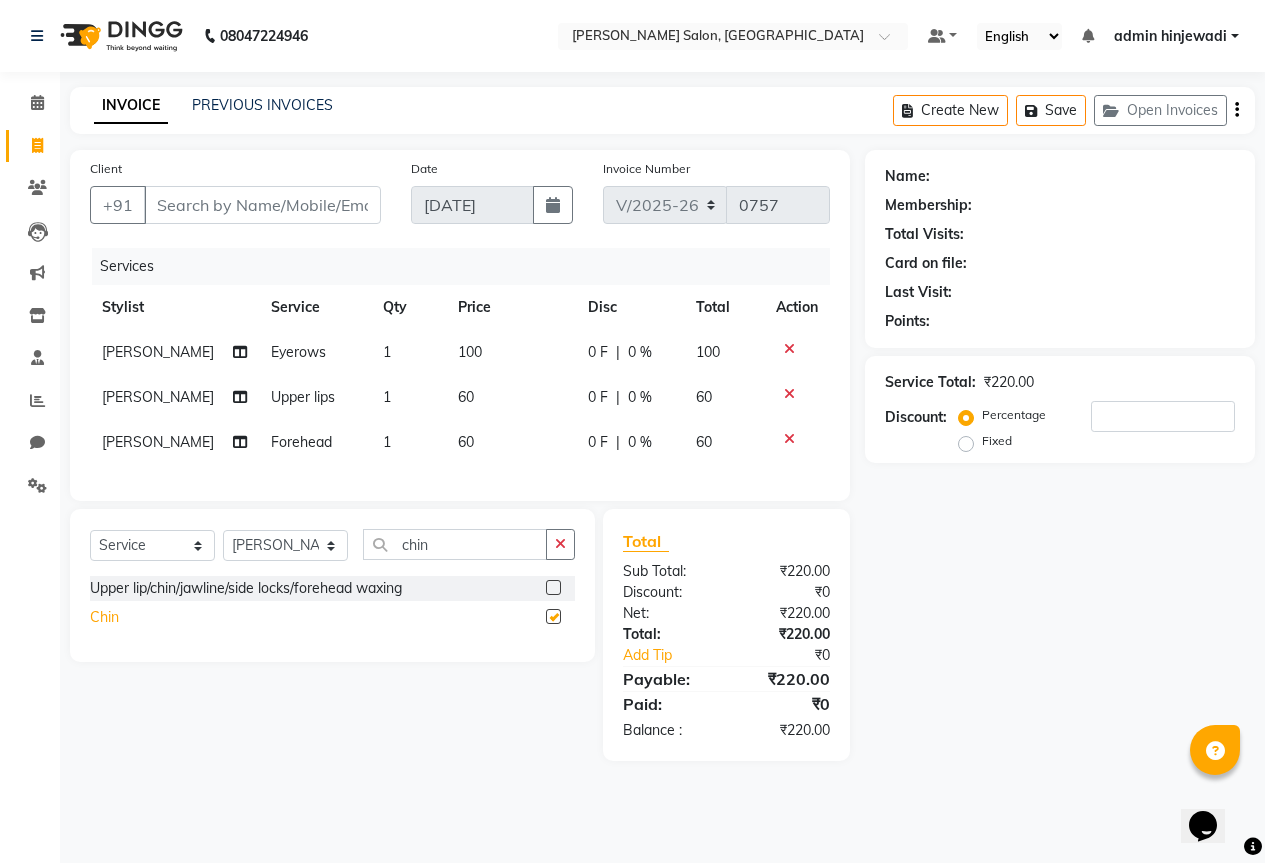 checkbox on "false" 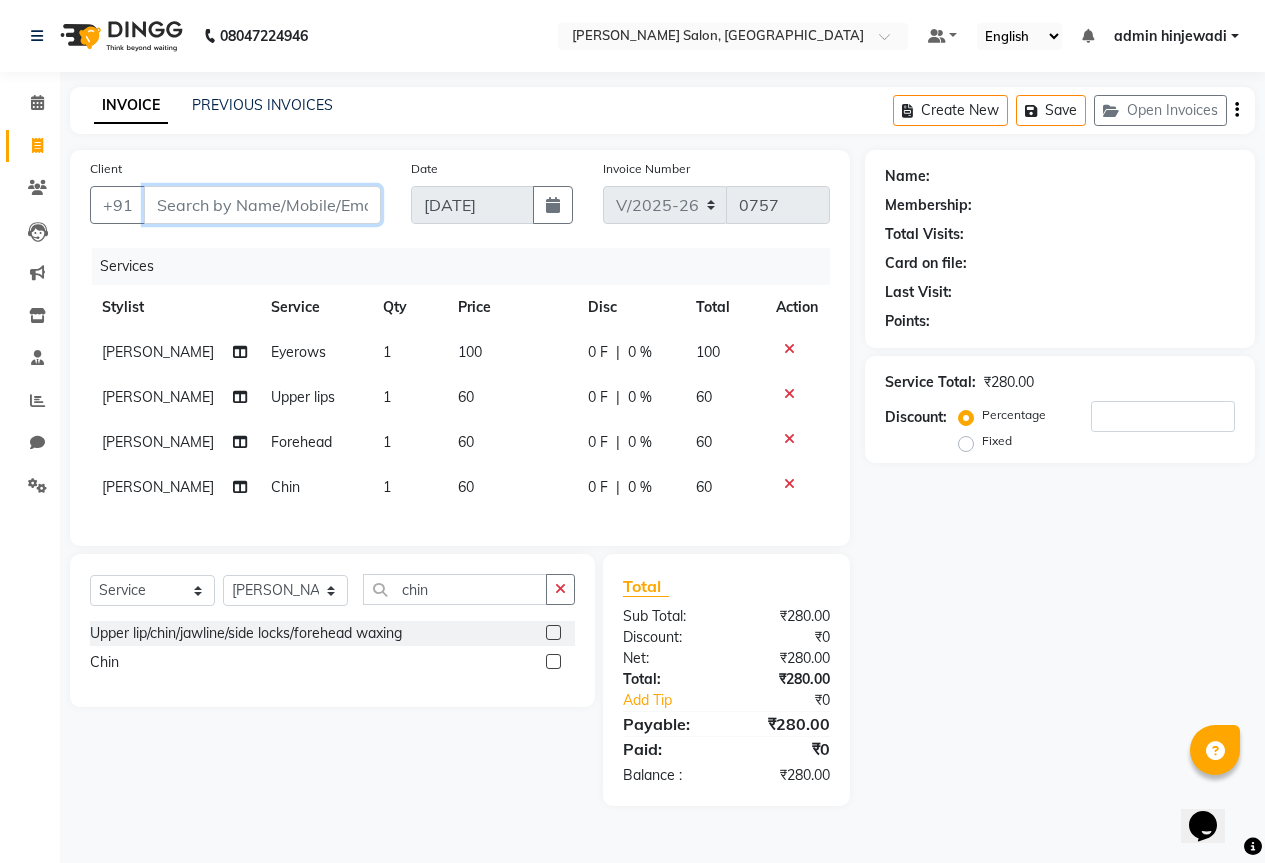 click on "Client" at bounding box center [262, 205] 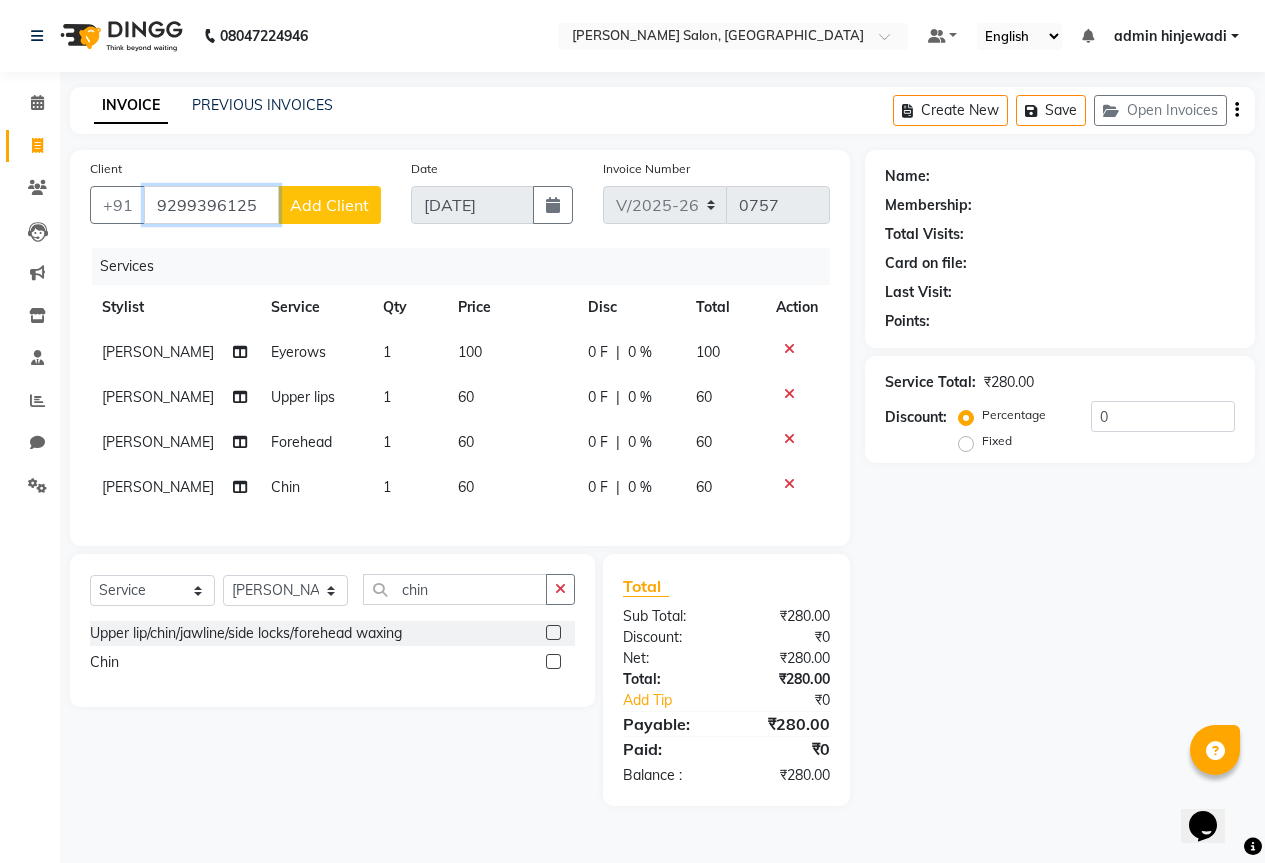 type on "9299396125" 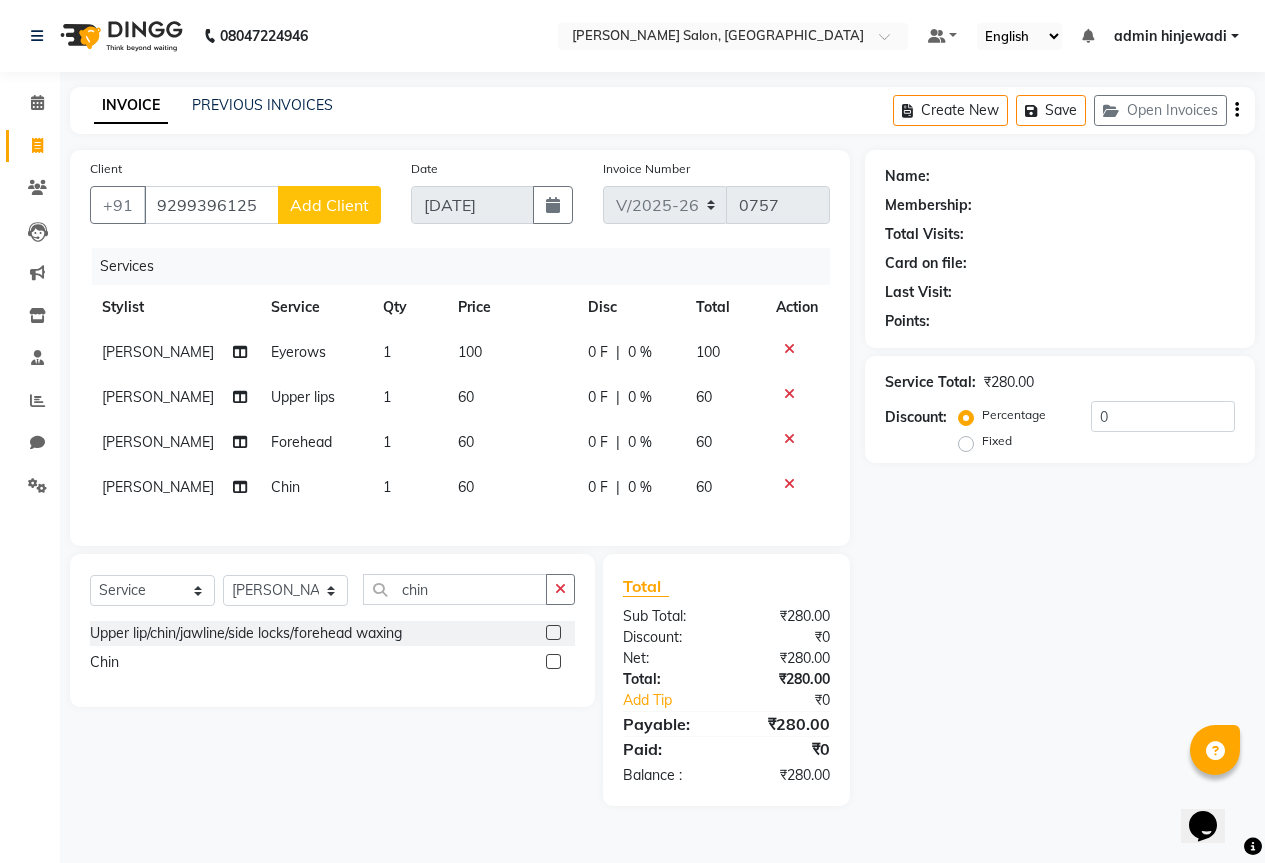 click on "Add Client" 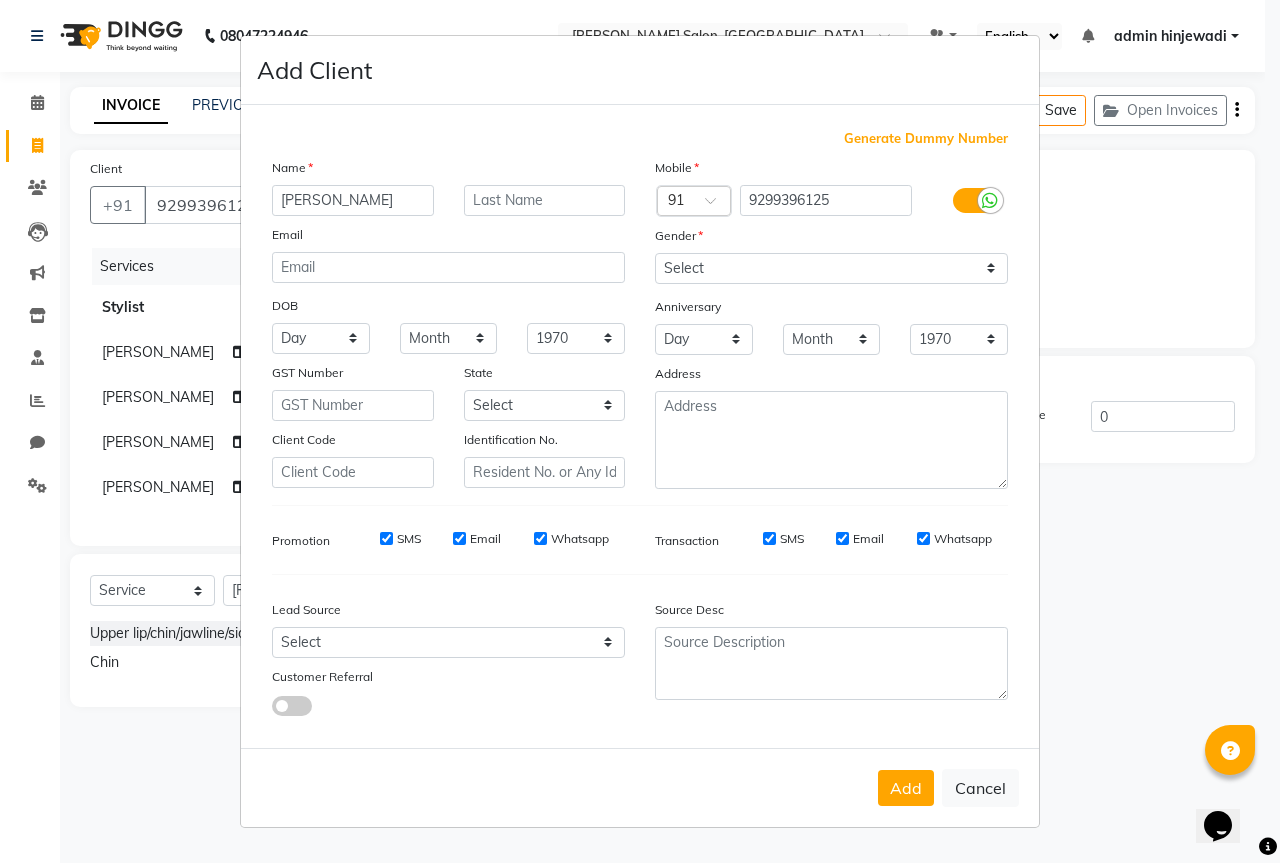 type on "gigyasa" 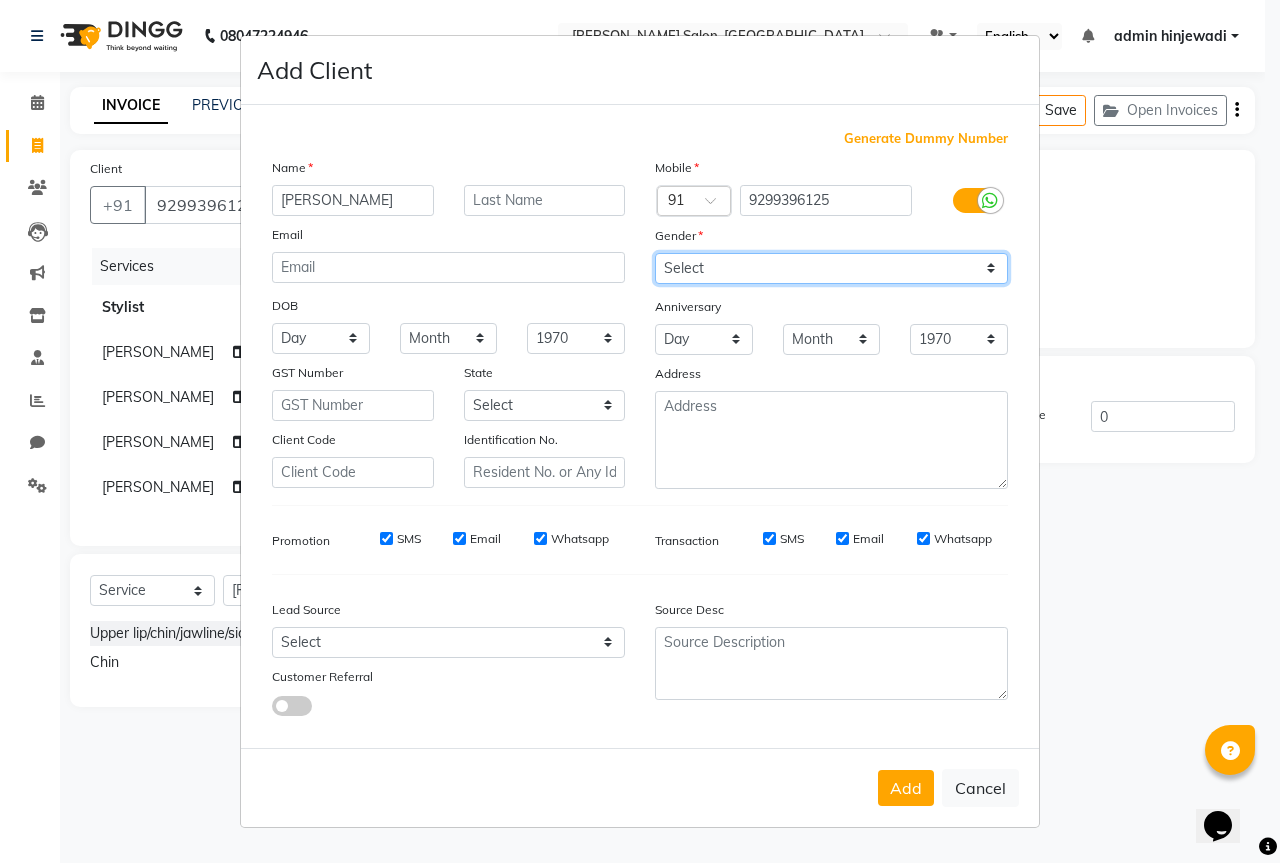 click on "Select [DEMOGRAPHIC_DATA] [DEMOGRAPHIC_DATA] Other Prefer Not To Say" at bounding box center (831, 268) 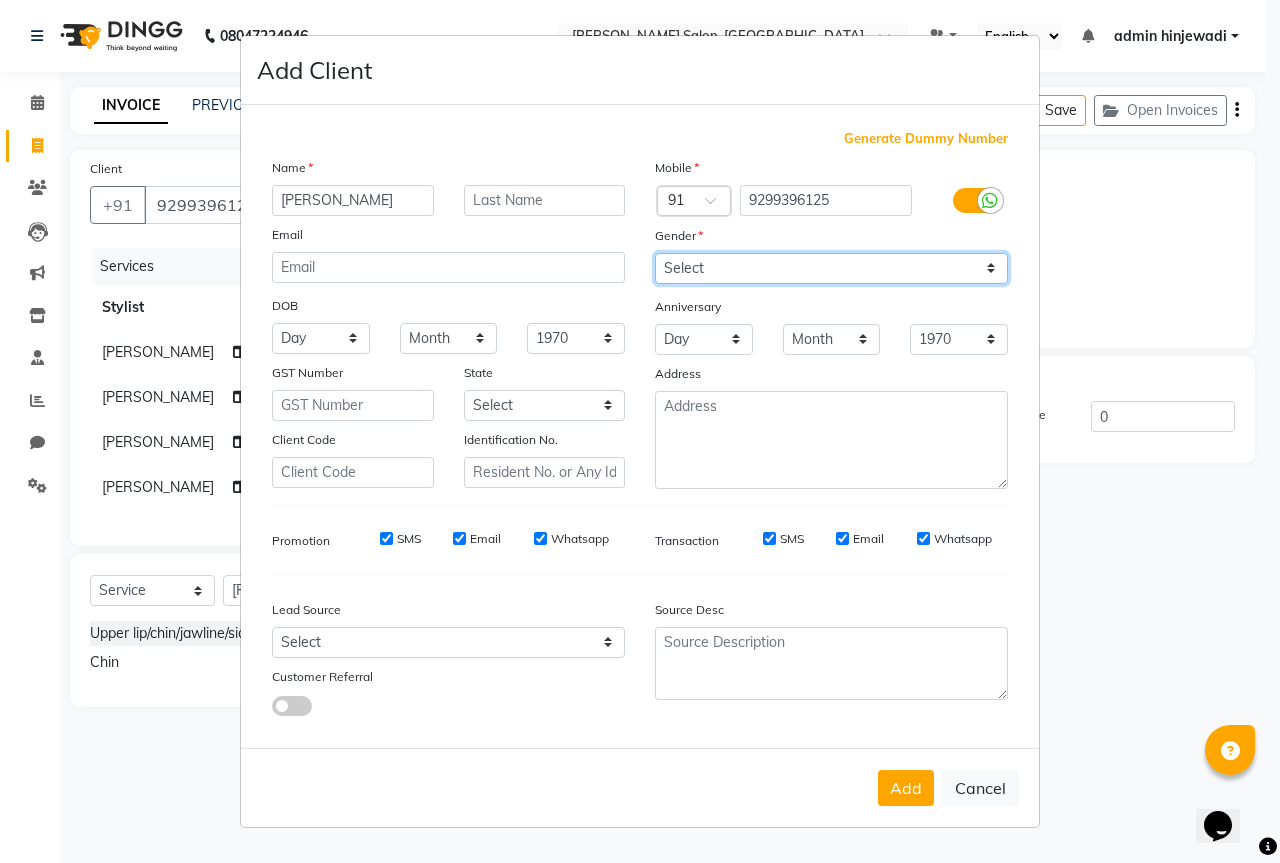 select on "[DEMOGRAPHIC_DATA]" 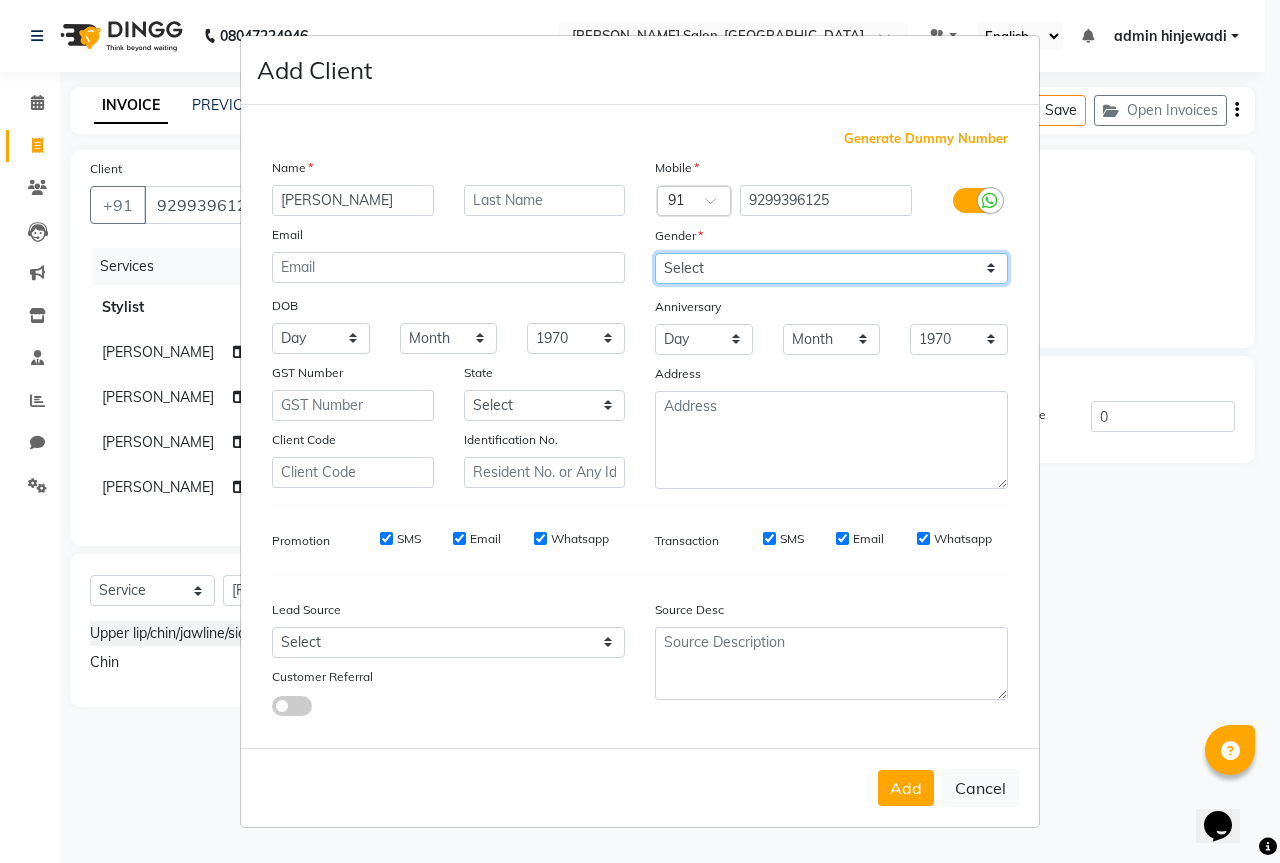 click on "Select [DEMOGRAPHIC_DATA] [DEMOGRAPHIC_DATA] Other Prefer Not To Say" at bounding box center [831, 268] 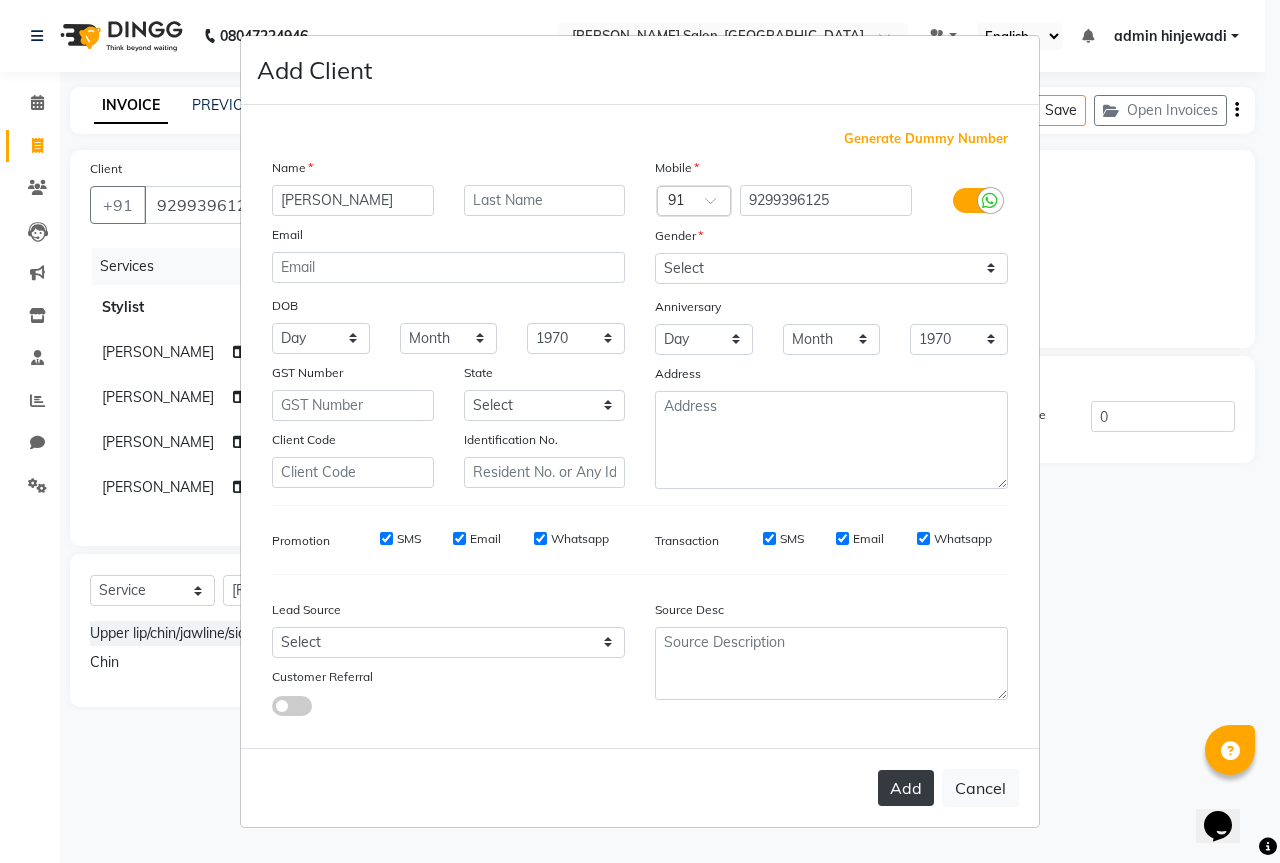 click on "Add" at bounding box center (906, 788) 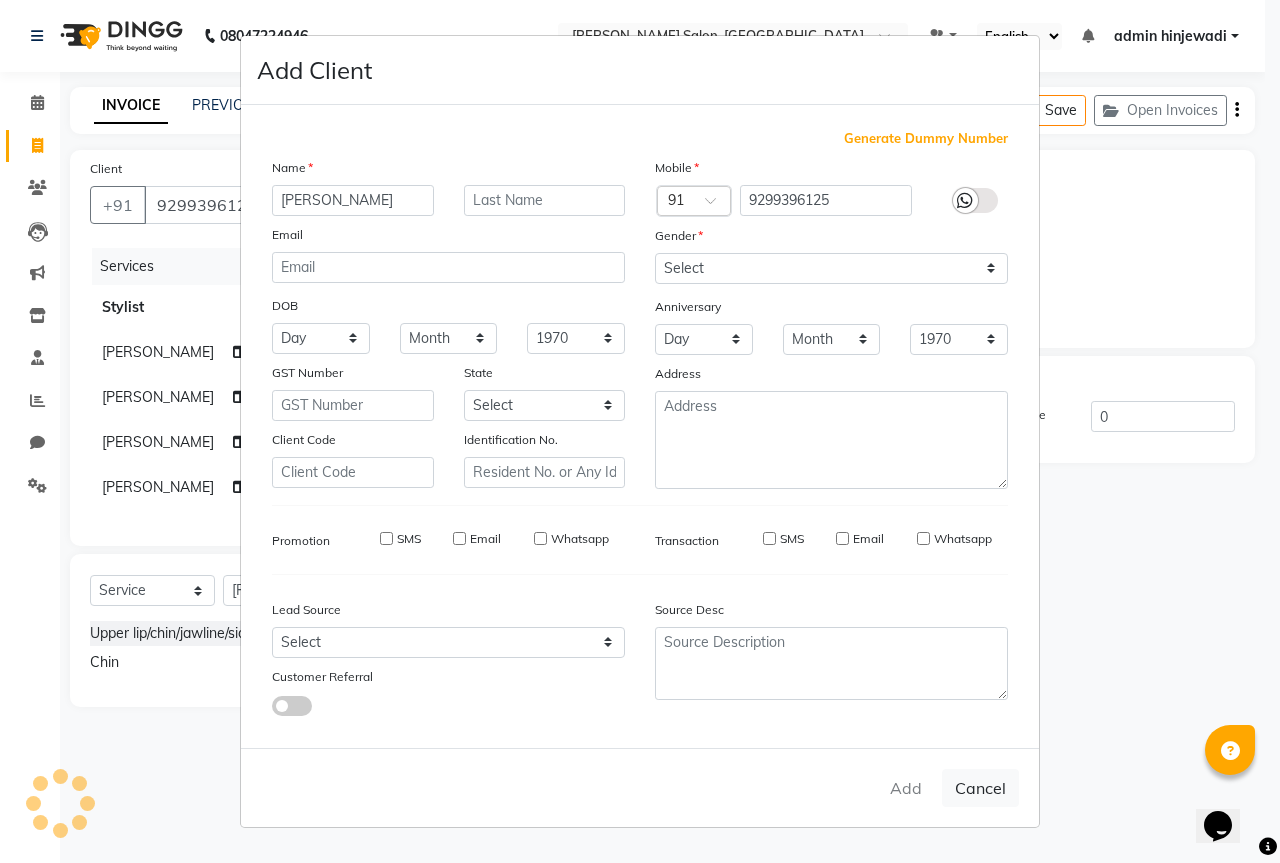 type 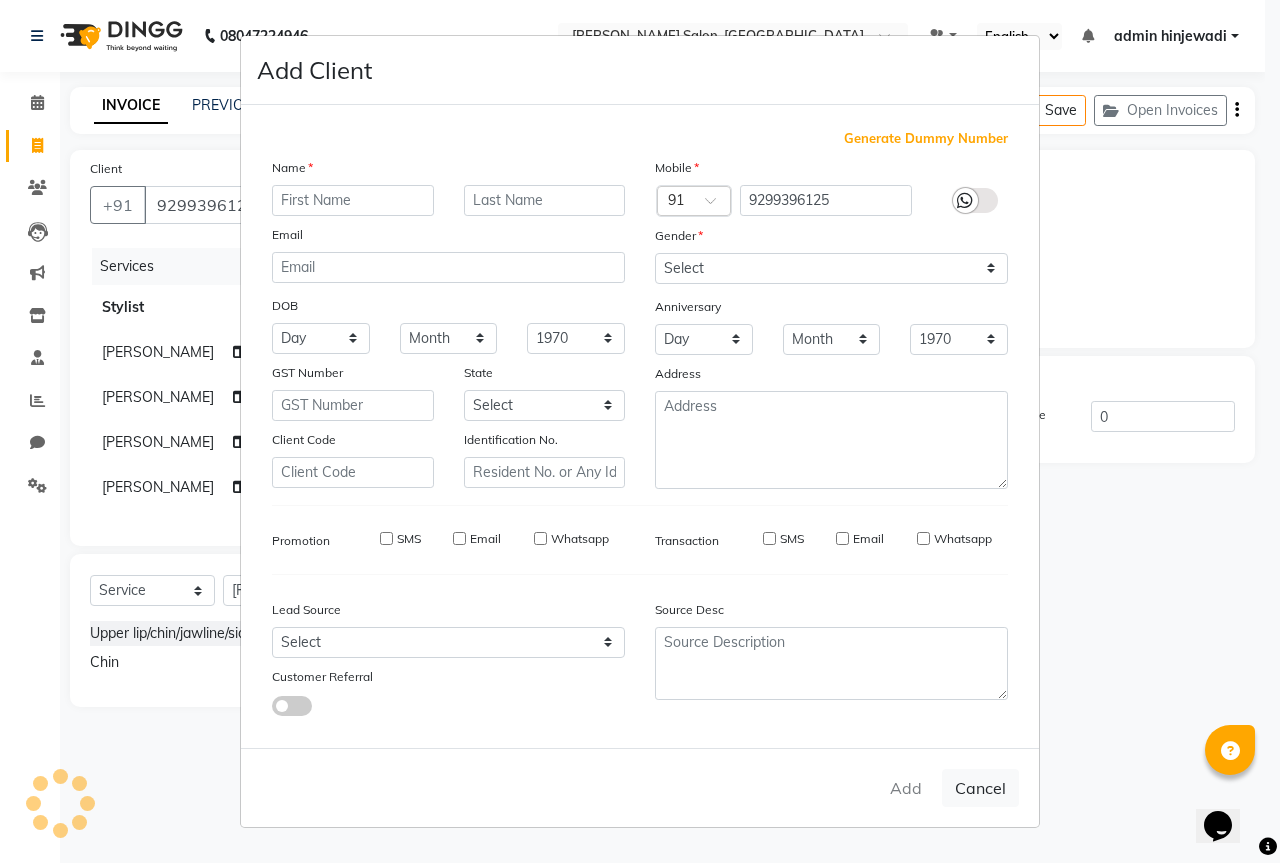 select 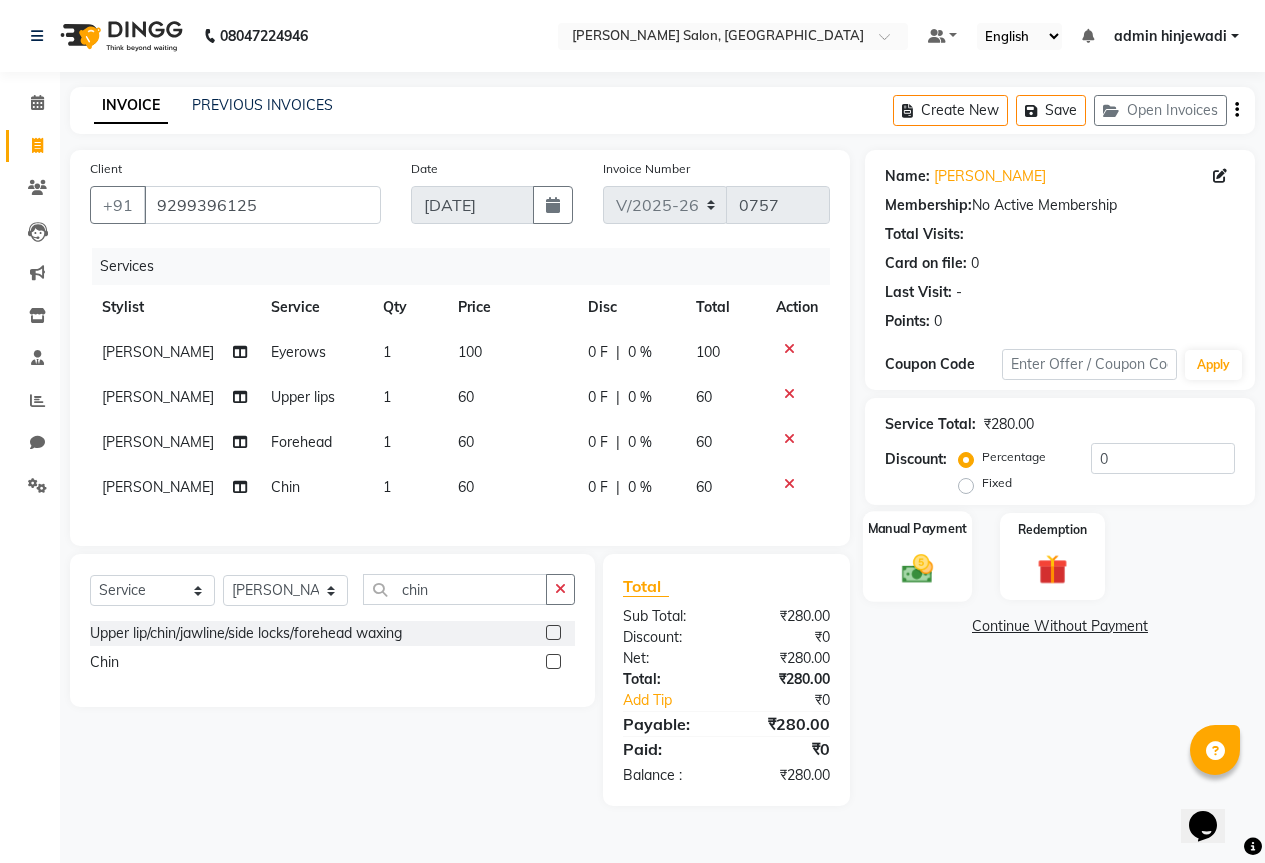 click 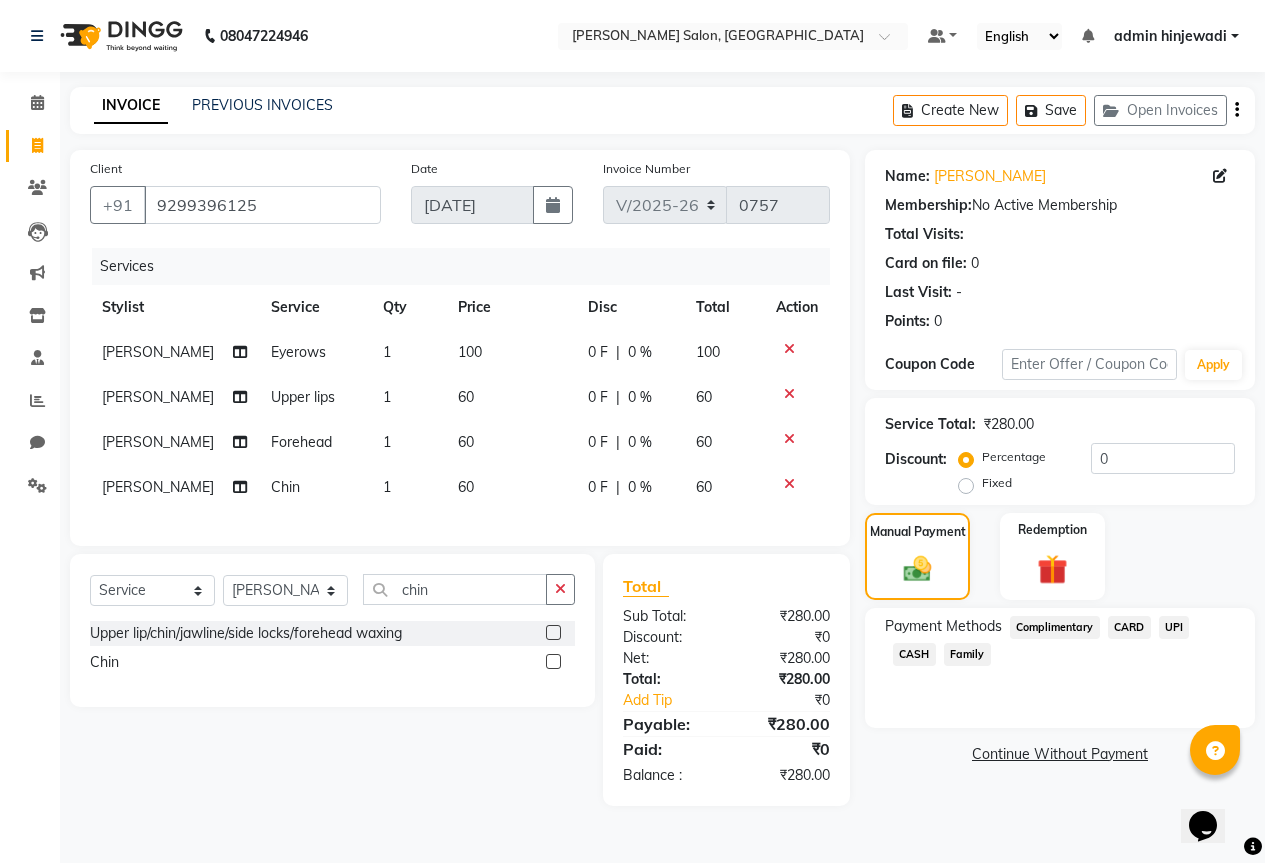 click on "UPI" 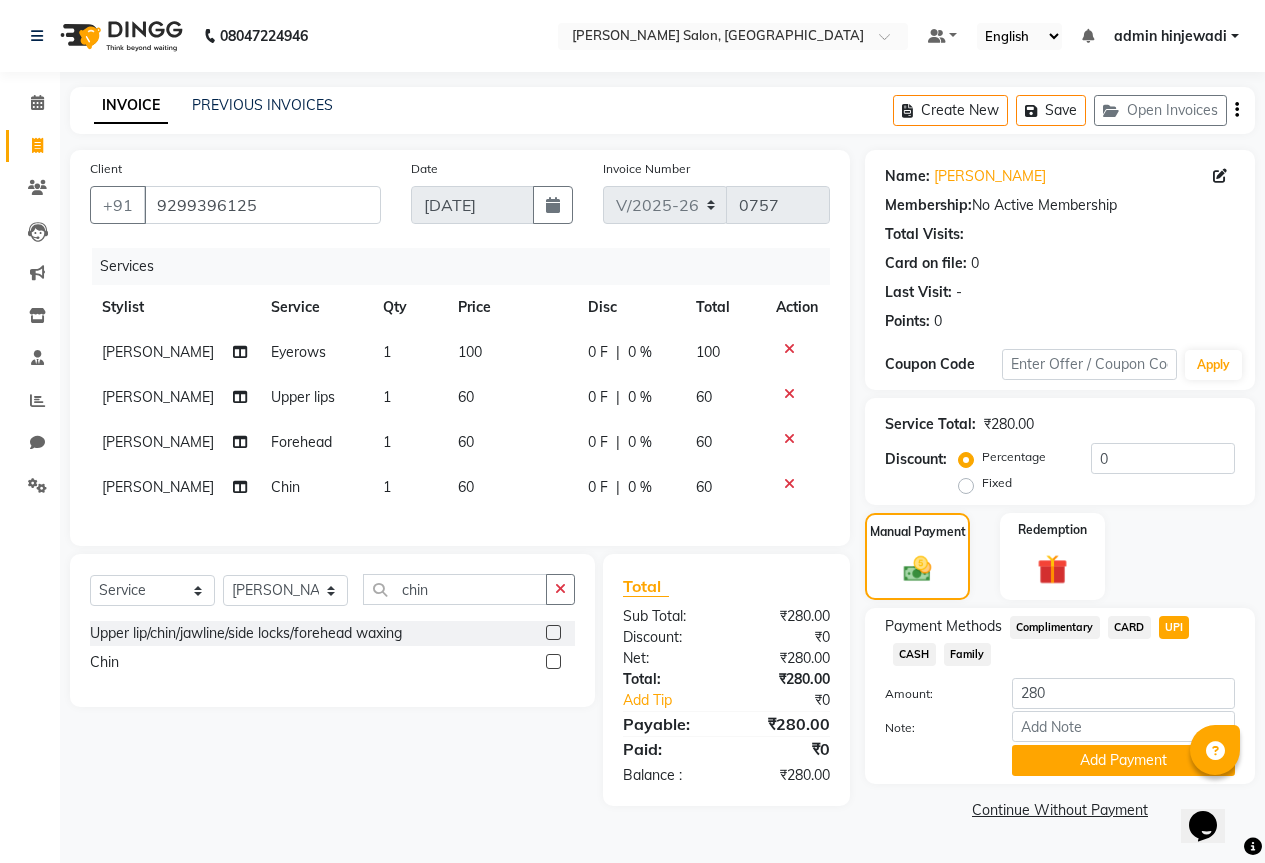 scroll, scrollTop: 72, scrollLeft: 0, axis: vertical 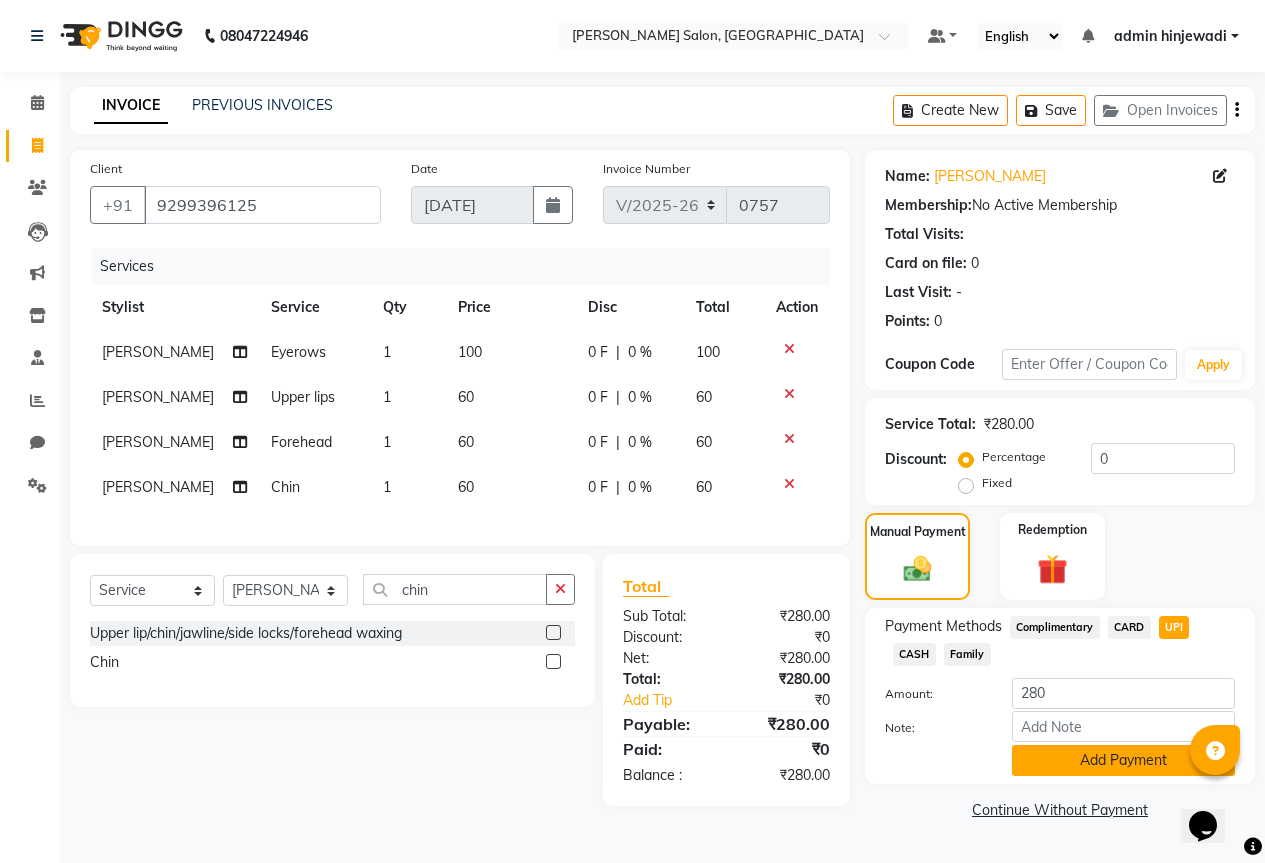 click on "Add Payment" 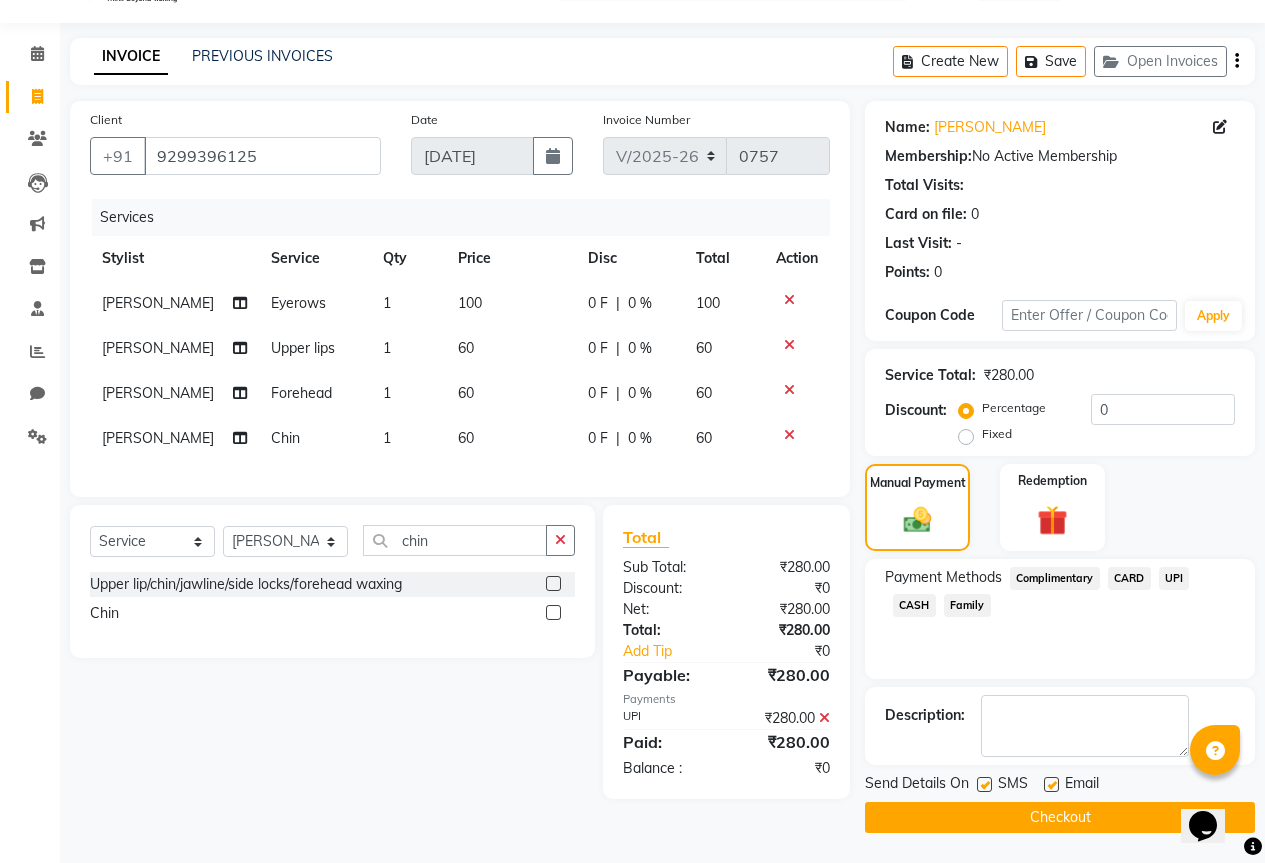 click on "Checkout" 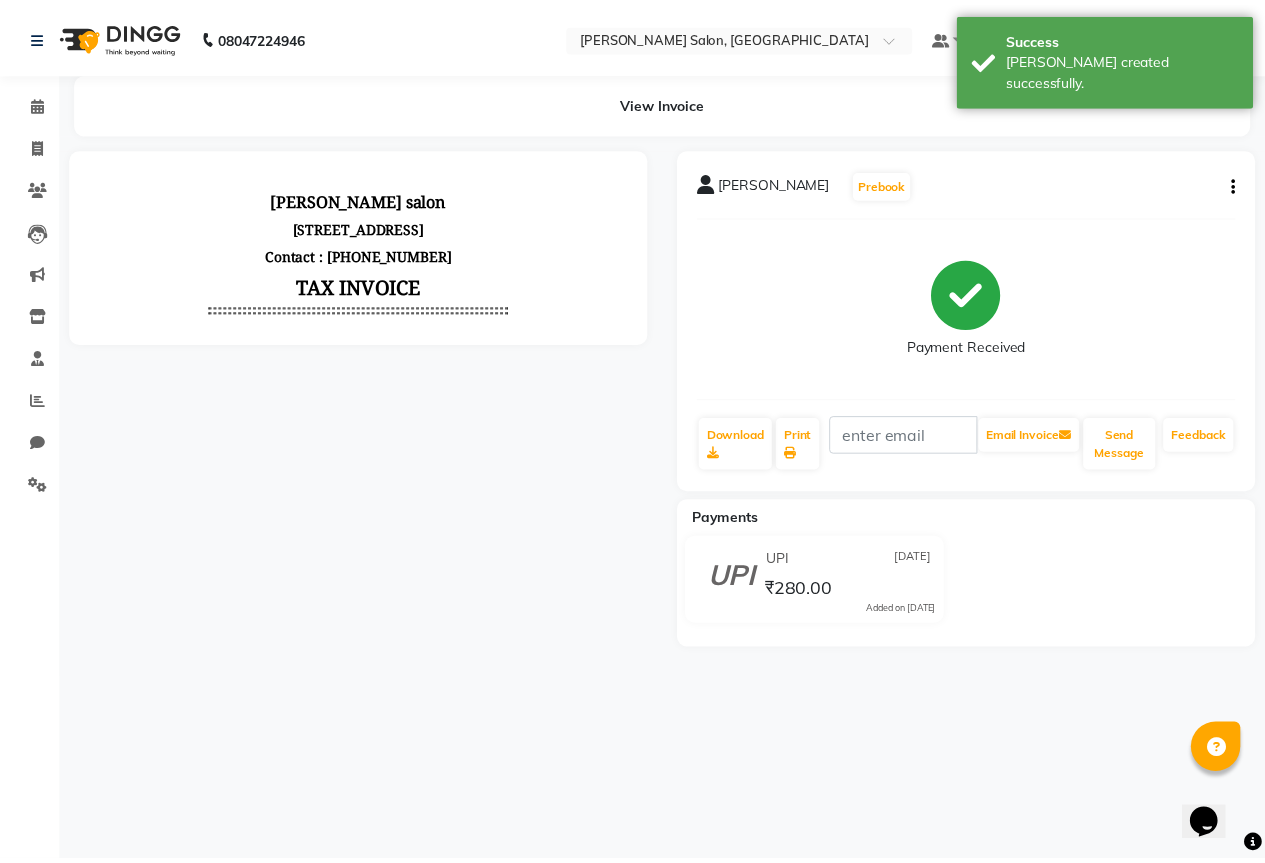 scroll, scrollTop: 0, scrollLeft: 0, axis: both 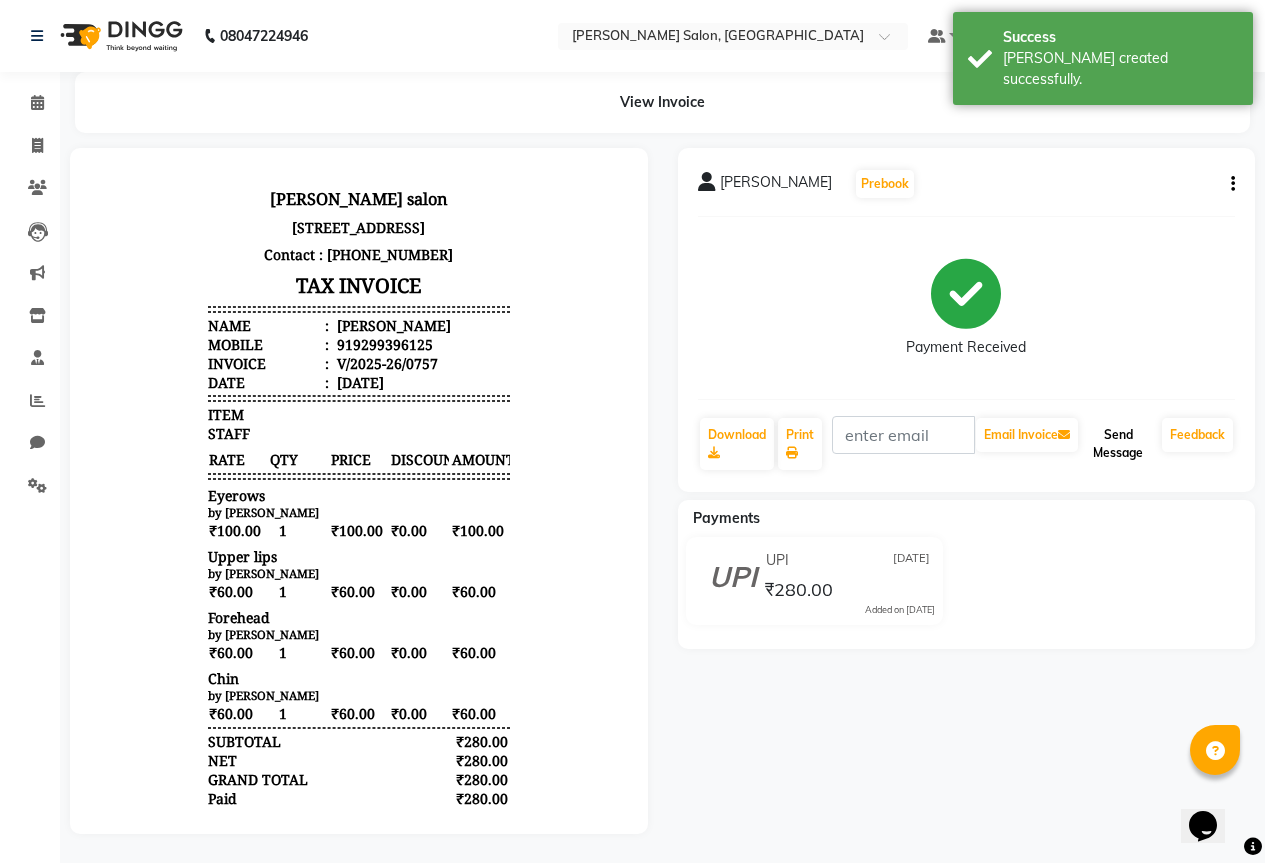 click on "Send Message" 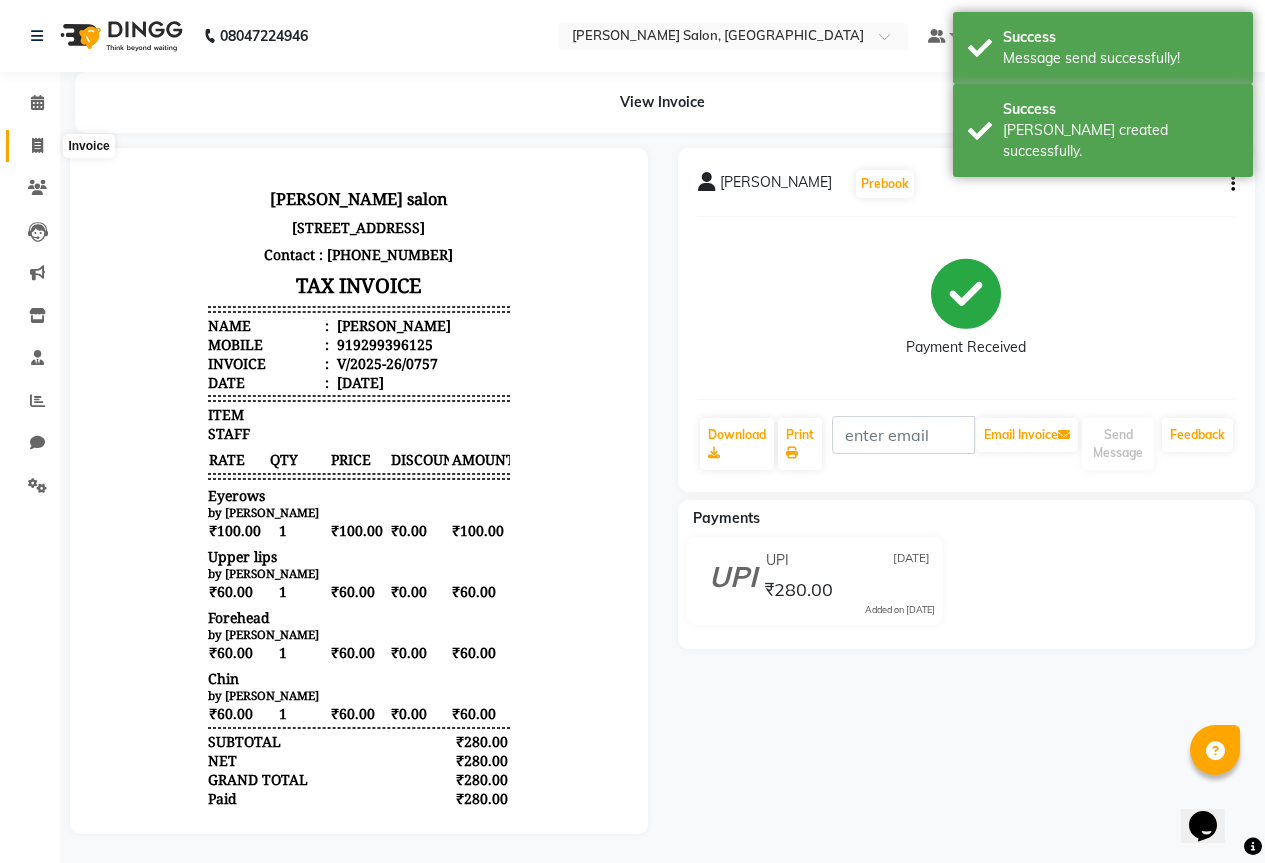 click 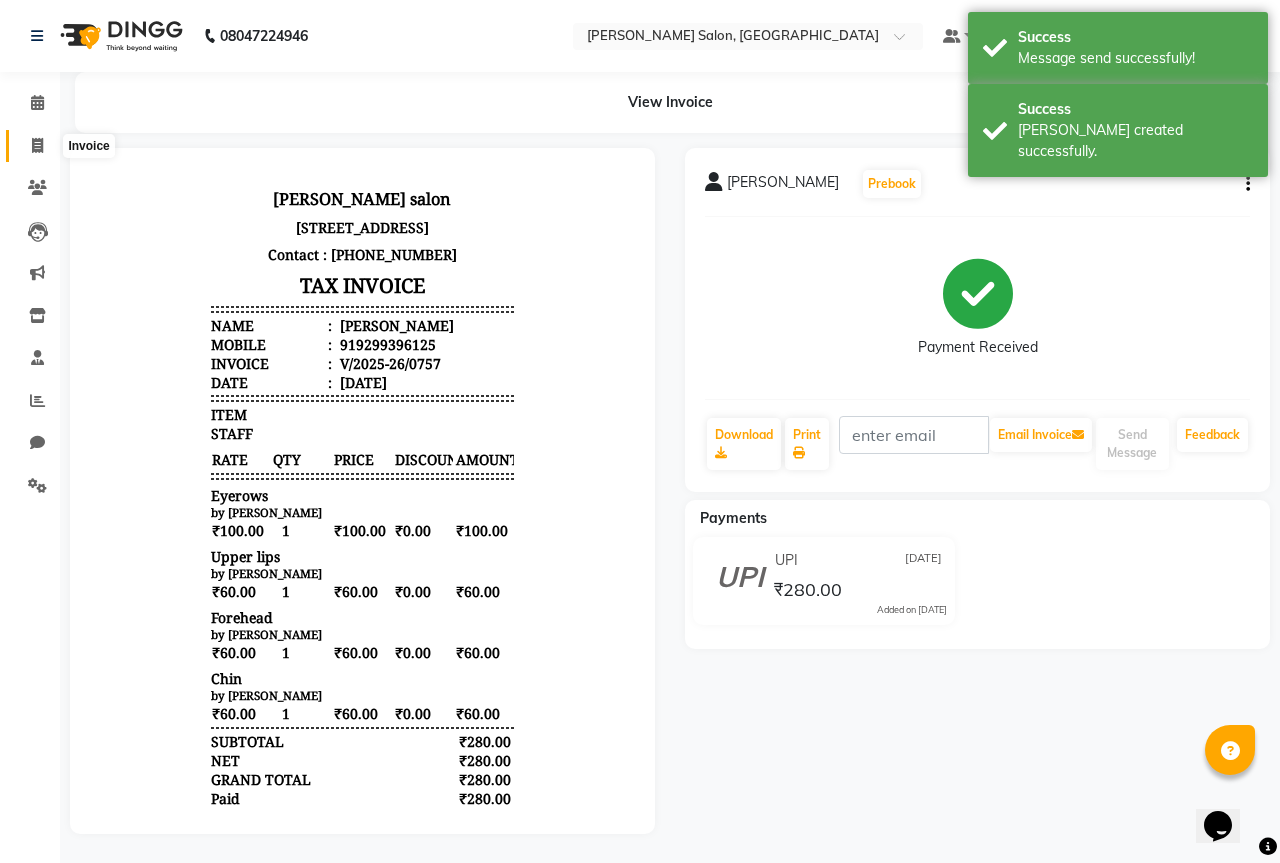 select on "service" 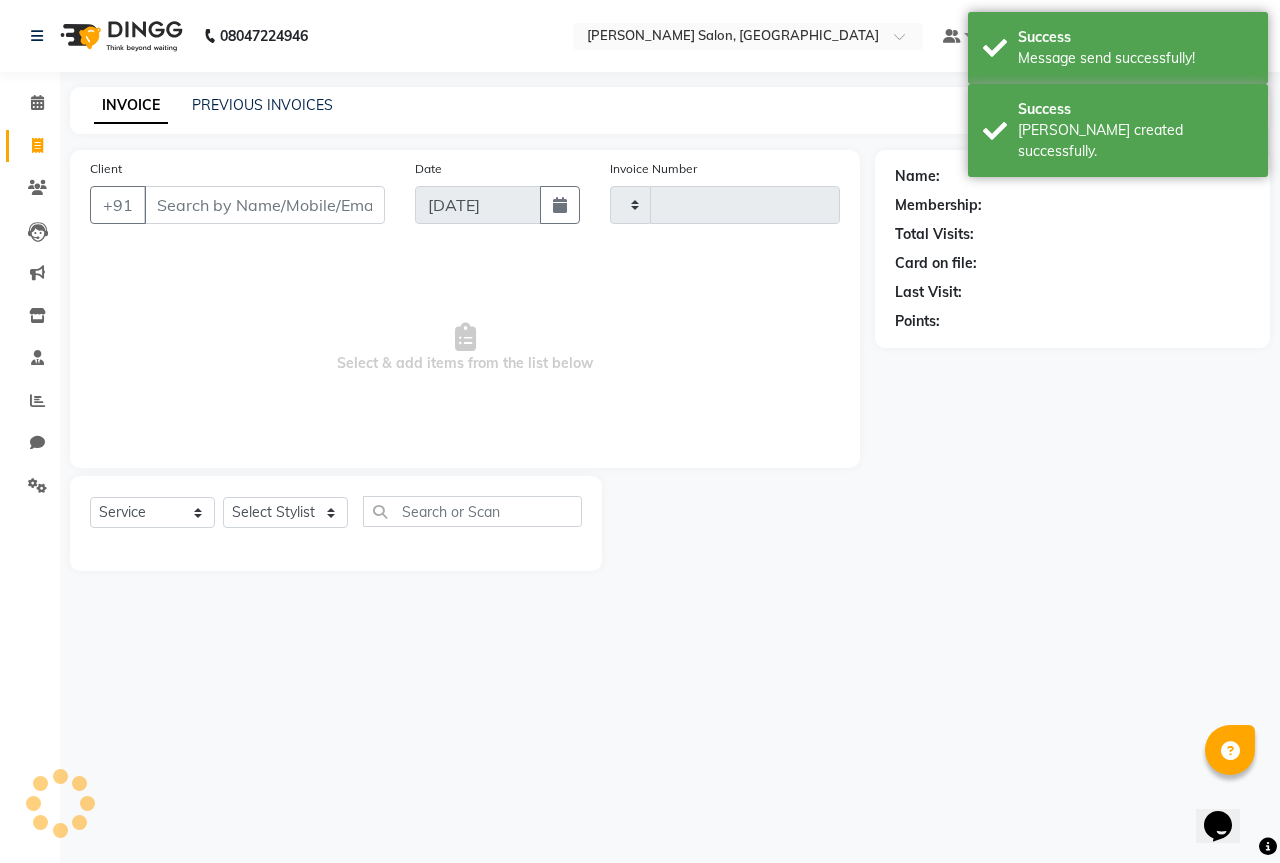 type on "0758" 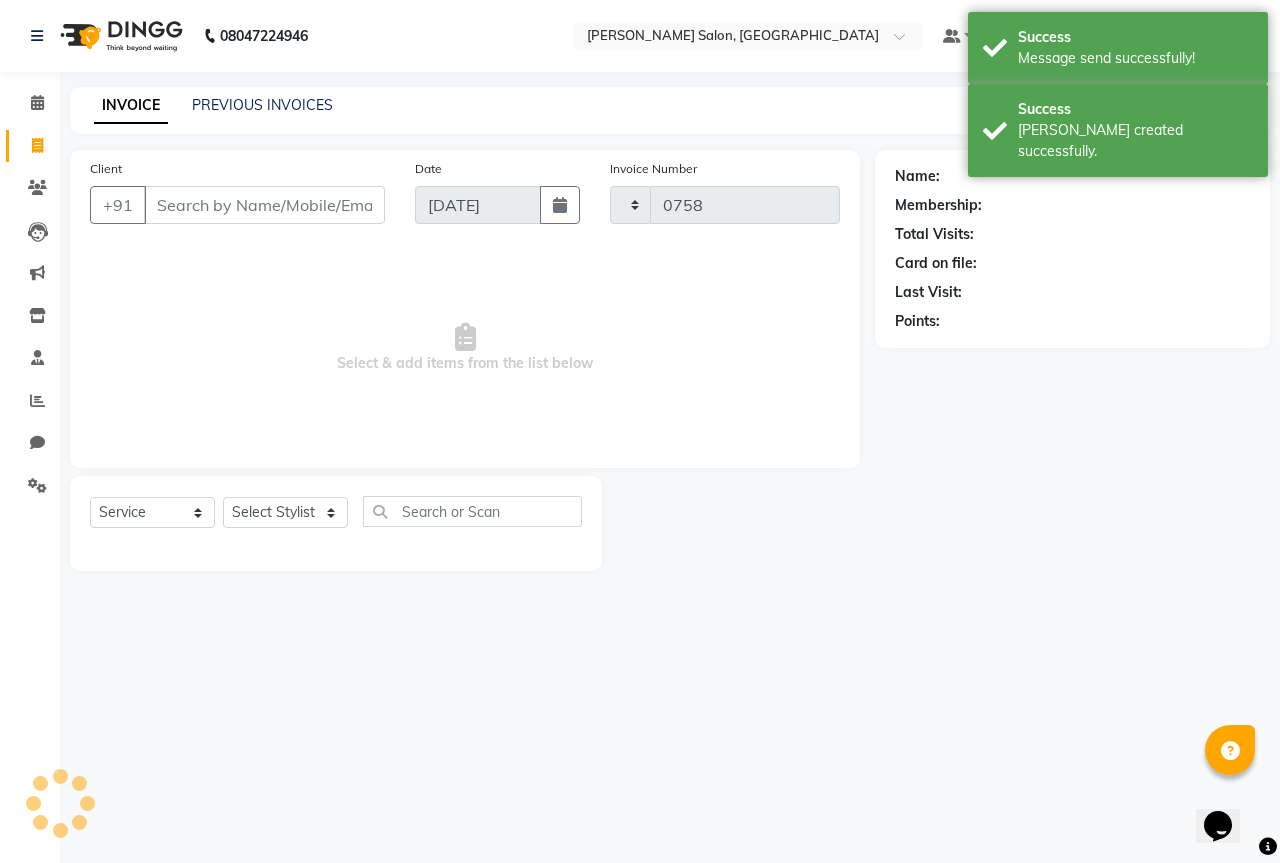 select on "7331" 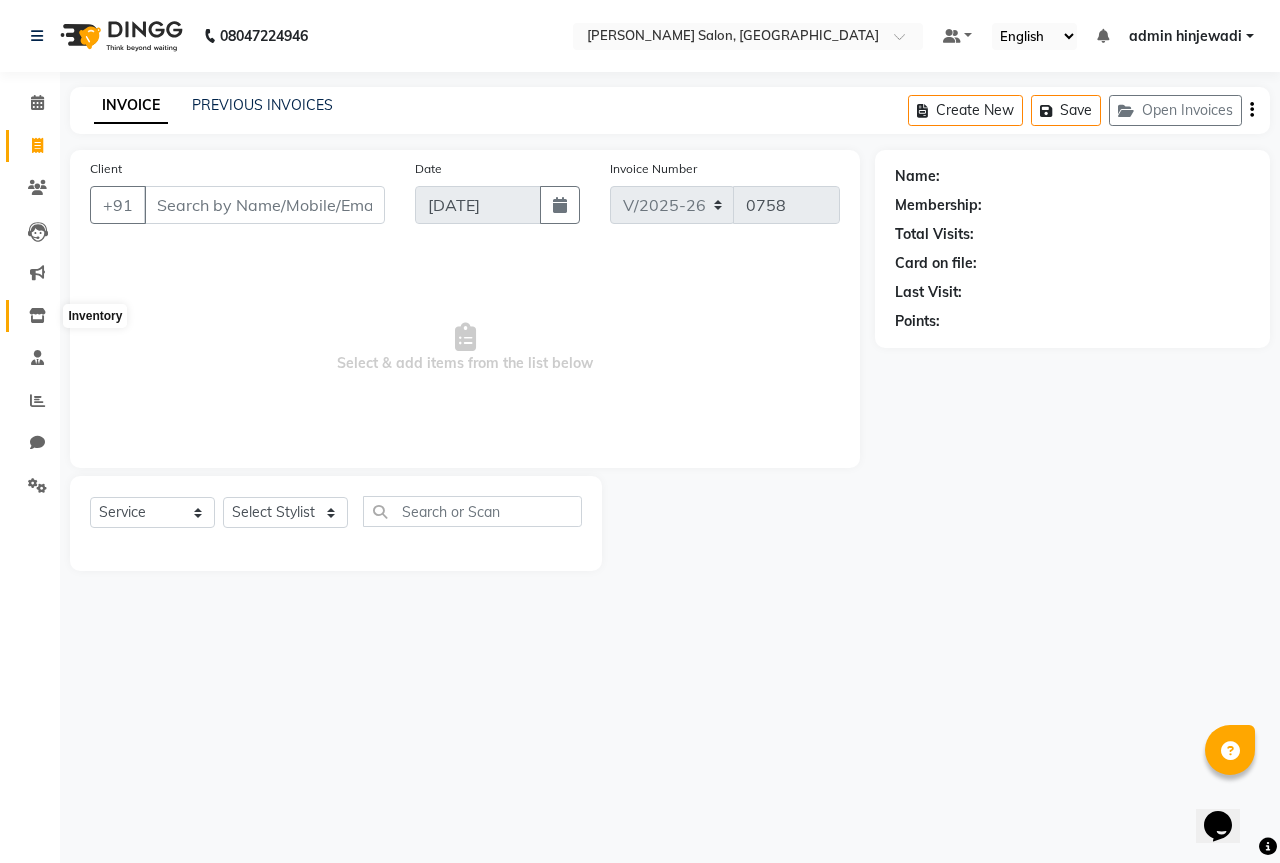 click 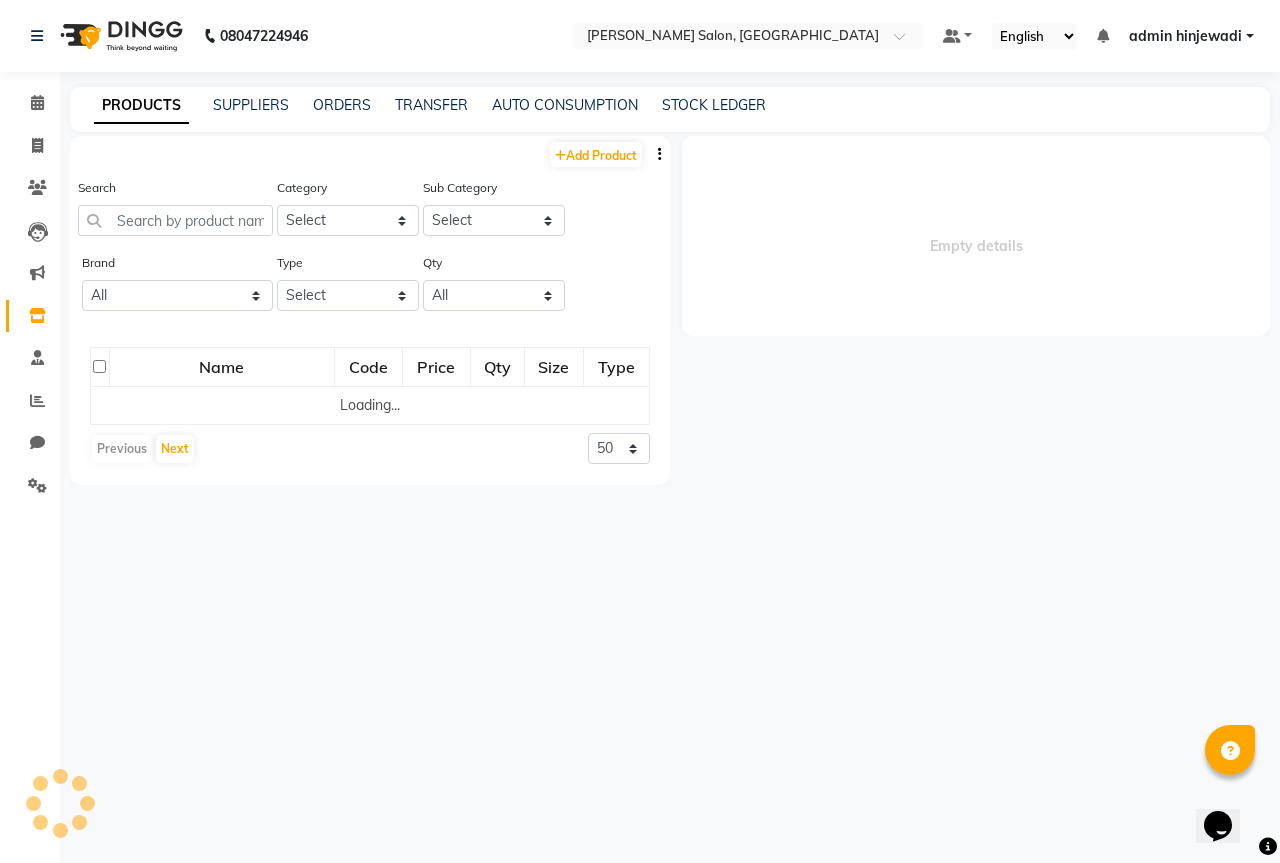 select 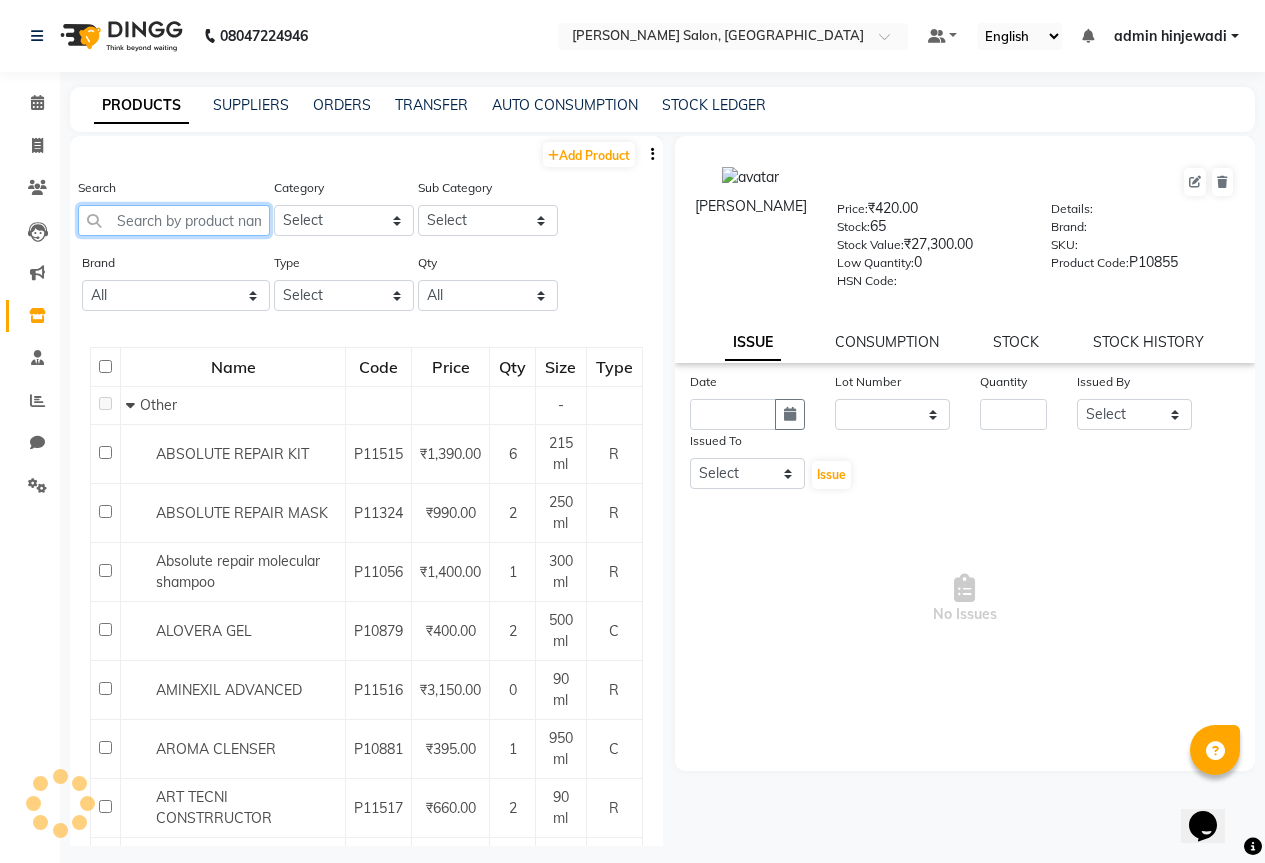click 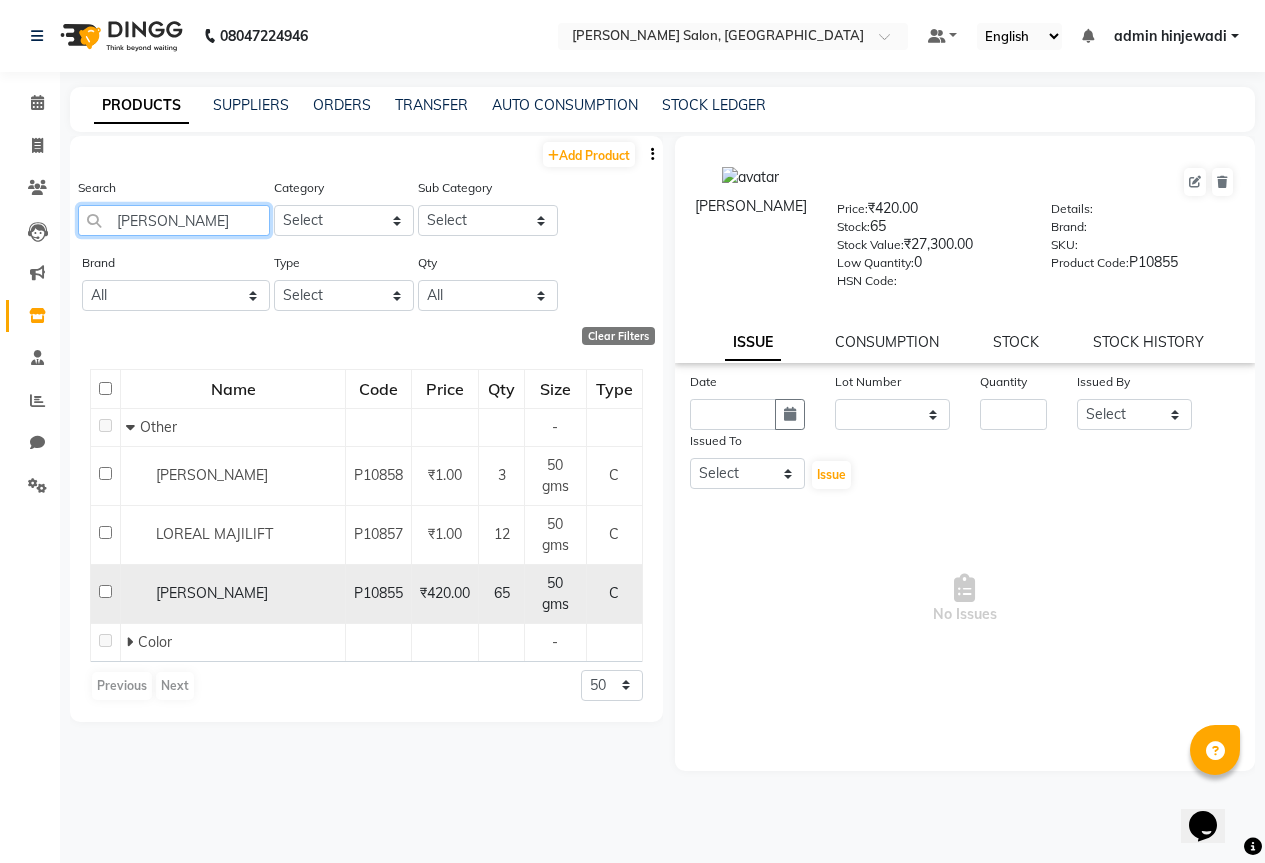 type on "maji" 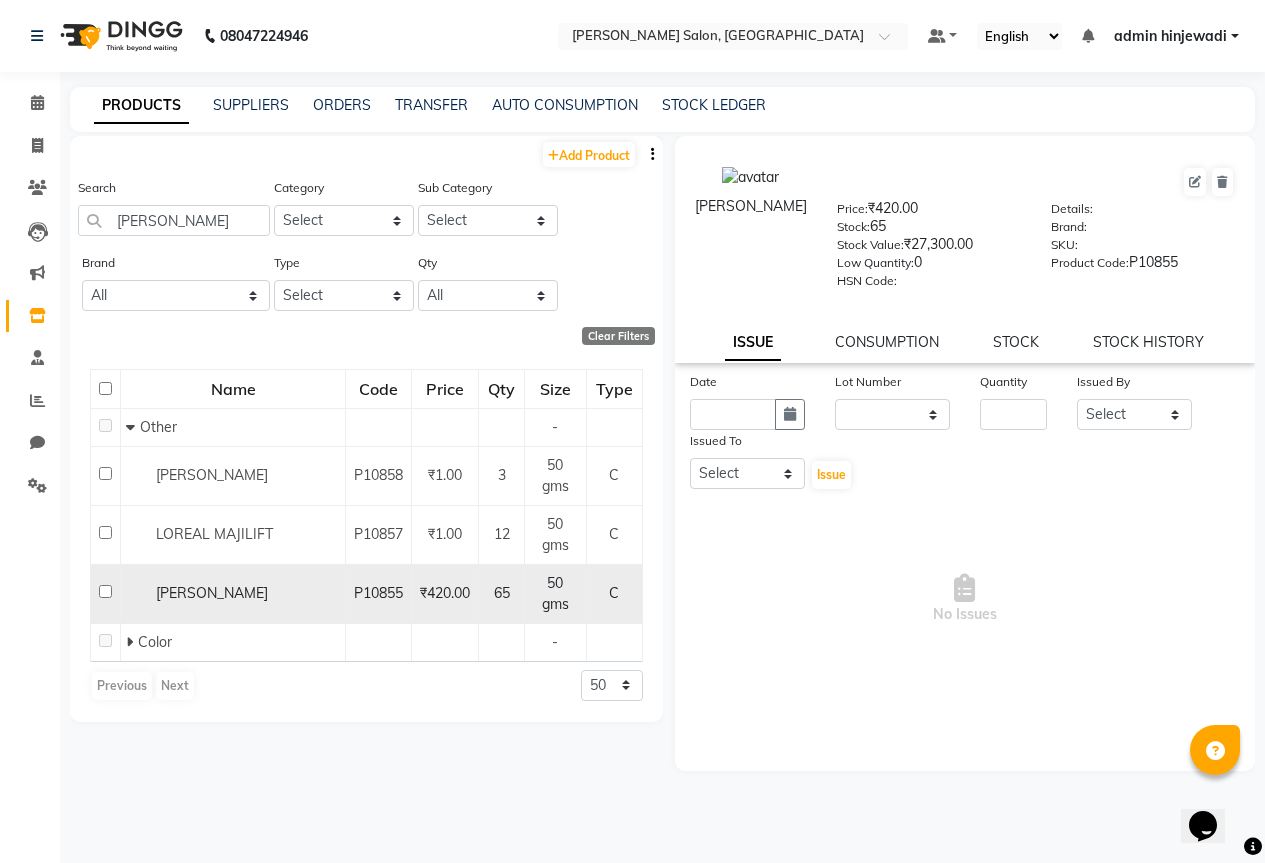 click 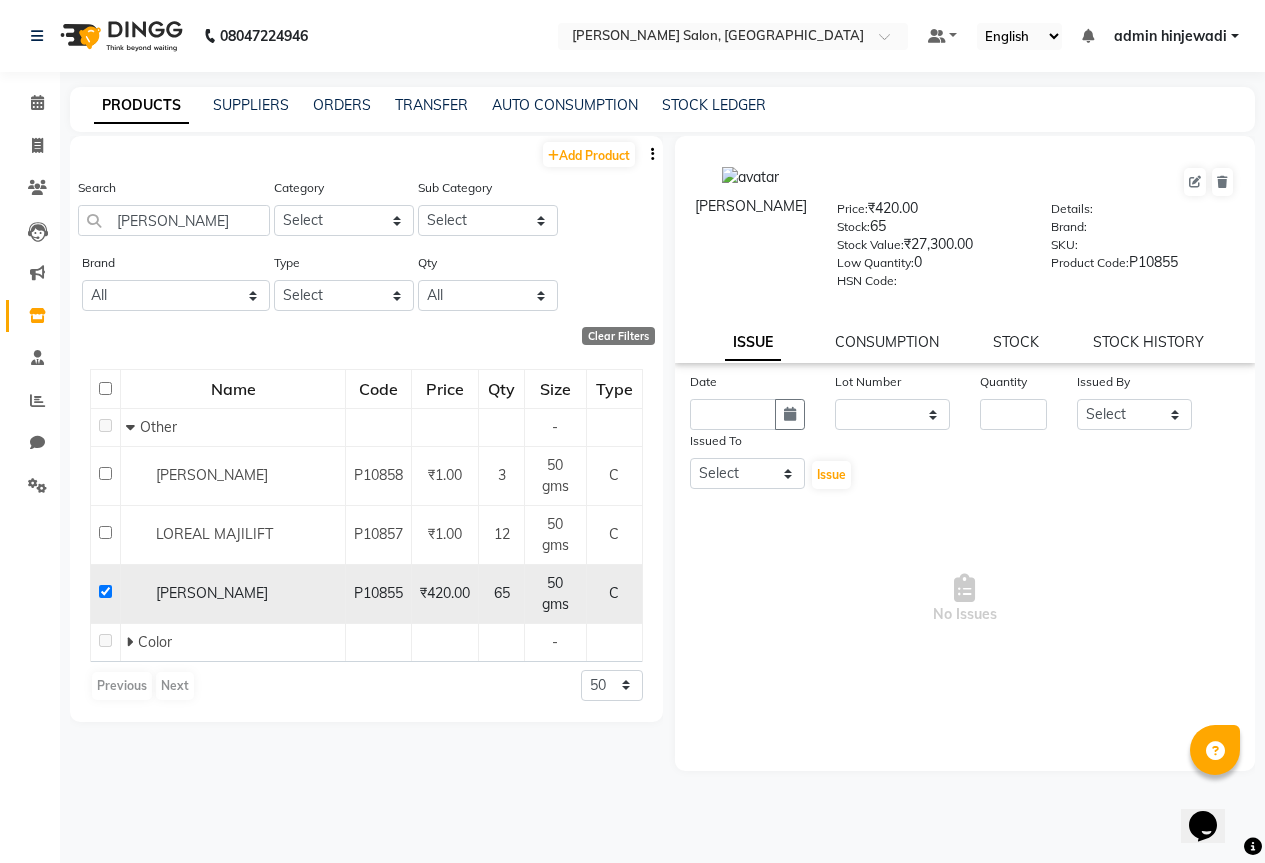 checkbox on "true" 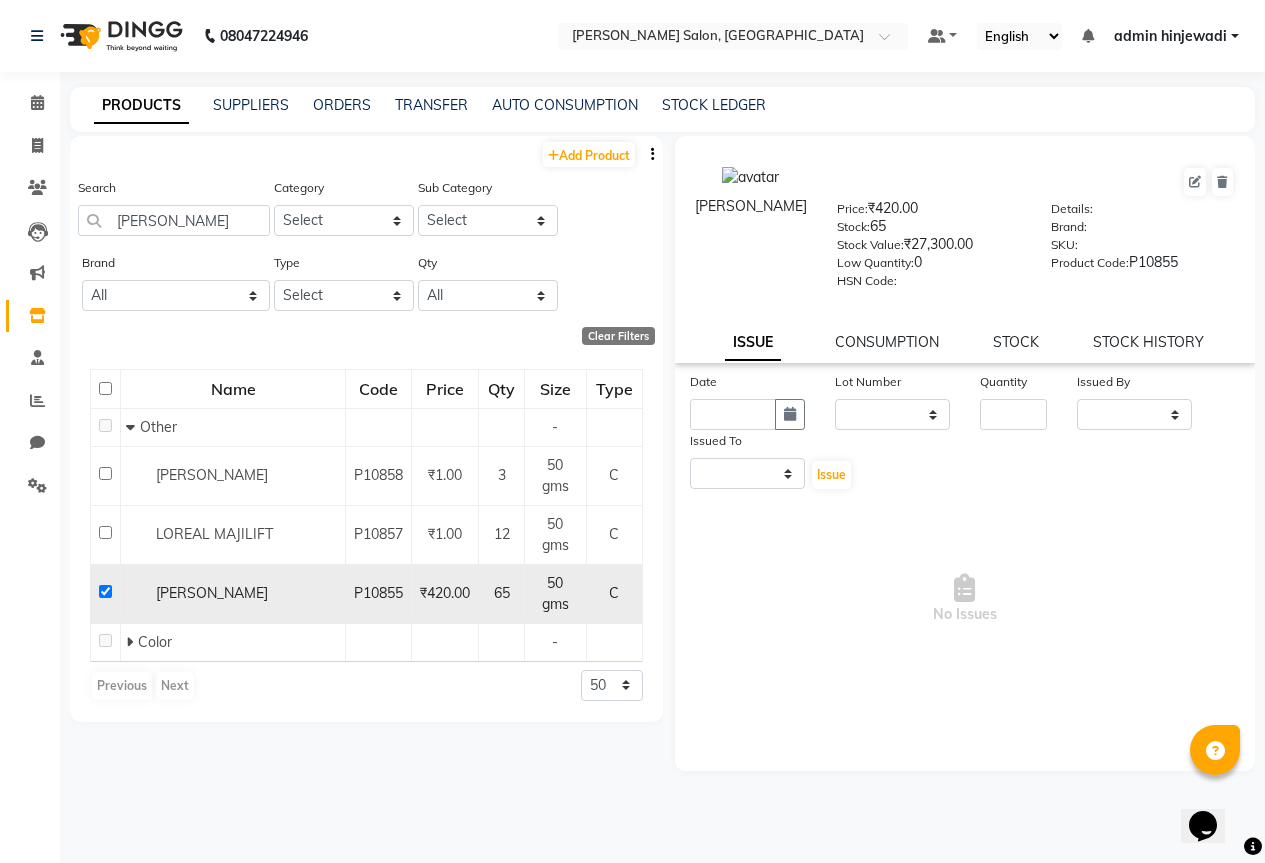 select 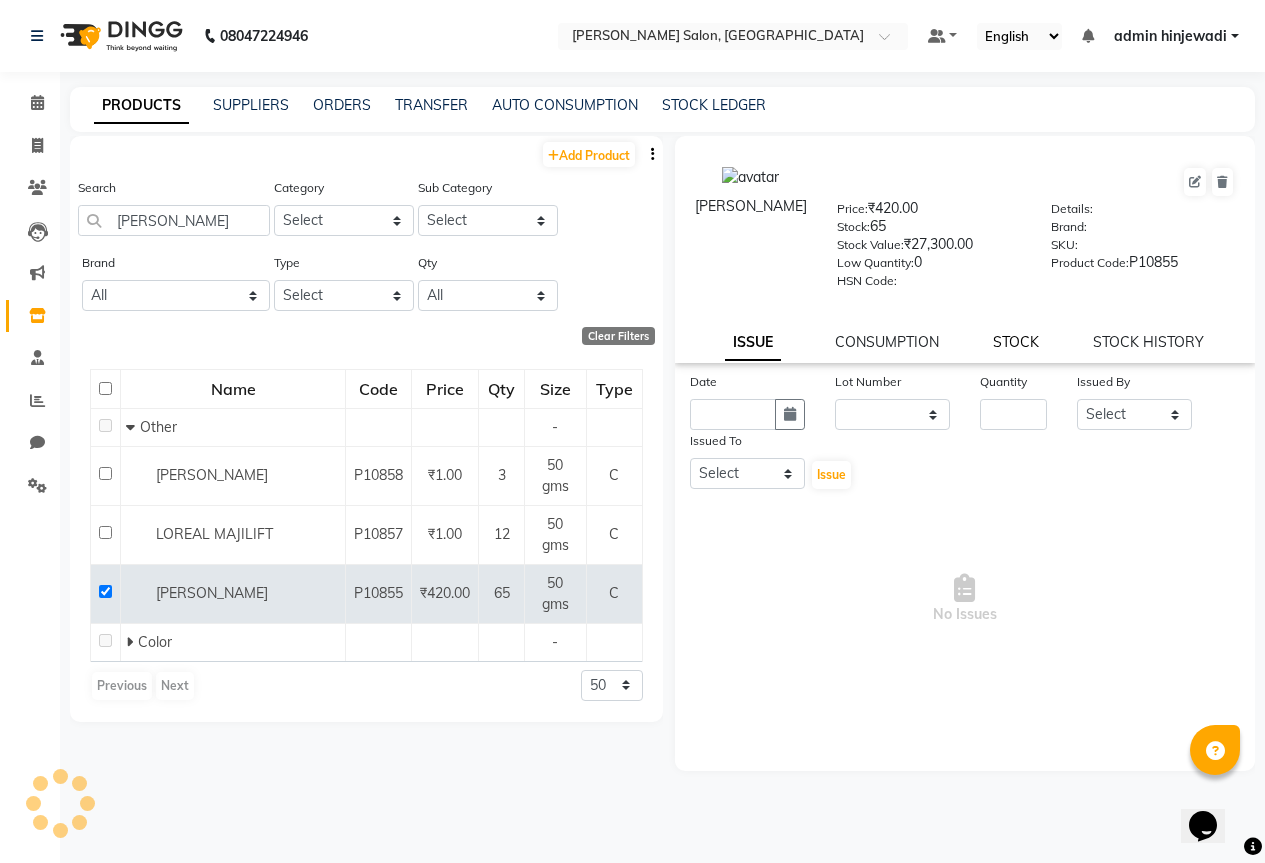 drag, startPoint x: 1021, startPoint y: 337, endPoint x: 998, endPoint y: 360, distance: 32.526913 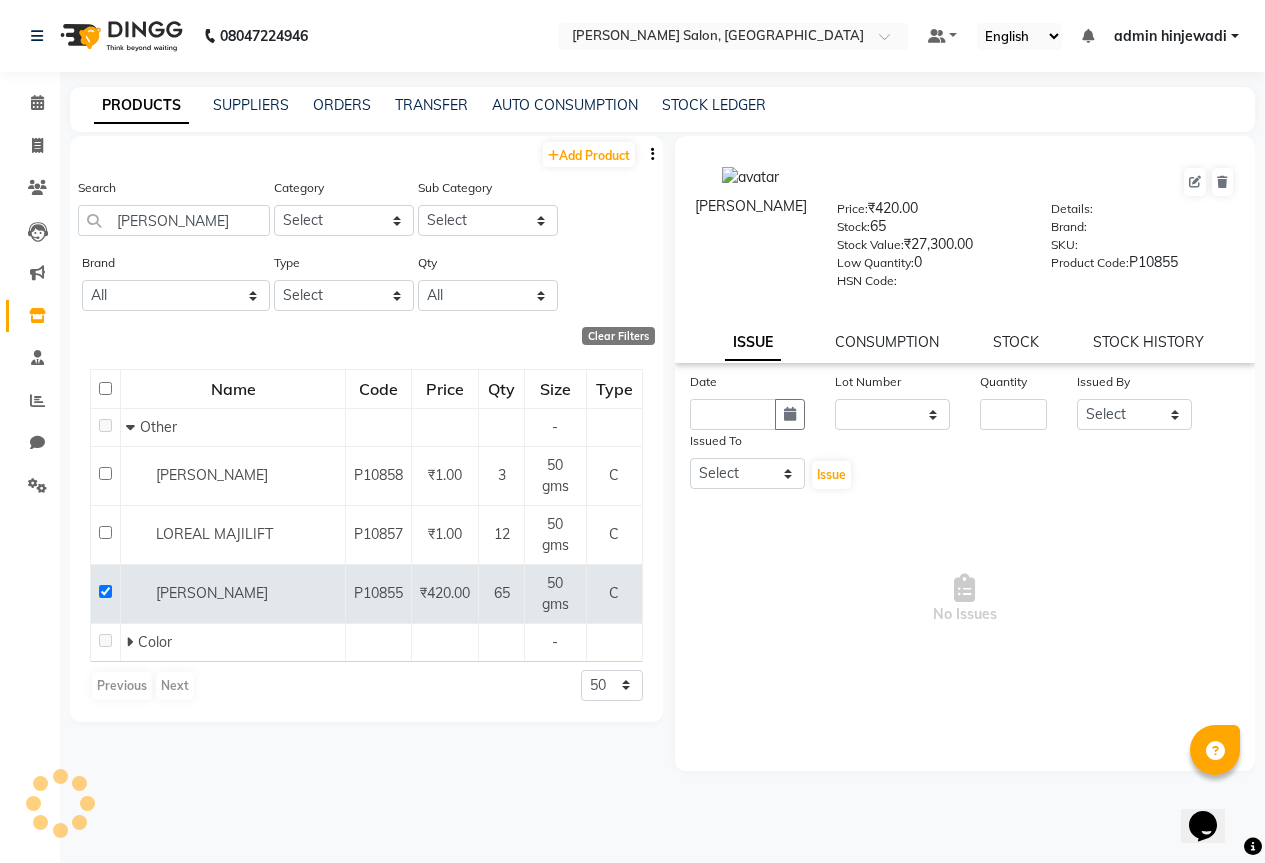 click on "STOCK" 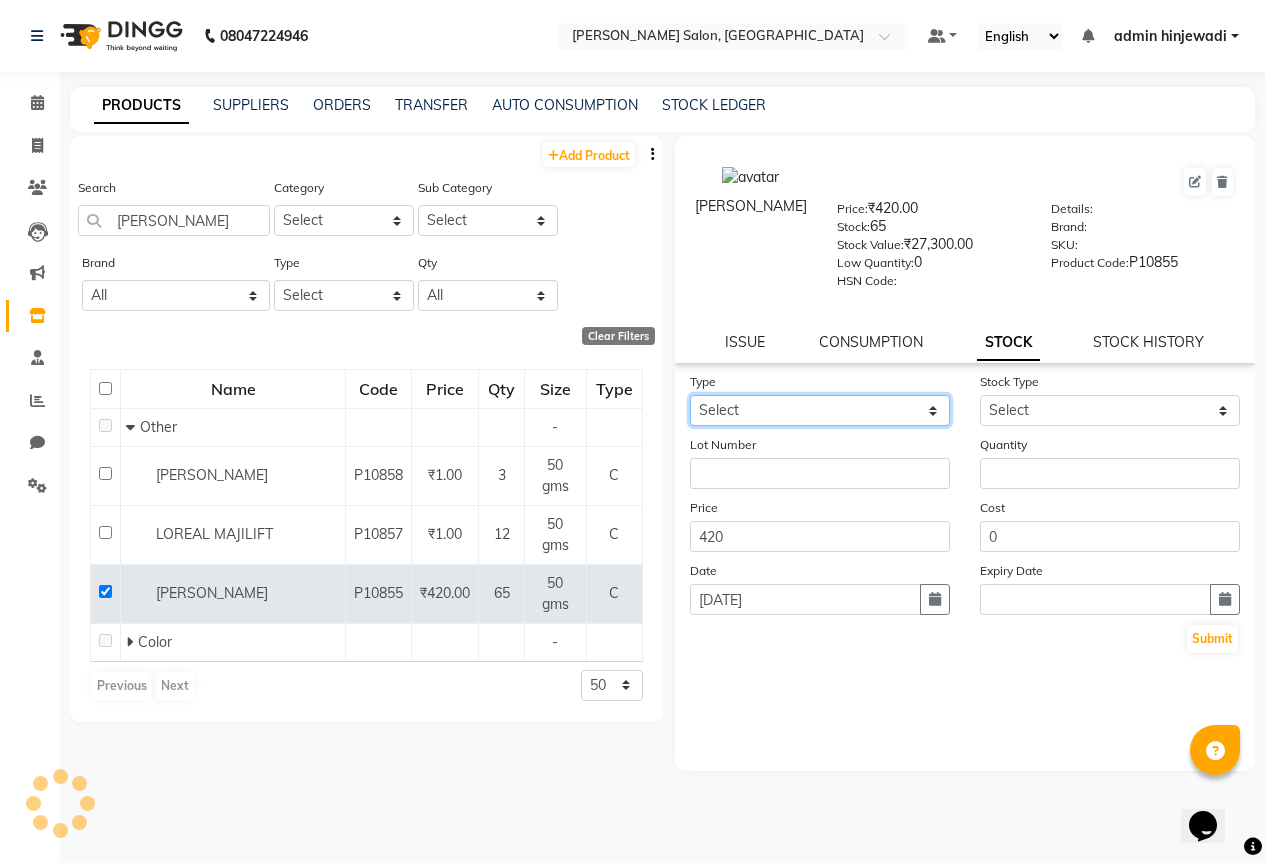 click on "Select In Out" 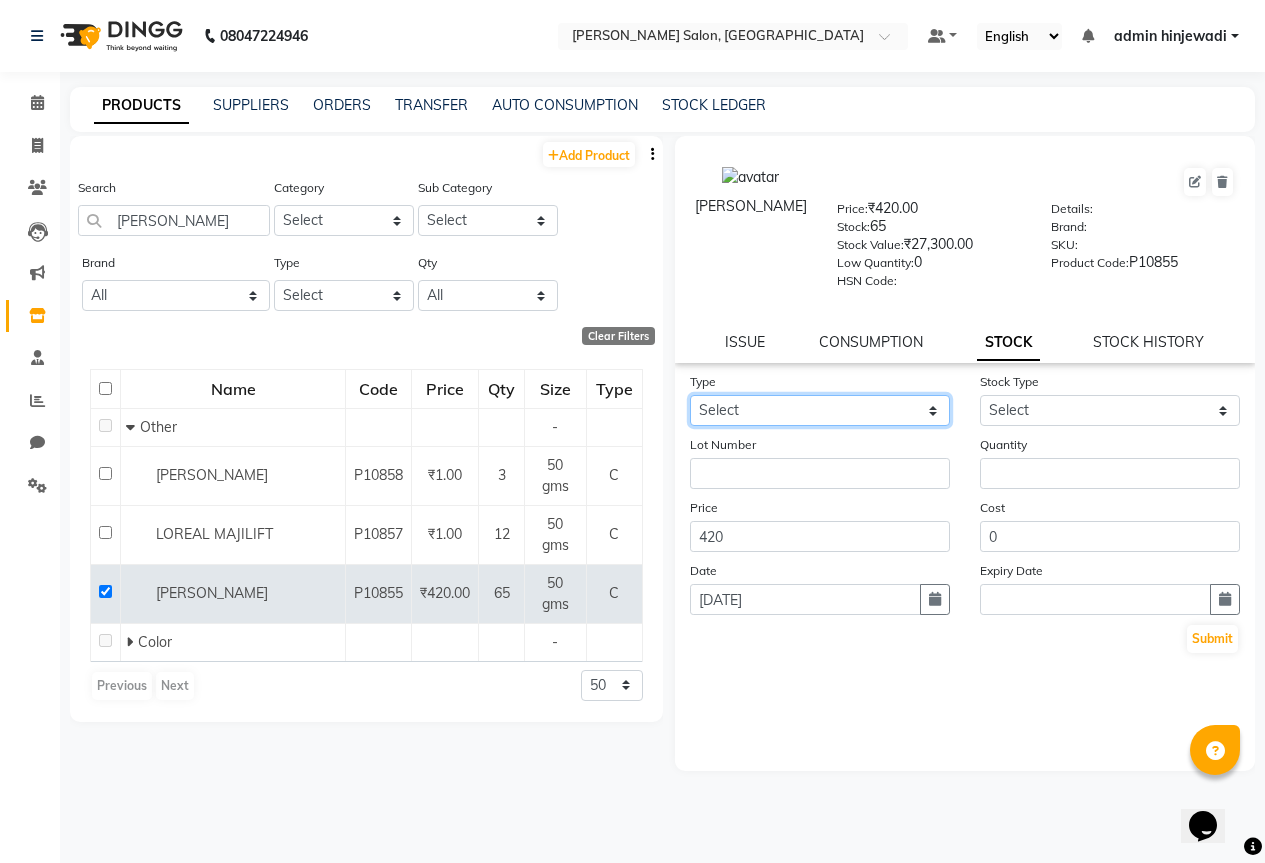 select on "out" 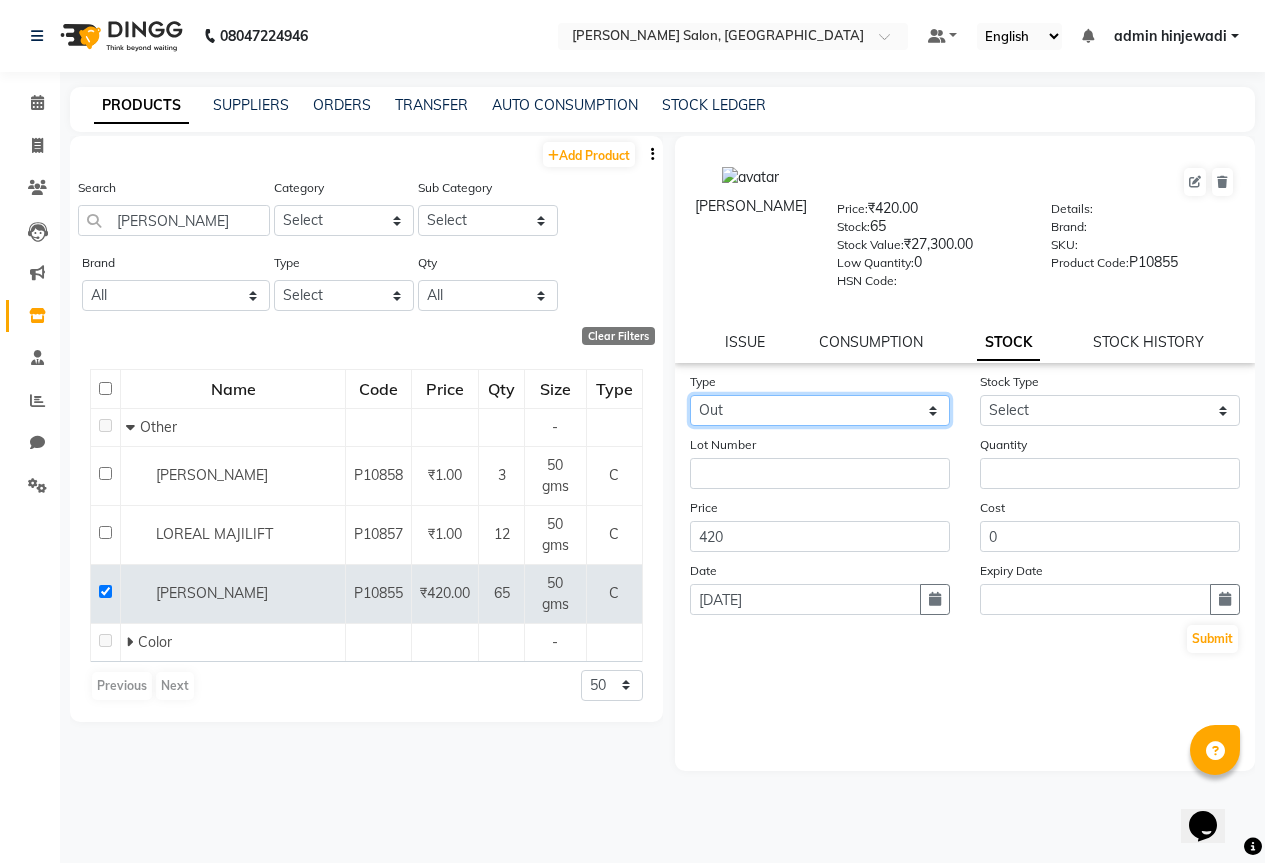 click on "Select In Out" 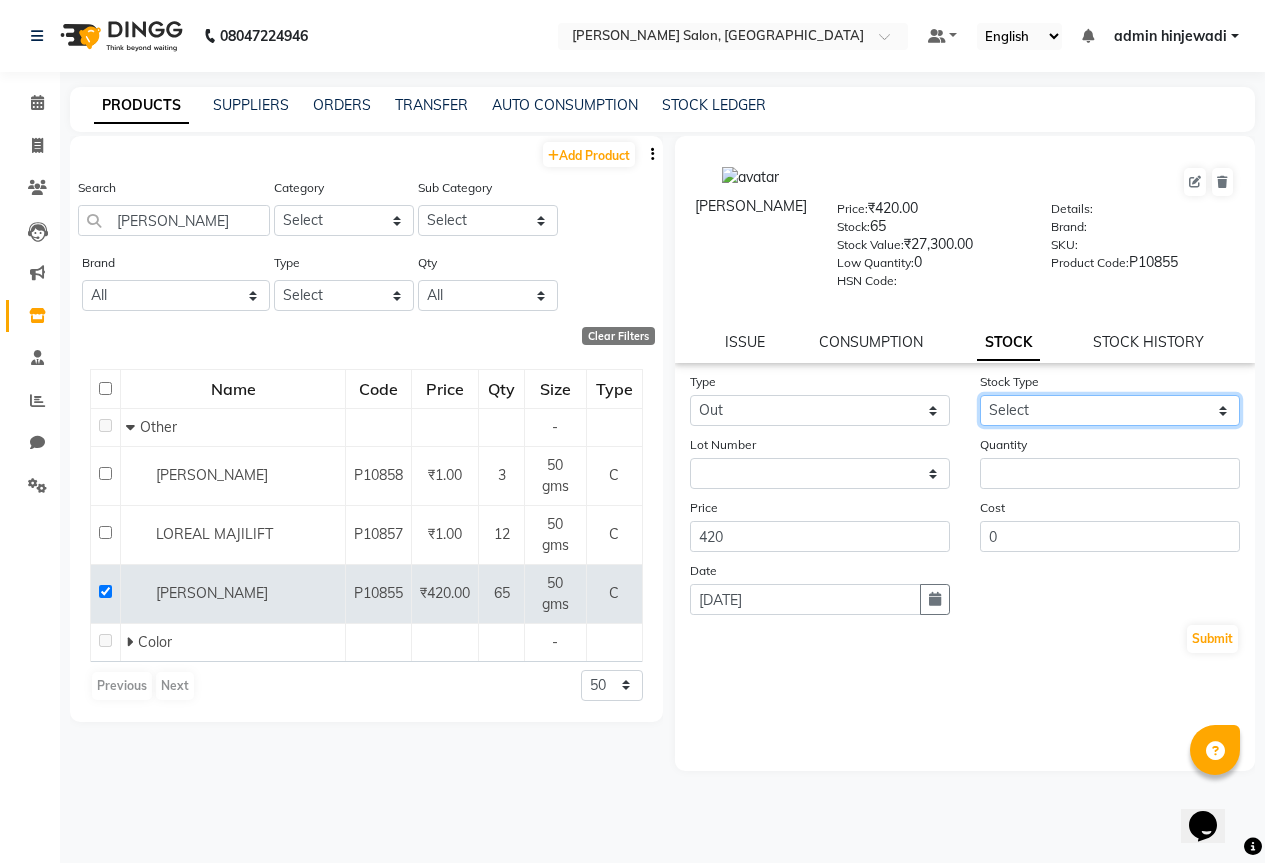 drag, startPoint x: 1118, startPoint y: 409, endPoint x: 1091, endPoint y: 425, distance: 31.38471 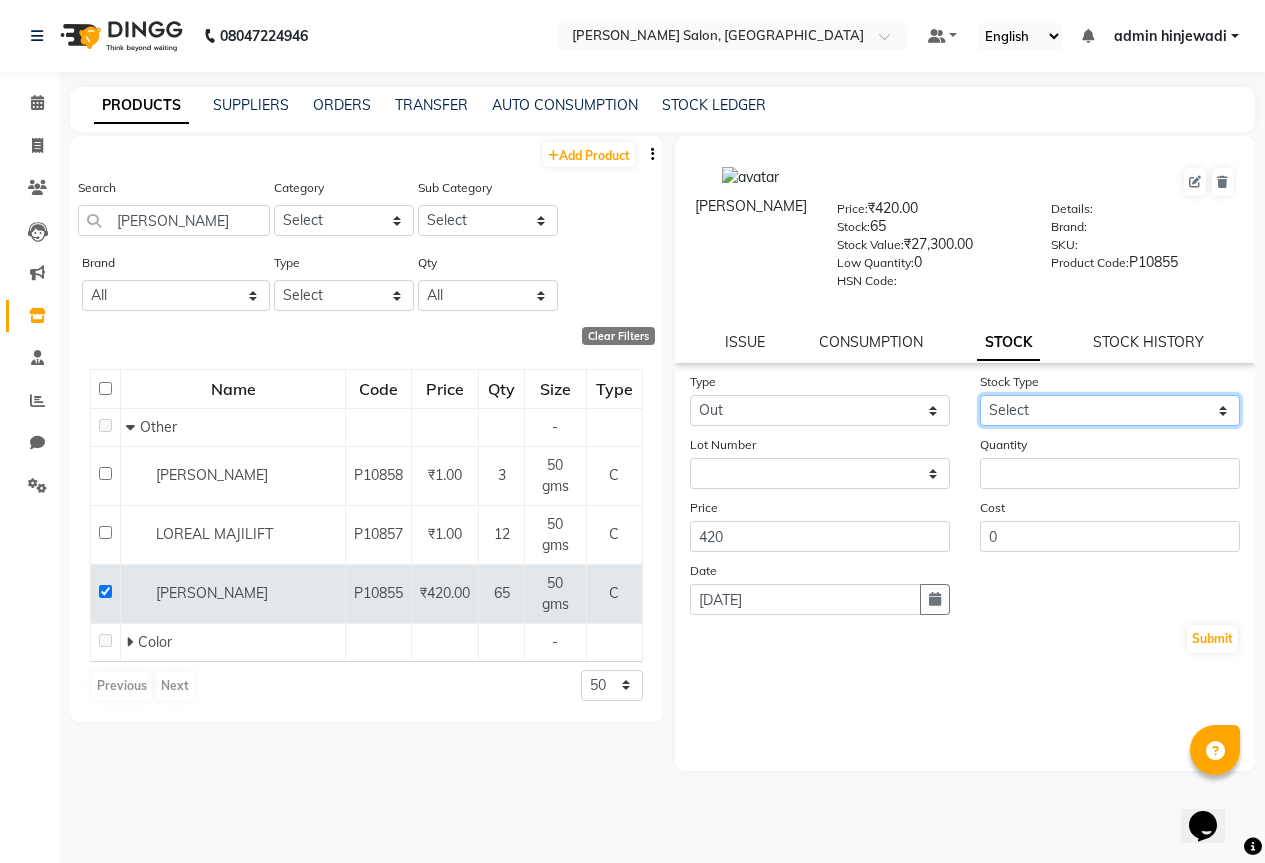 select on "internal use" 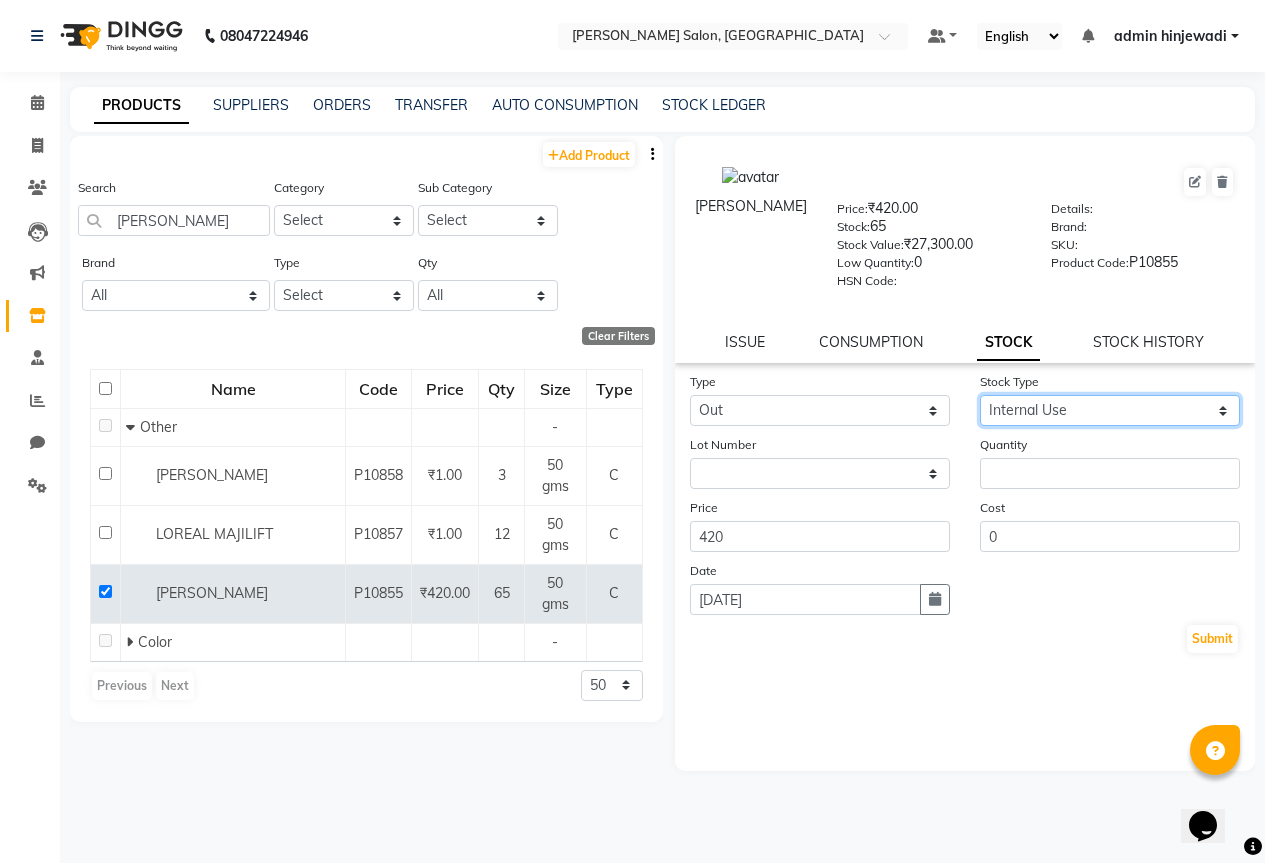 click on "Select Internal Use Damaged Expired Adjustment Return Other" 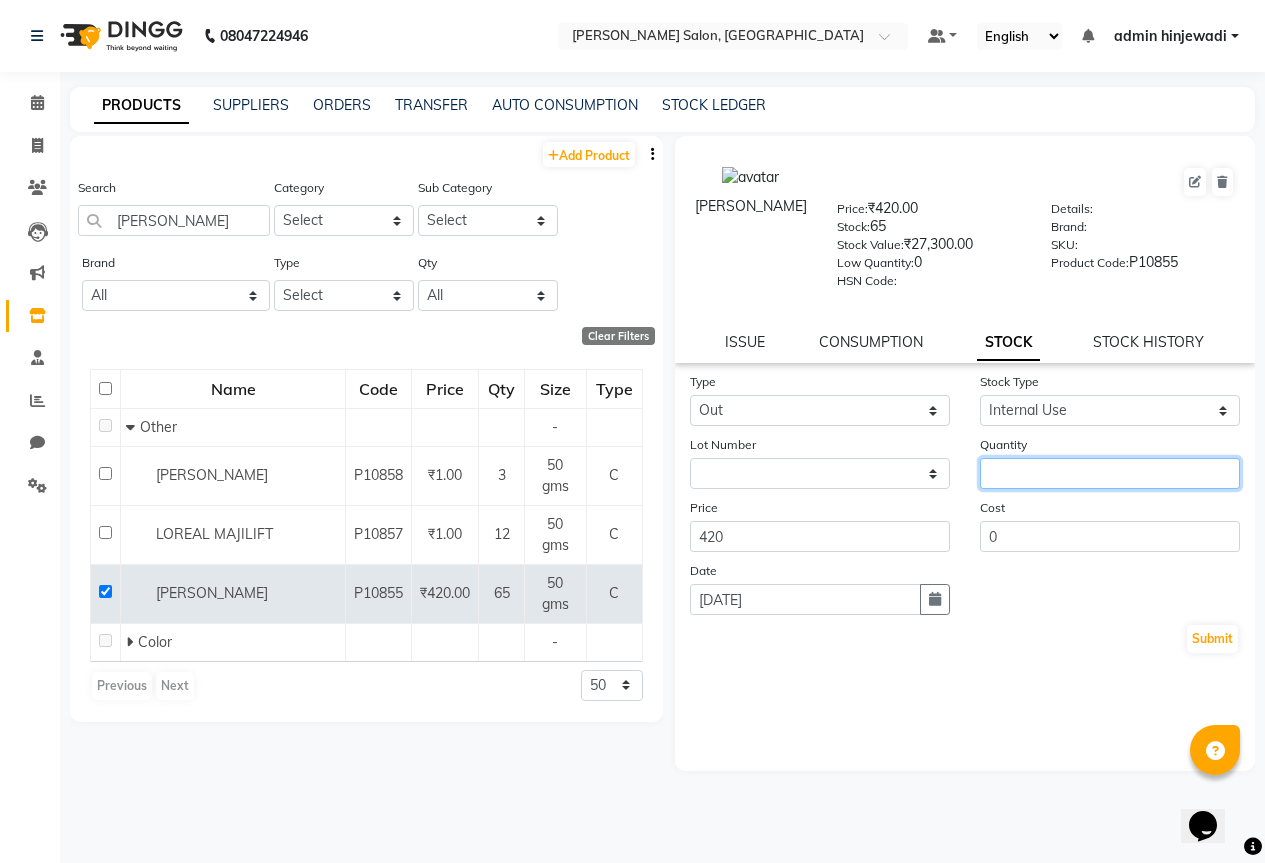 click 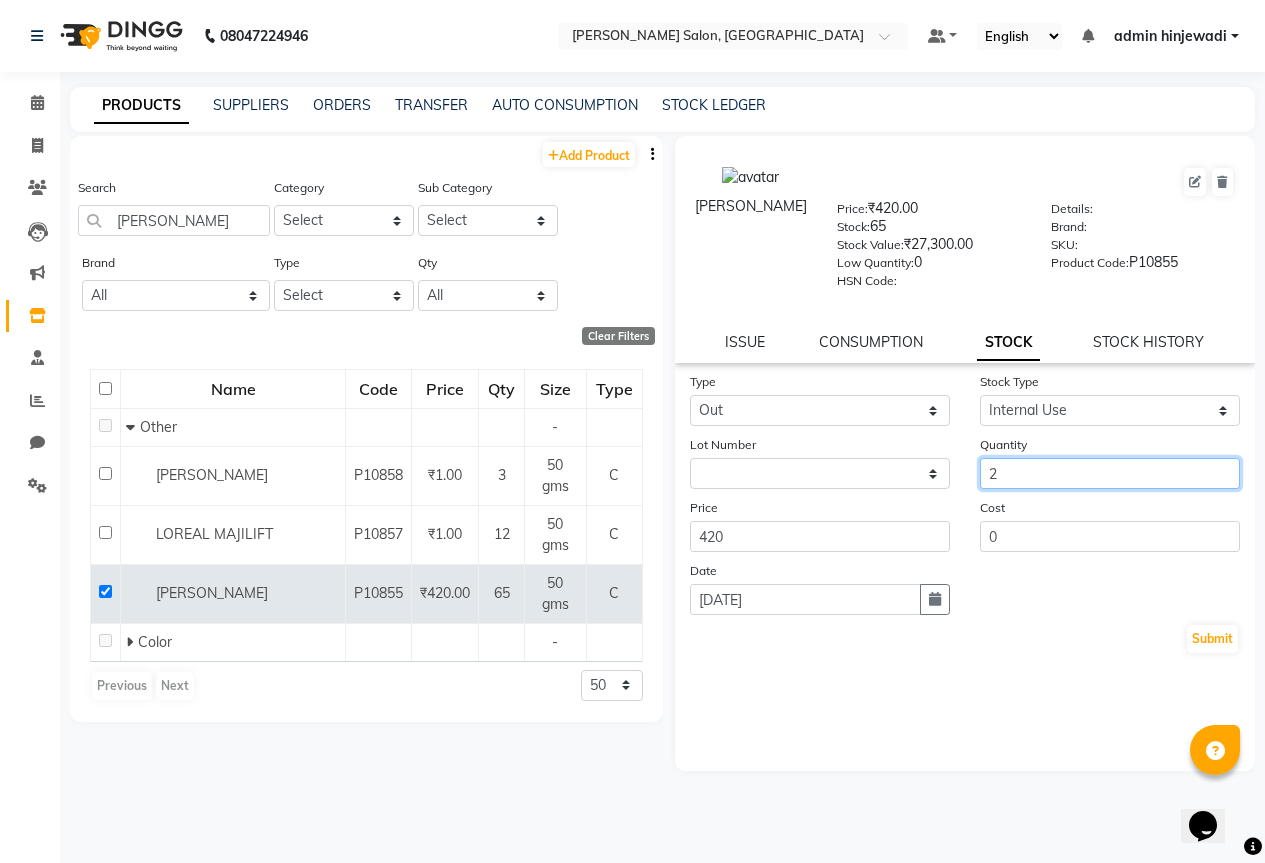 type on "2" 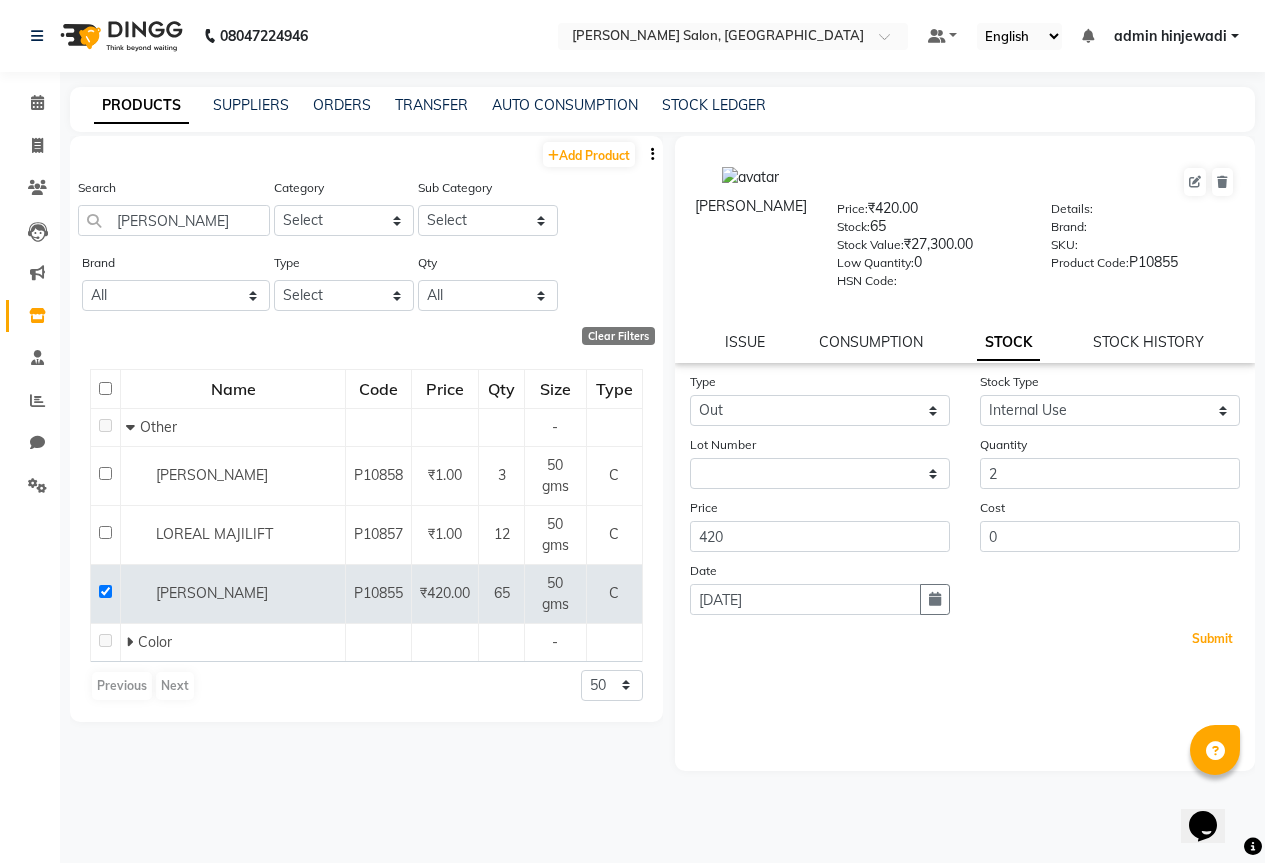 click on "Submit" 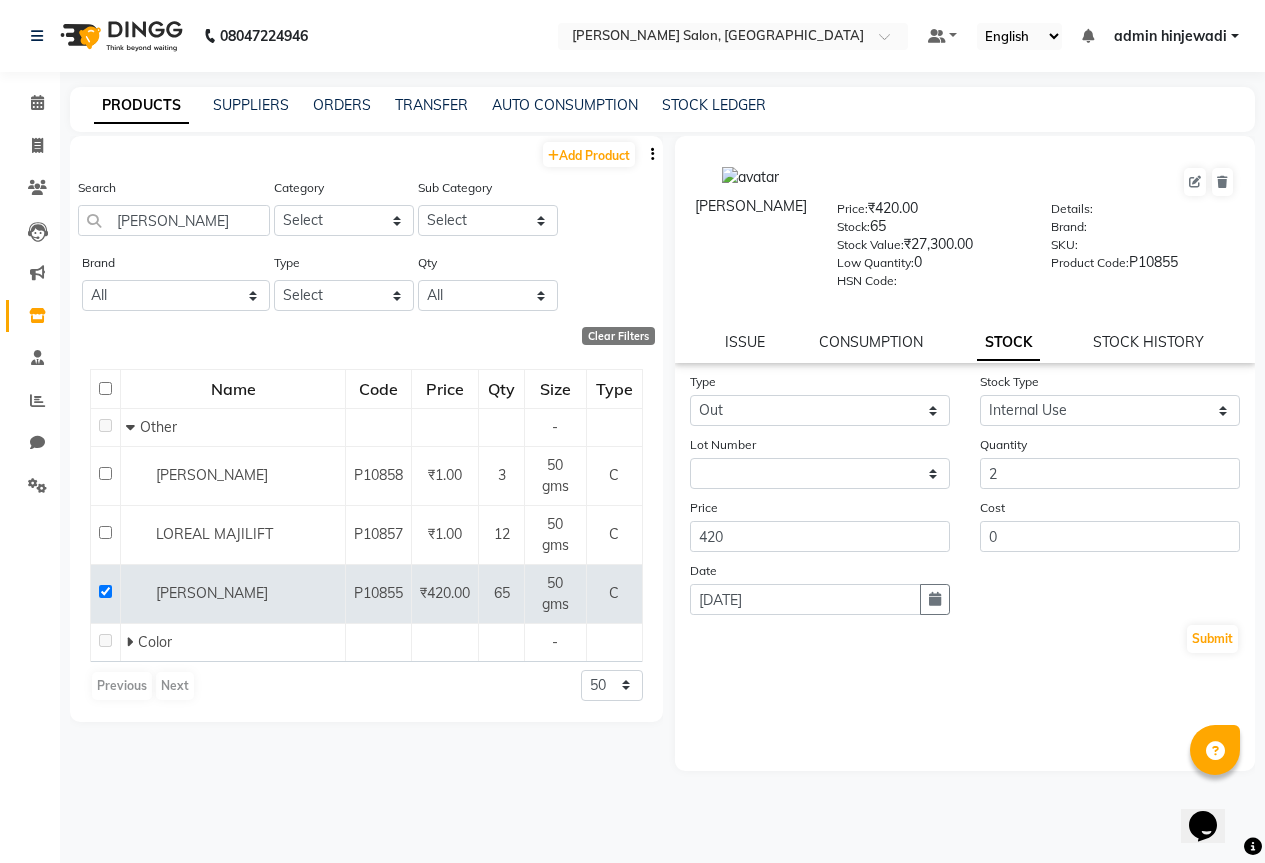 select 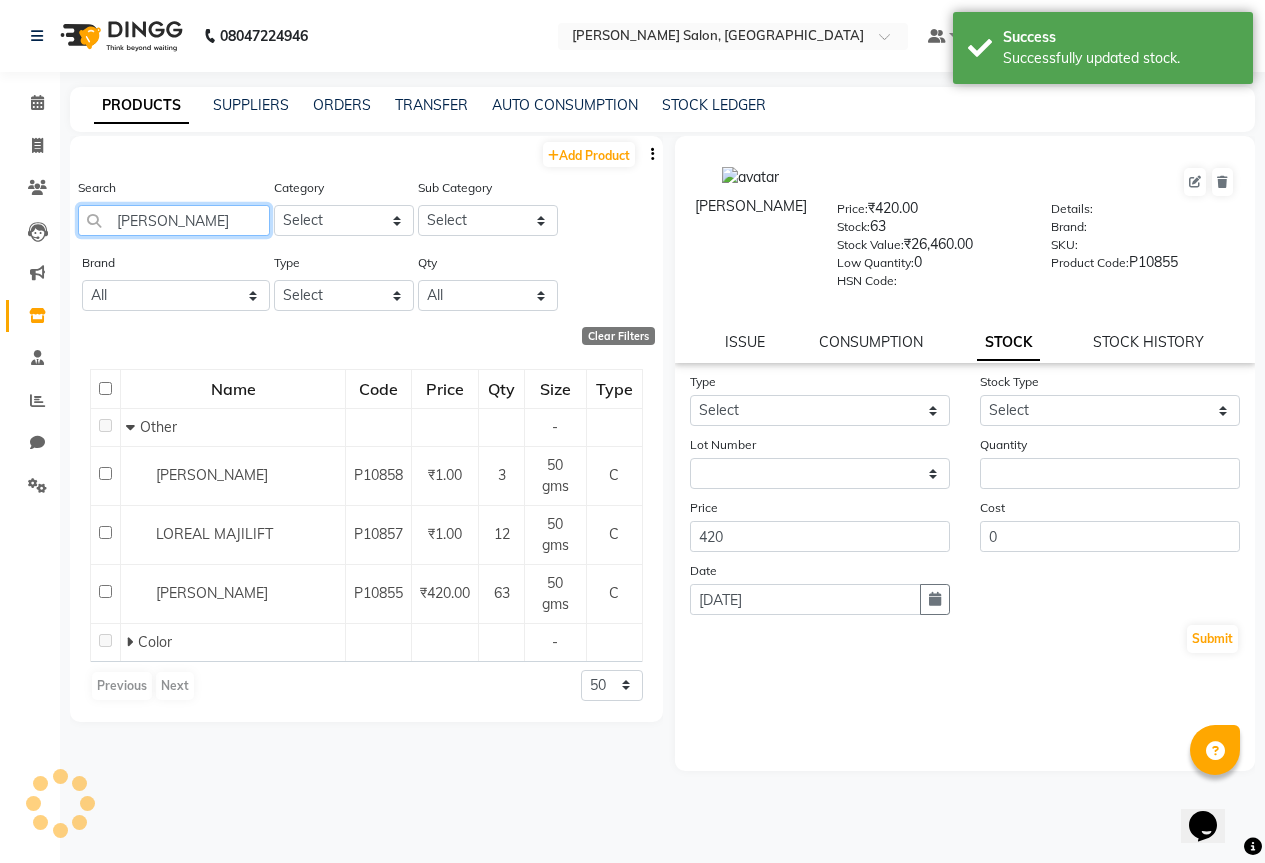 click on "maji" 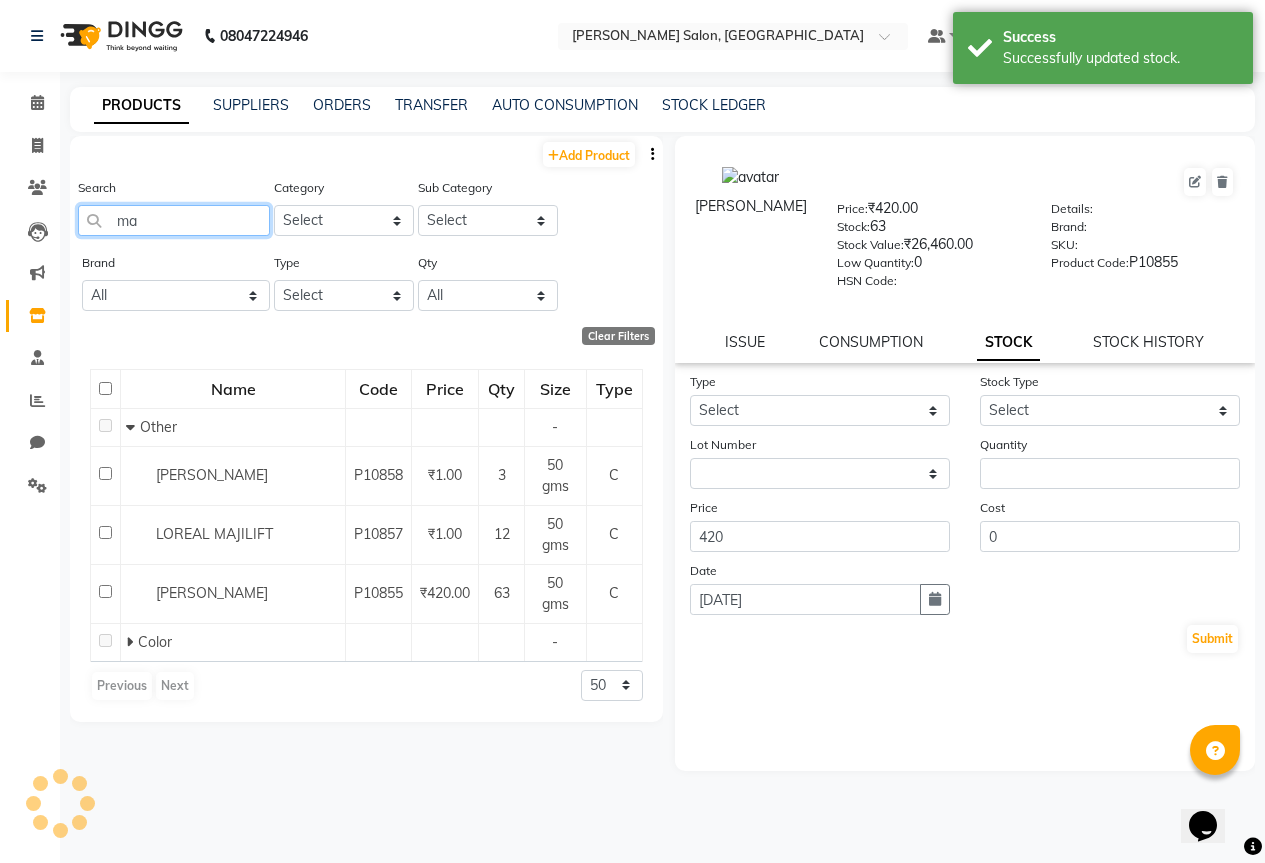 type on "m" 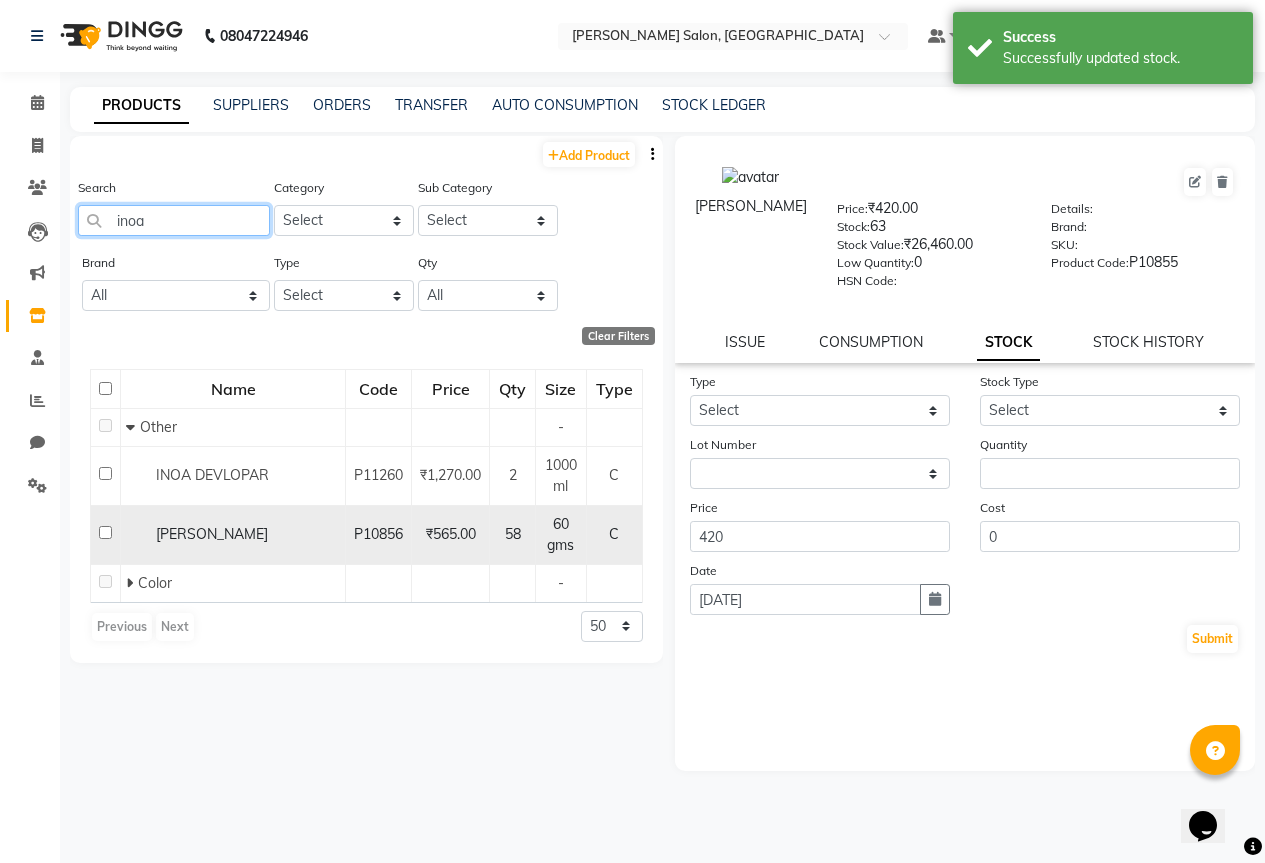 type on "inoa" 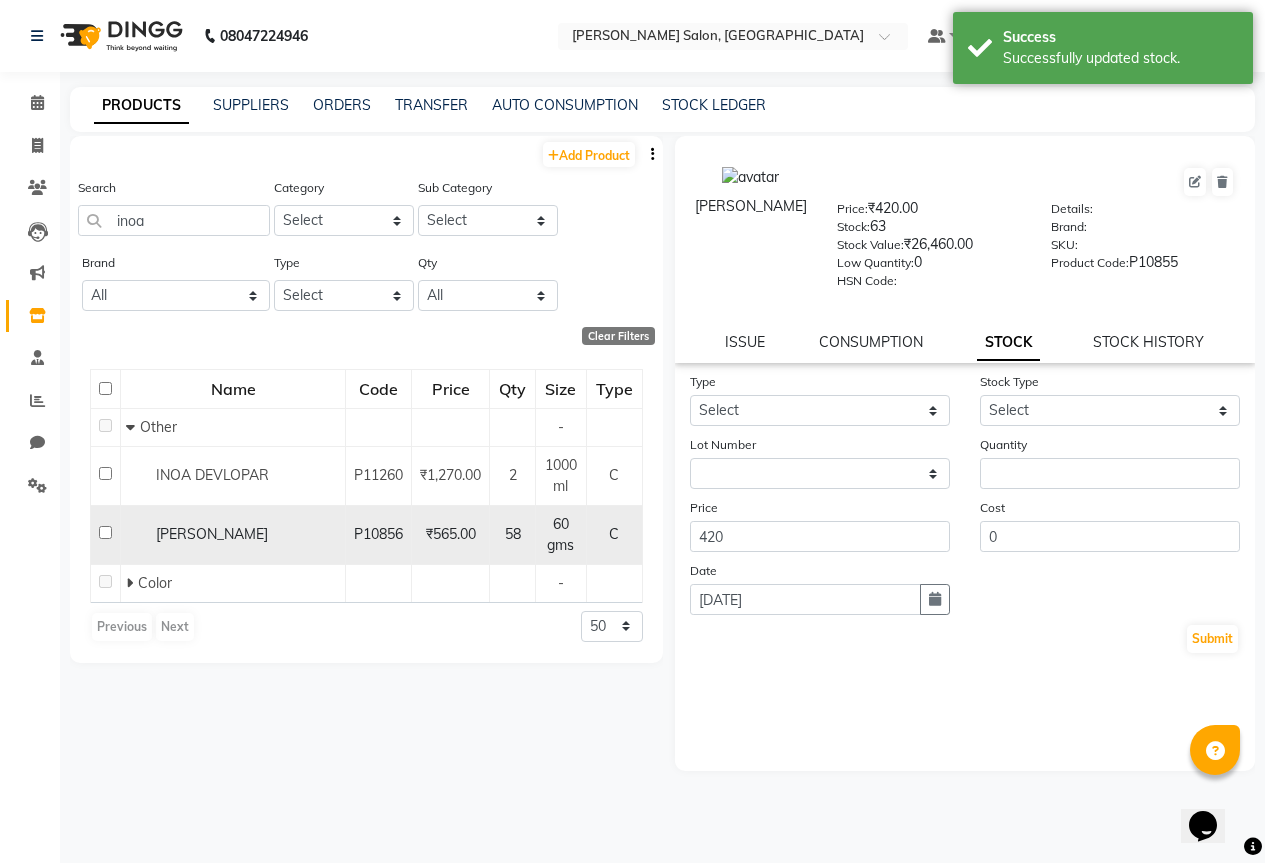 click 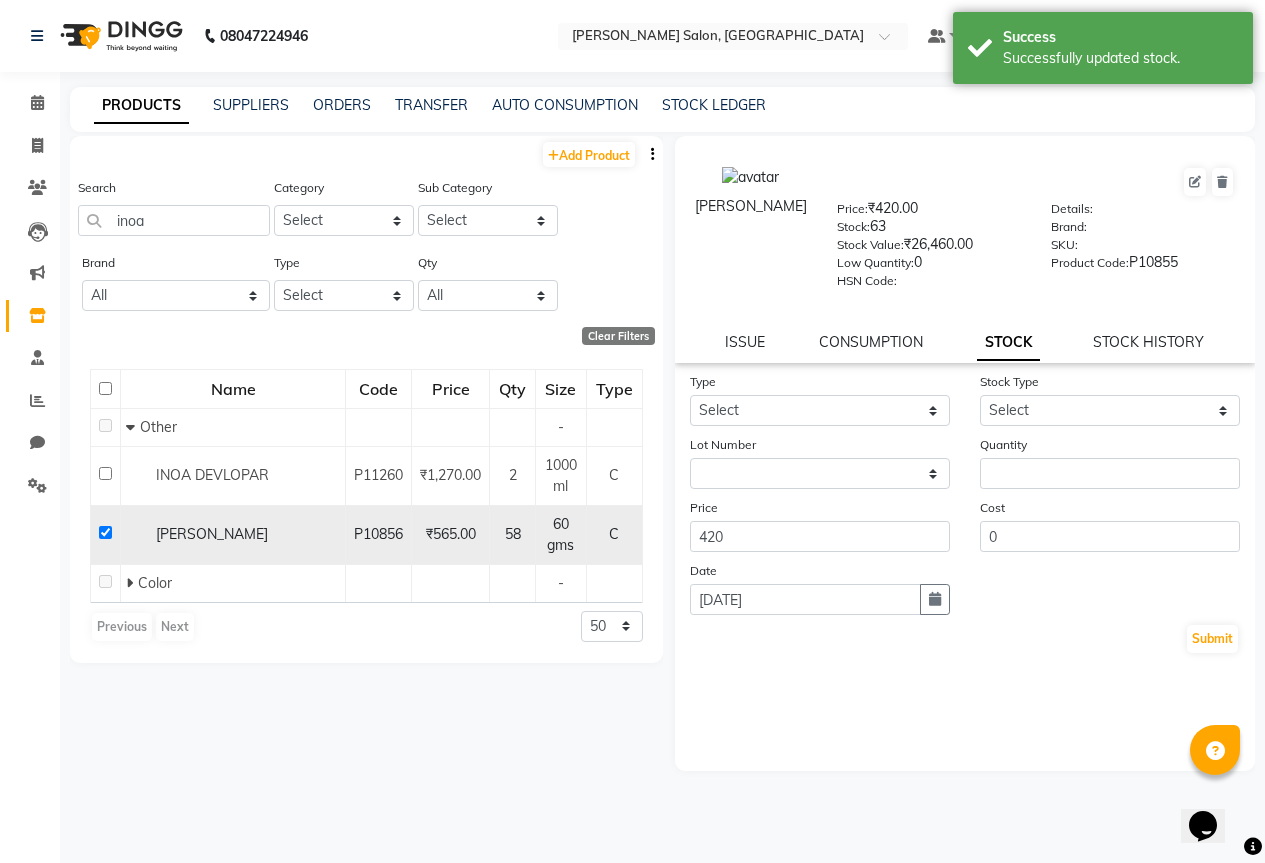checkbox on "true" 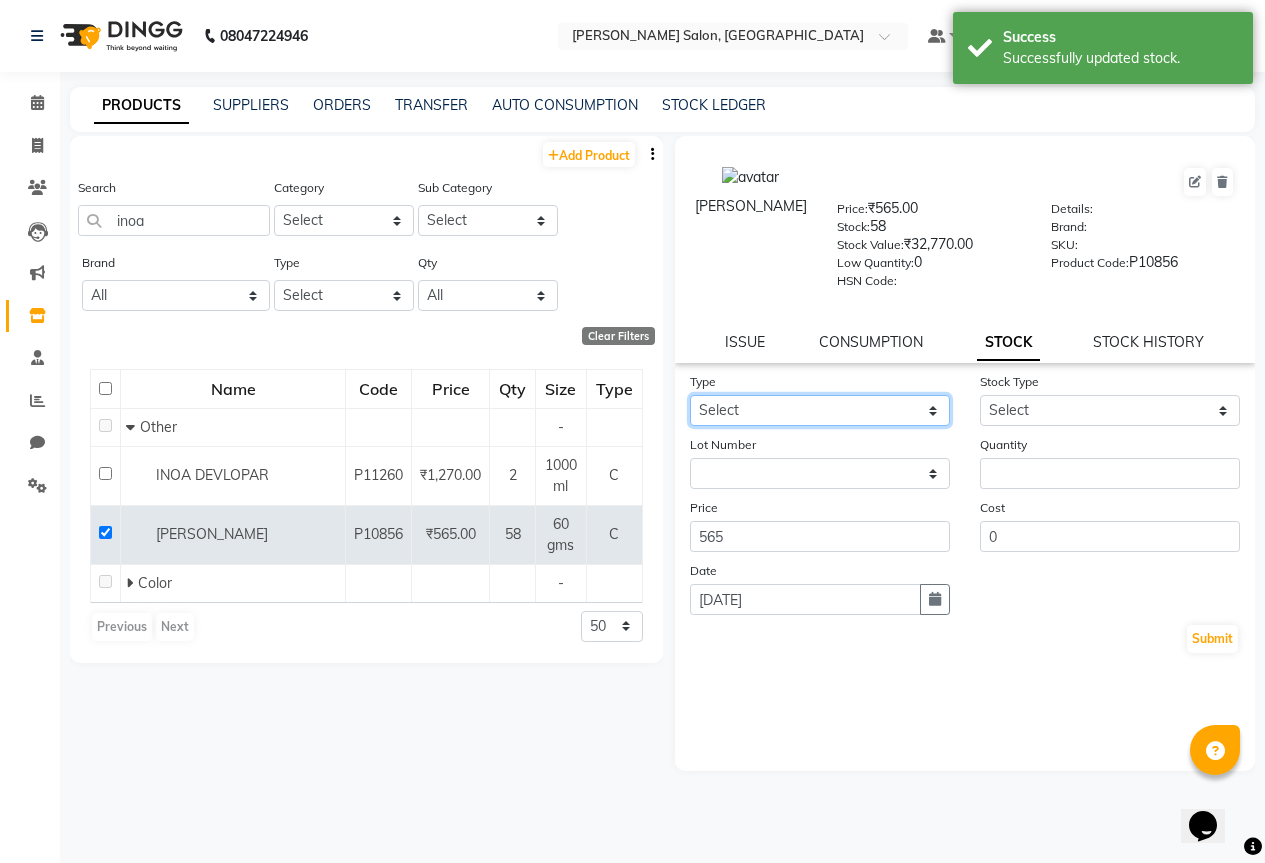 click on "Select In Out" 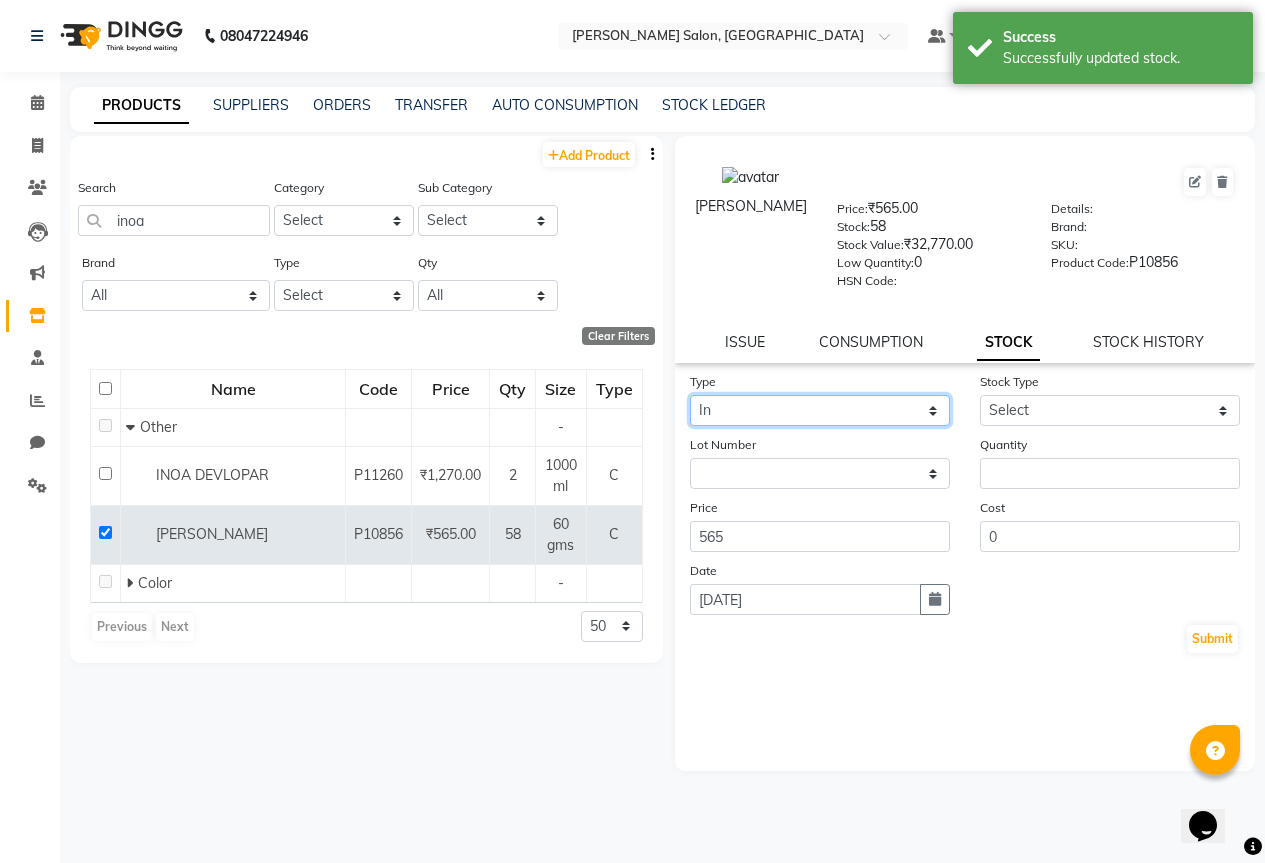 click on "Select In Out" 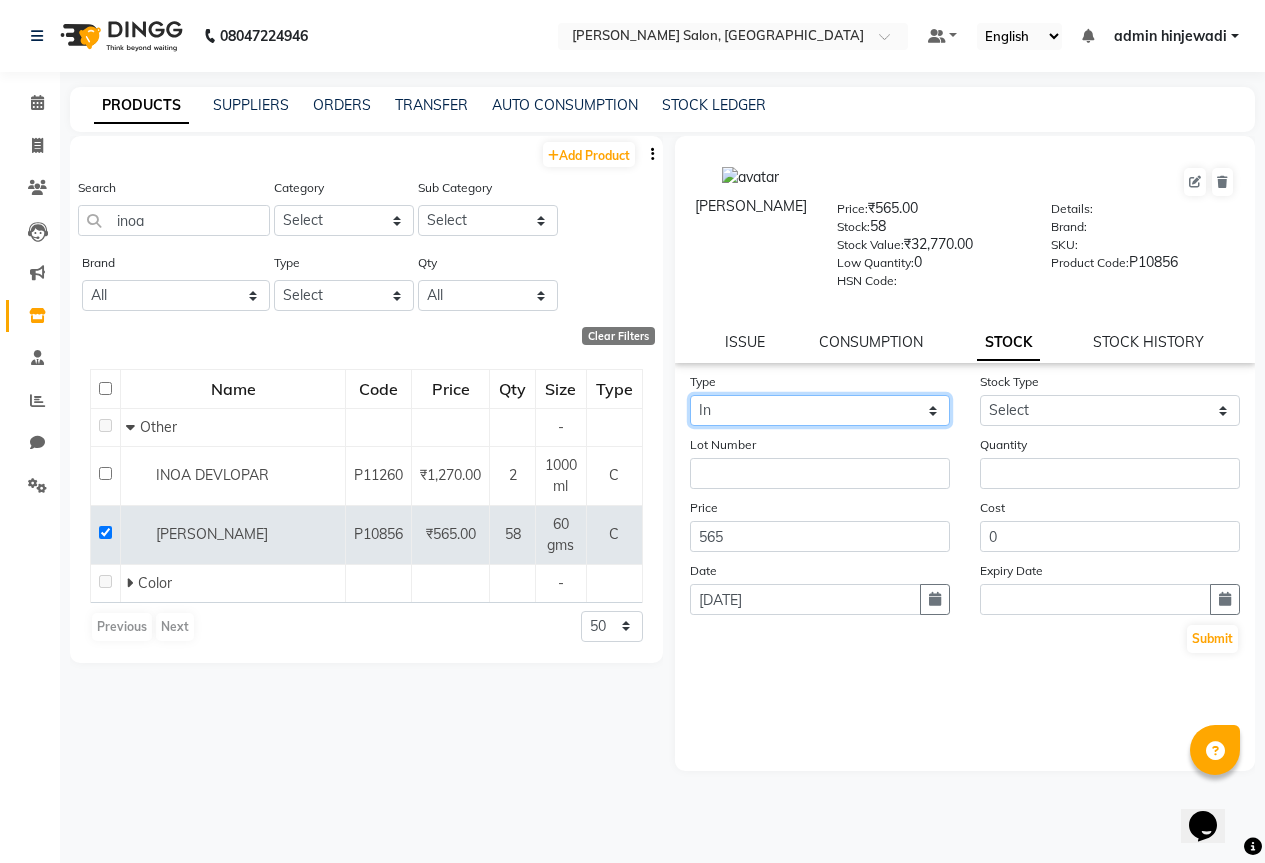 drag, startPoint x: 830, startPoint y: 399, endPoint x: 817, endPoint y: 425, distance: 29.068884 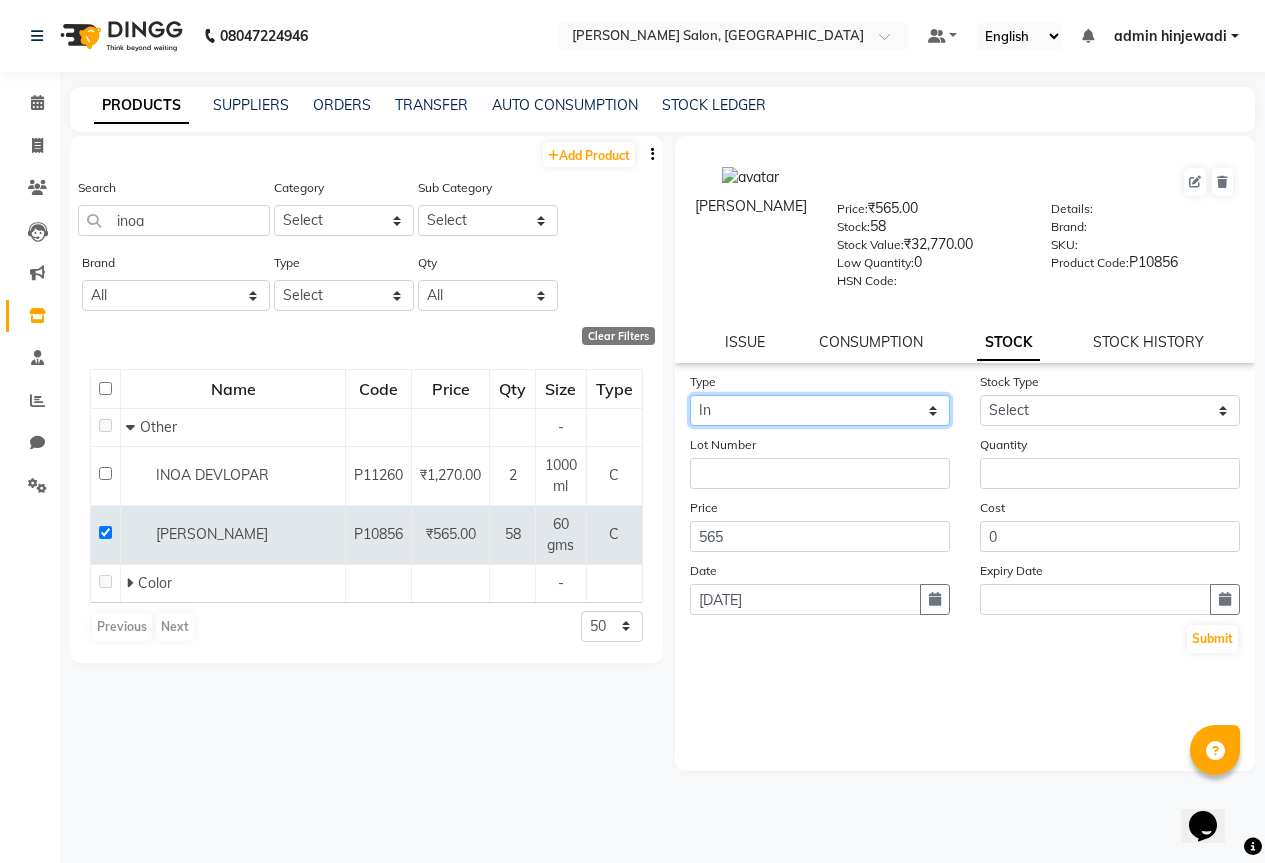 select on "out" 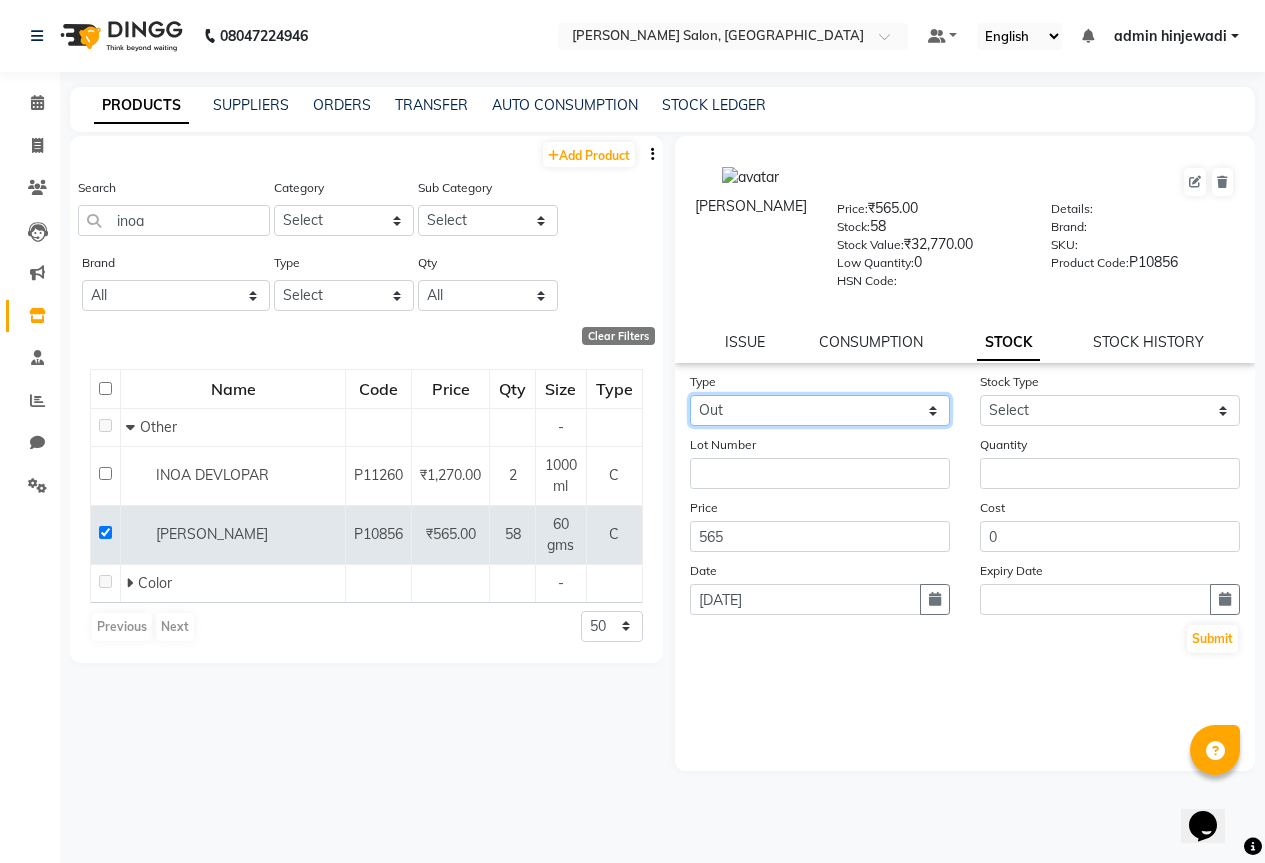 click on "Select In Out" 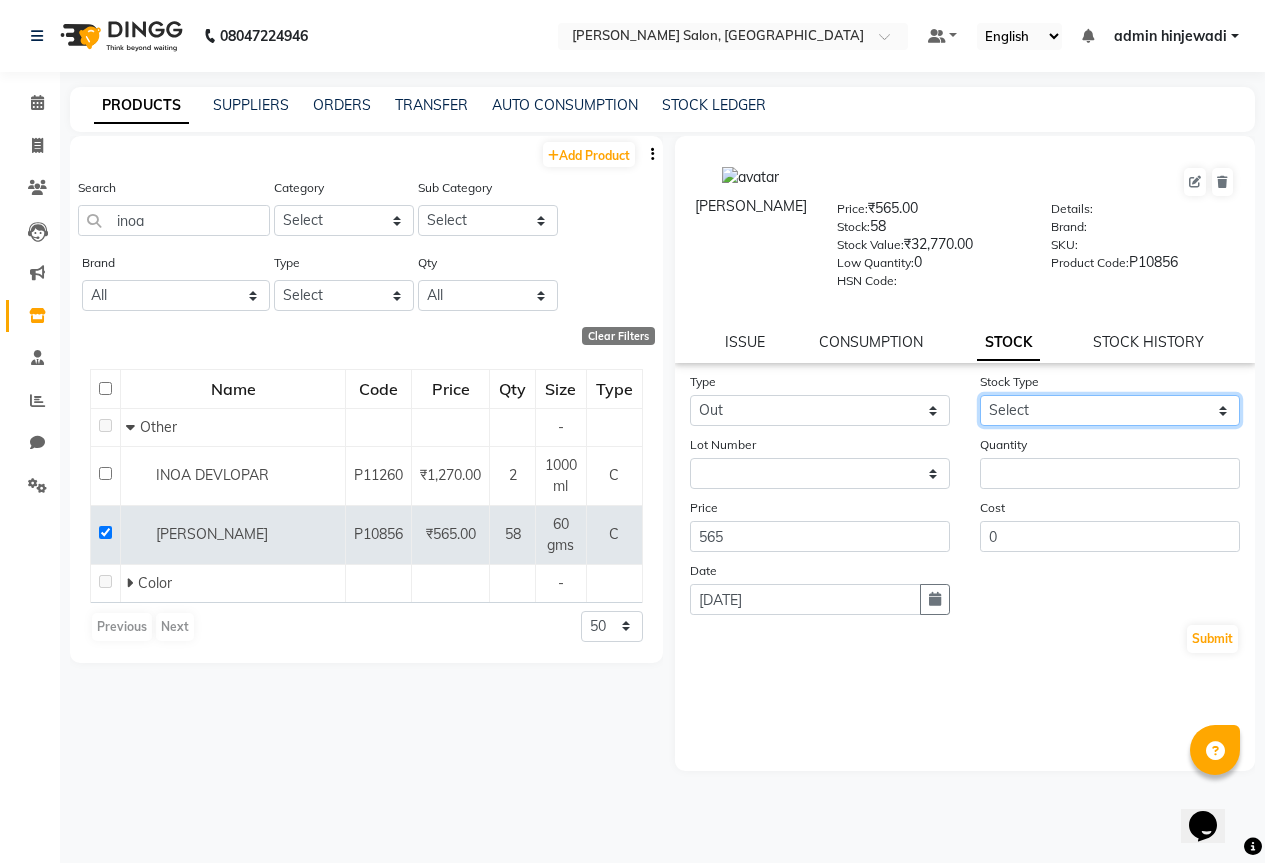 click on "Select Internal Use Damaged Expired Adjustment Return Other" 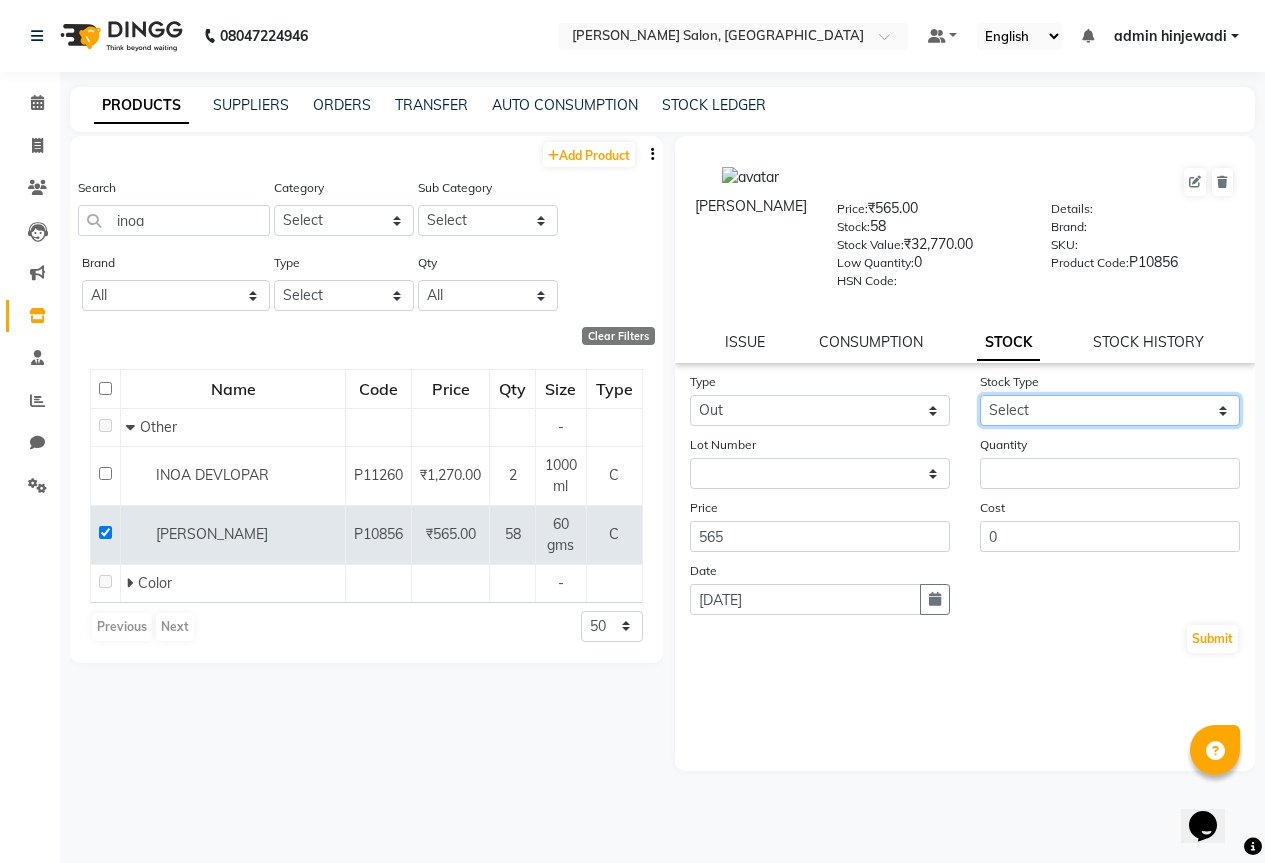 select on "internal use" 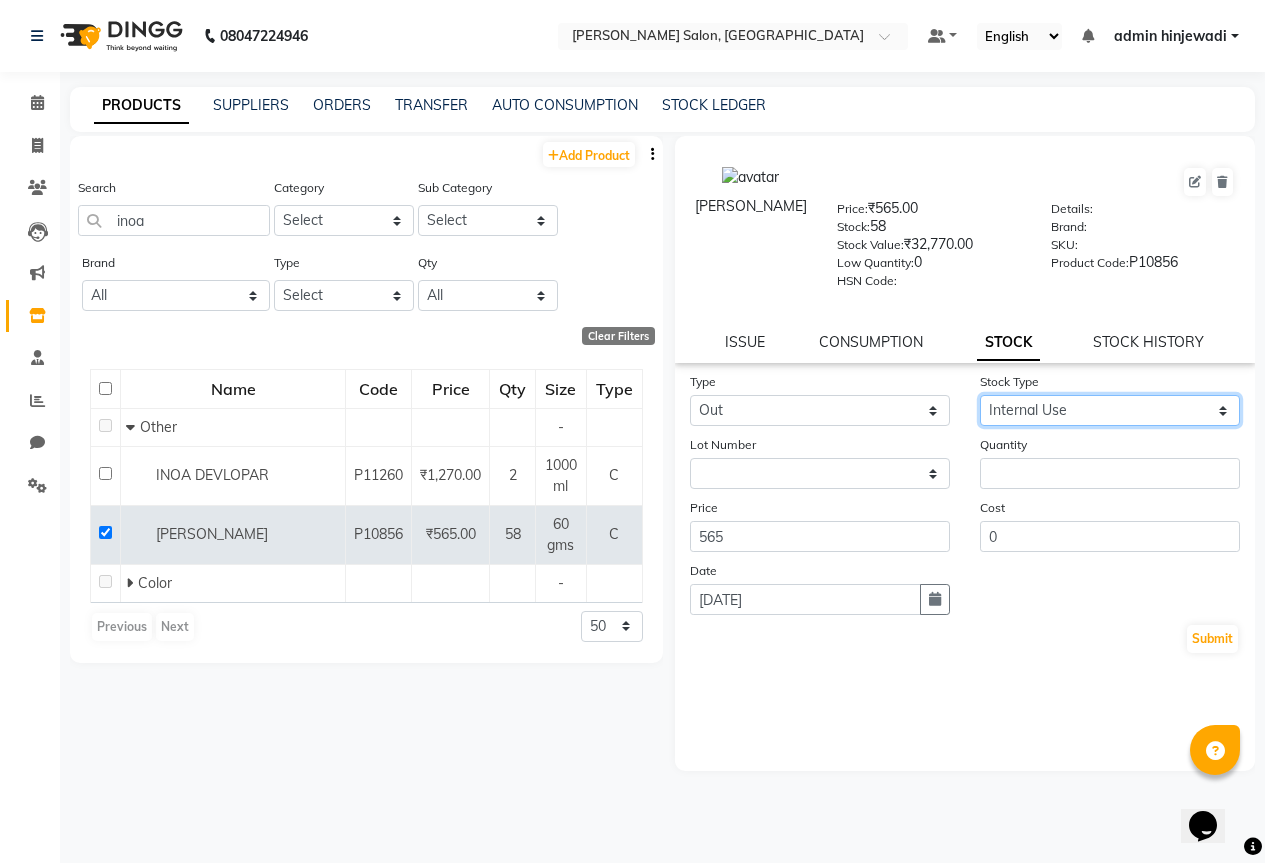 click on "Select Internal Use Damaged Expired Adjustment Return Other" 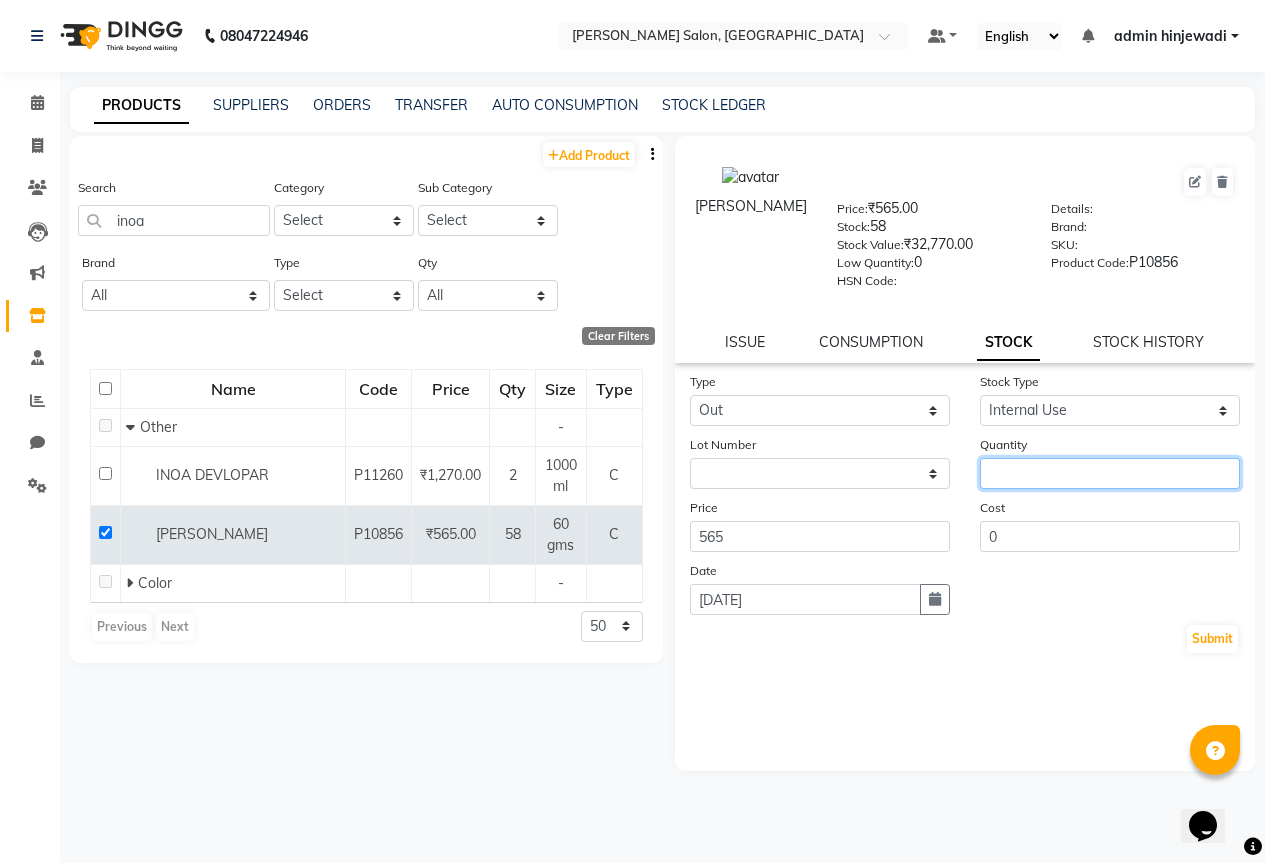 click 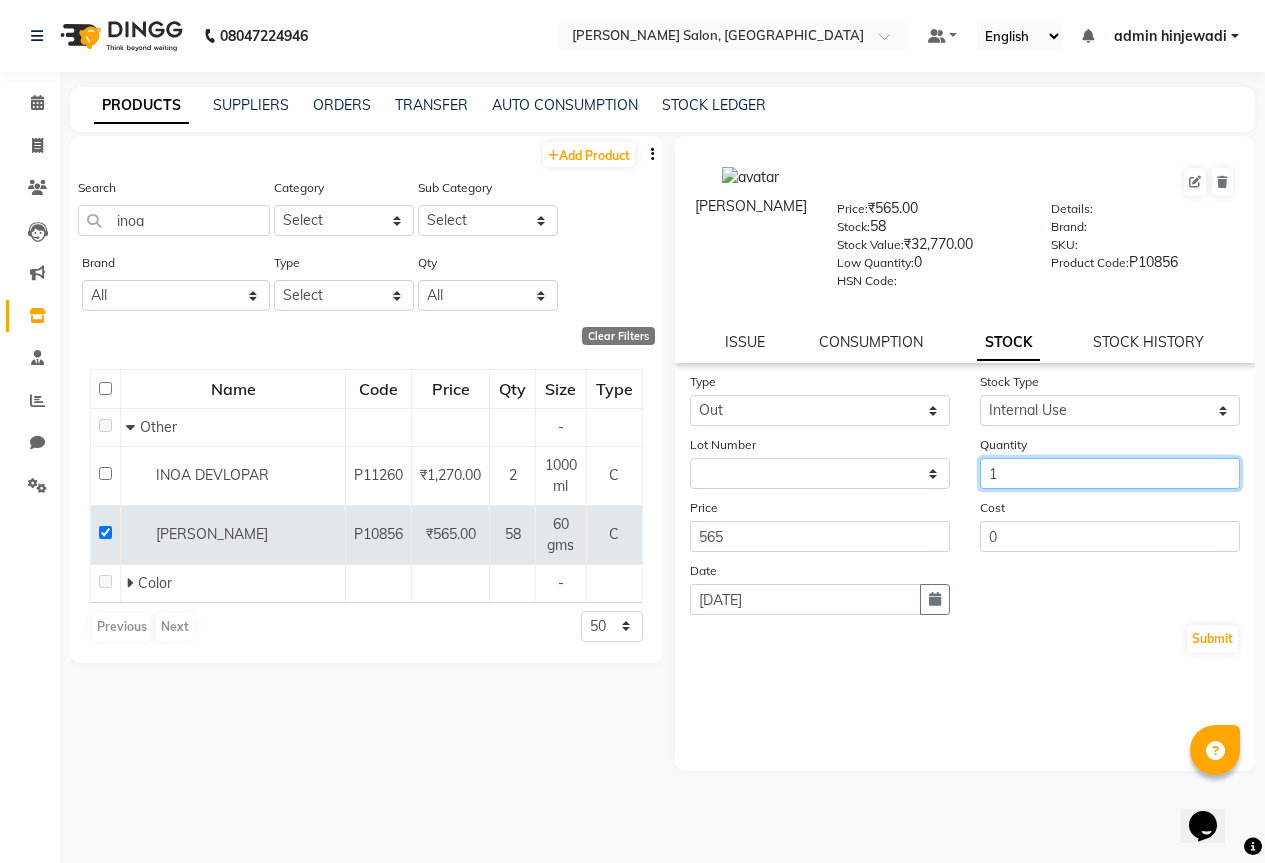 type on "1" 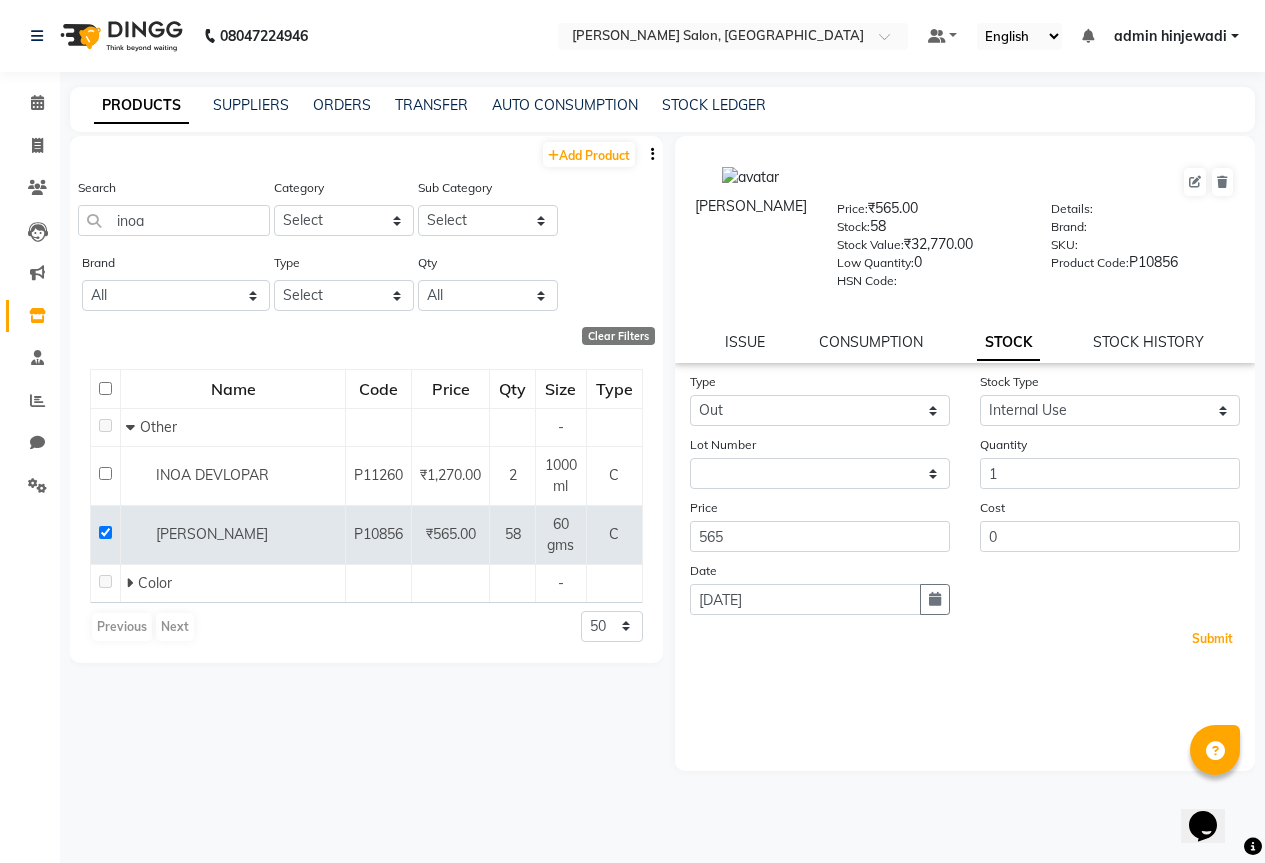 click on "Submit" 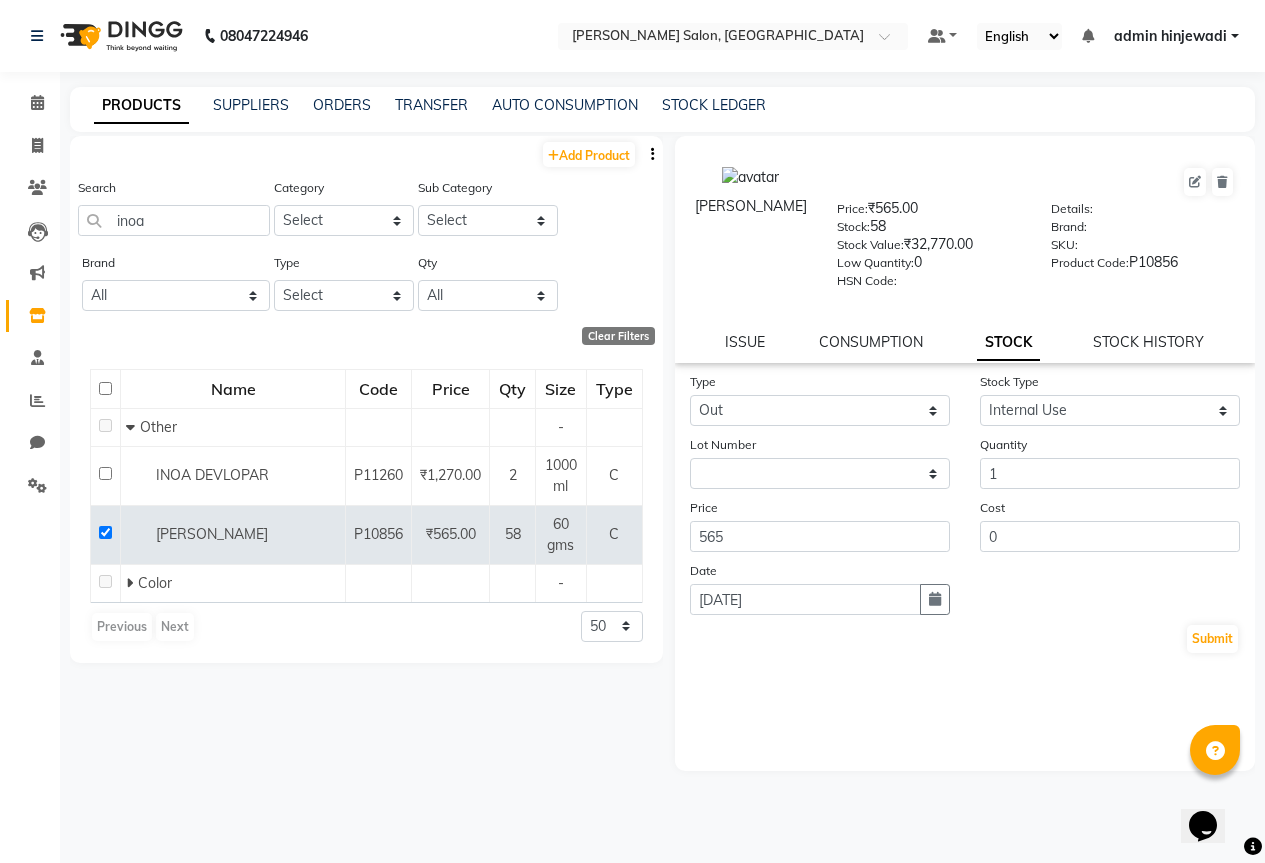 select 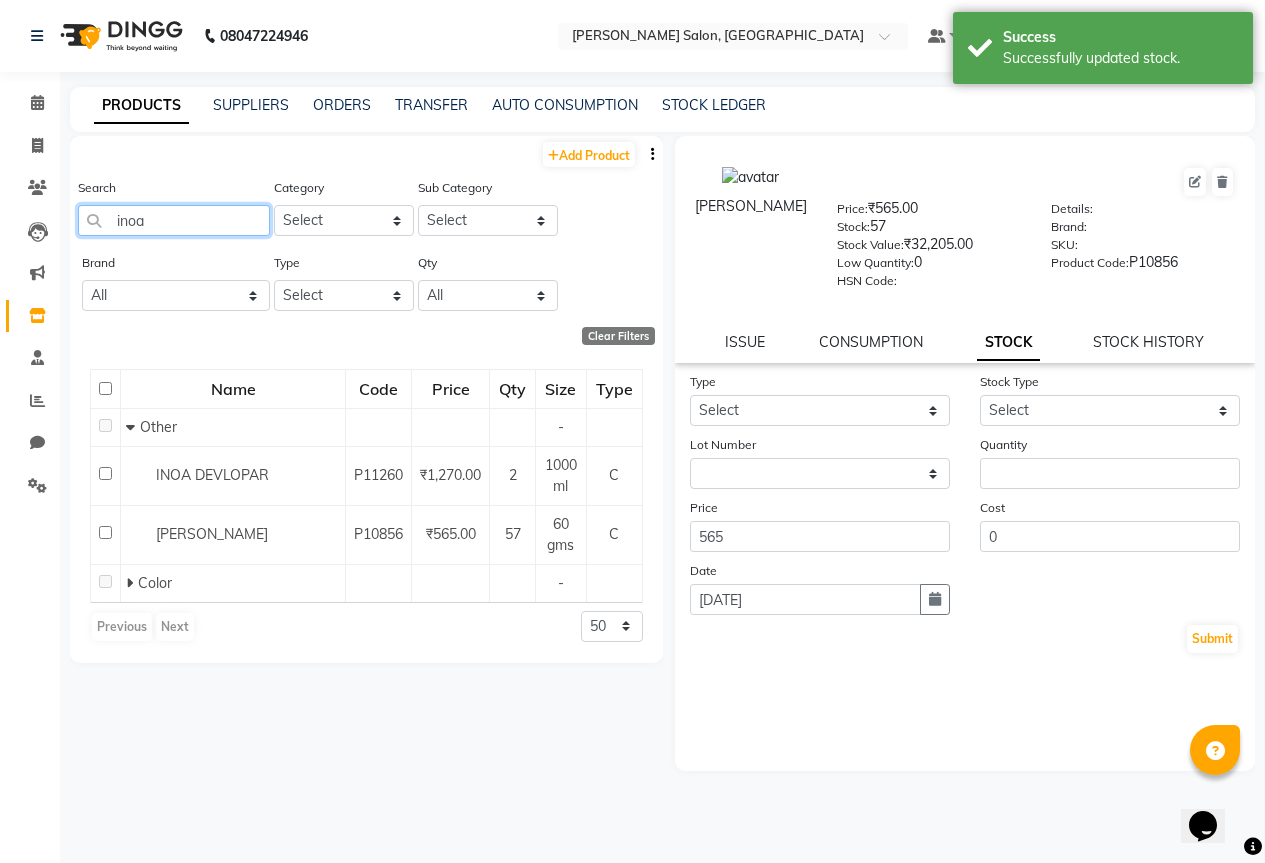 click on "inoa" 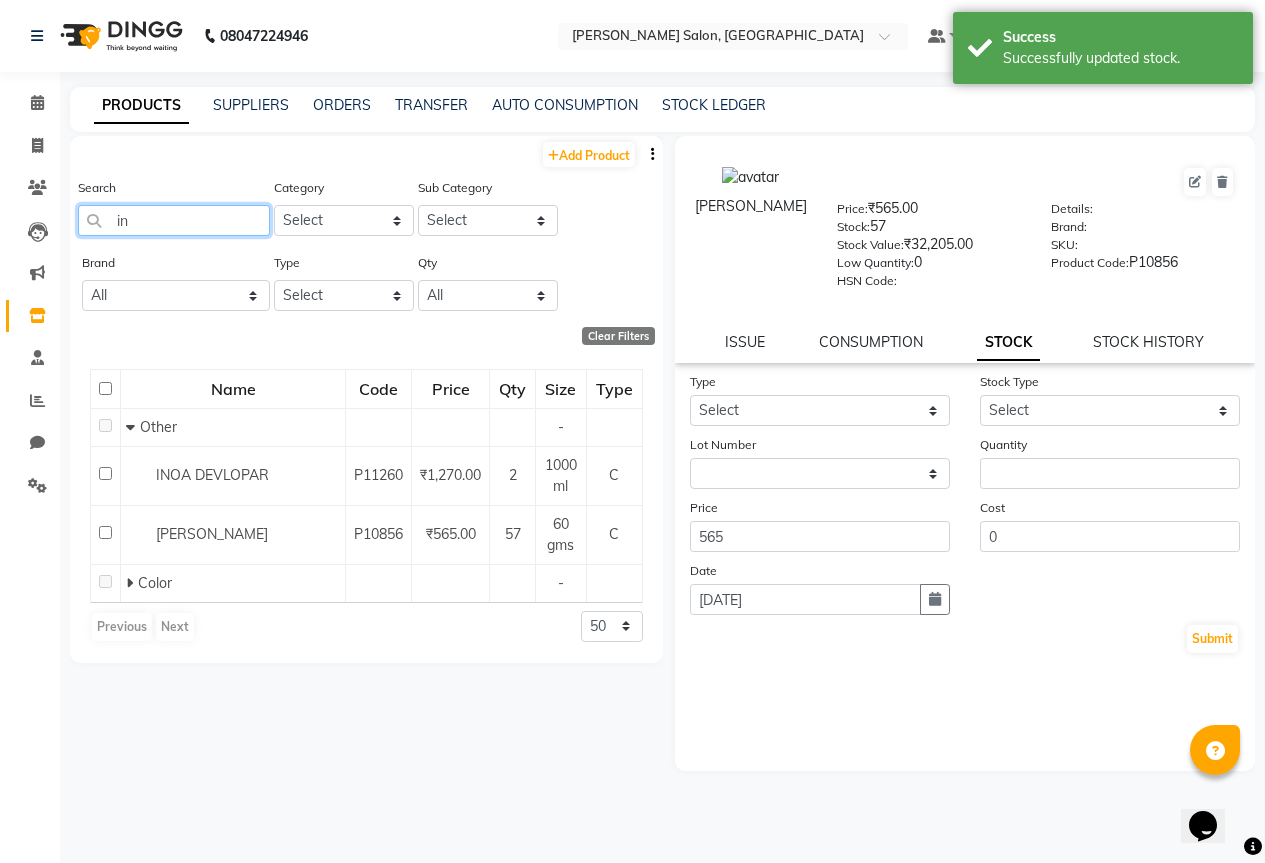 type on "i" 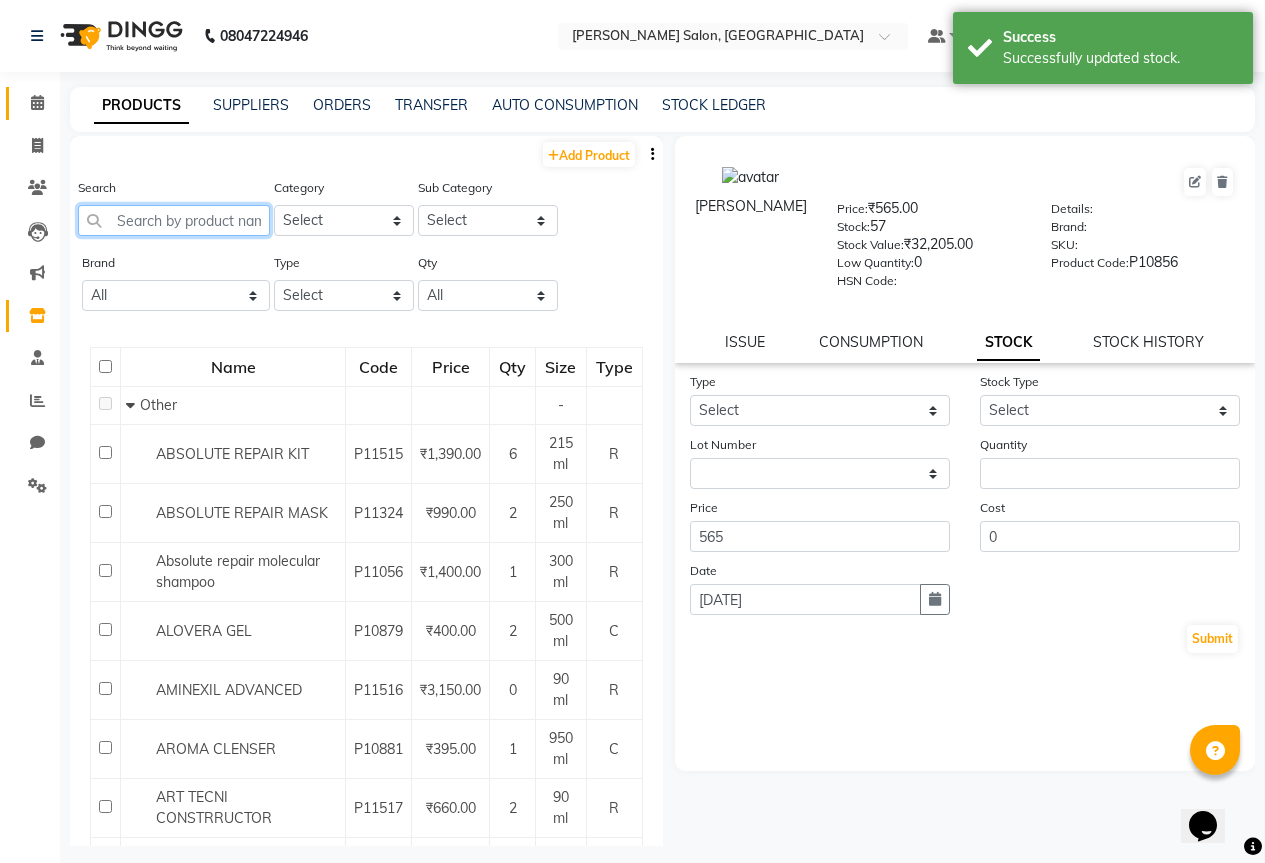 type 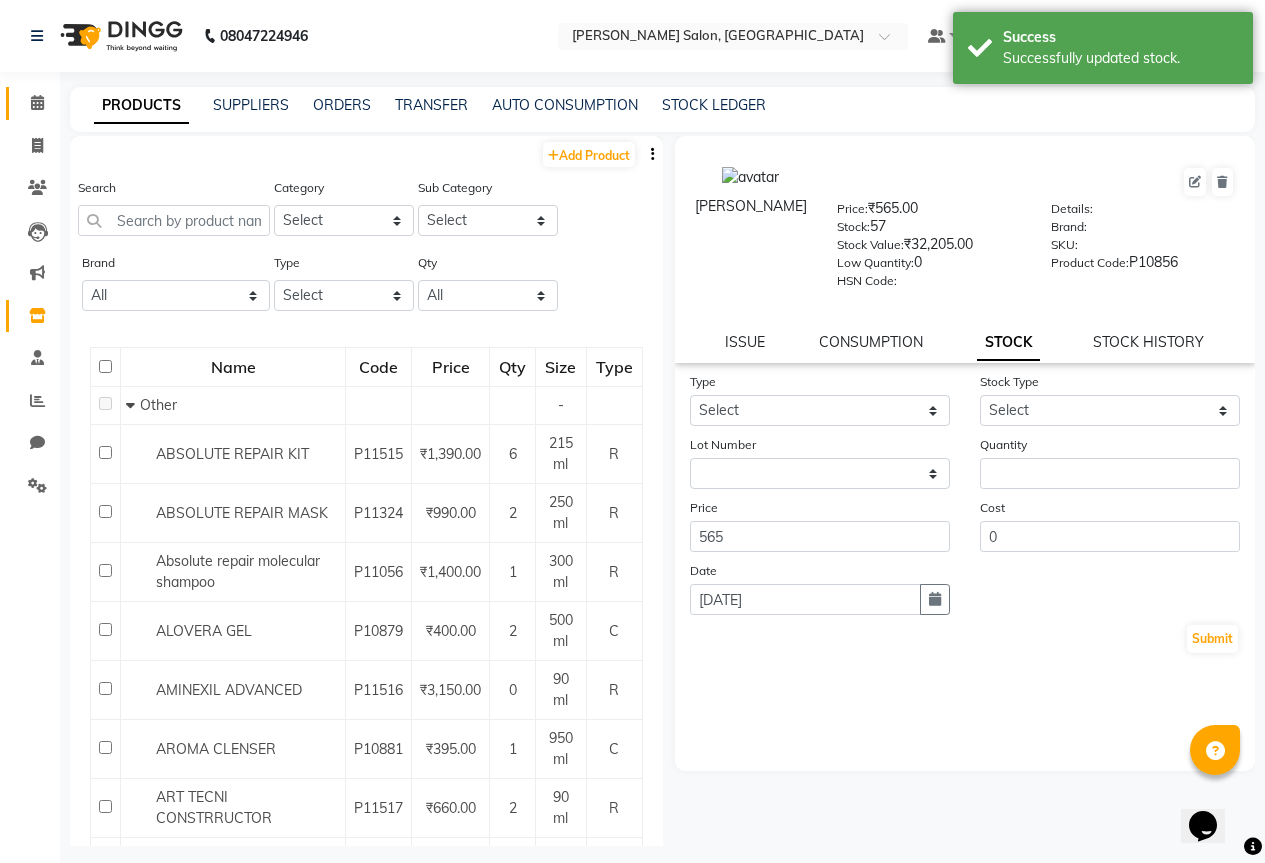 click 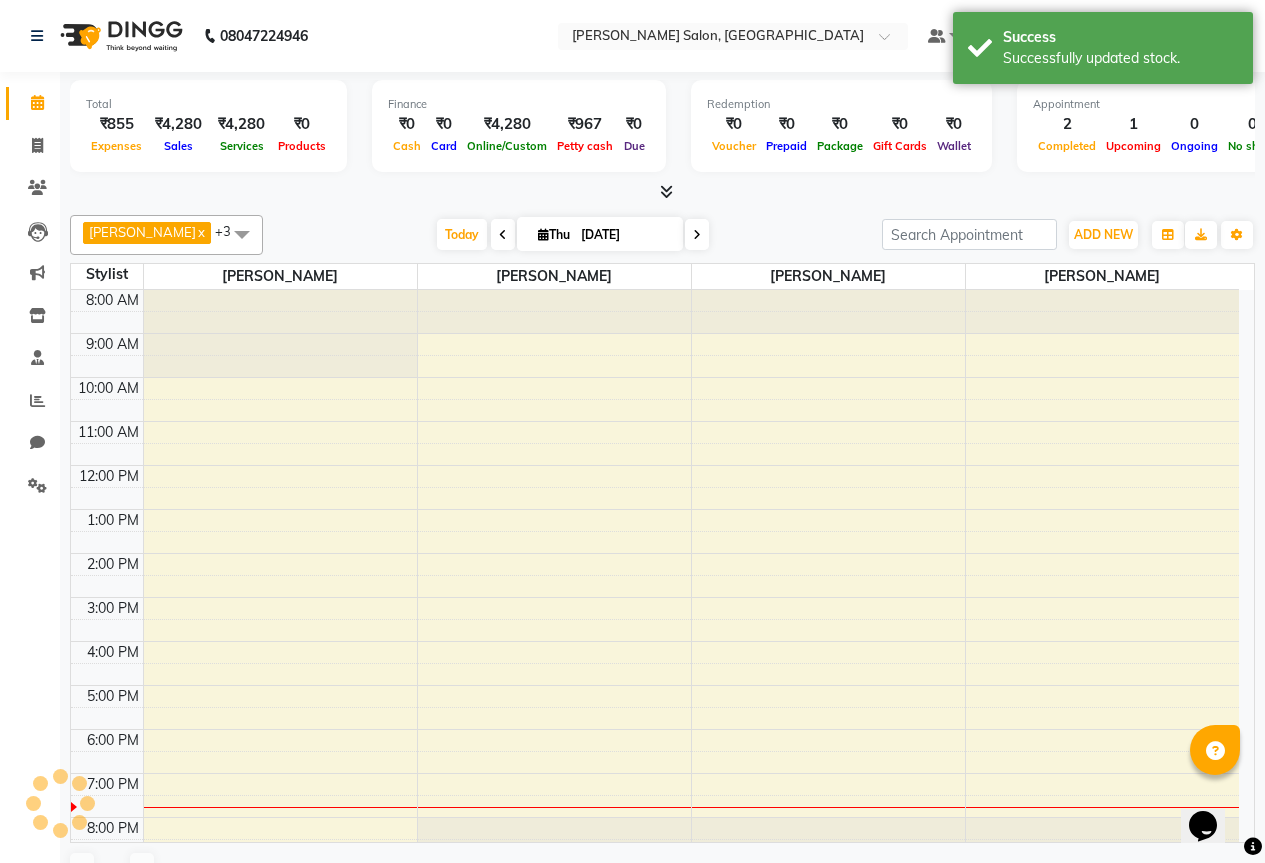 scroll, scrollTop: 0, scrollLeft: 0, axis: both 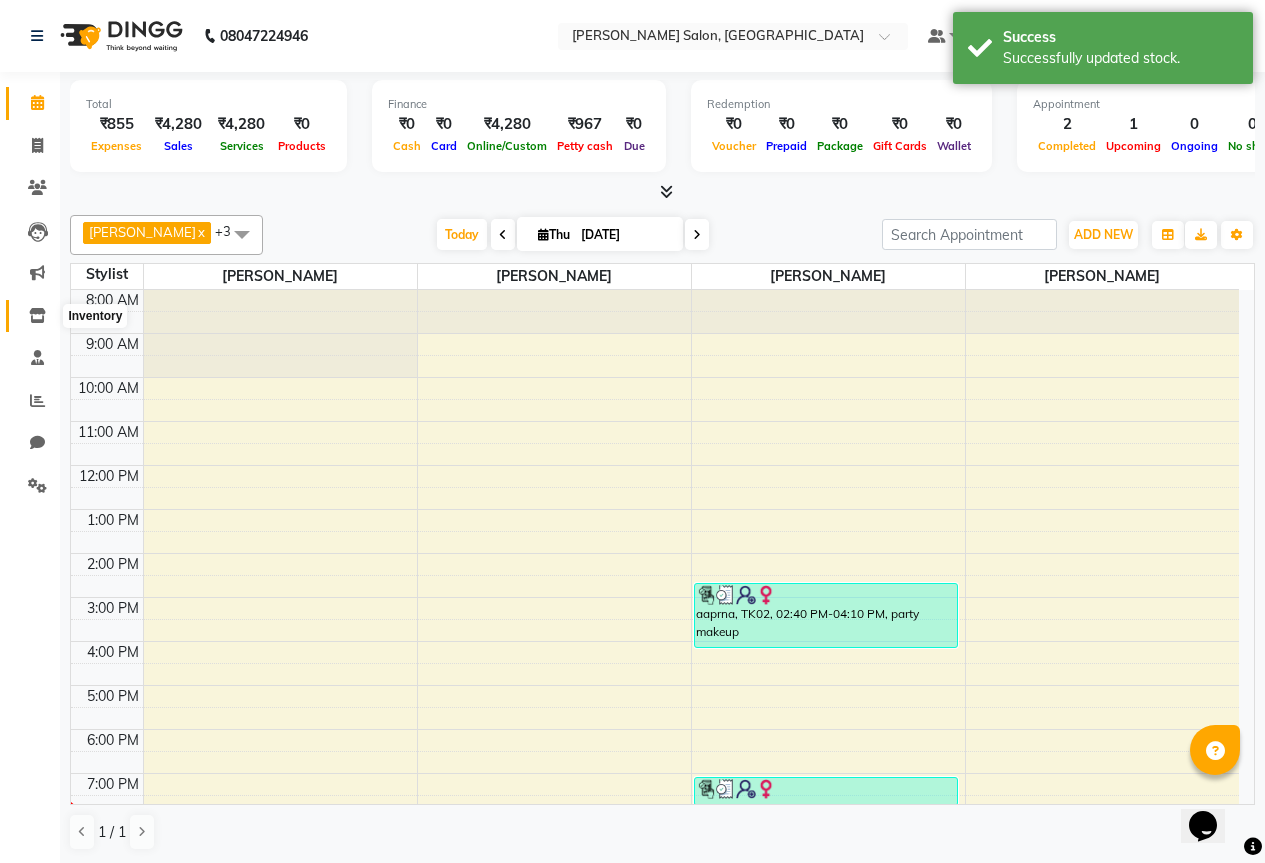 click 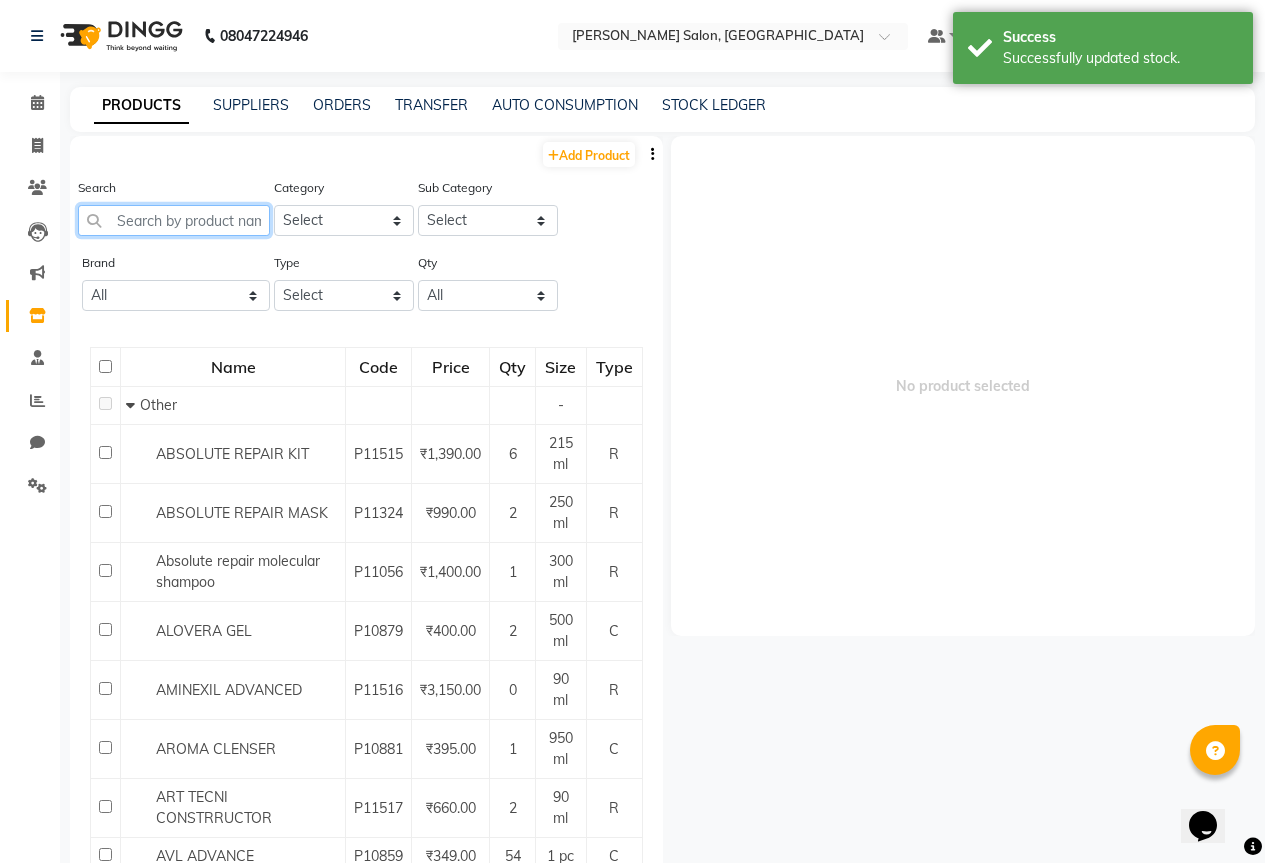 click 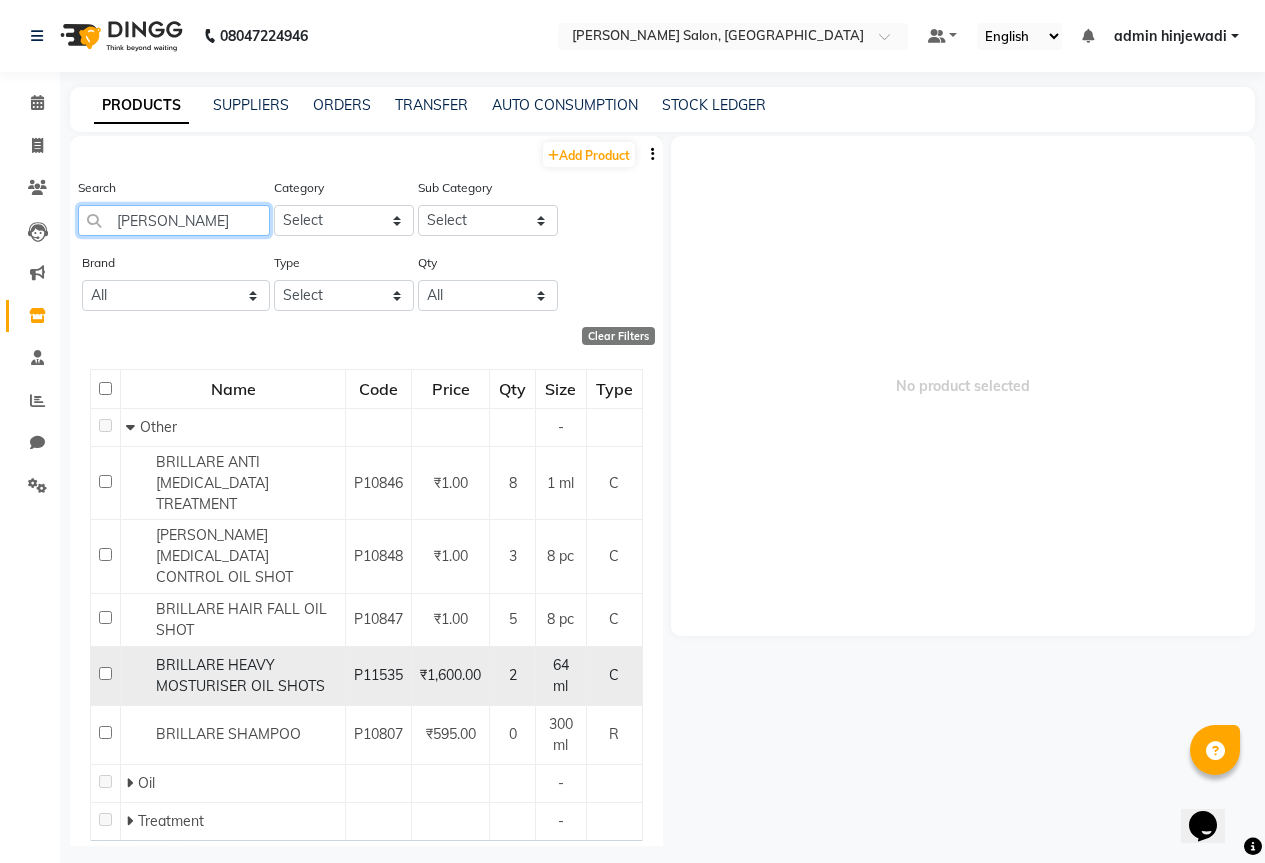 type on "brill" 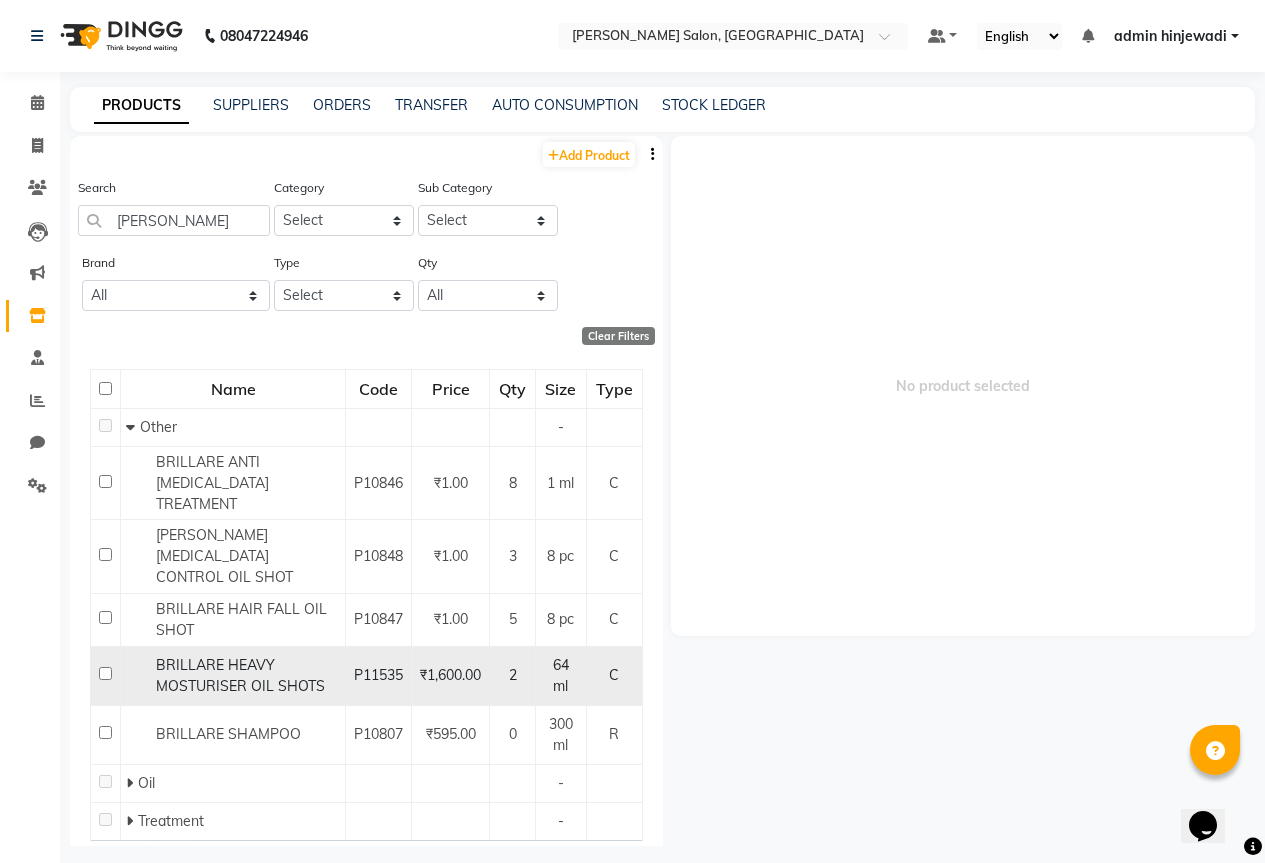 click 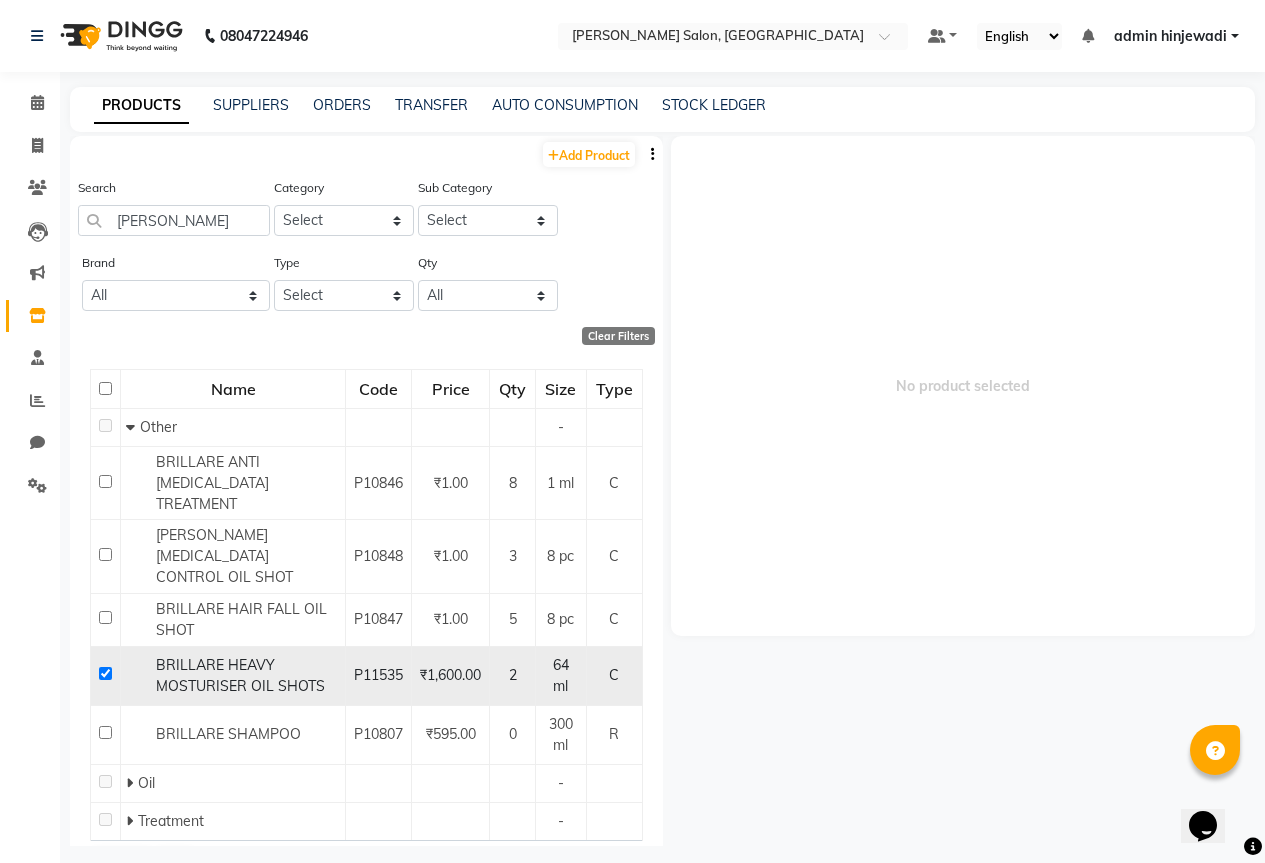 checkbox on "true" 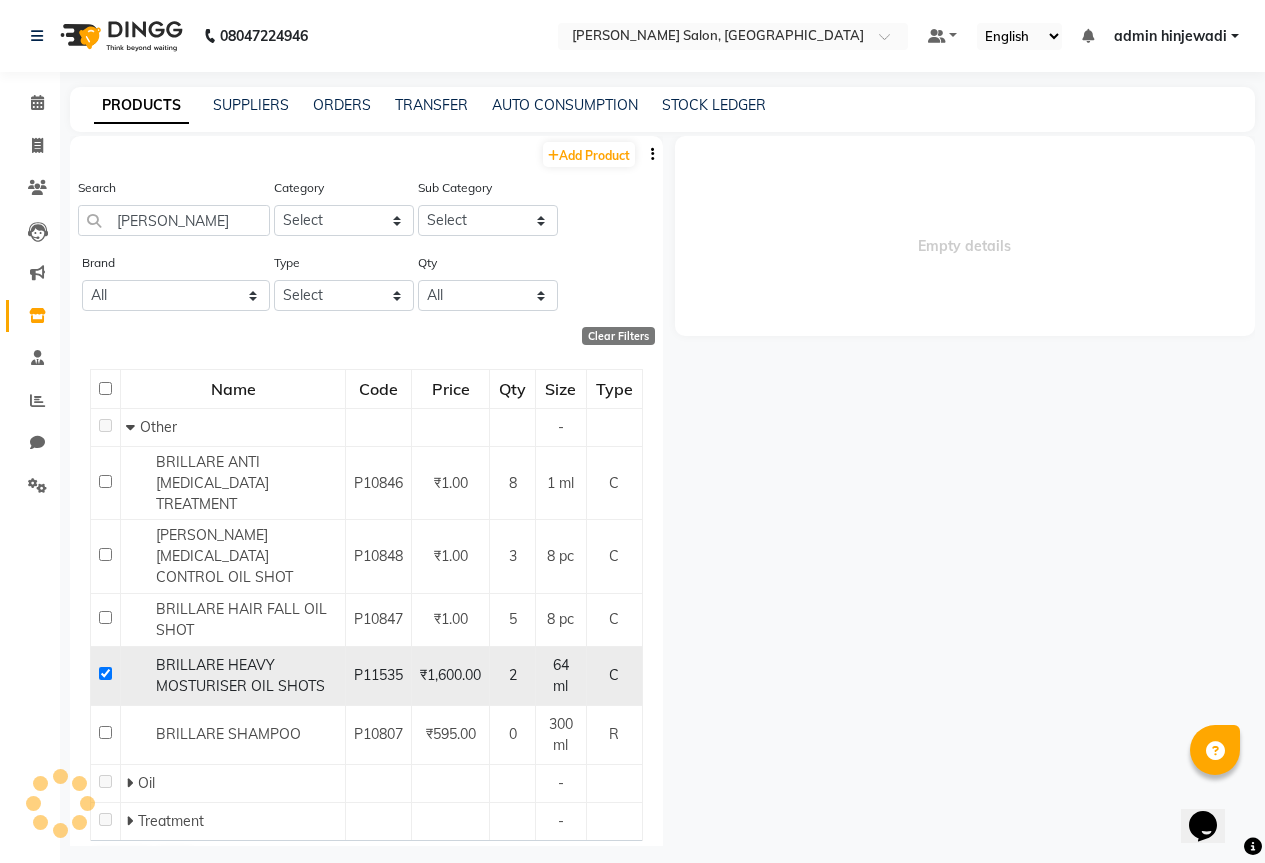 select 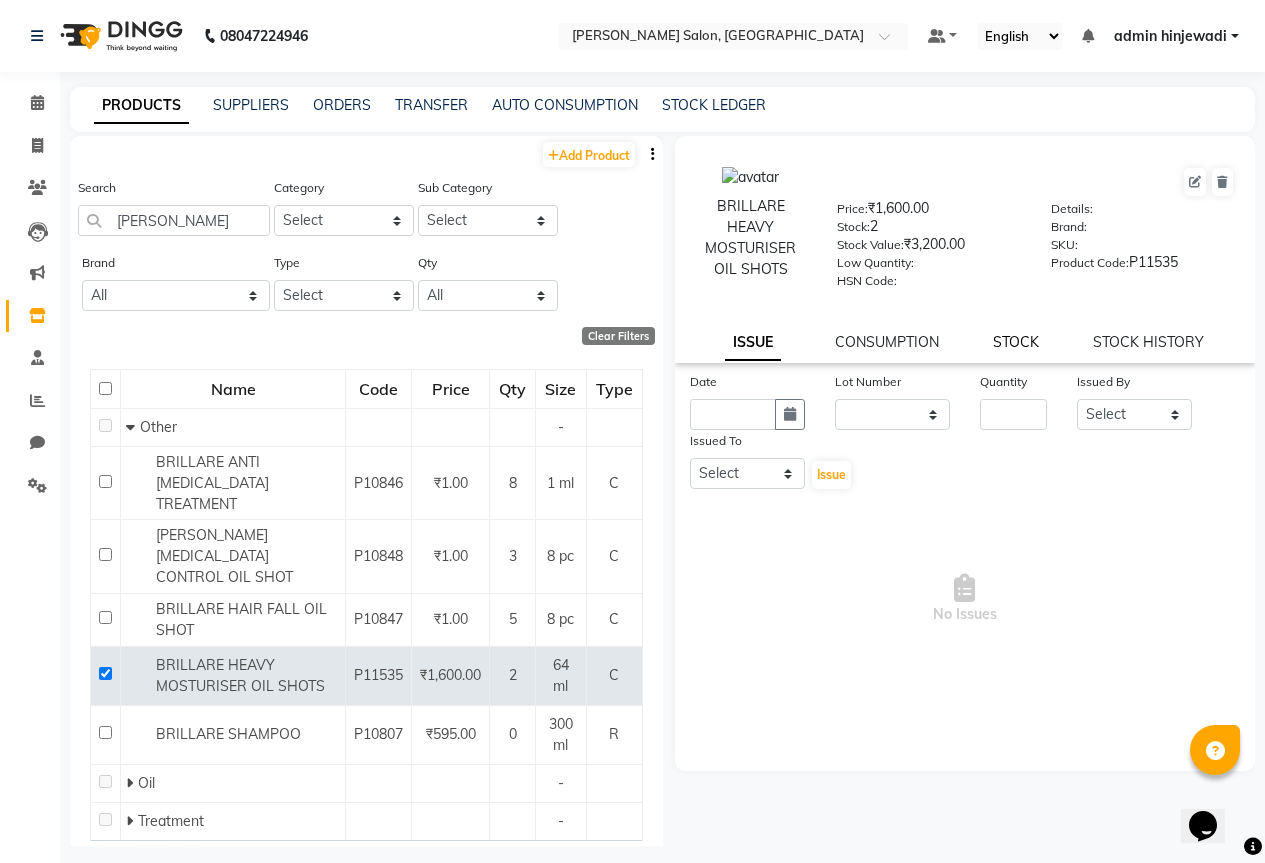 click on "STOCK" 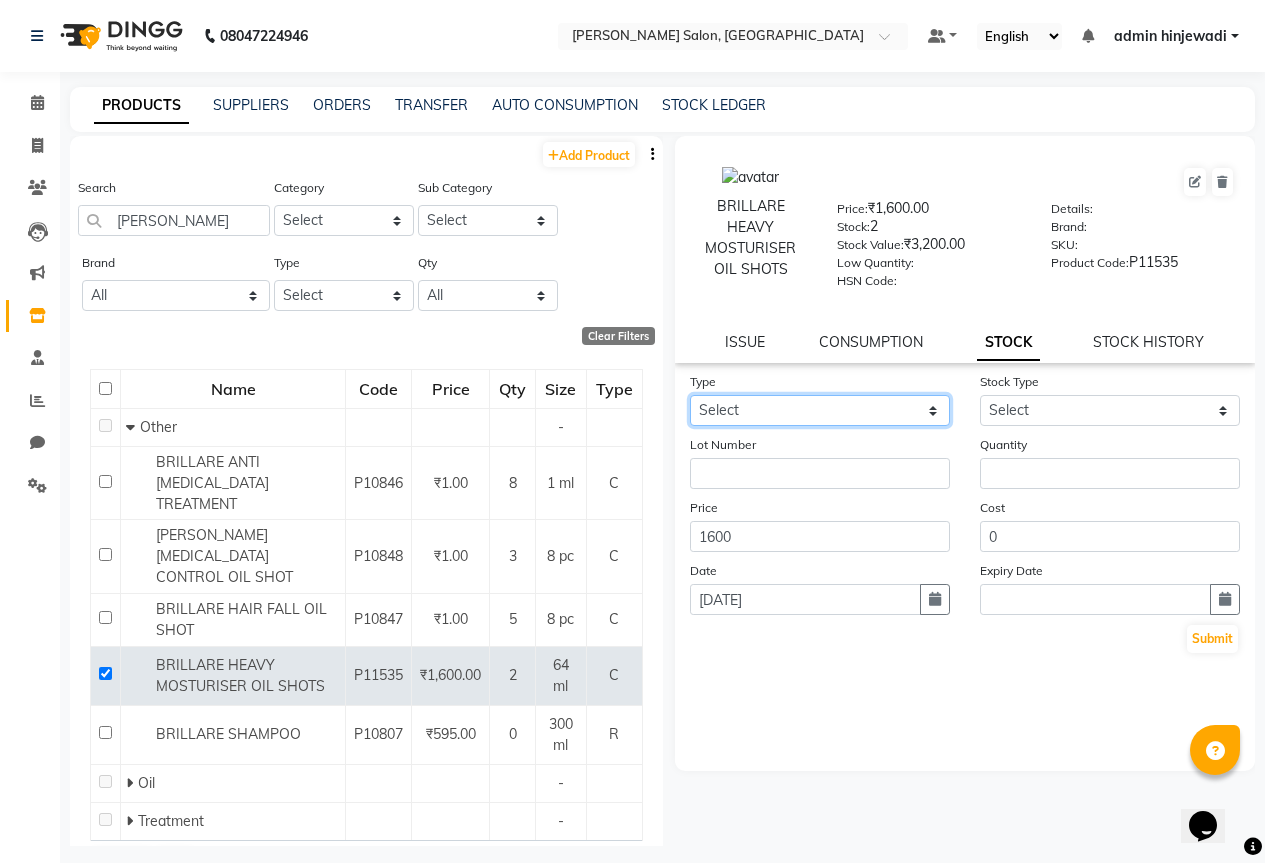 click on "Select In Out" 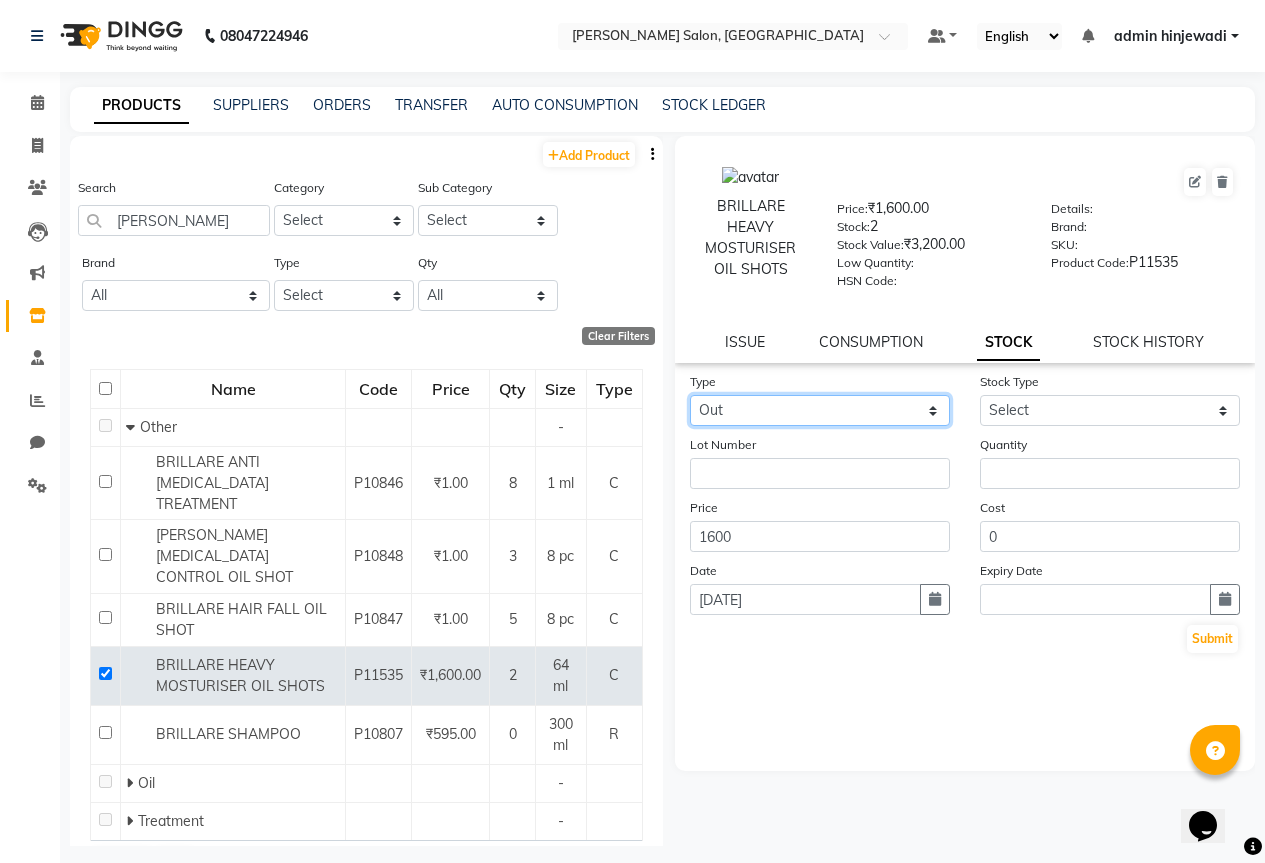 click on "Select In Out" 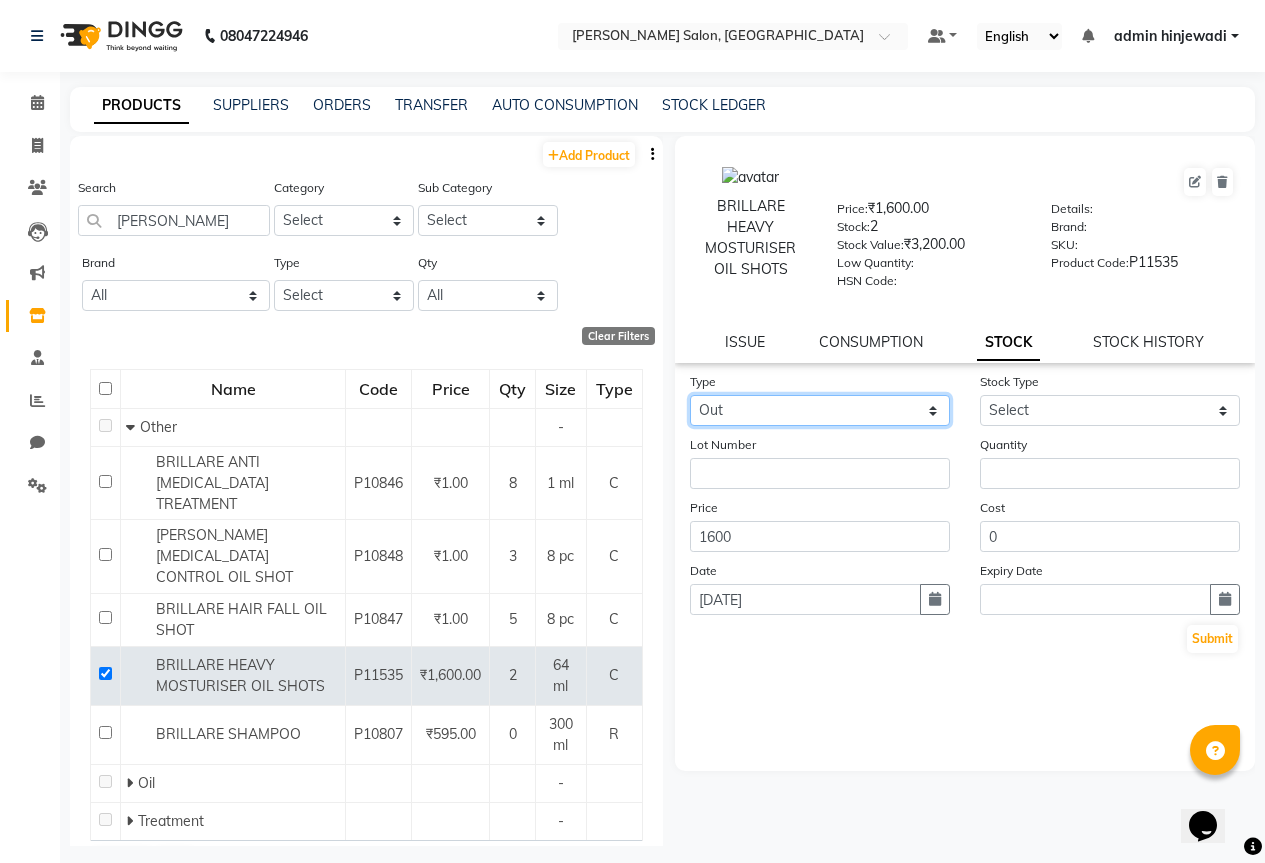 select 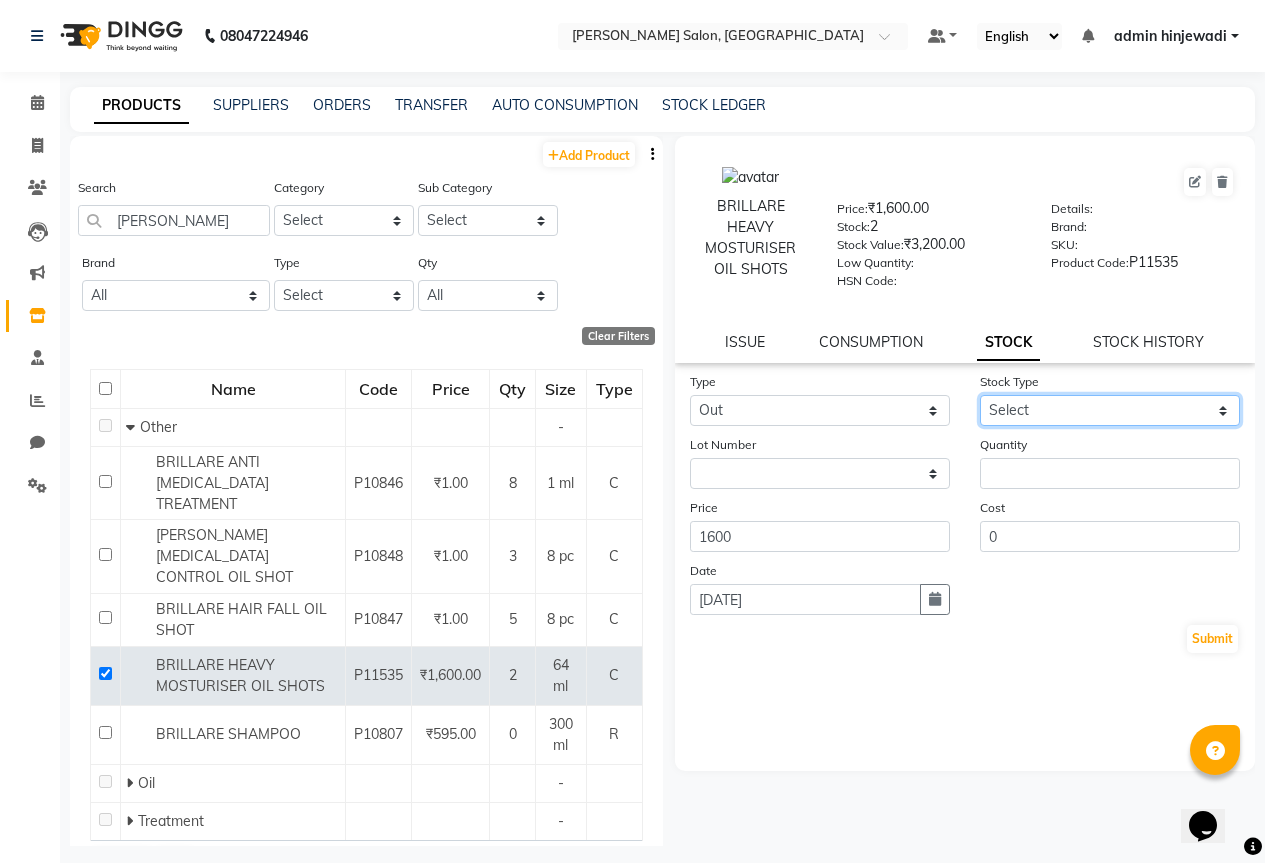 click on "Select Internal Use Damaged Expired Adjustment Return Other" 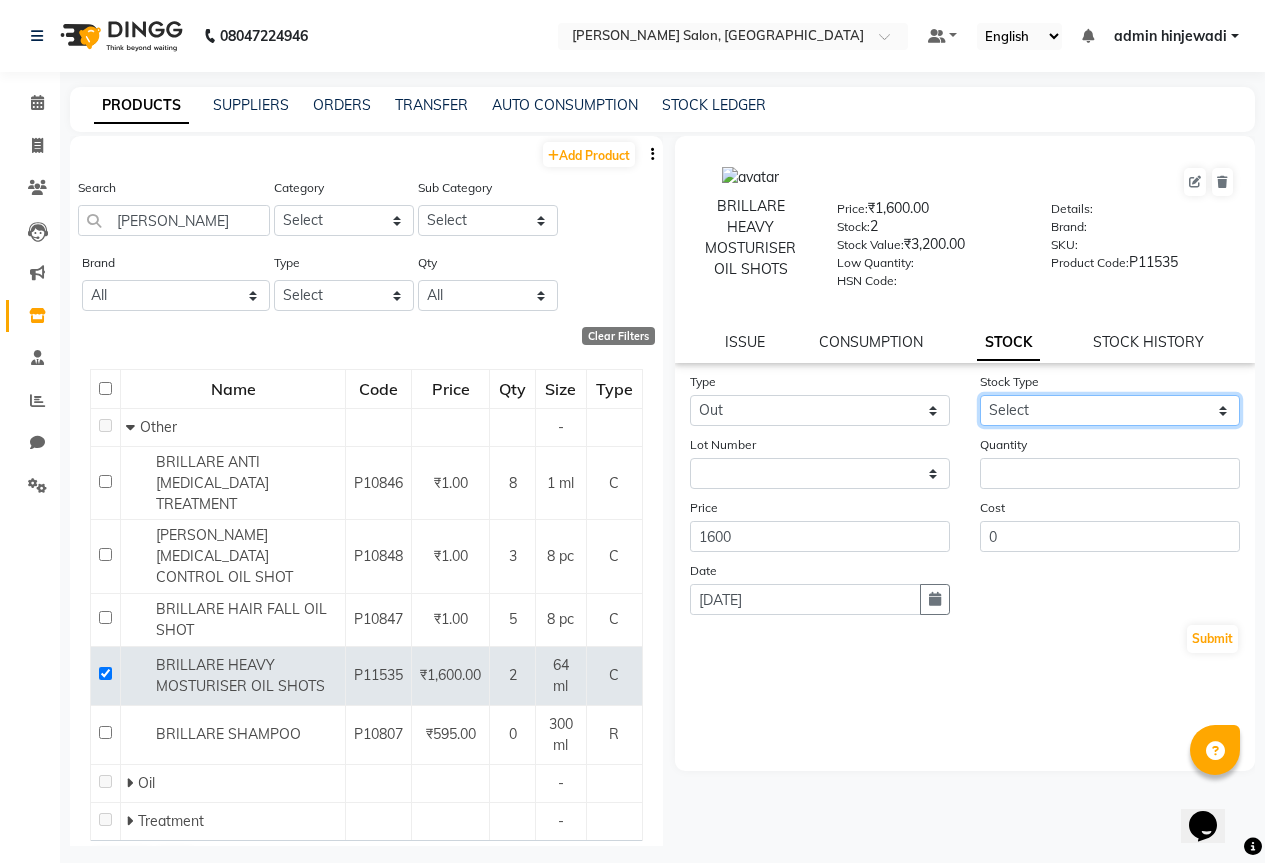 select on "internal use" 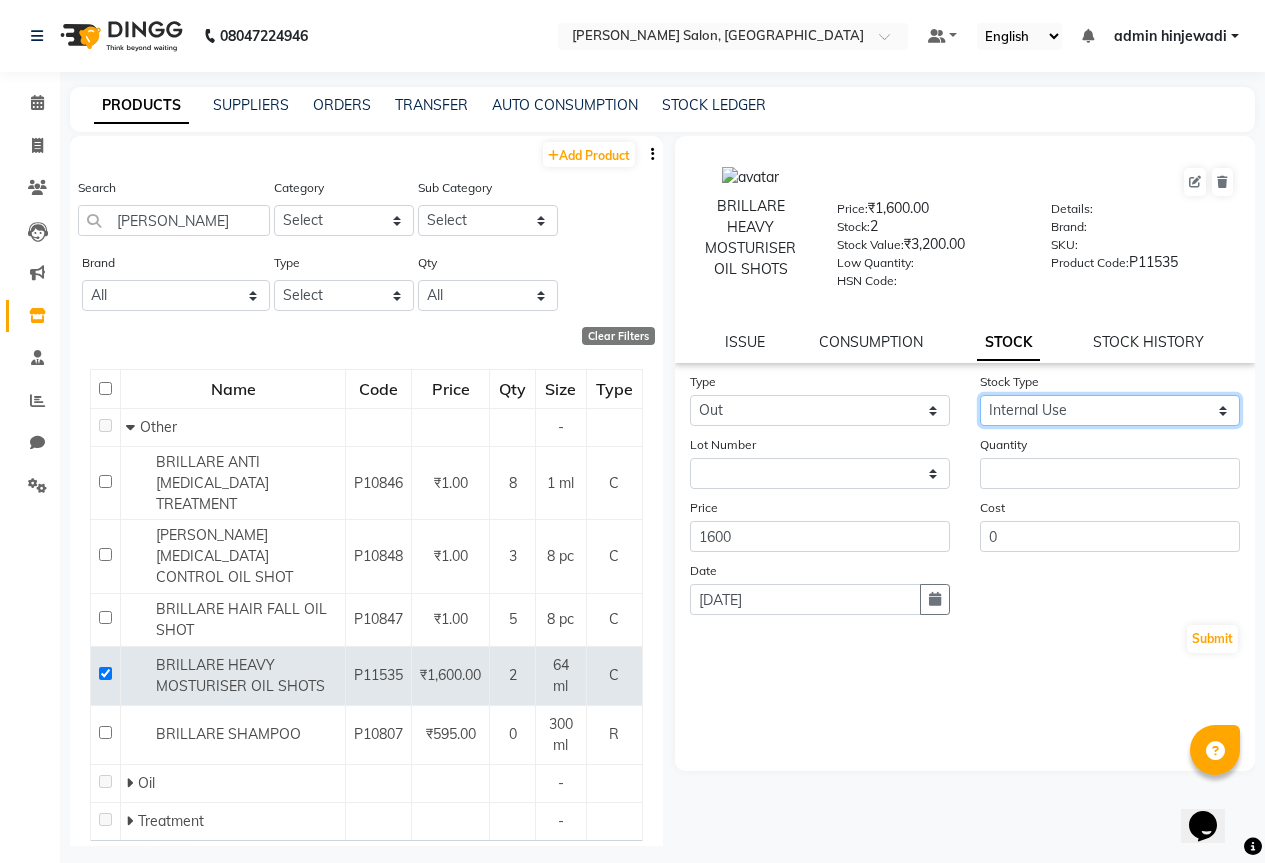 click on "Select Internal Use Damaged Expired Adjustment Return Other" 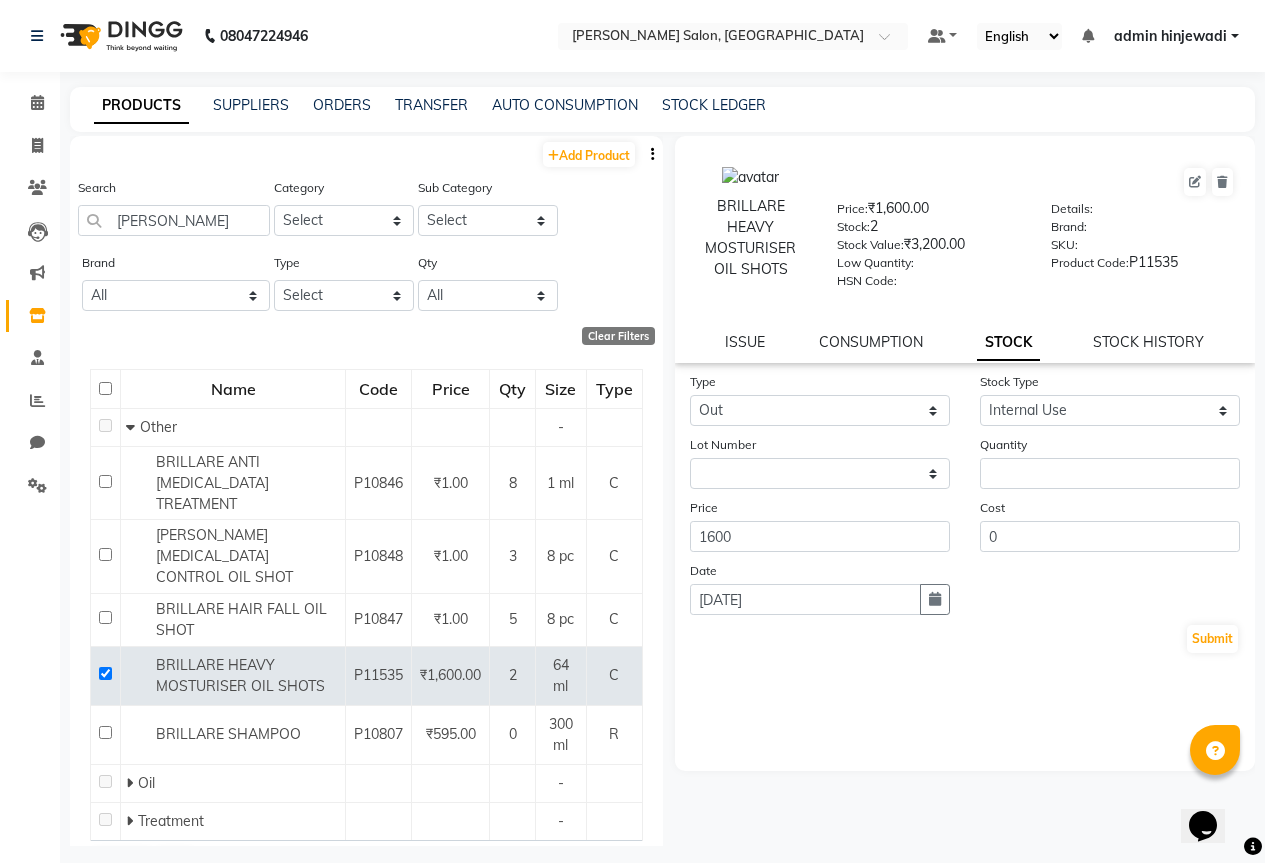 click on "Quantity" 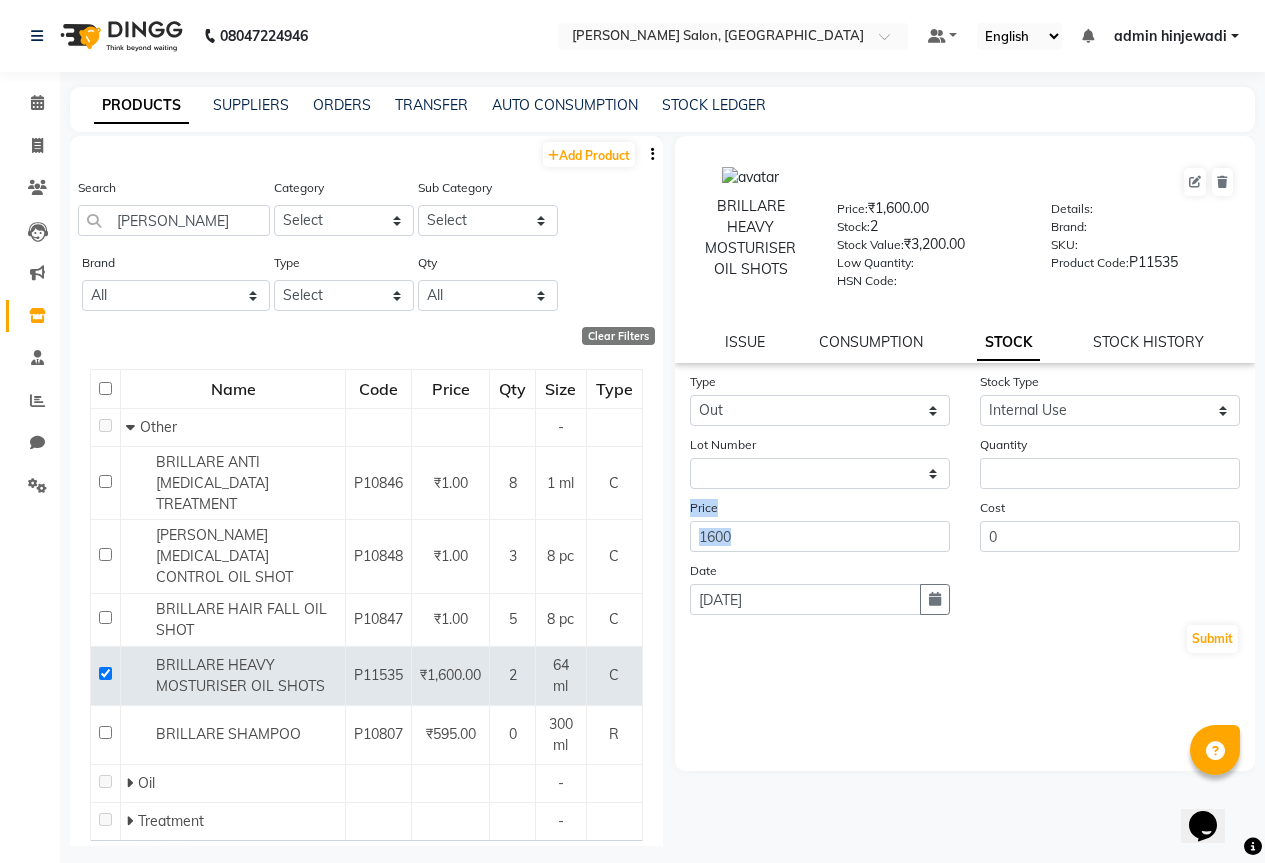 drag, startPoint x: 1023, startPoint y: 456, endPoint x: 1043, endPoint y: 525, distance: 71.8401 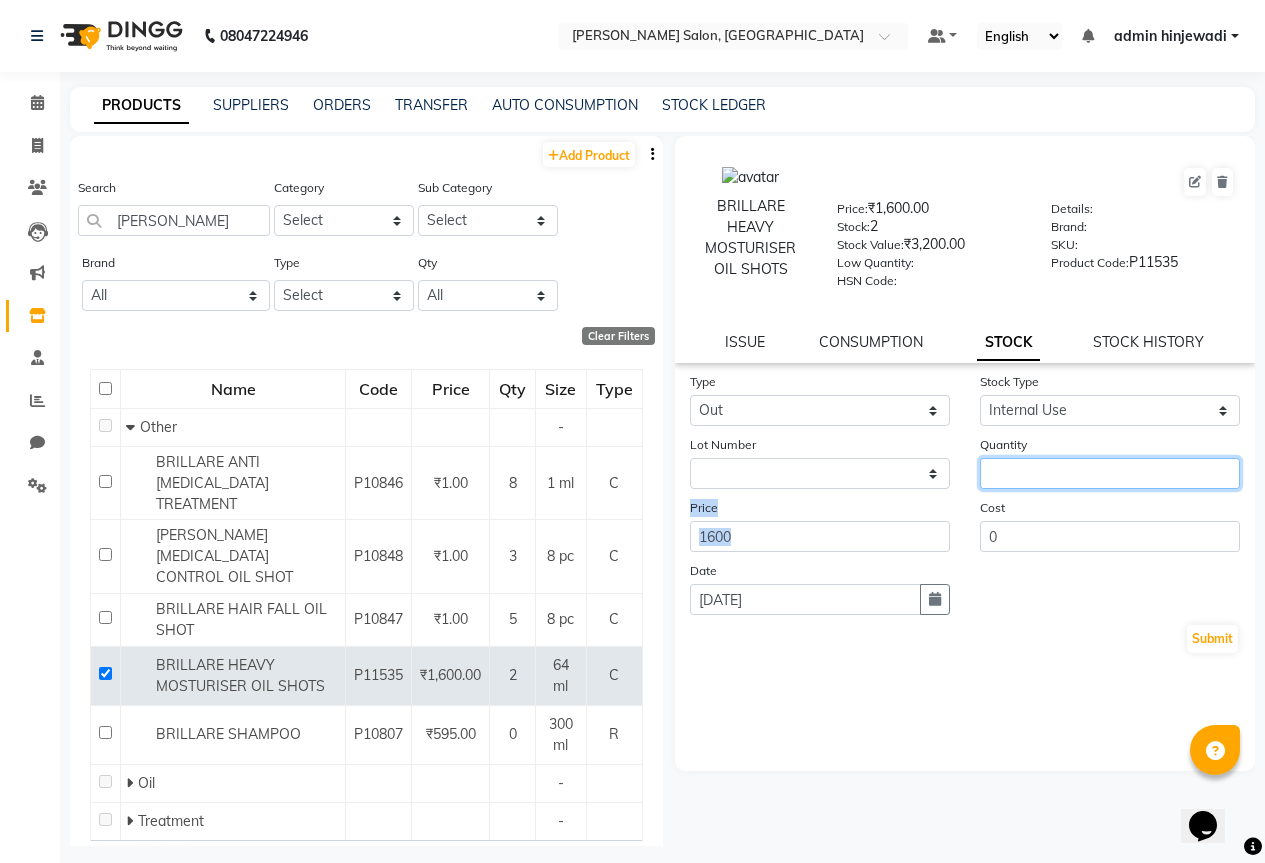 click 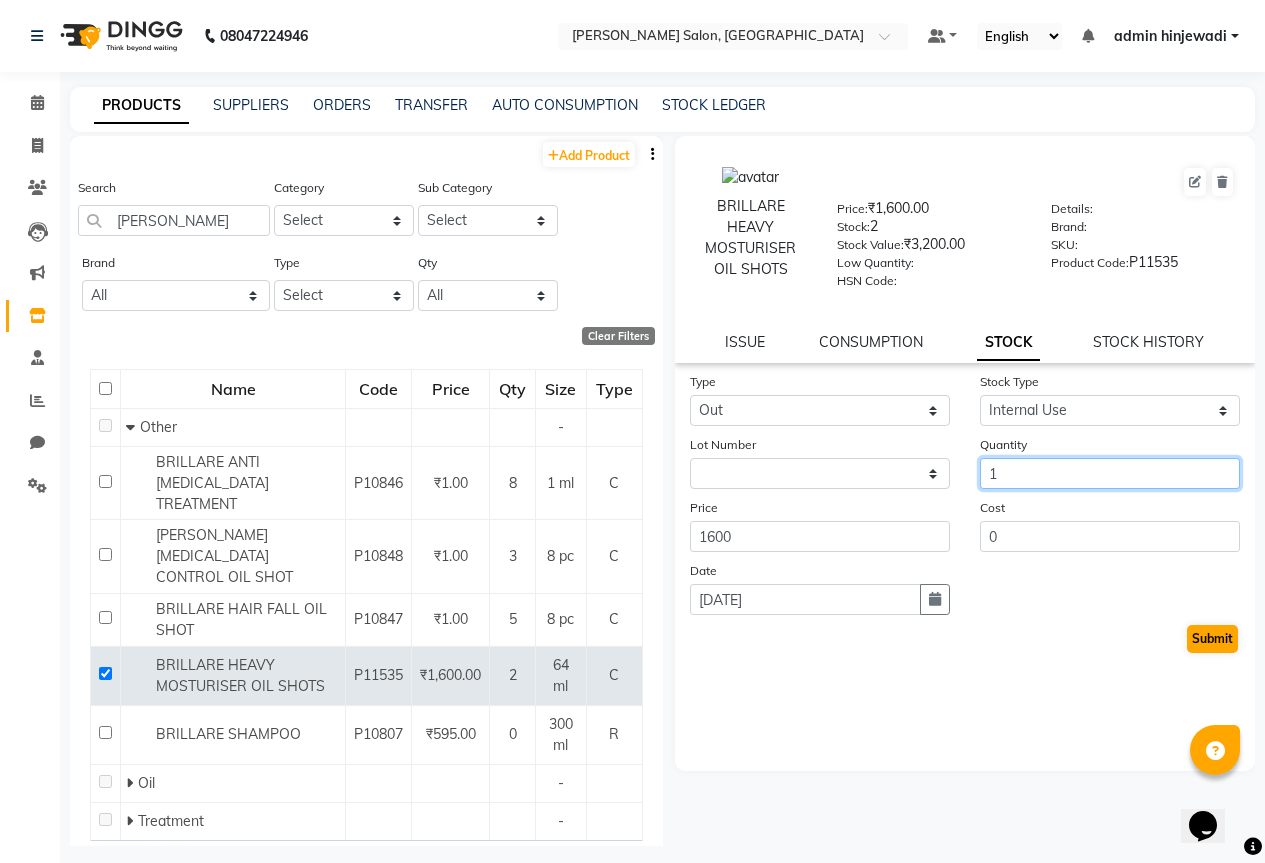 type on "1" 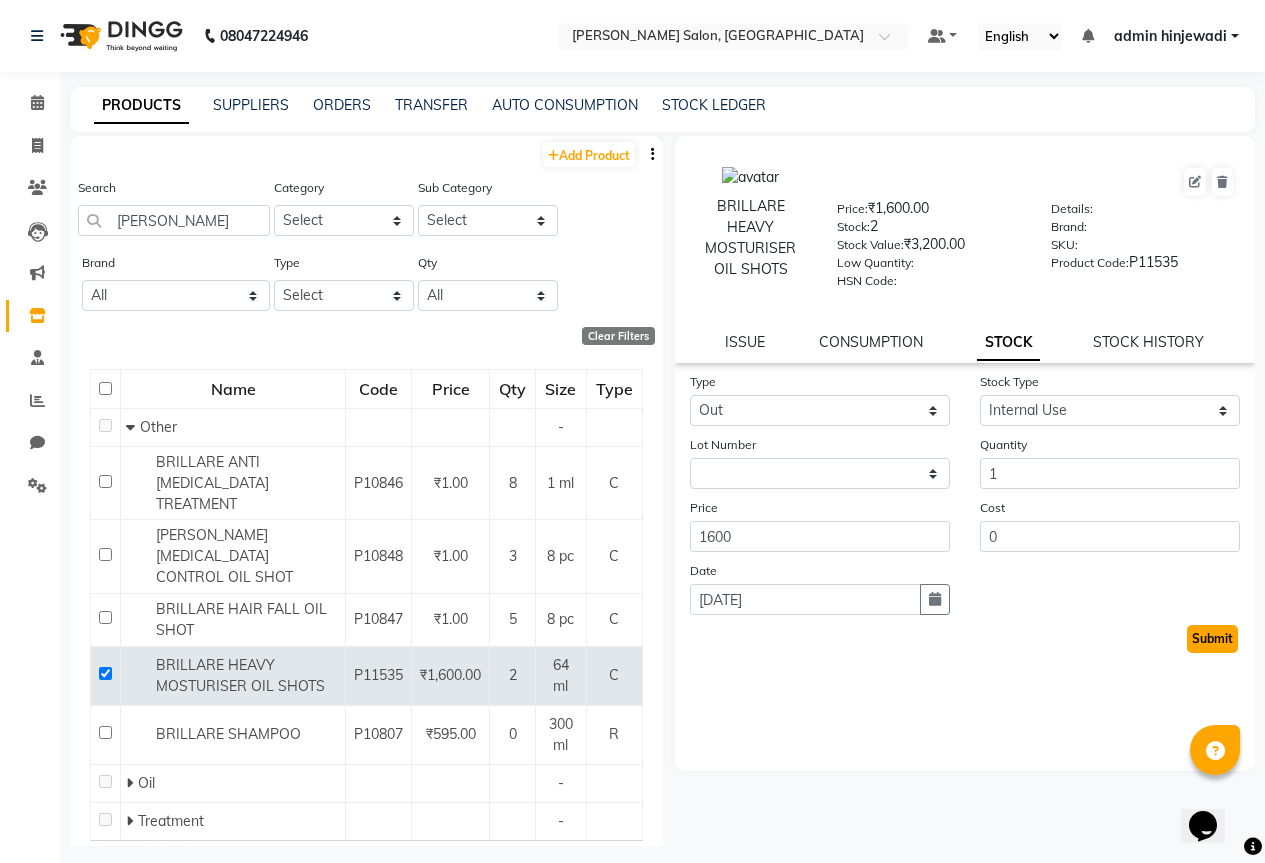 click on "Submit" 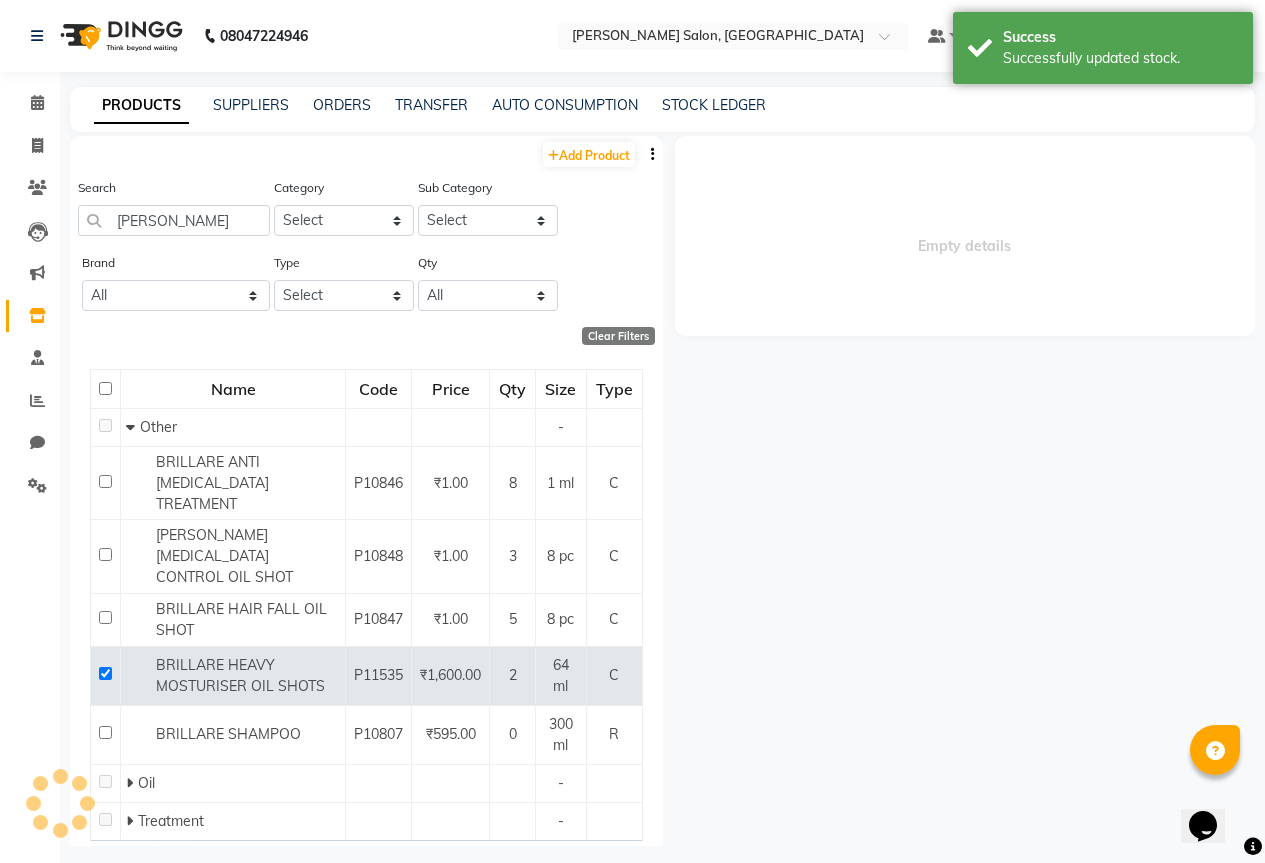 select 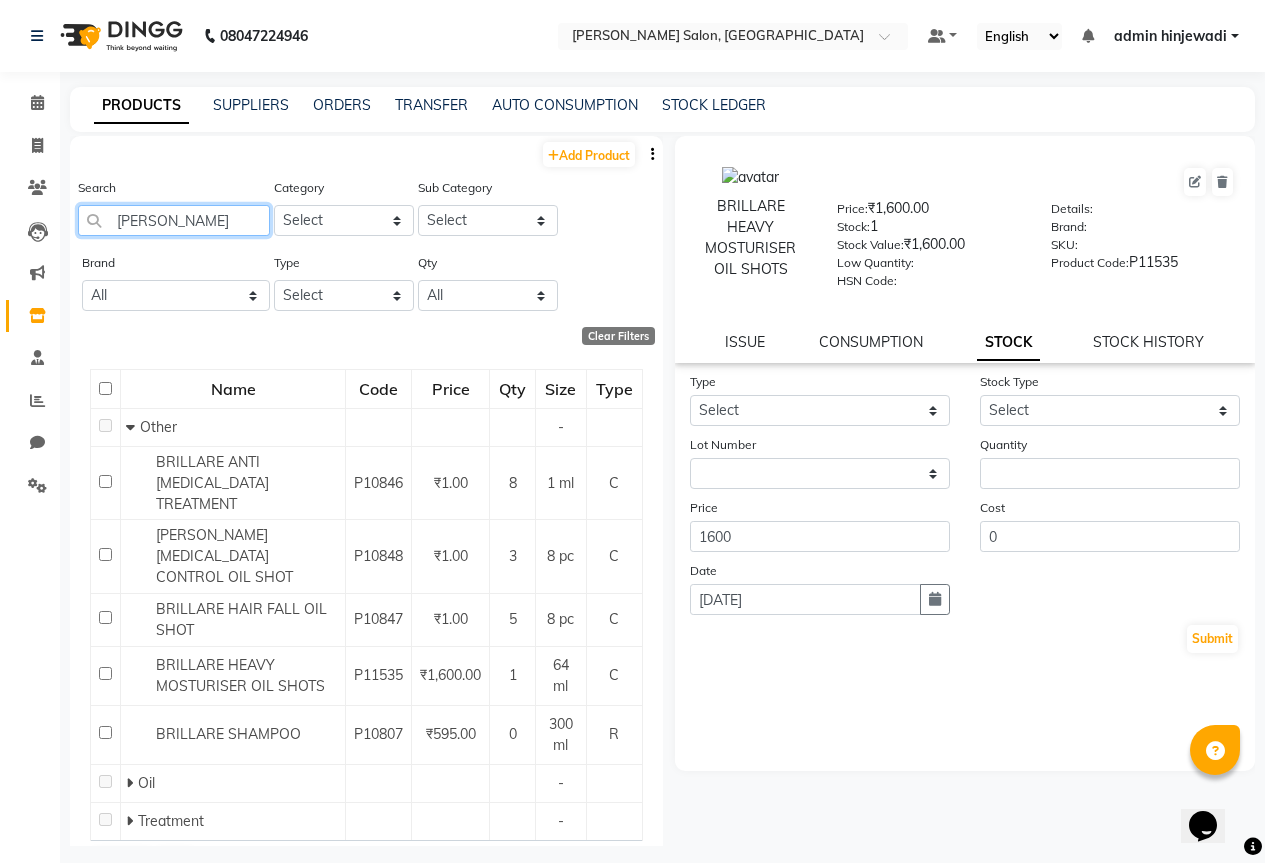 click on "brill" 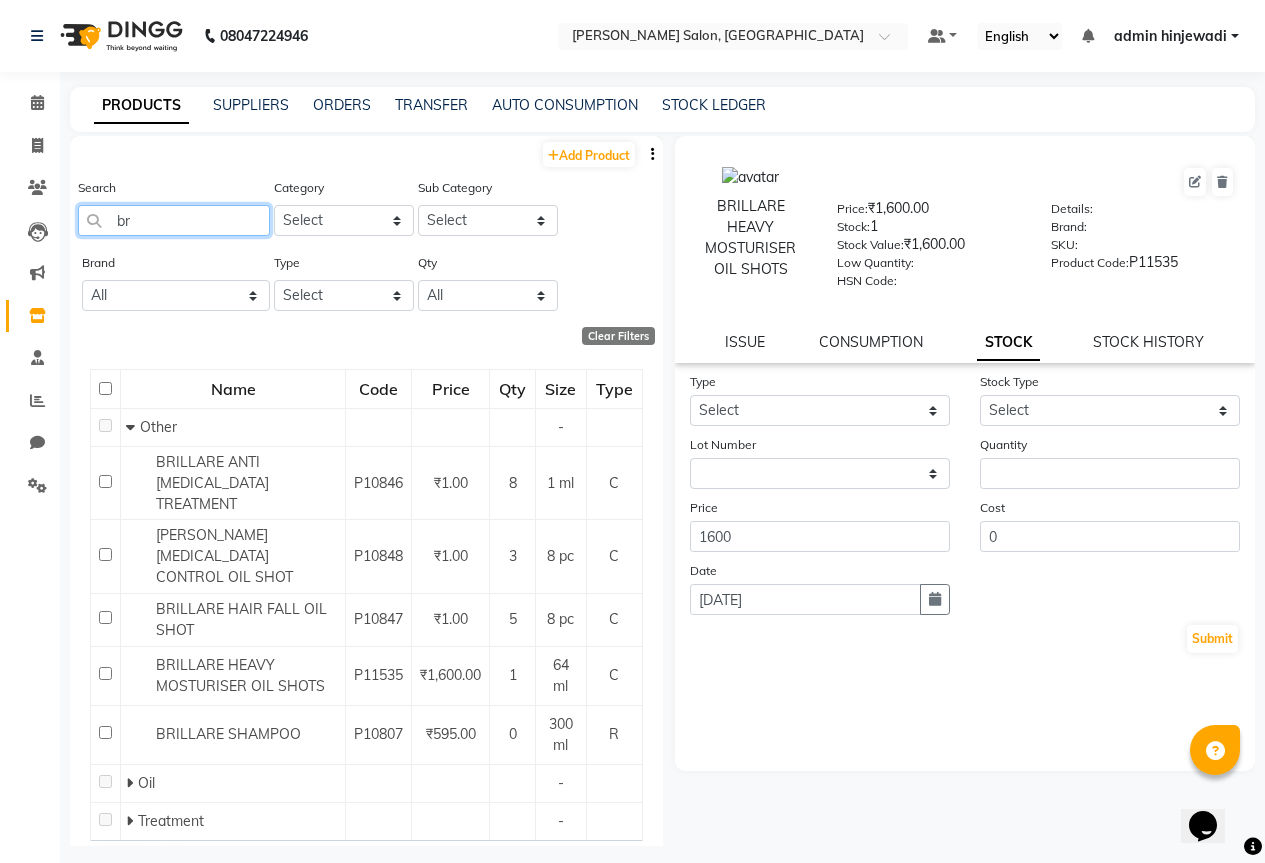 type on "b" 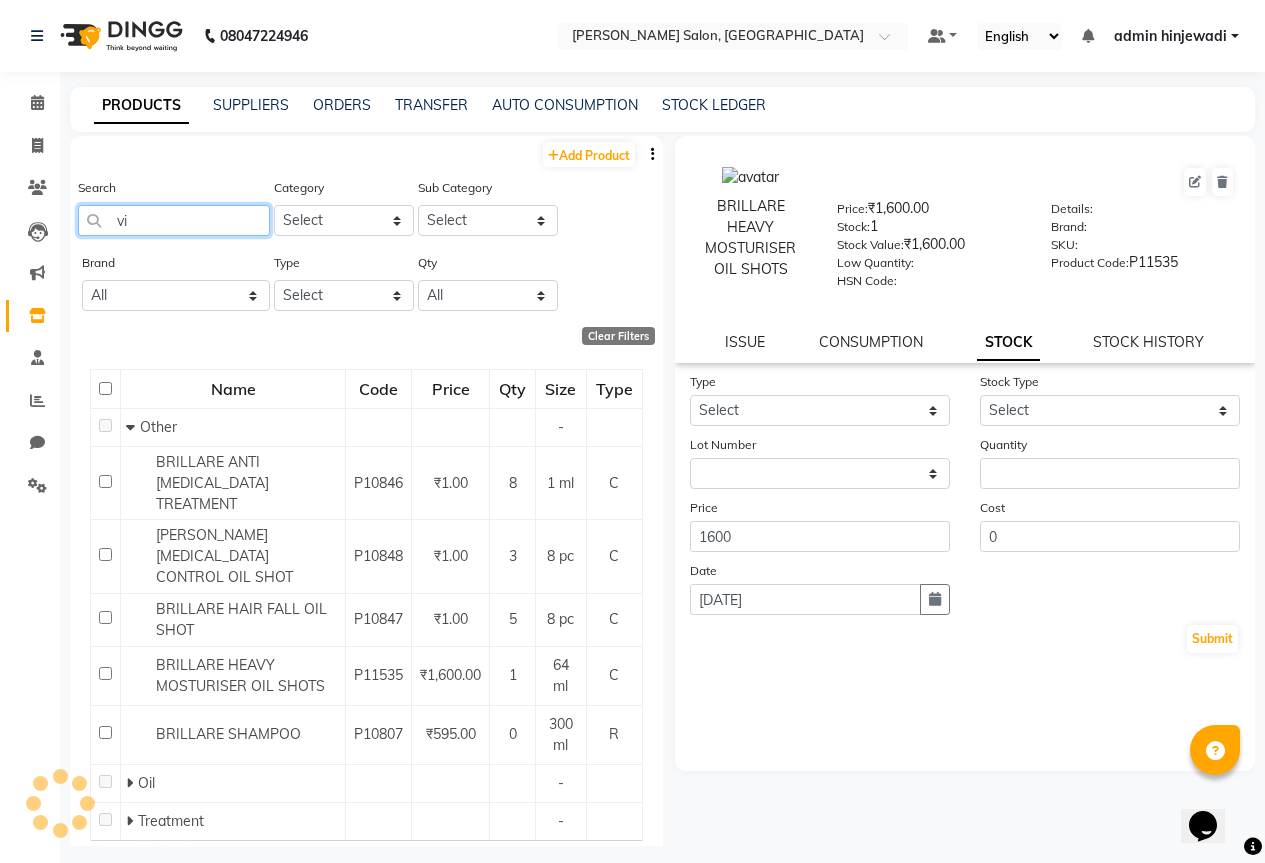 type on "v" 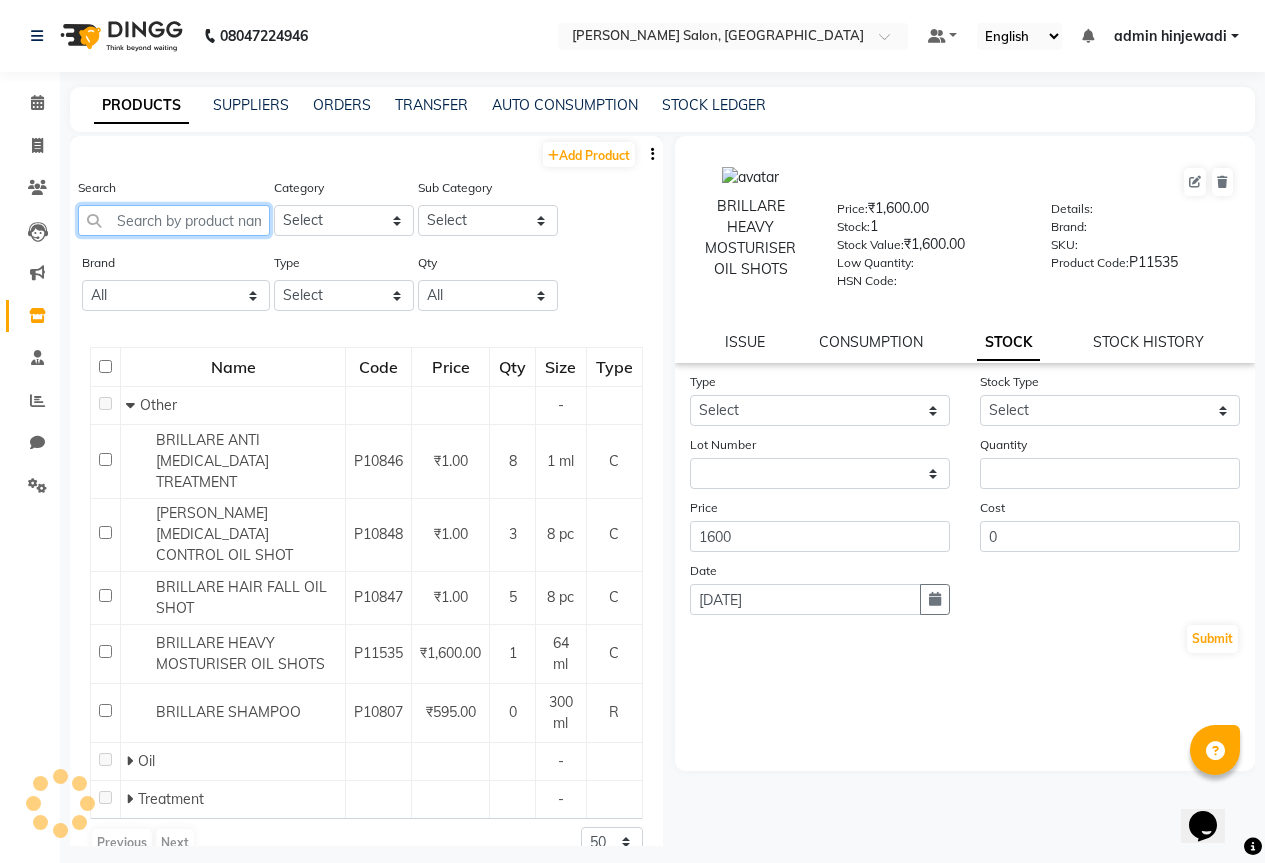 type 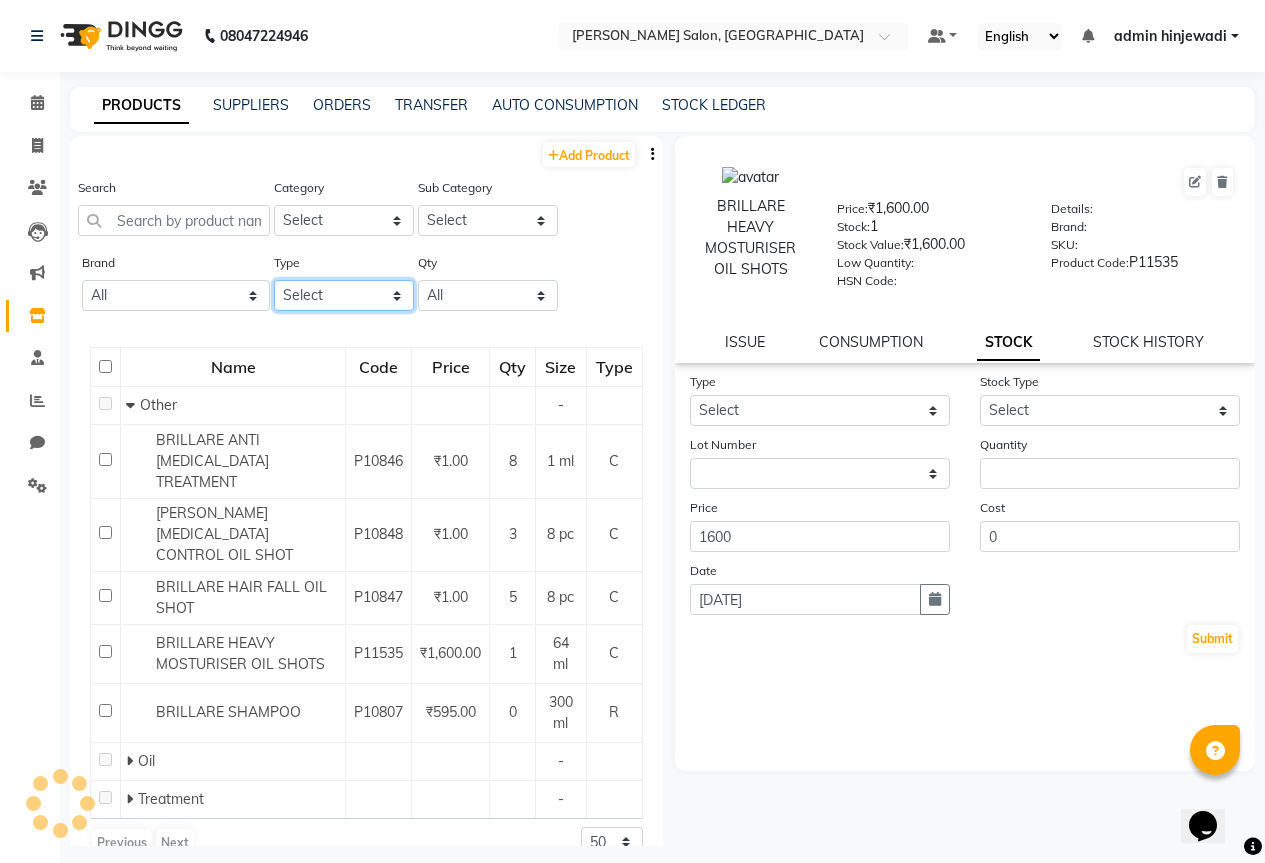 click on "Select Both Retail Consumable" 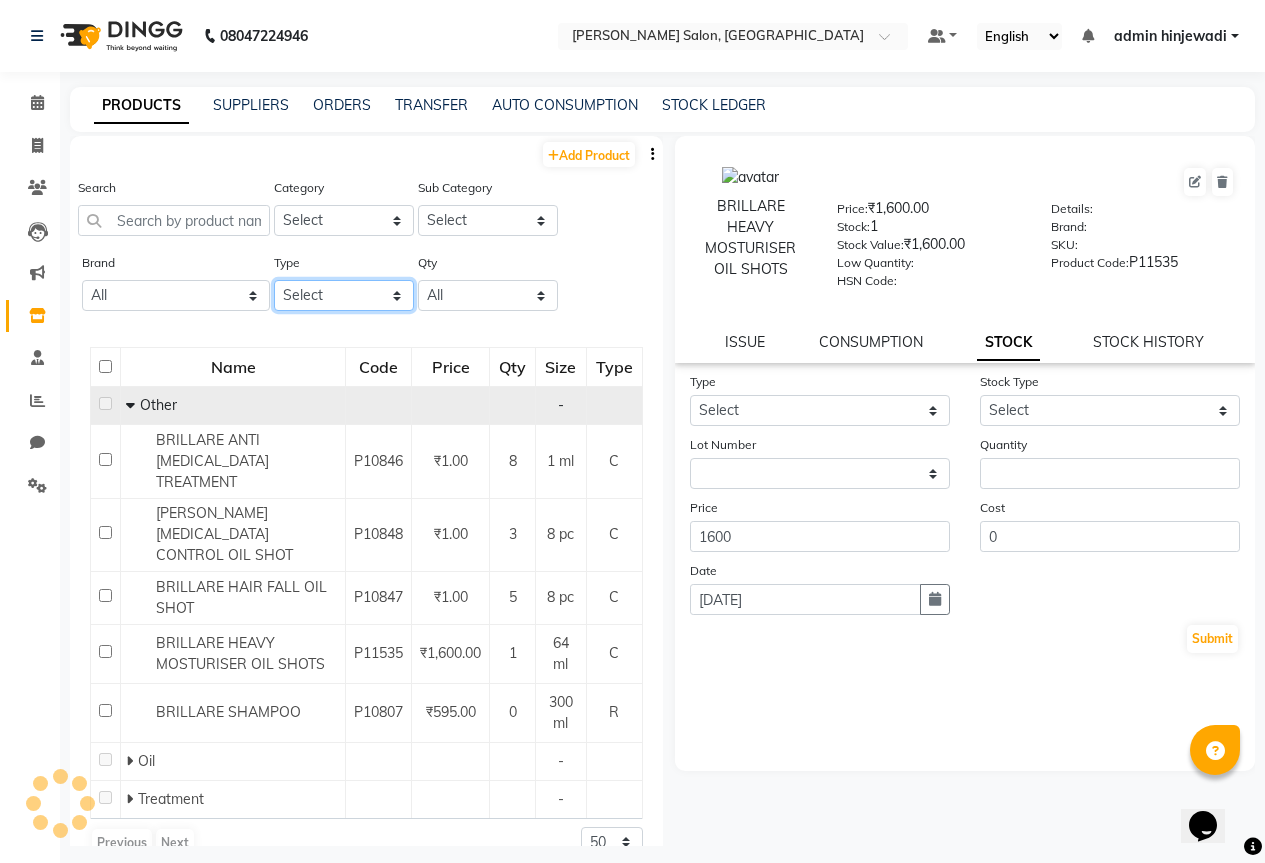 select on "C" 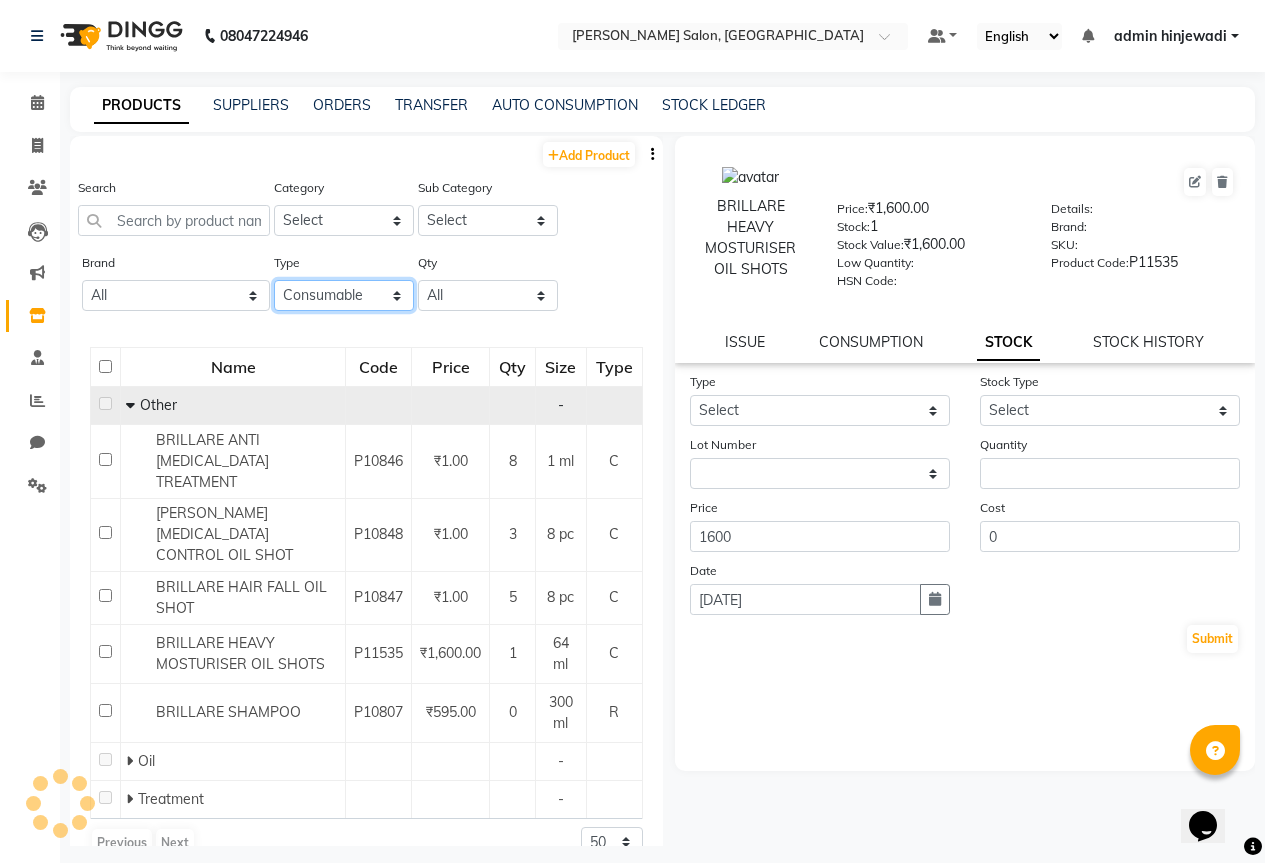 click on "Select Both Retail Consumable" 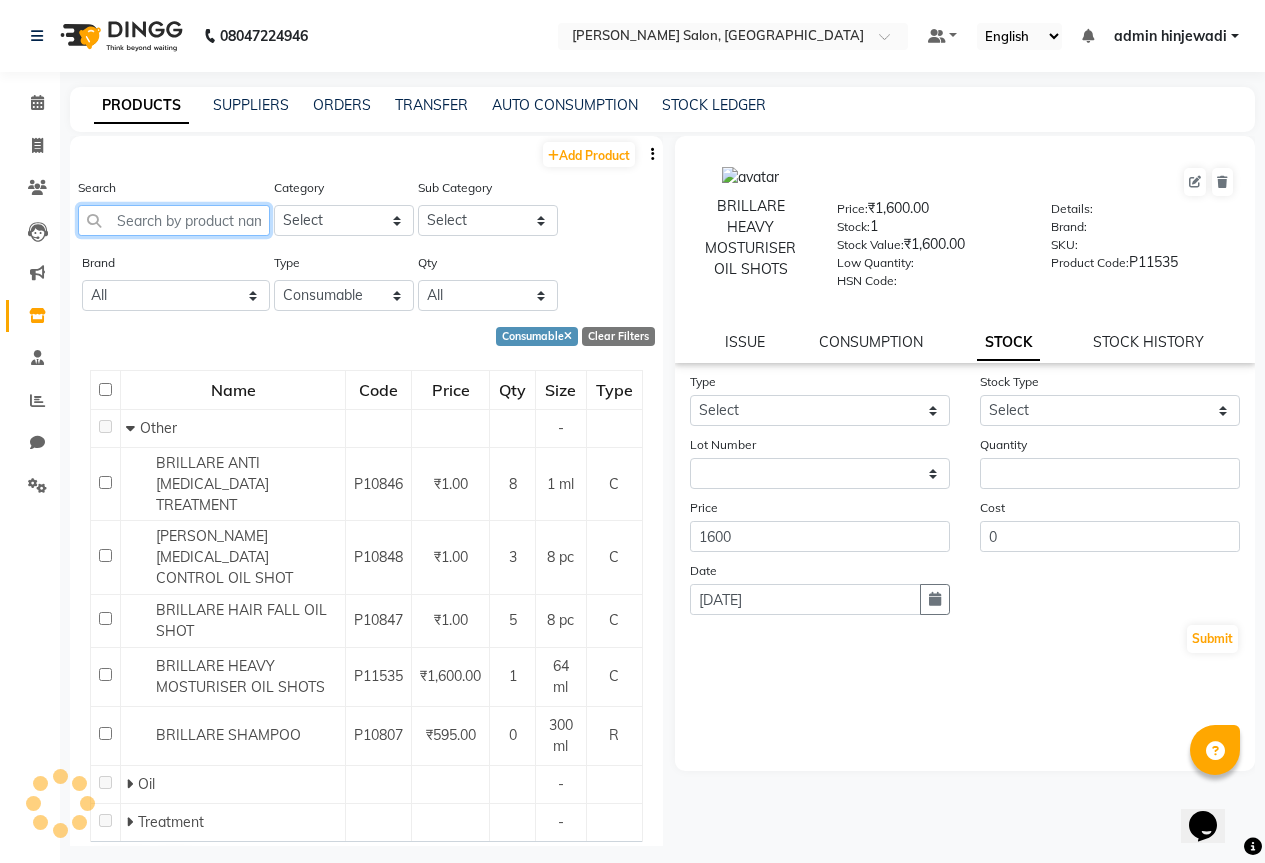 click 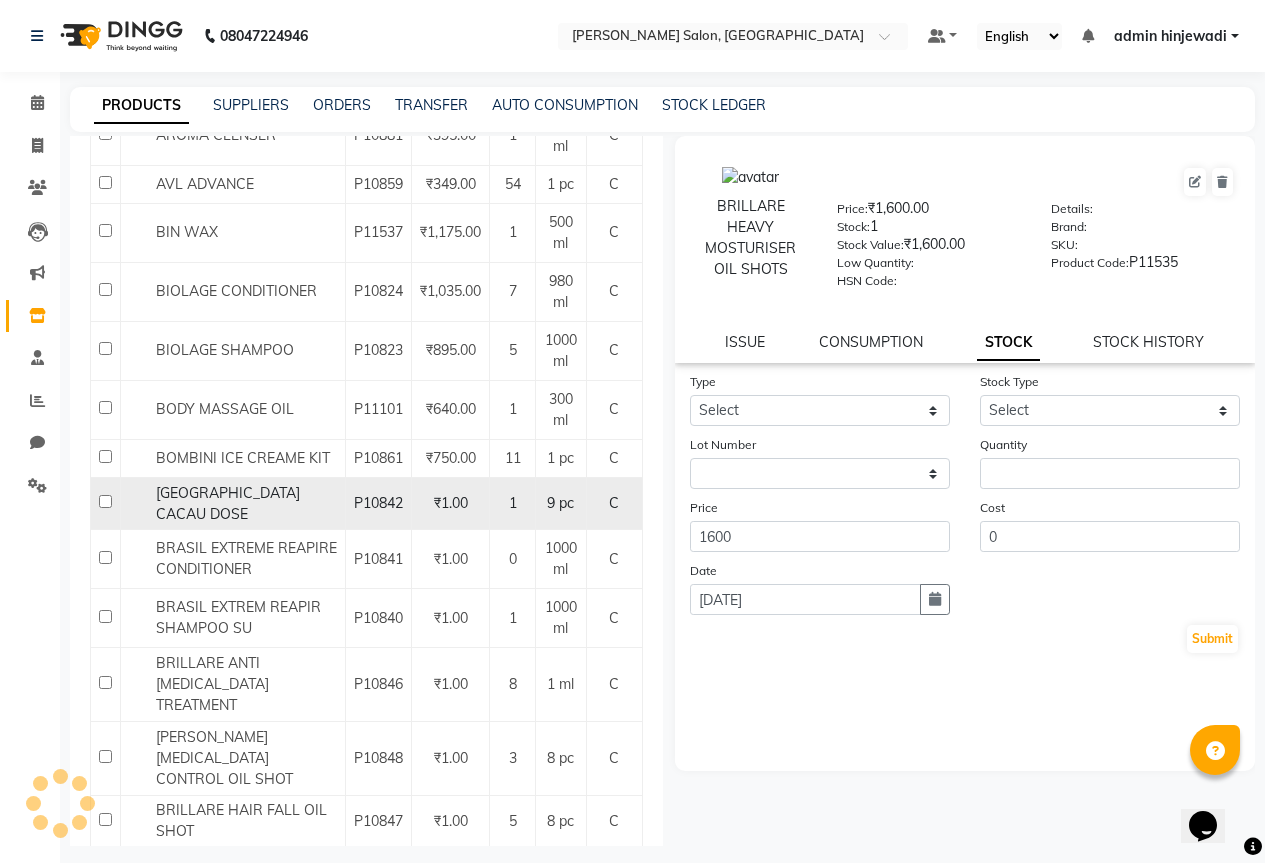 scroll, scrollTop: 0, scrollLeft: 0, axis: both 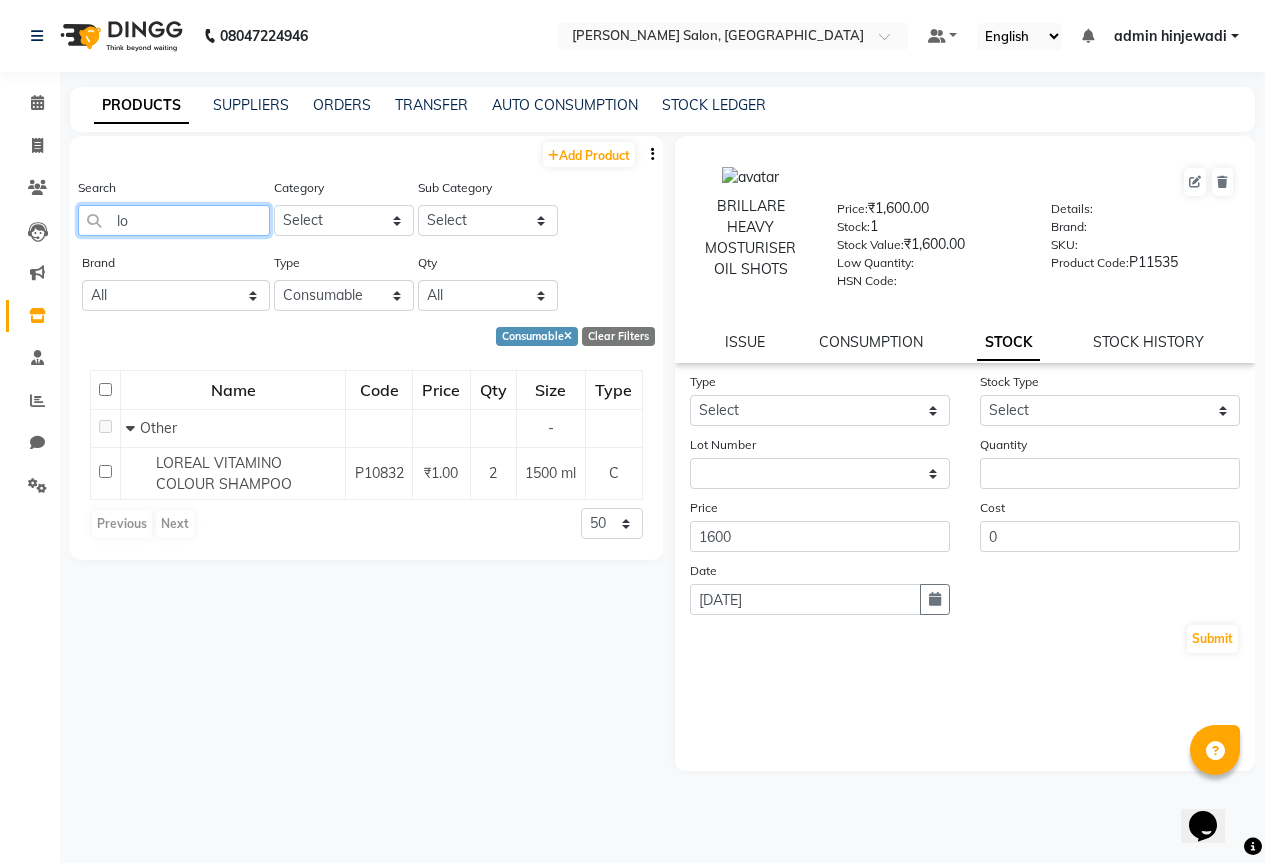 type on "l" 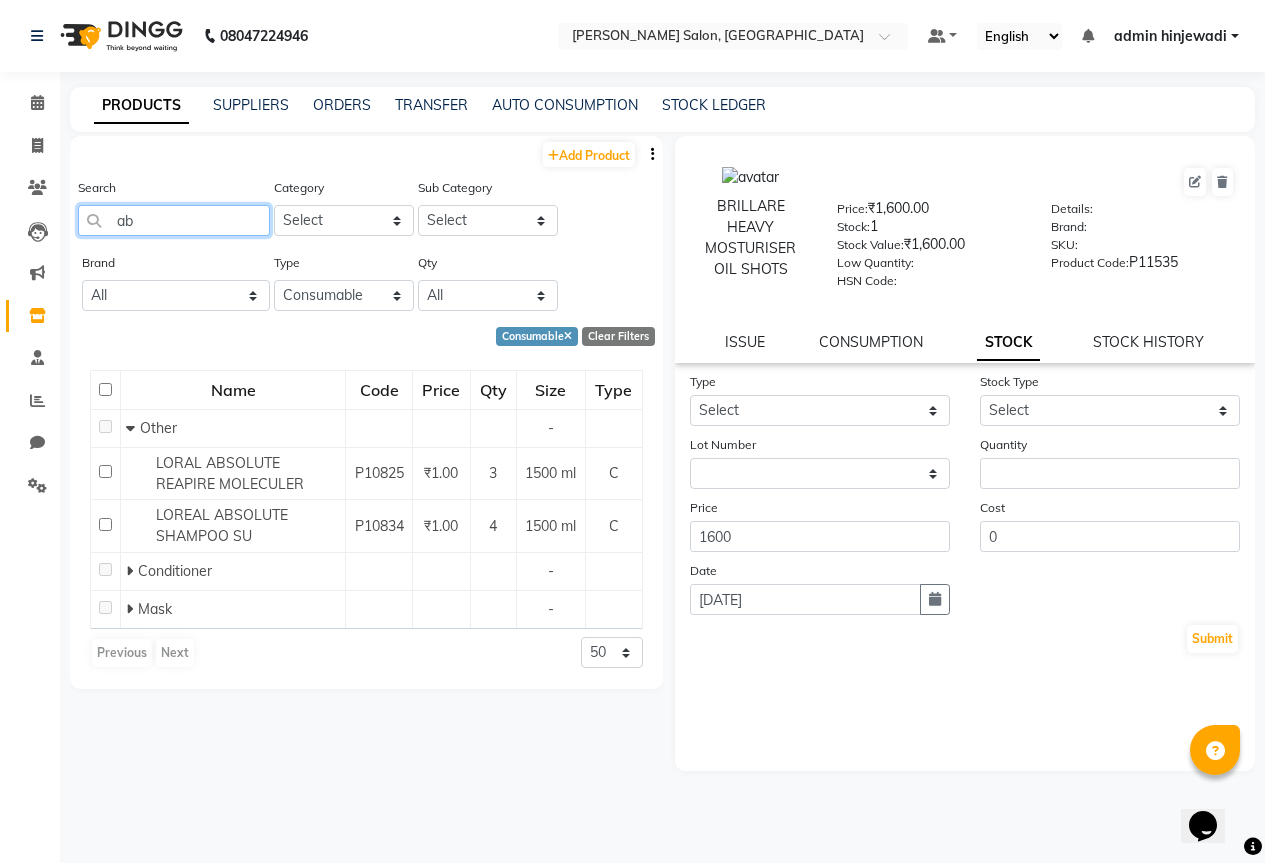 type on "a" 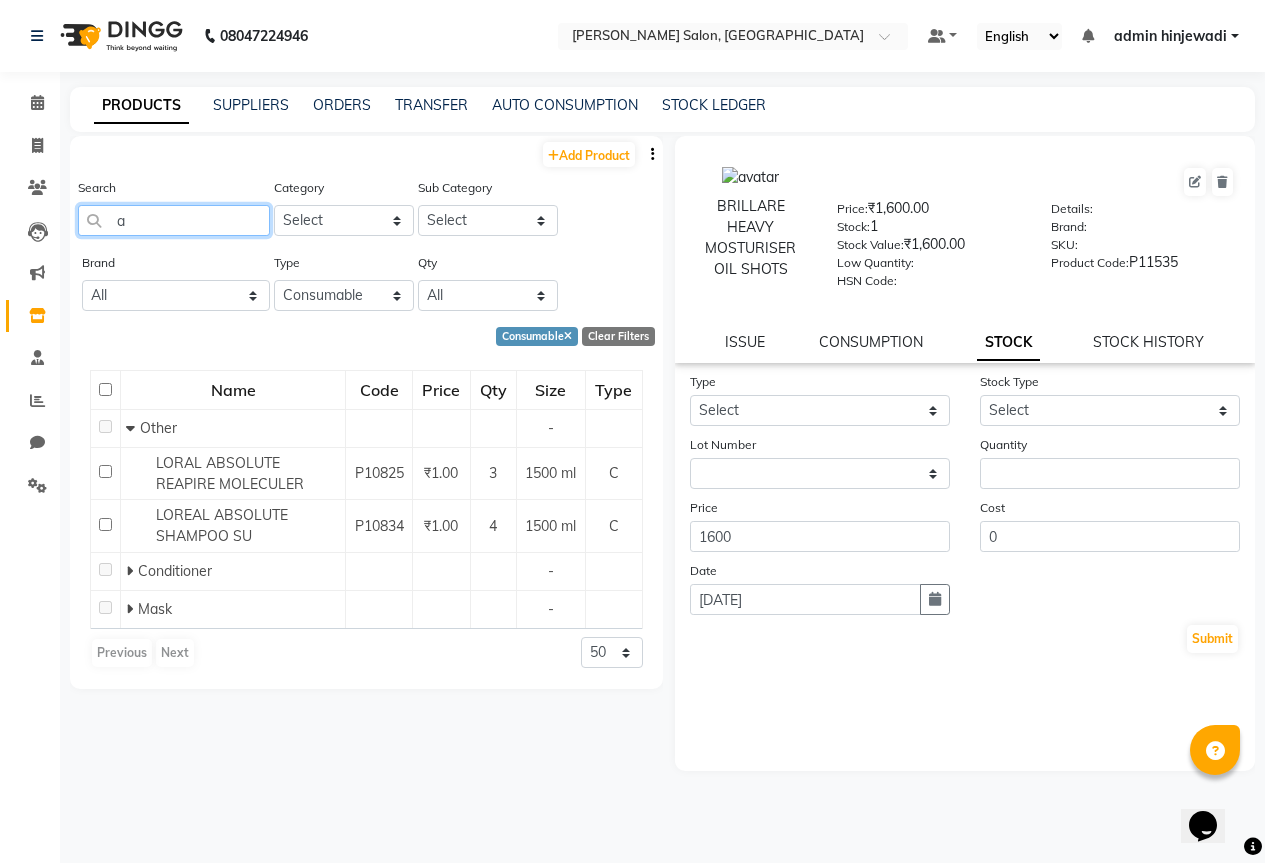 type 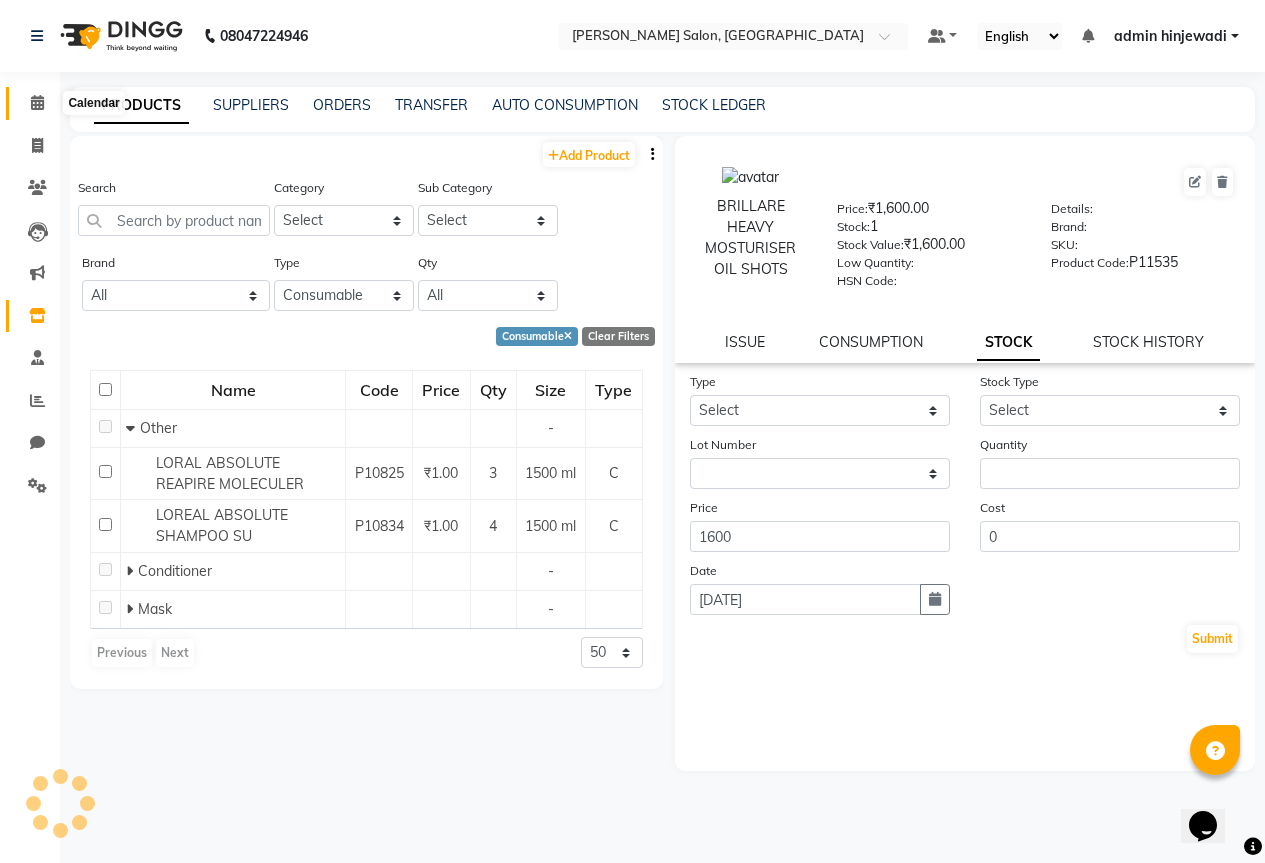 click 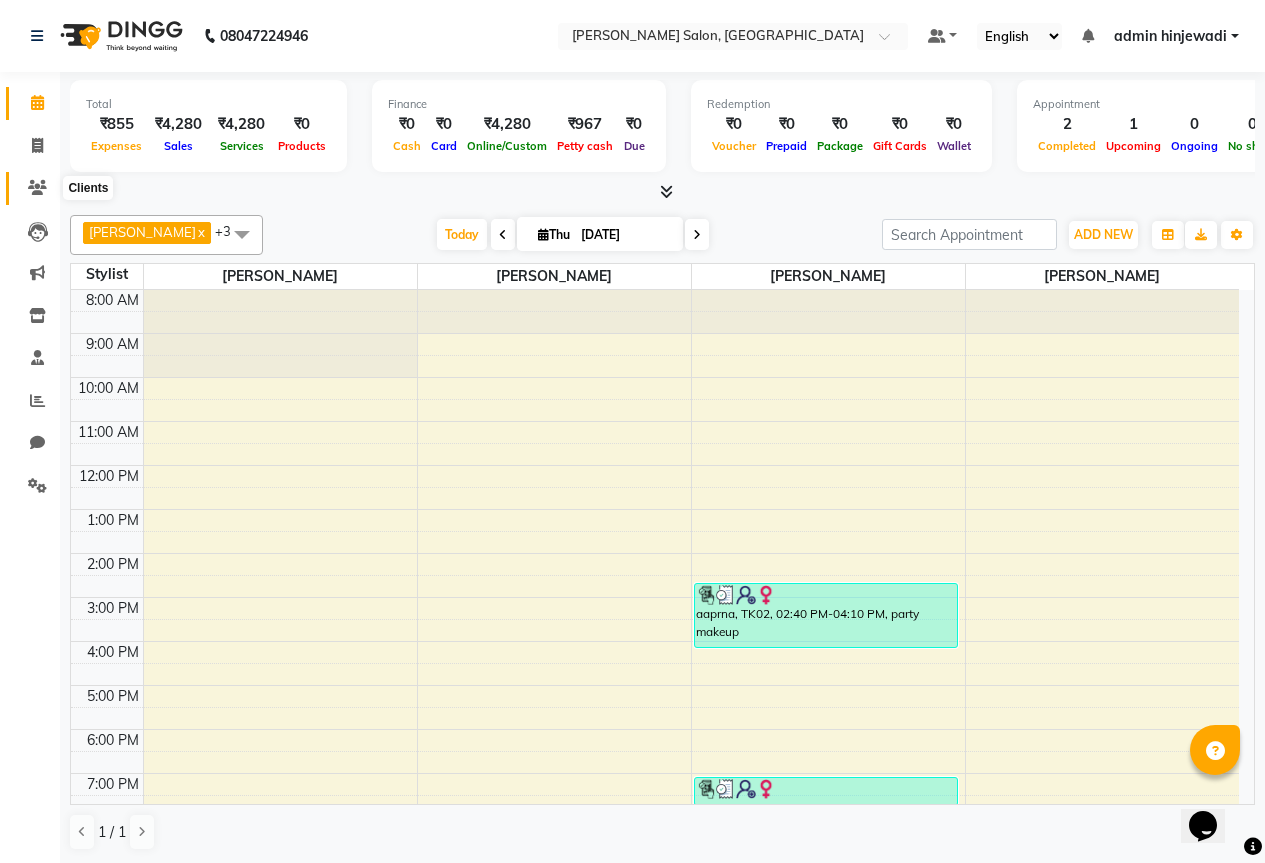 click 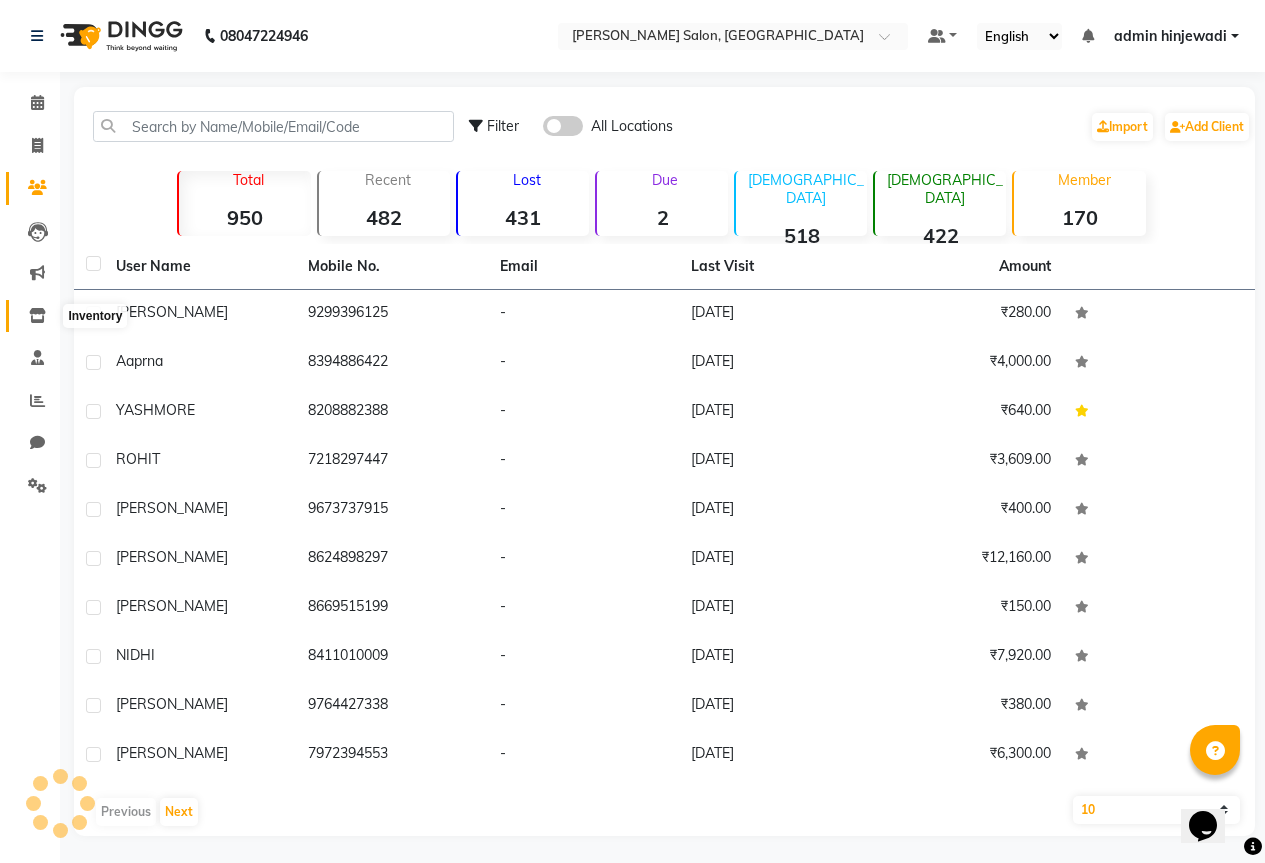 click 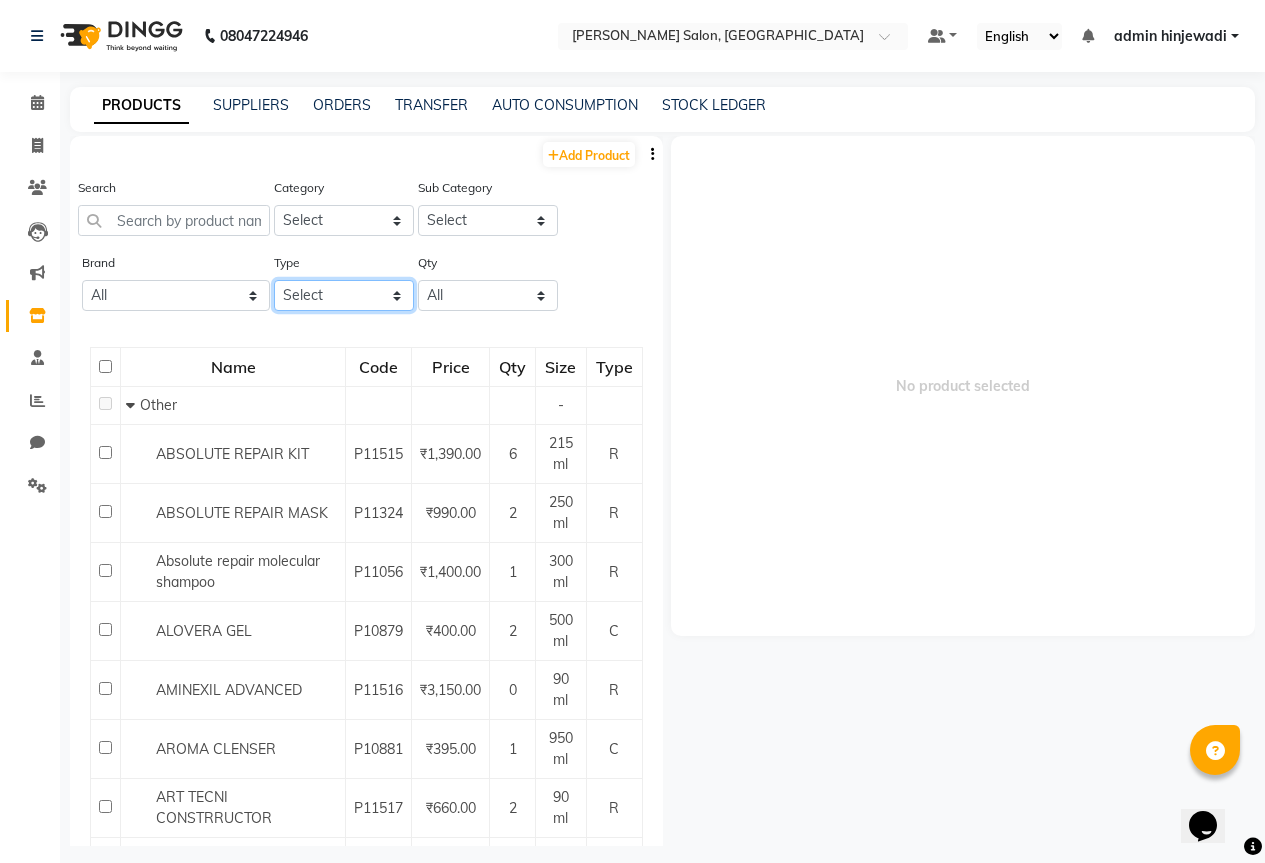 click on "Select Both Retail Consumable" 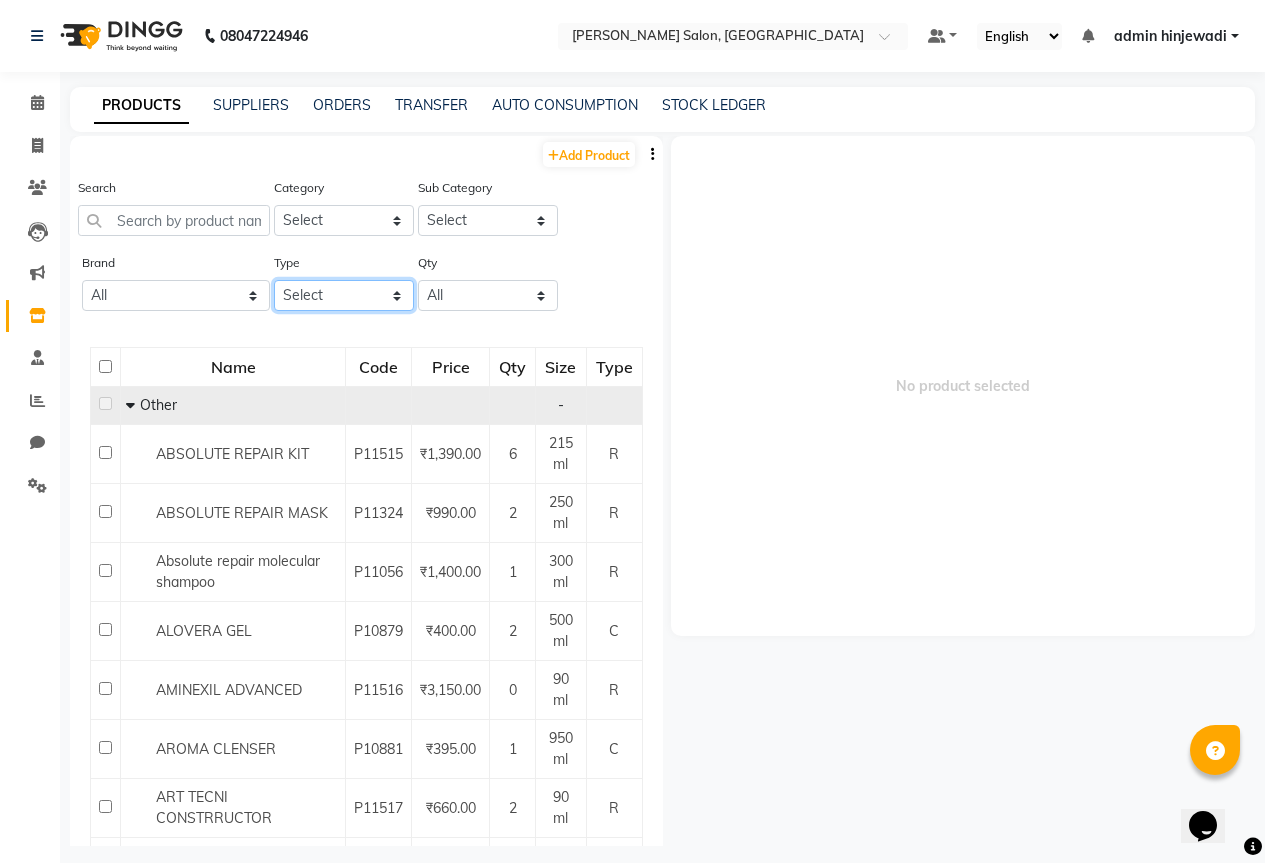 select on "C" 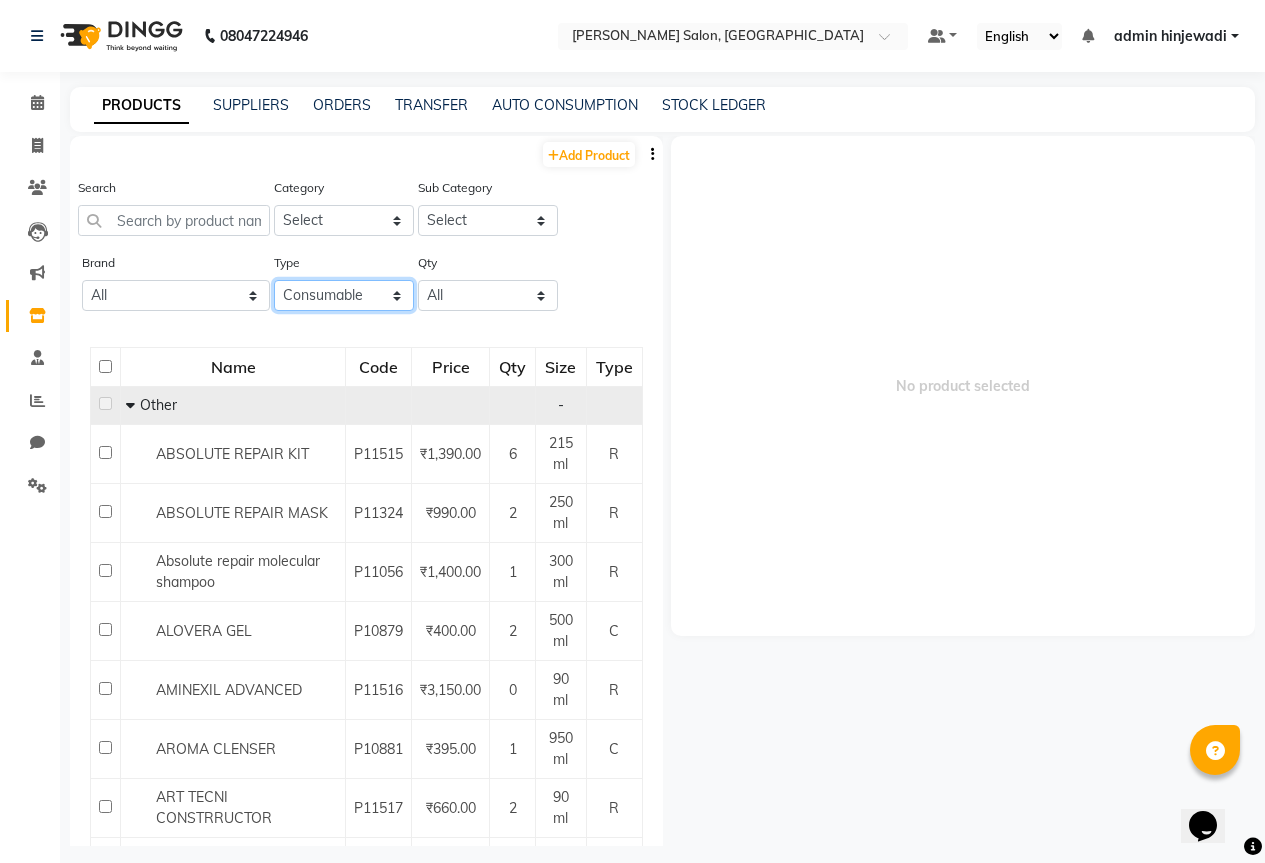 click on "Select Both Retail Consumable" 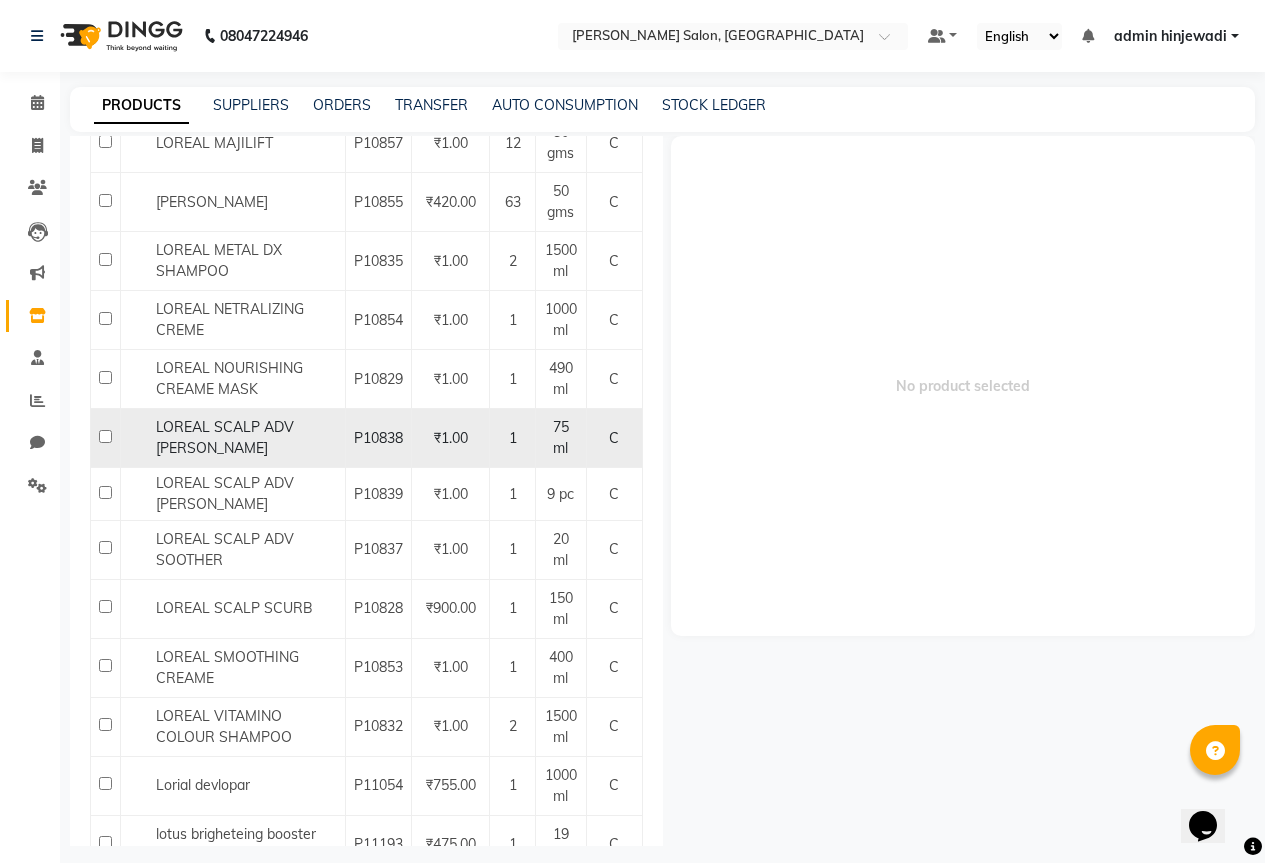 scroll, scrollTop: 2000, scrollLeft: 0, axis: vertical 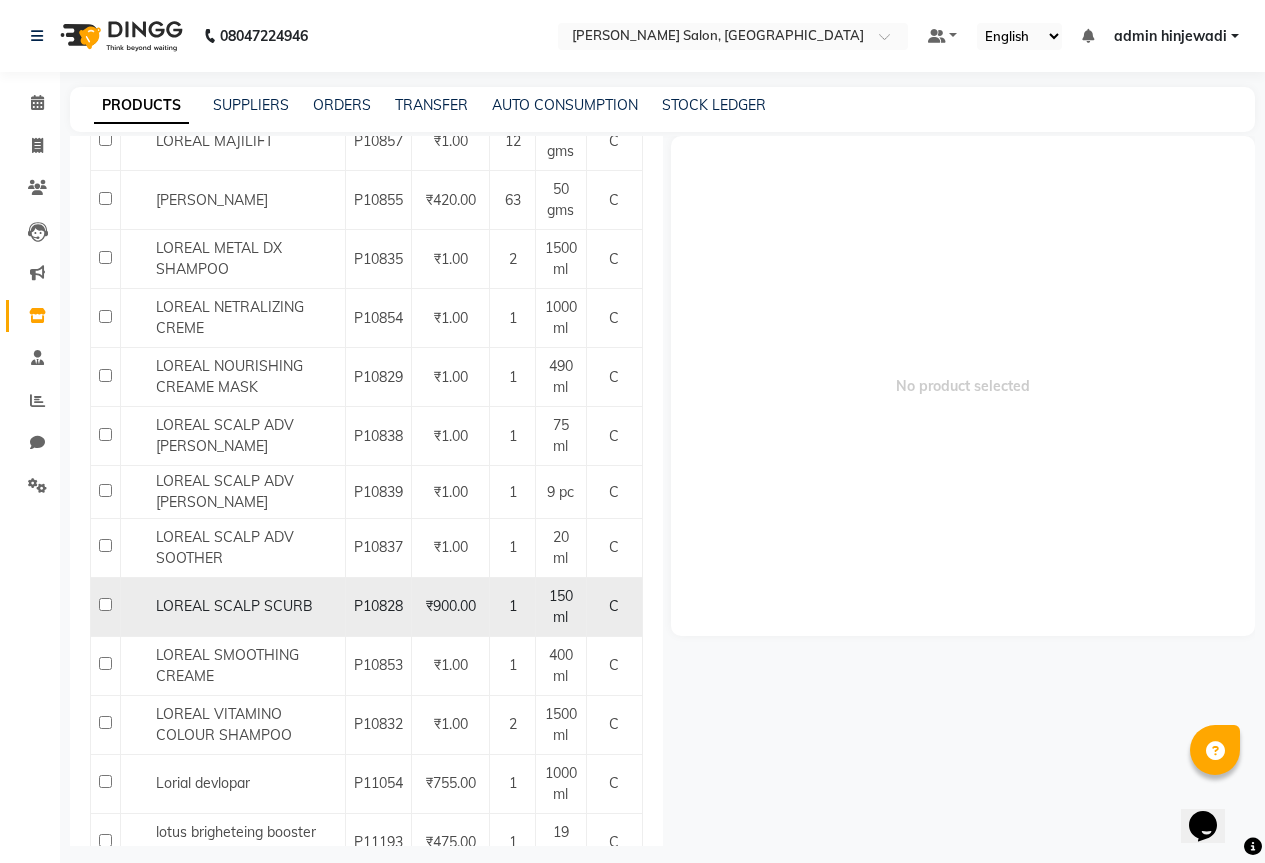 click 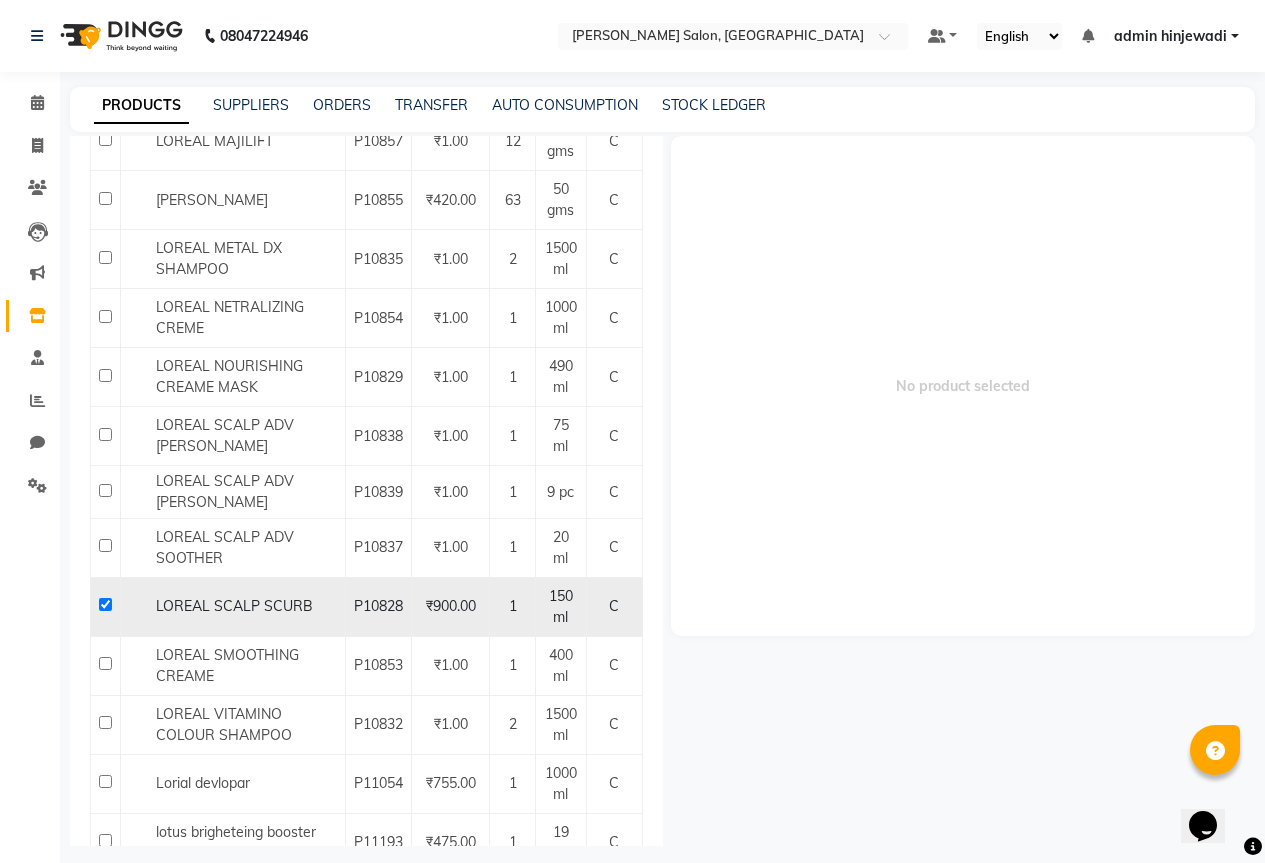 checkbox on "true" 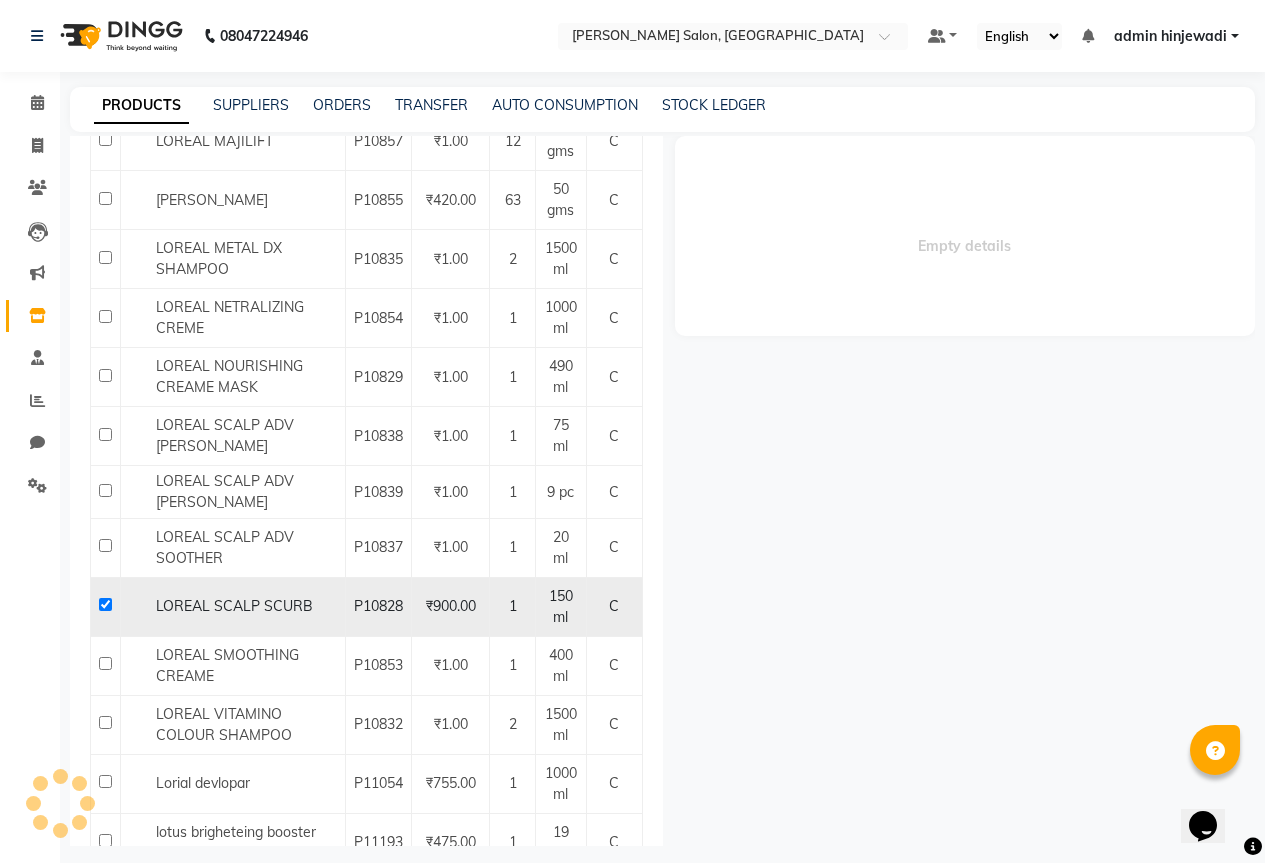 select 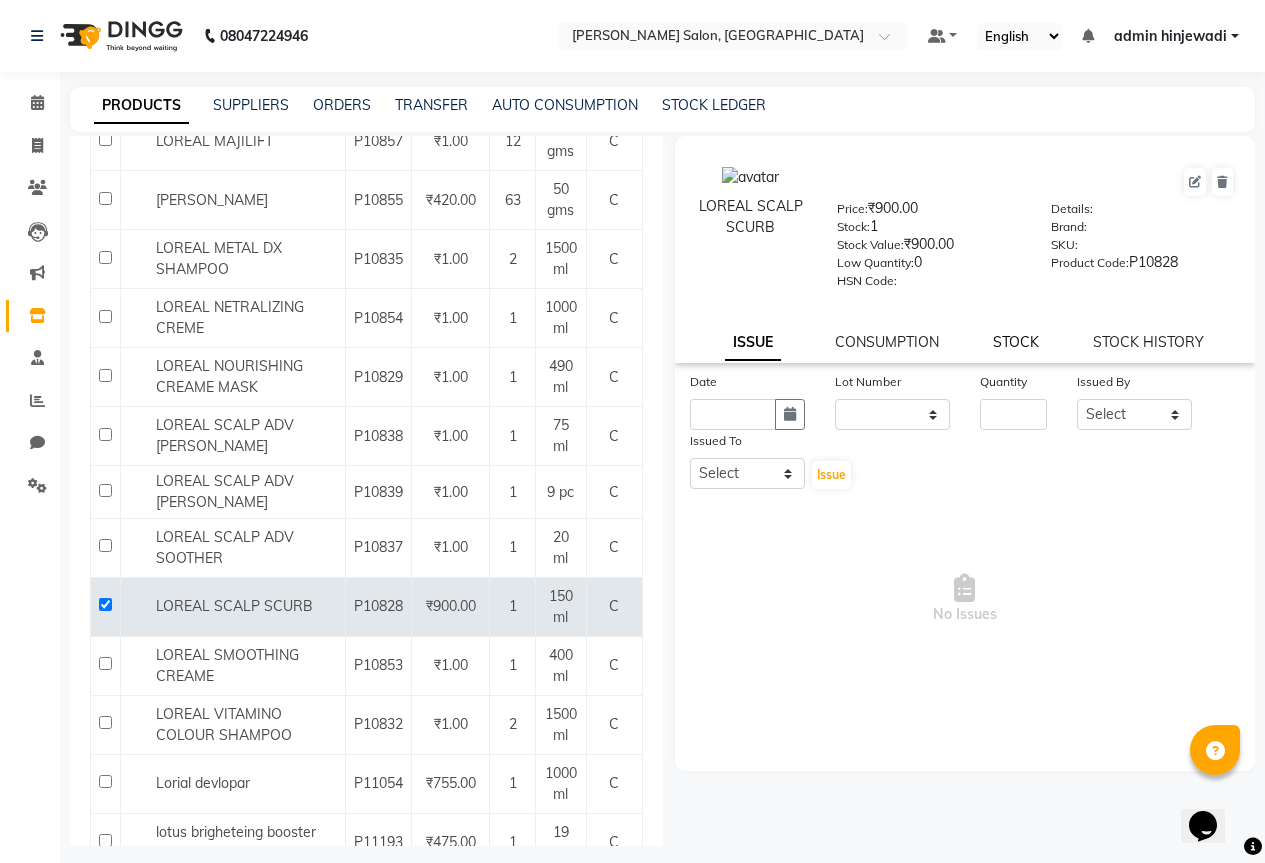 click on "STOCK" 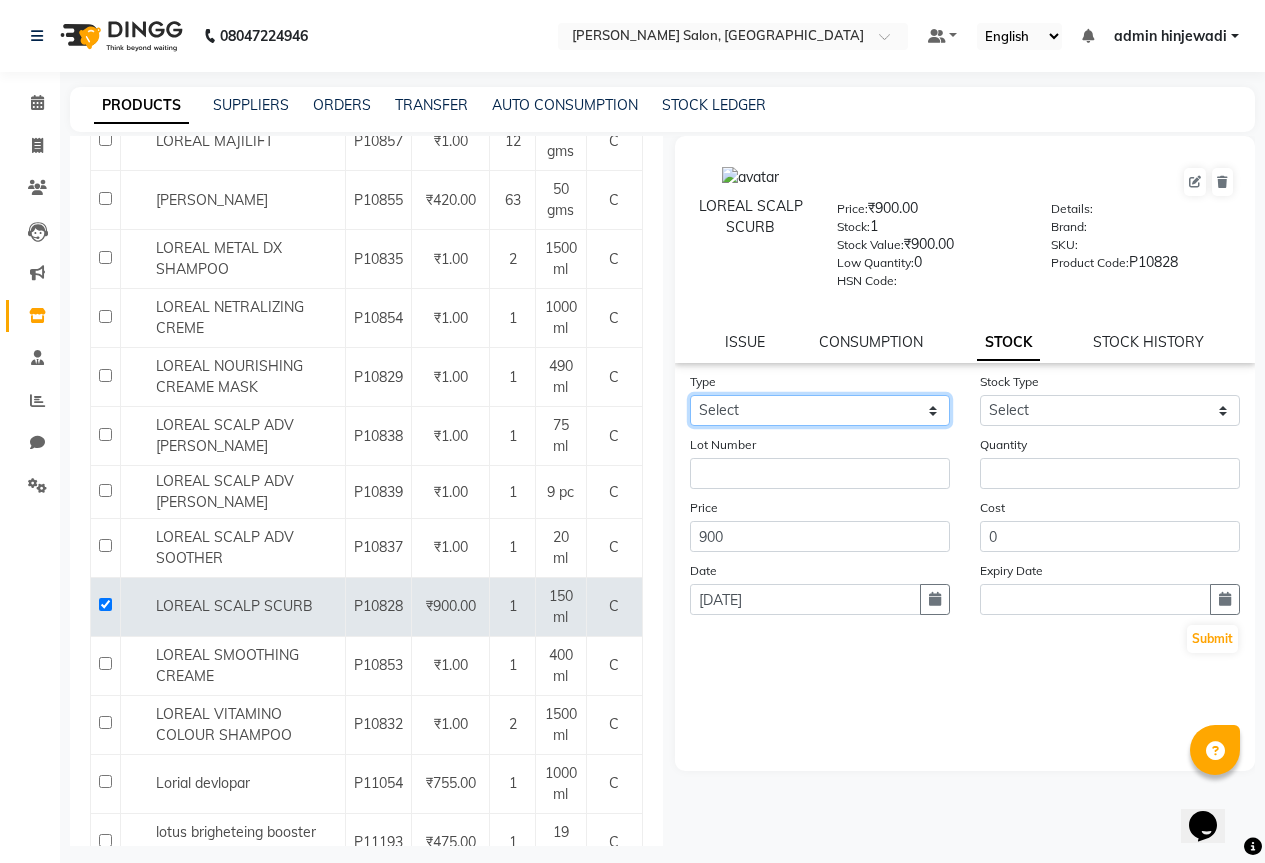 click on "Select In Out" 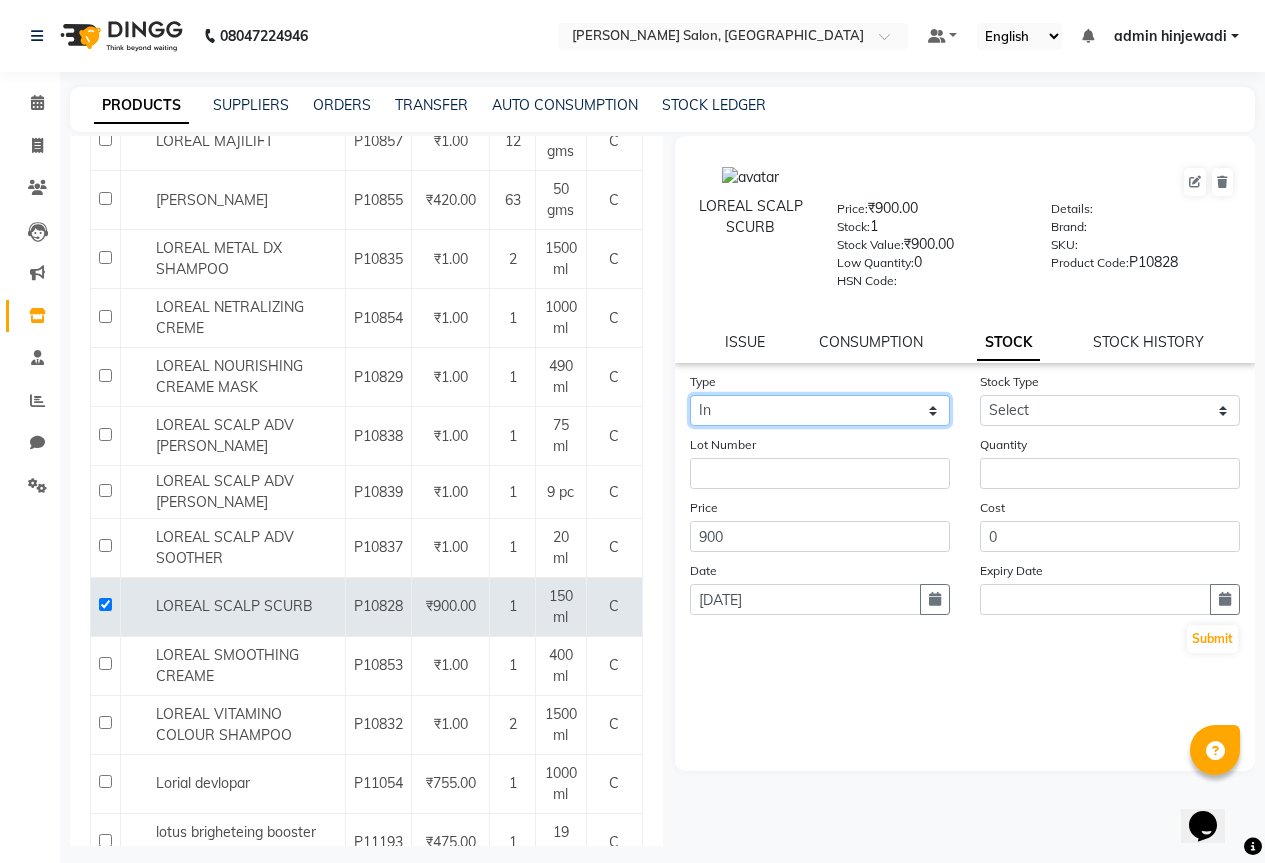 click on "Select In Out" 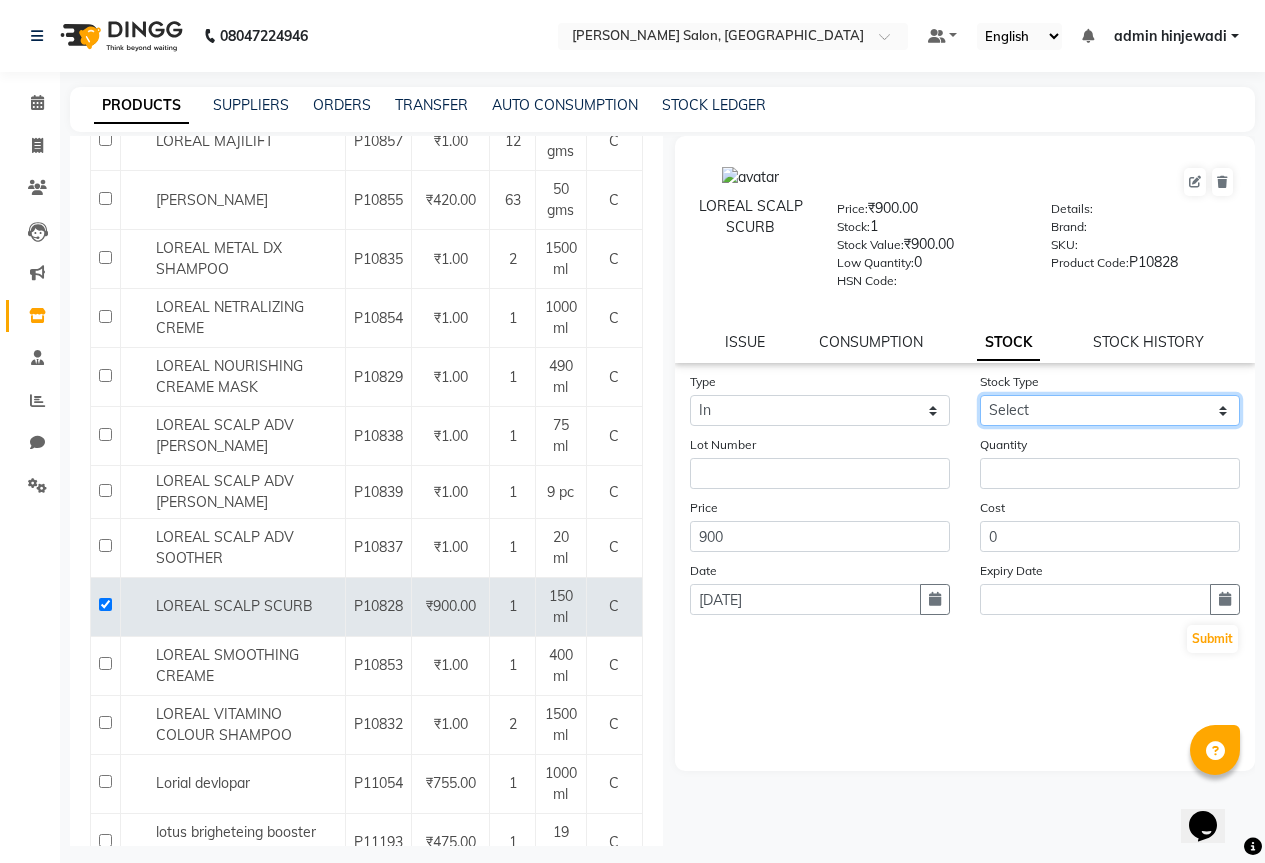 drag, startPoint x: 1026, startPoint y: 423, endPoint x: 1013, endPoint y: 418, distance: 13.928389 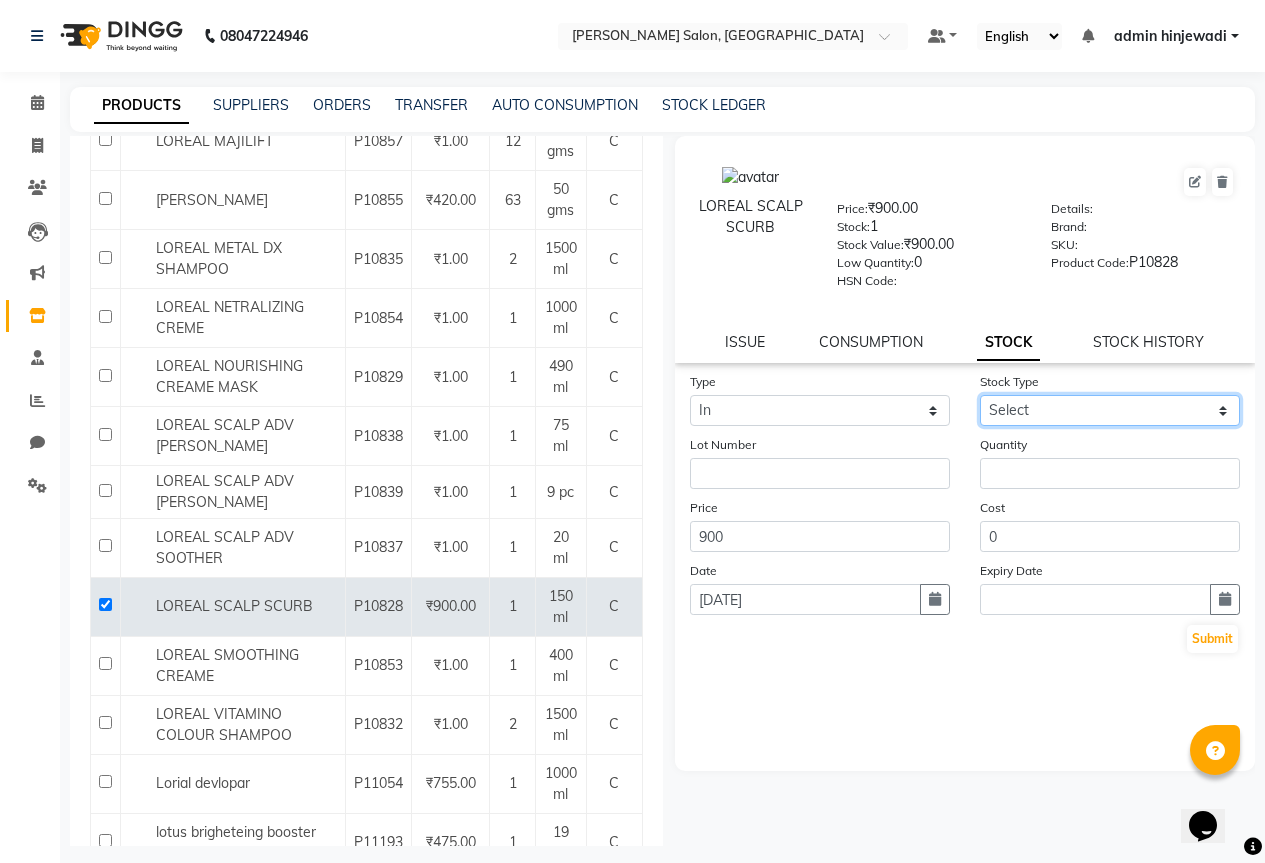 select on "new stock" 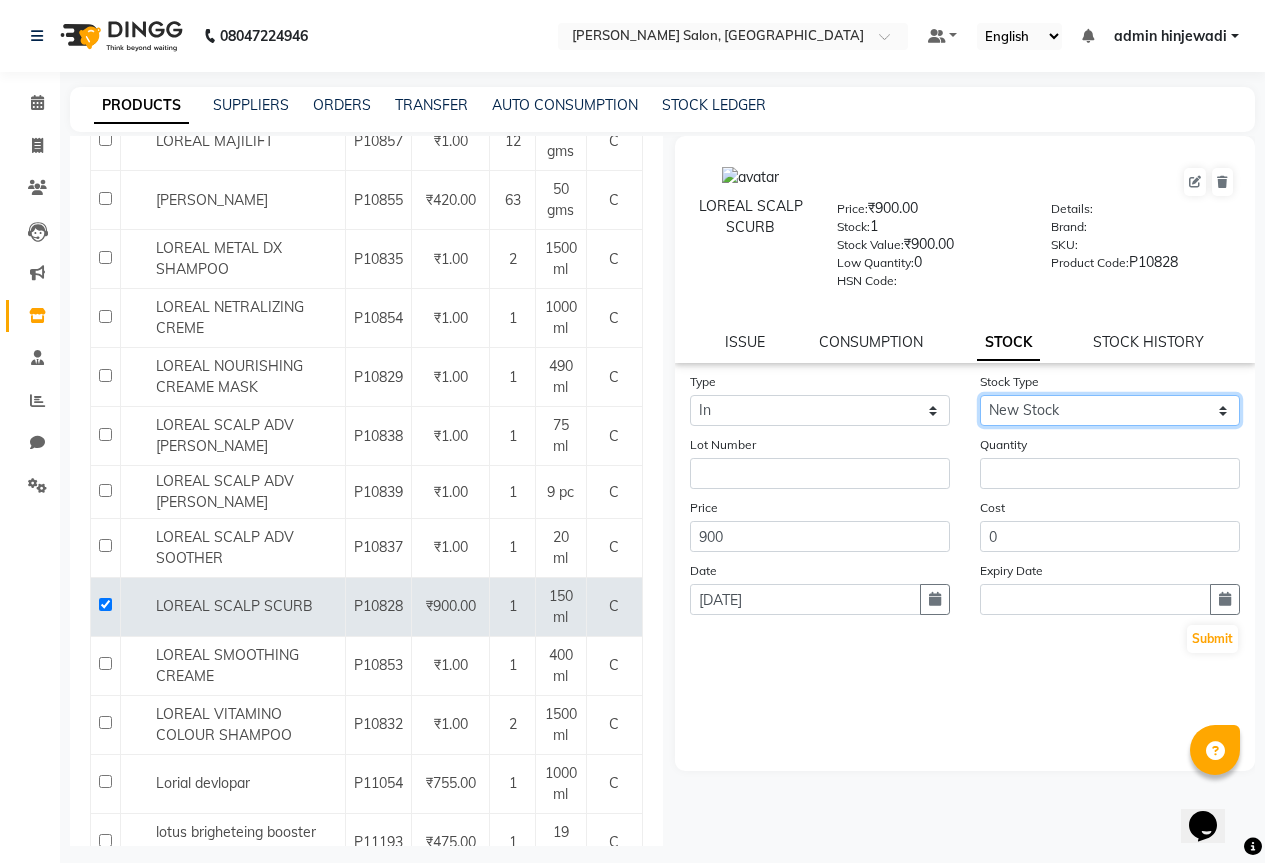 click on "Select New Stock Adjustment Return Other" 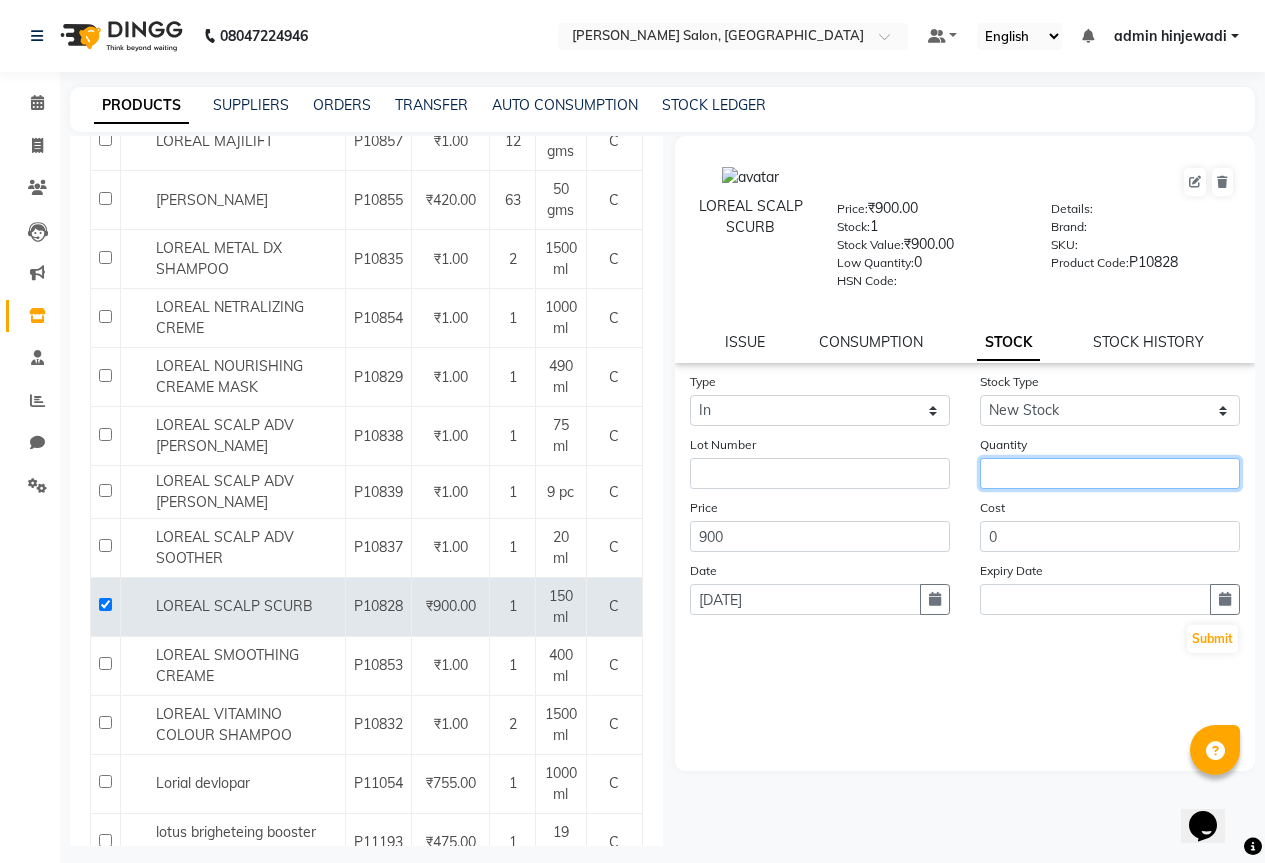click 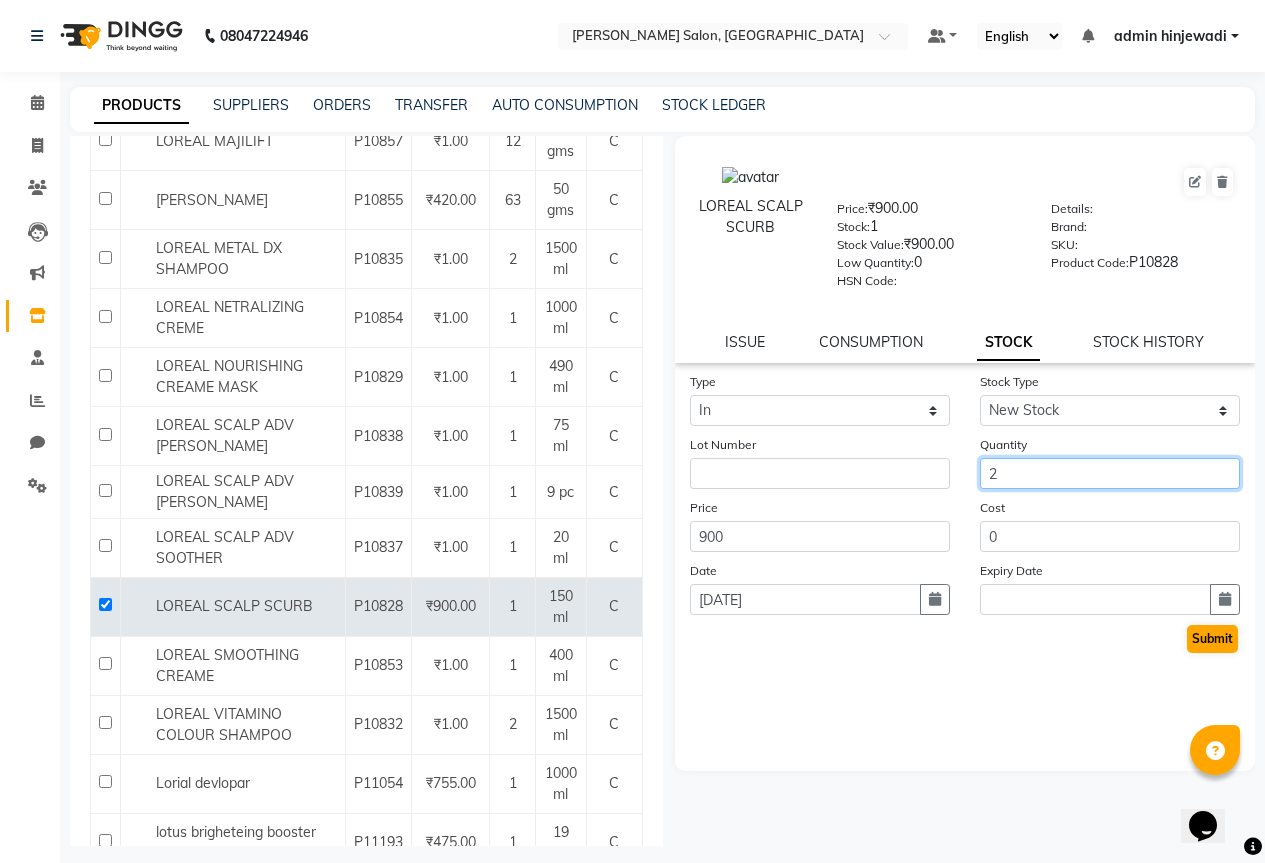 type on "2" 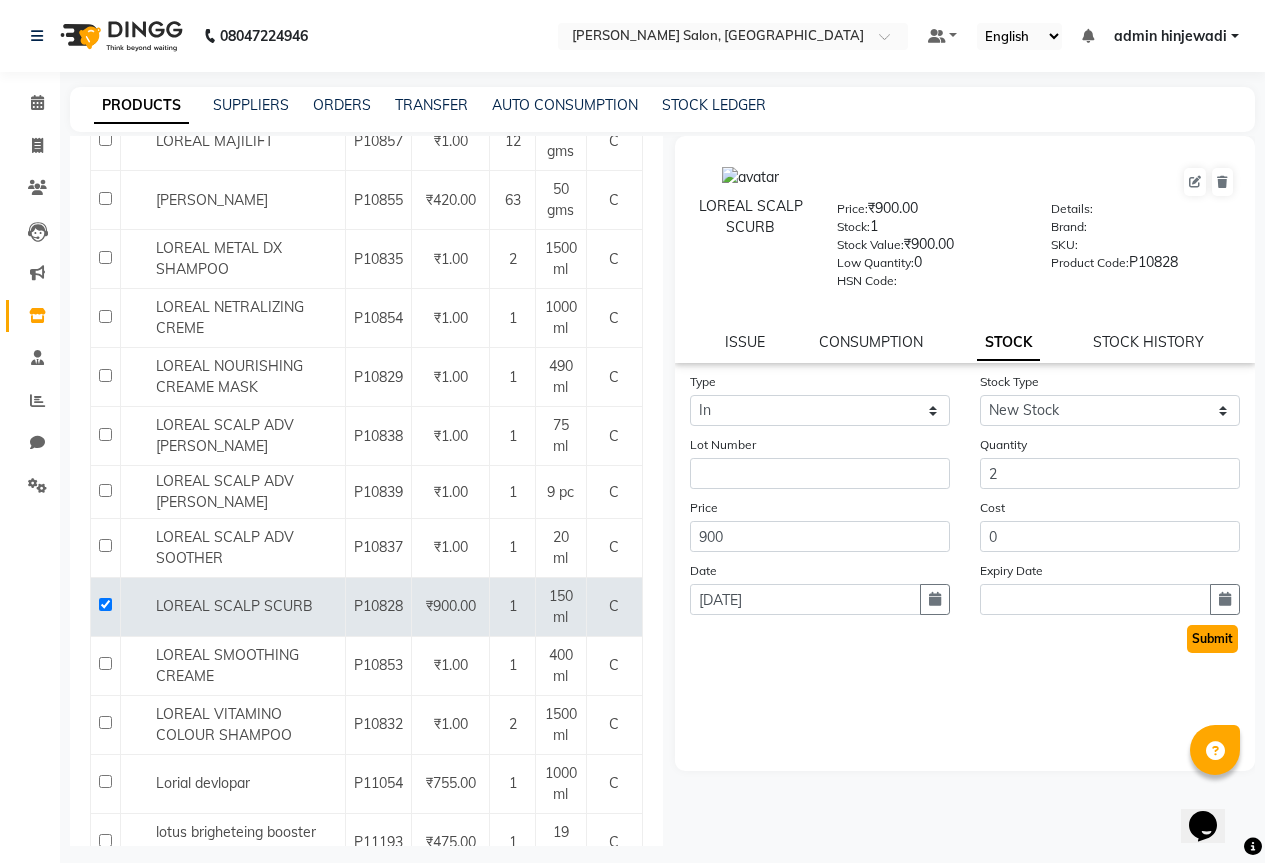 click on "Submit" 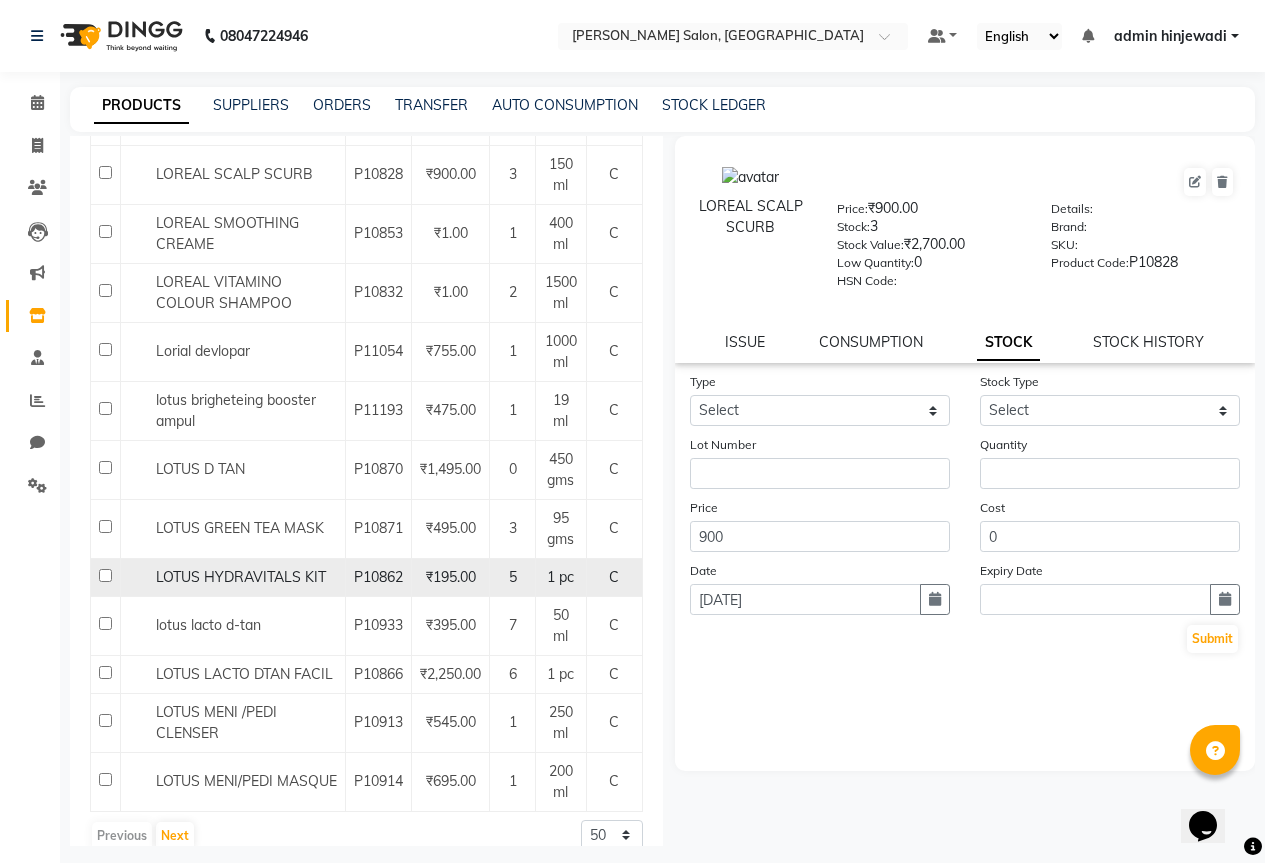 scroll, scrollTop: 2460, scrollLeft: 0, axis: vertical 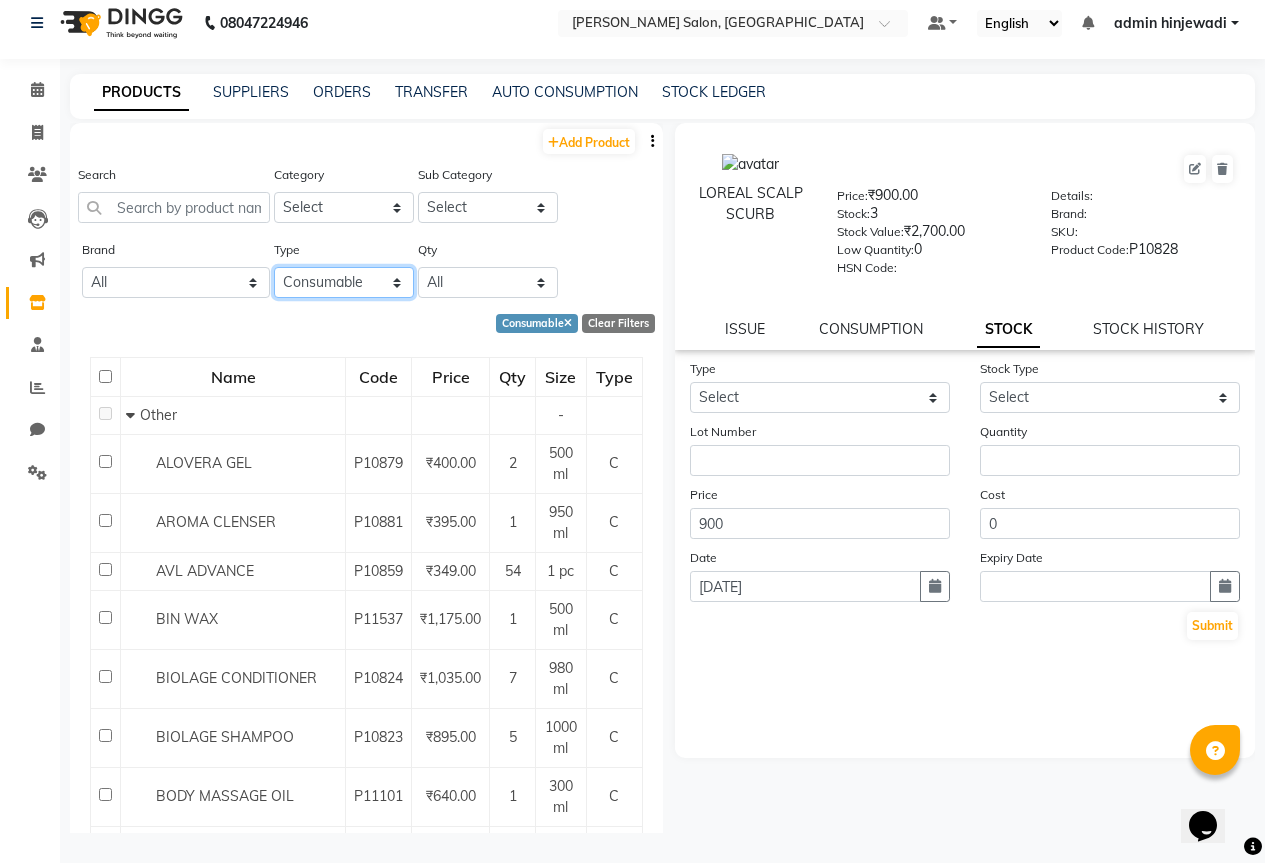 click on "Select Both Retail Consumable" 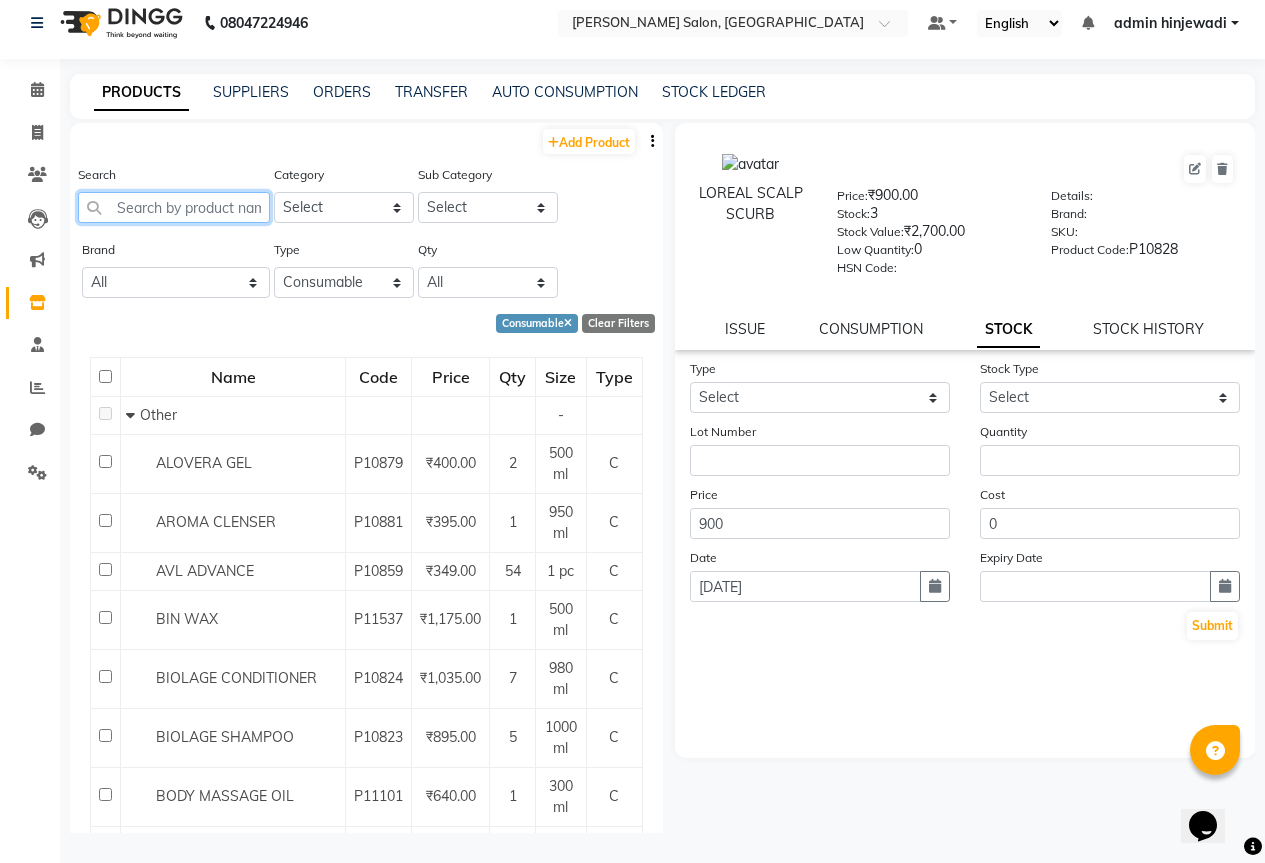 click 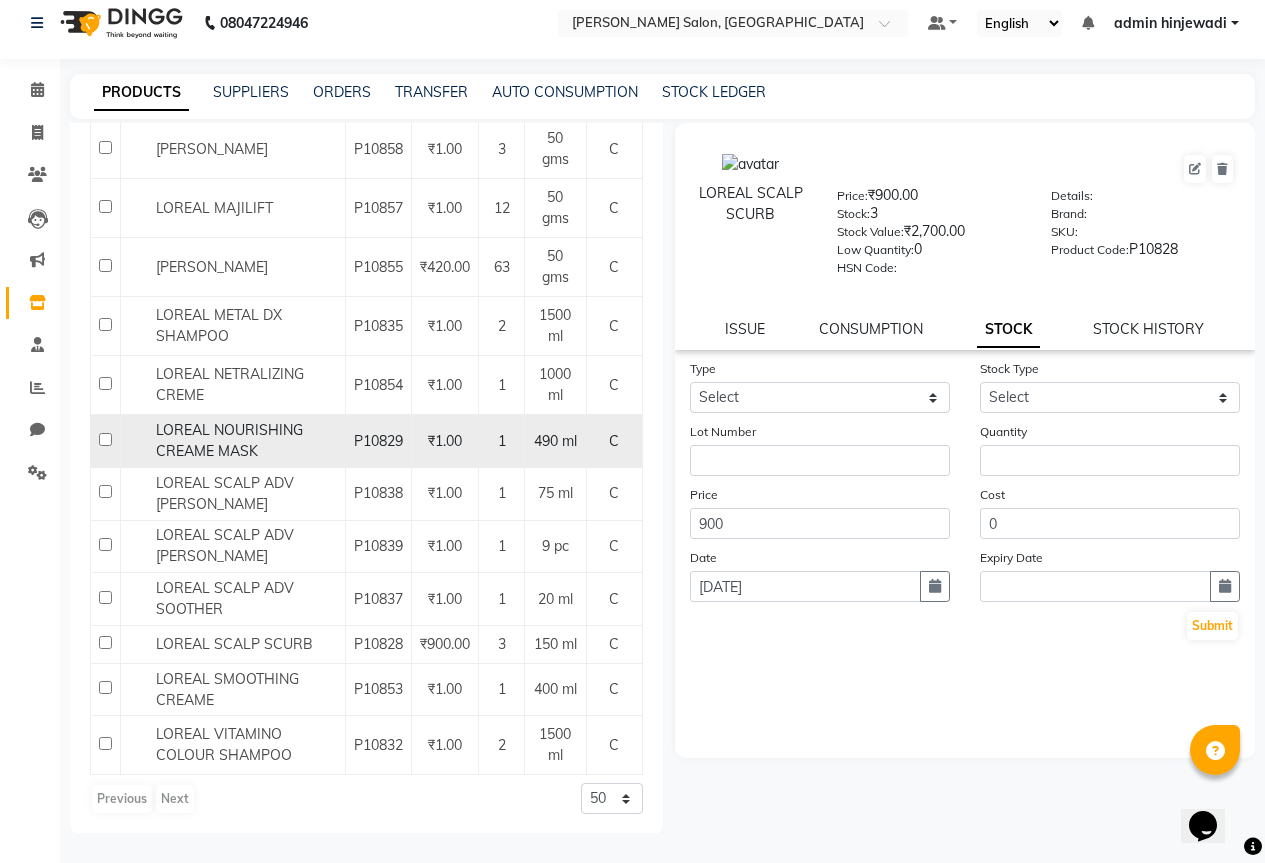 scroll, scrollTop: 0, scrollLeft: 0, axis: both 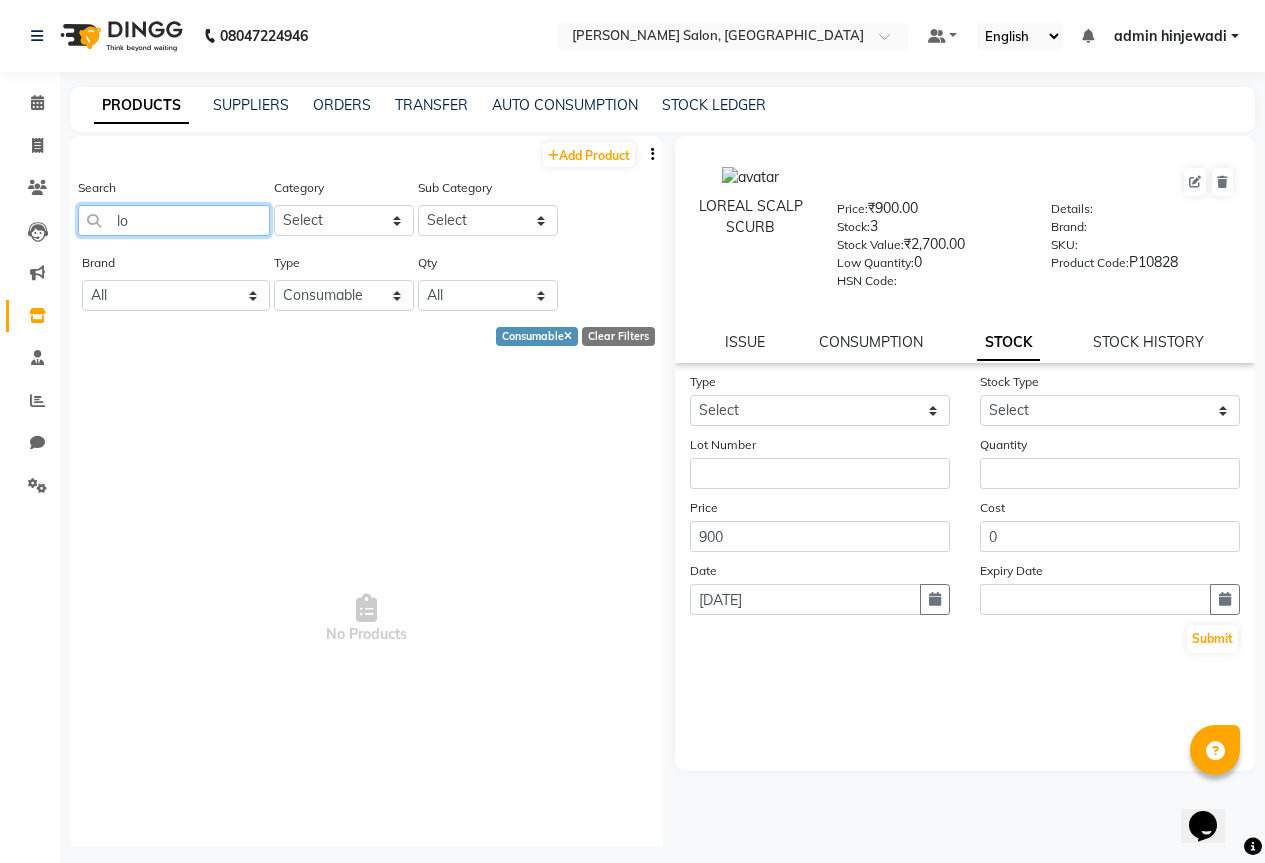 type on "l" 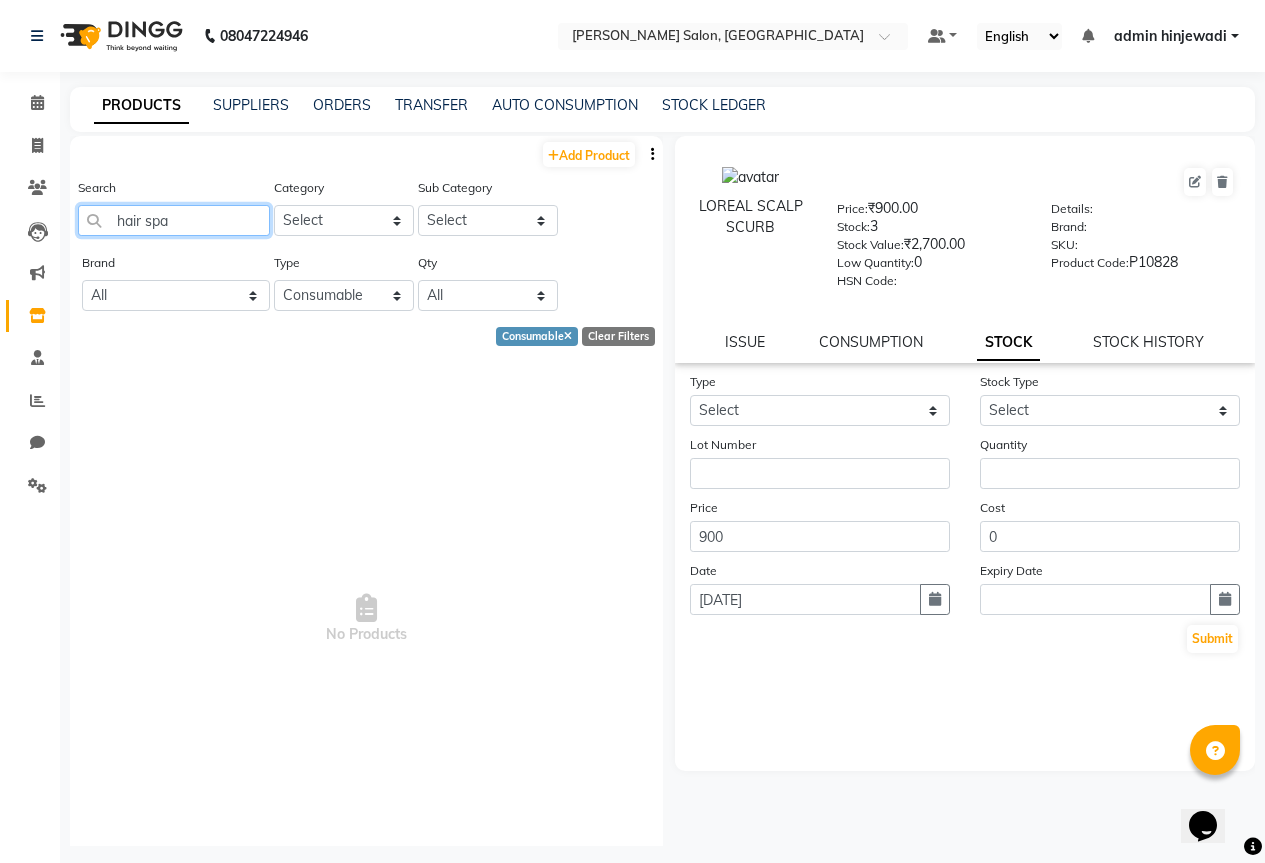 type on "hair spa" 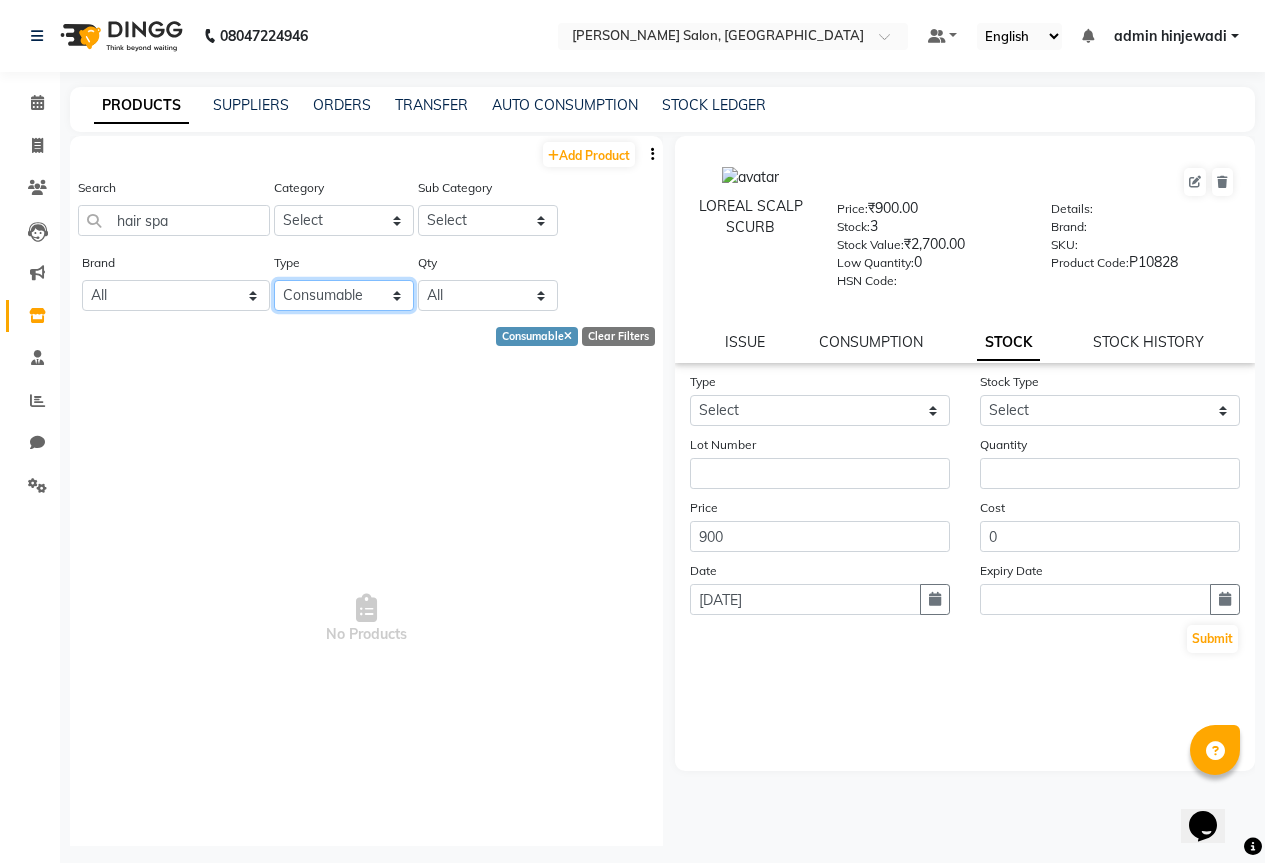 drag, startPoint x: 345, startPoint y: 285, endPoint x: 344, endPoint y: 300, distance: 15.033297 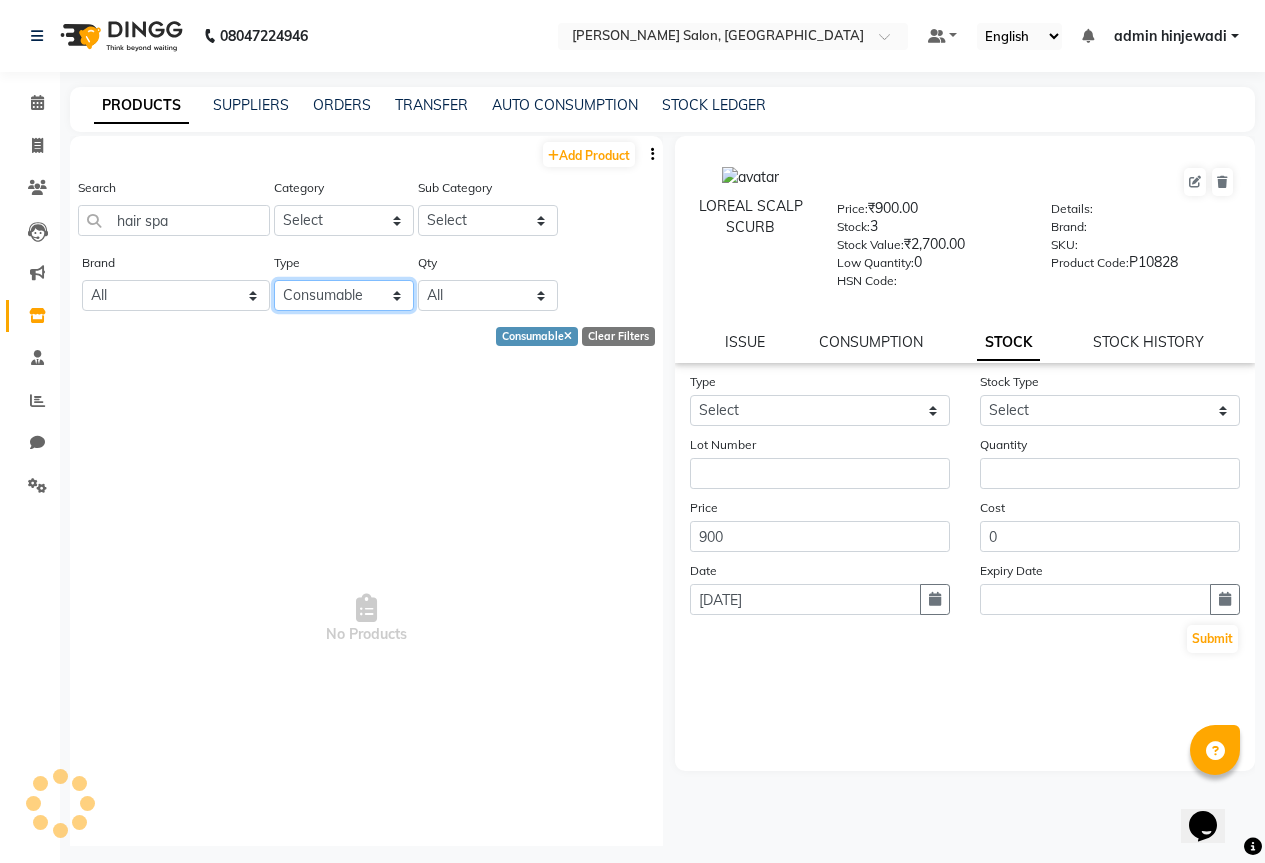 select on "B" 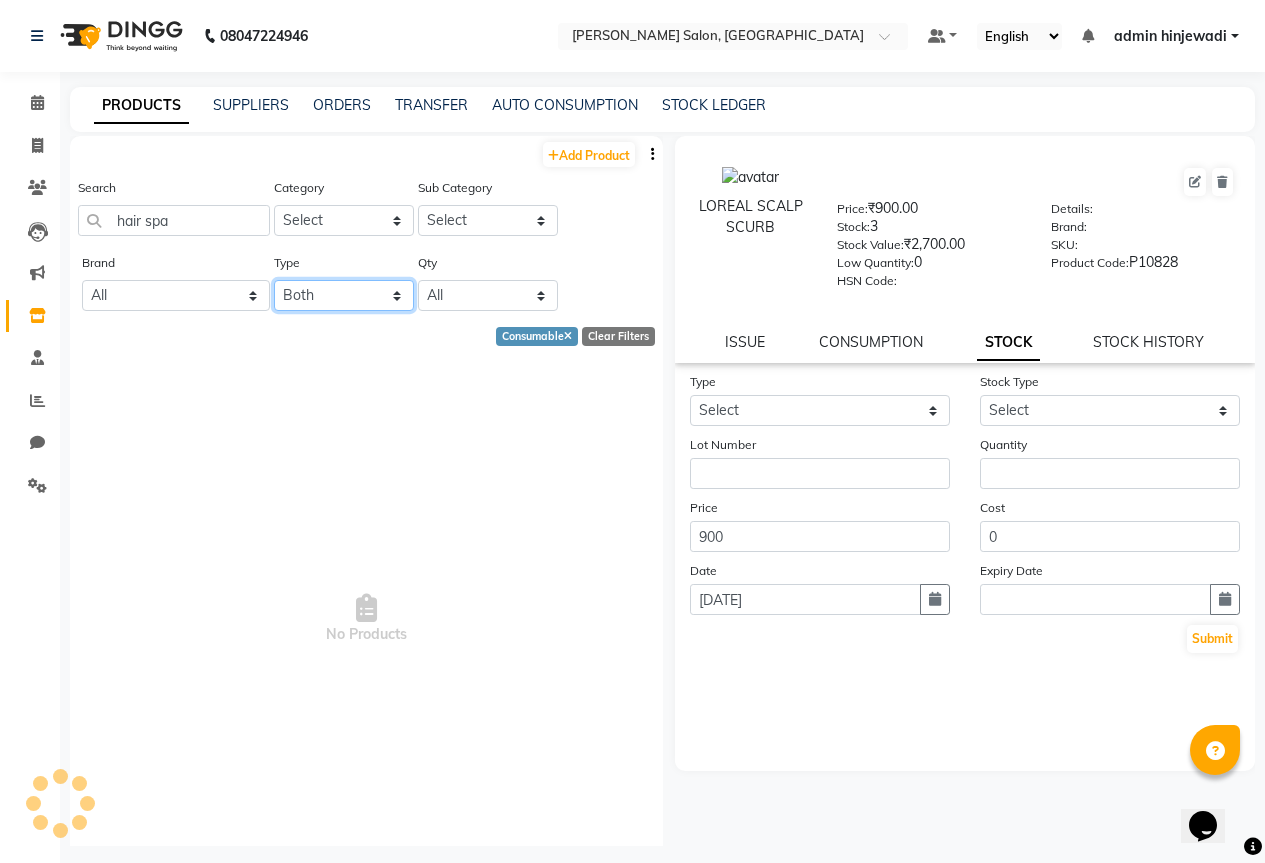 click on "Select Both Retail Consumable" 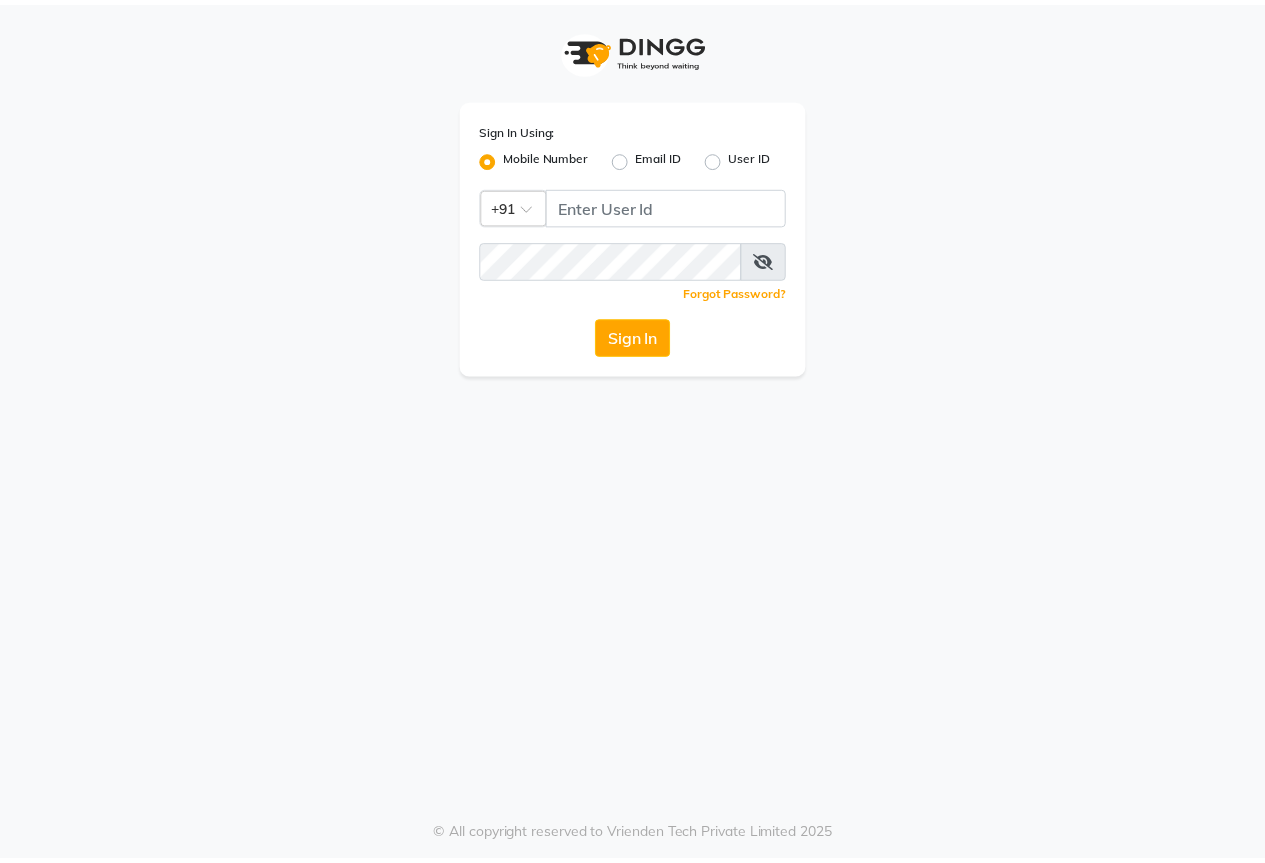 scroll, scrollTop: 0, scrollLeft: 0, axis: both 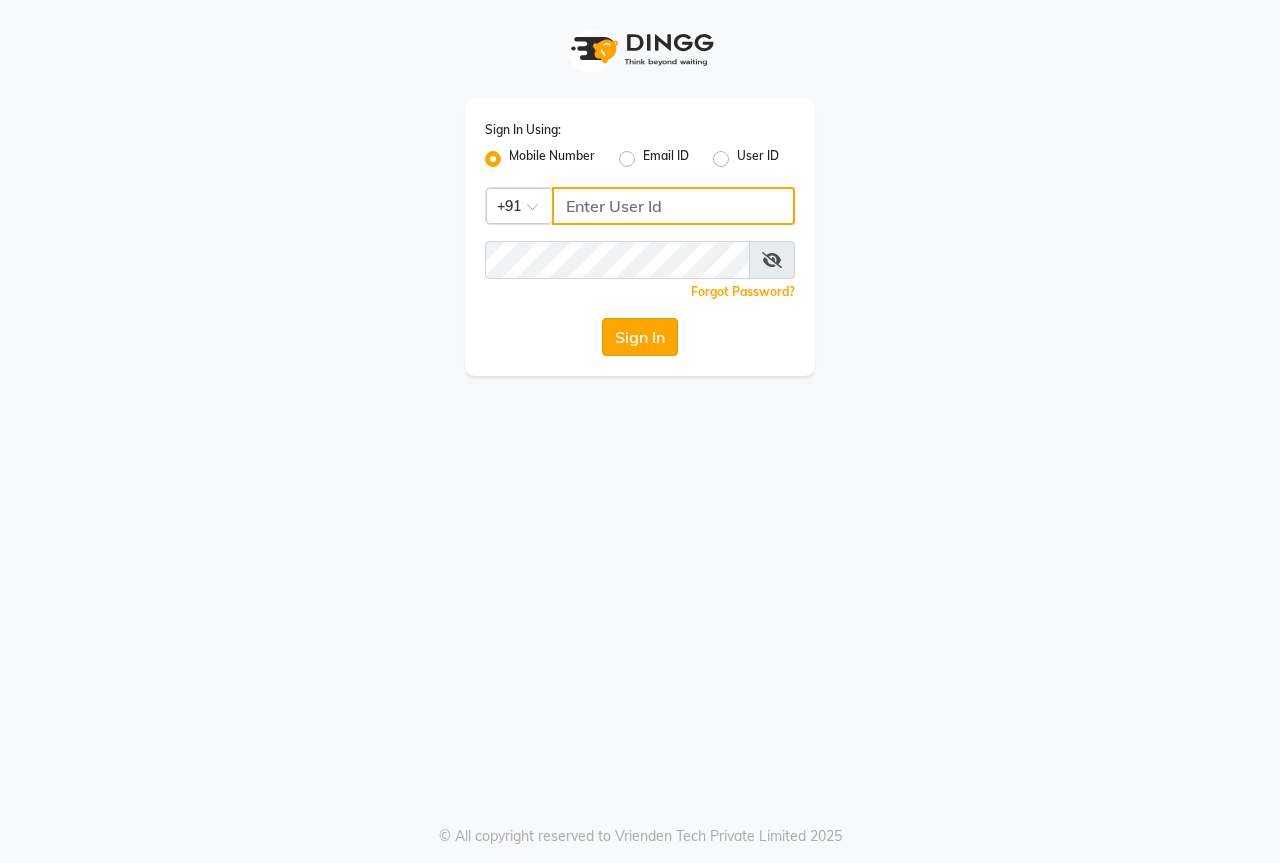 type on "9146515199" 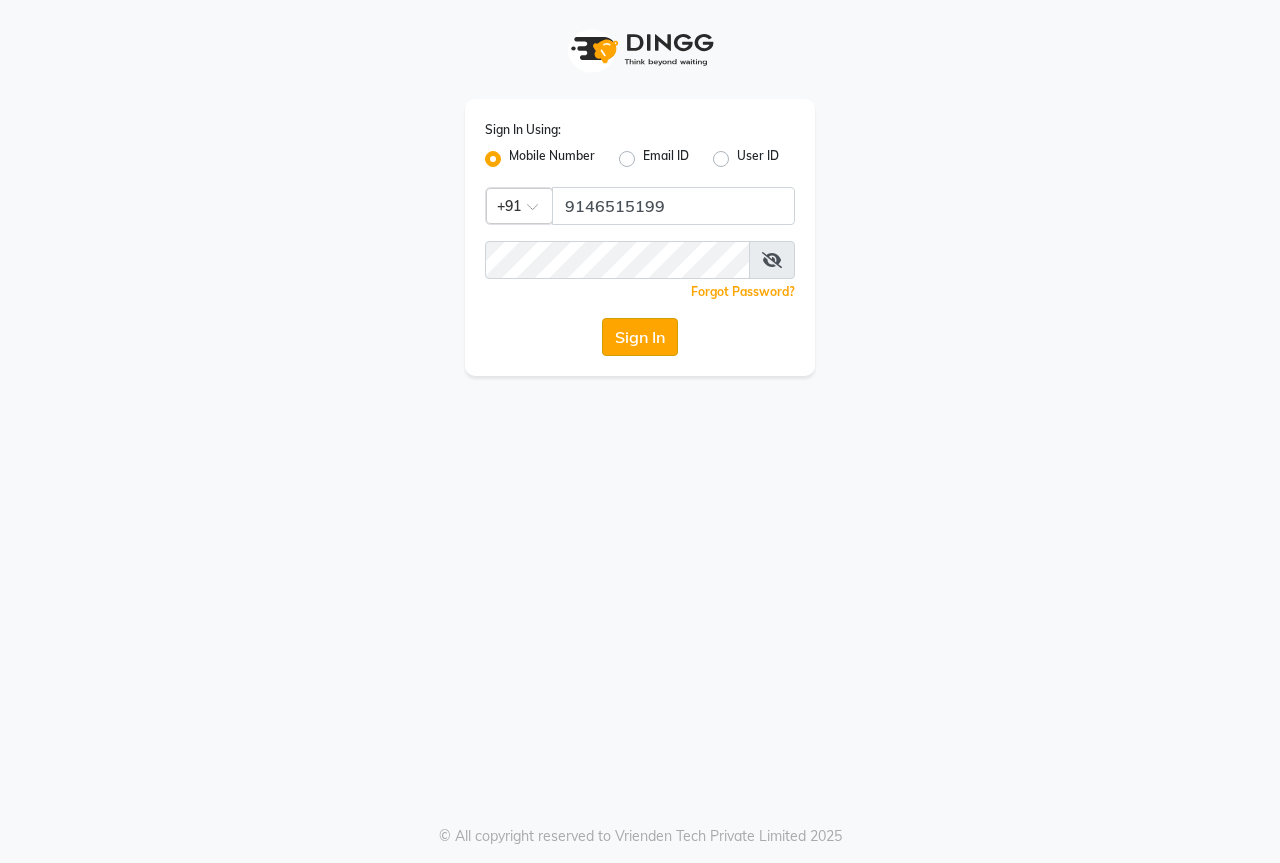 click on "Sign In" 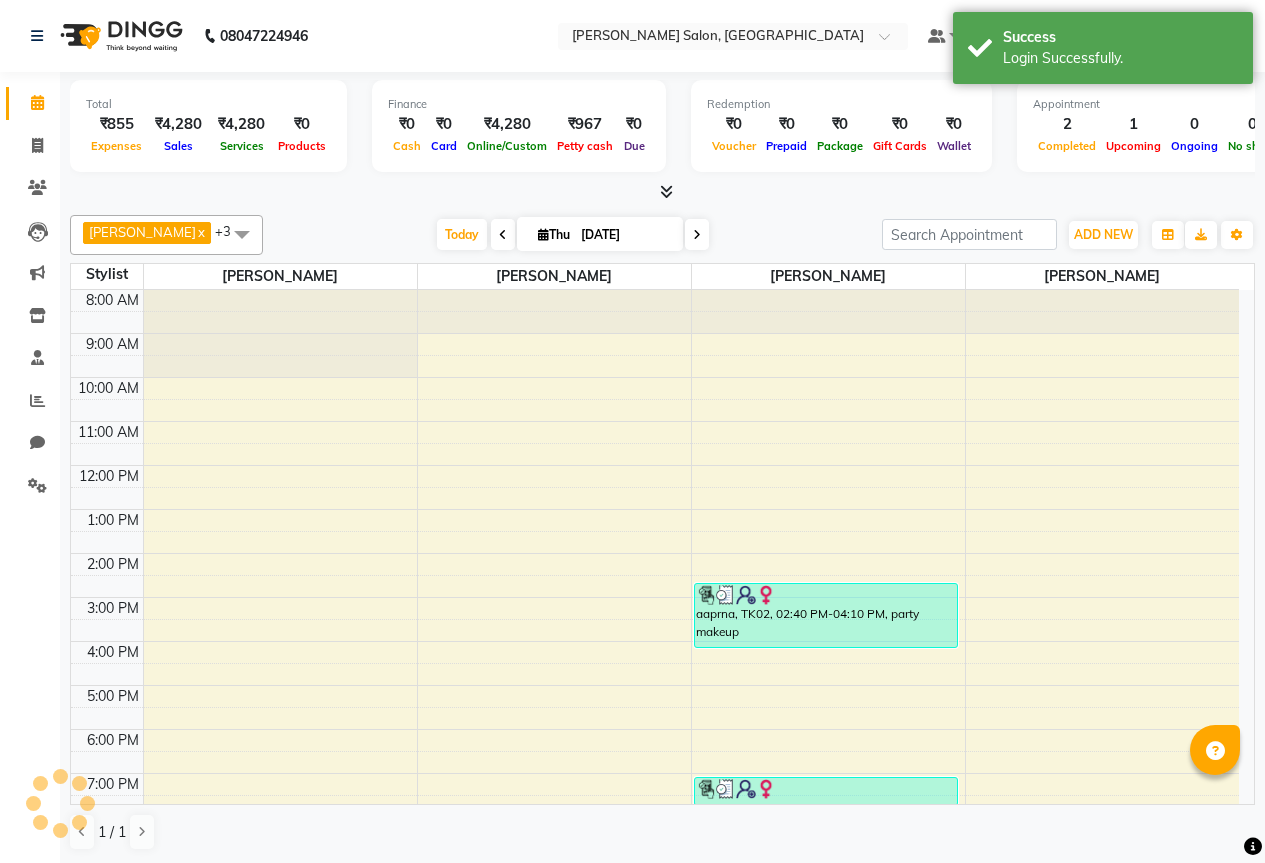 scroll, scrollTop: 0, scrollLeft: 0, axis: both 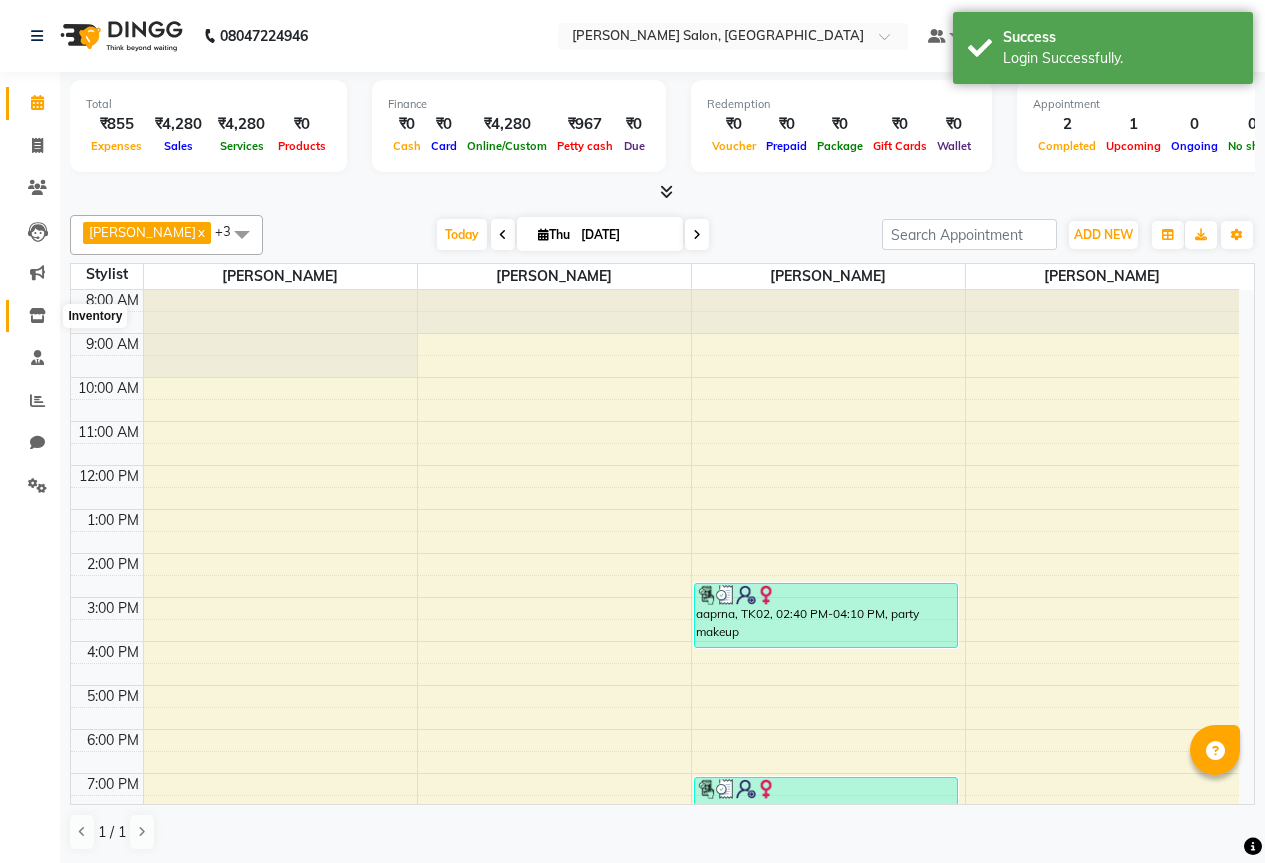 click 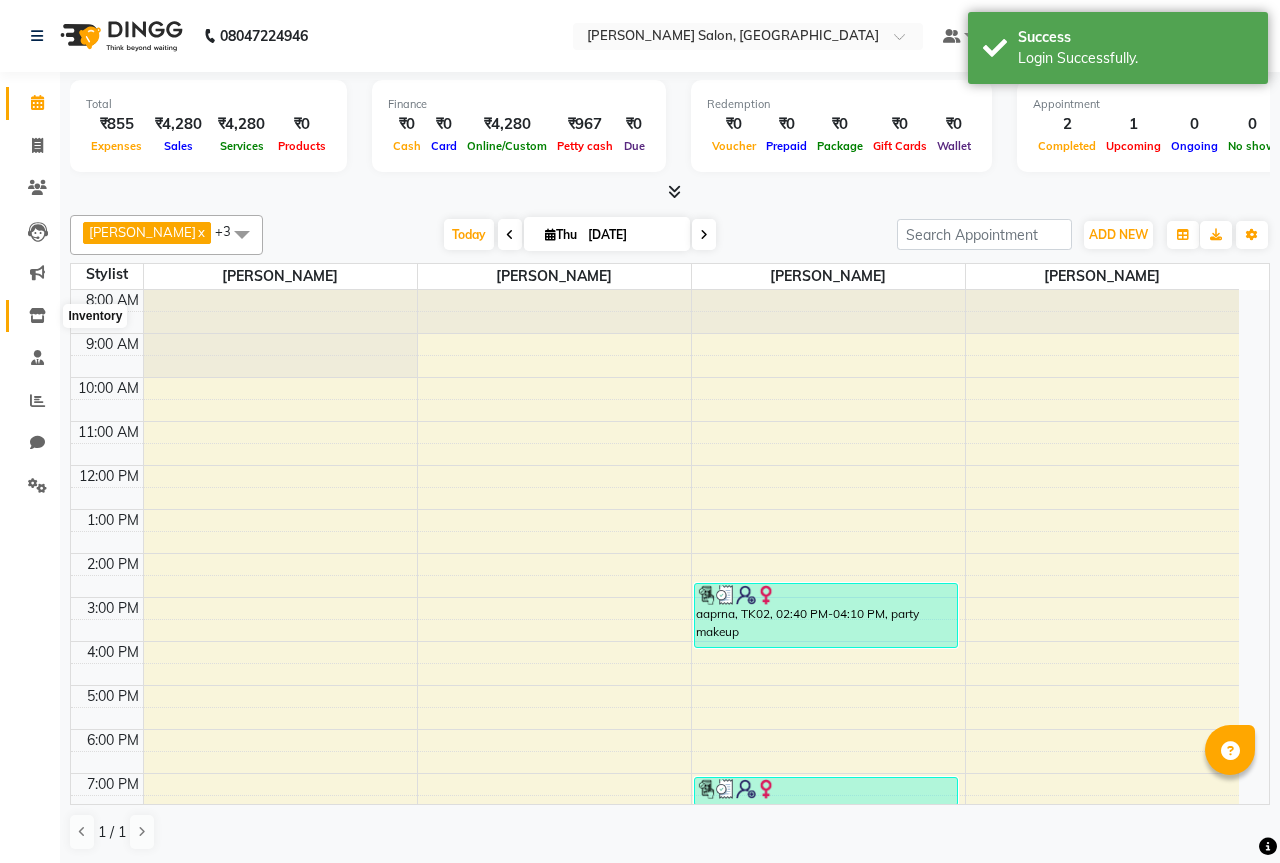 select 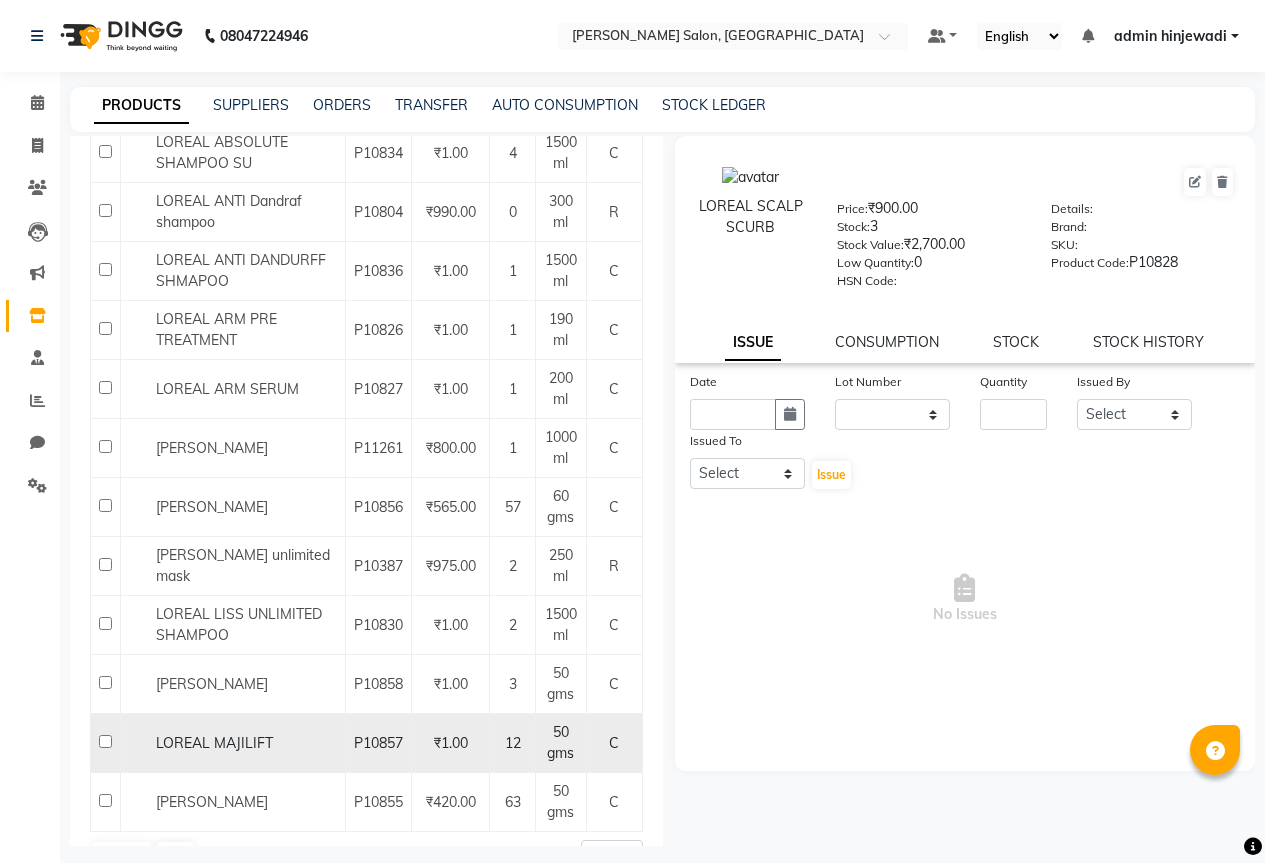 scroll, scrollTop: 2456, scrollLeft: 0, axis: vertical 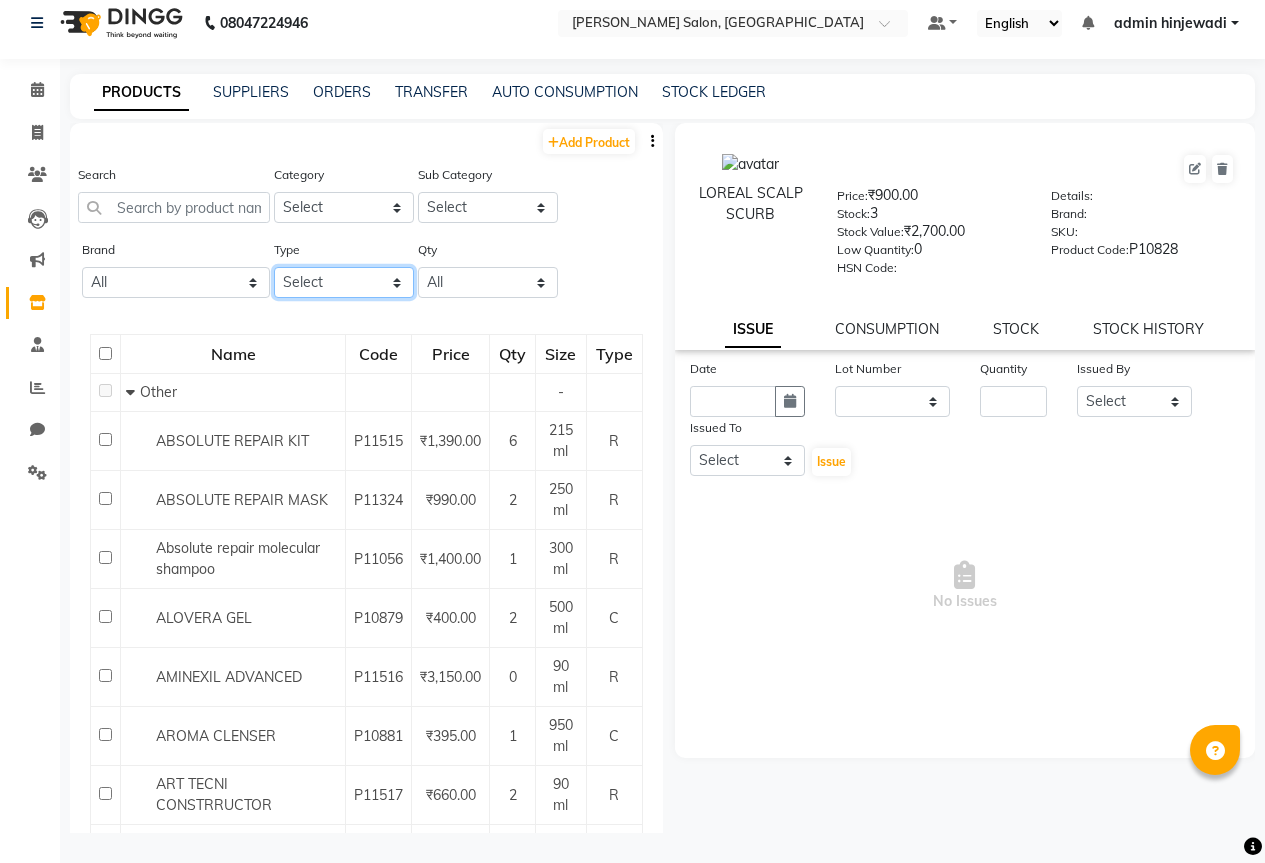 click on "Select Both Retail Consumable" 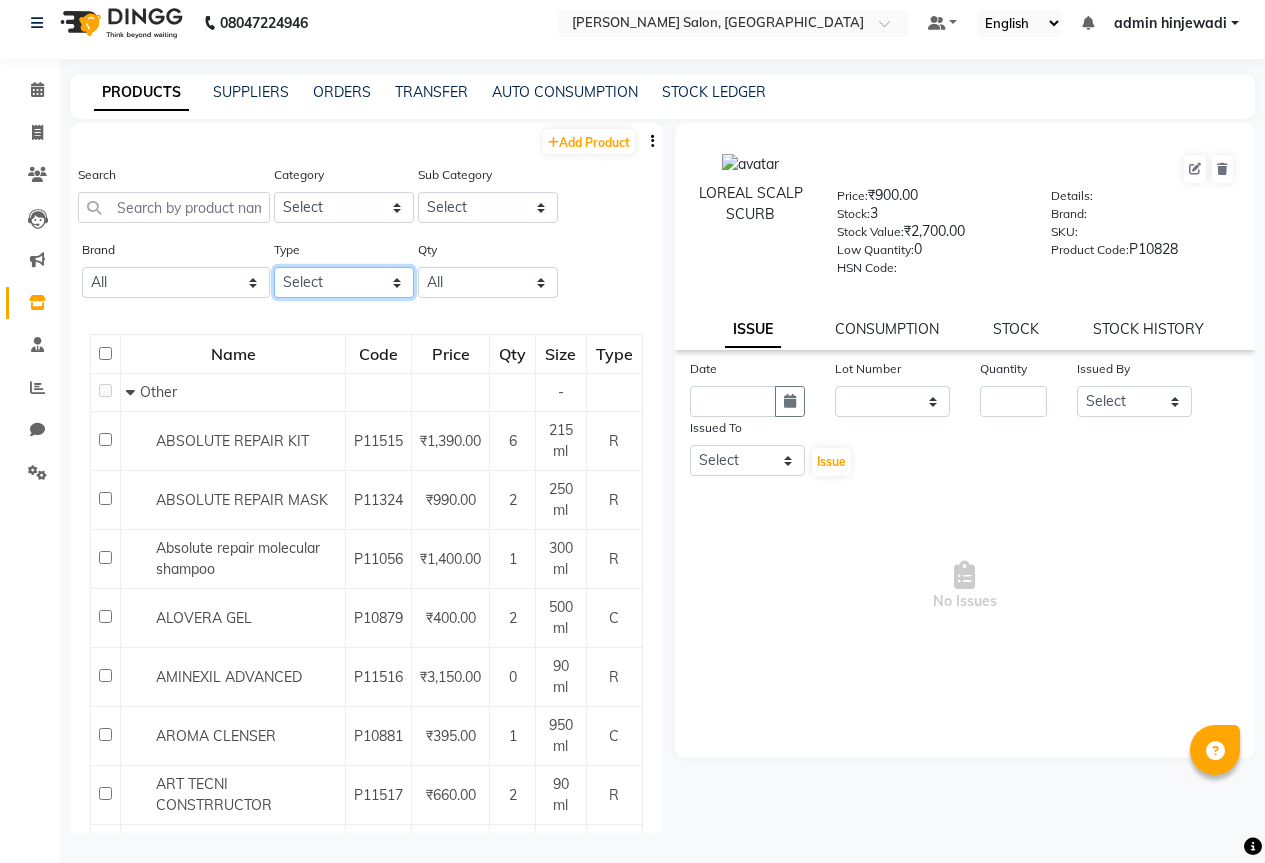select on "C" 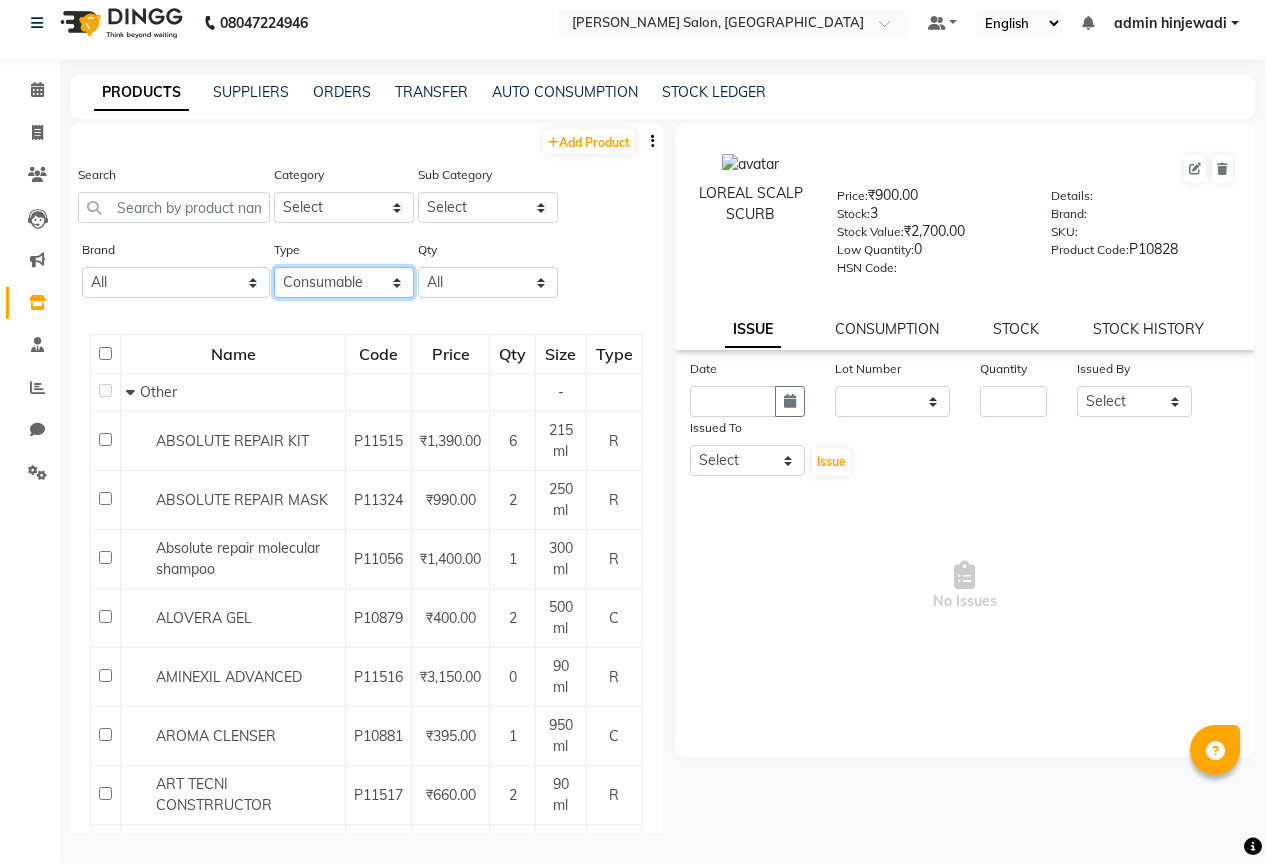 click on "Select Both Retail Consumable" 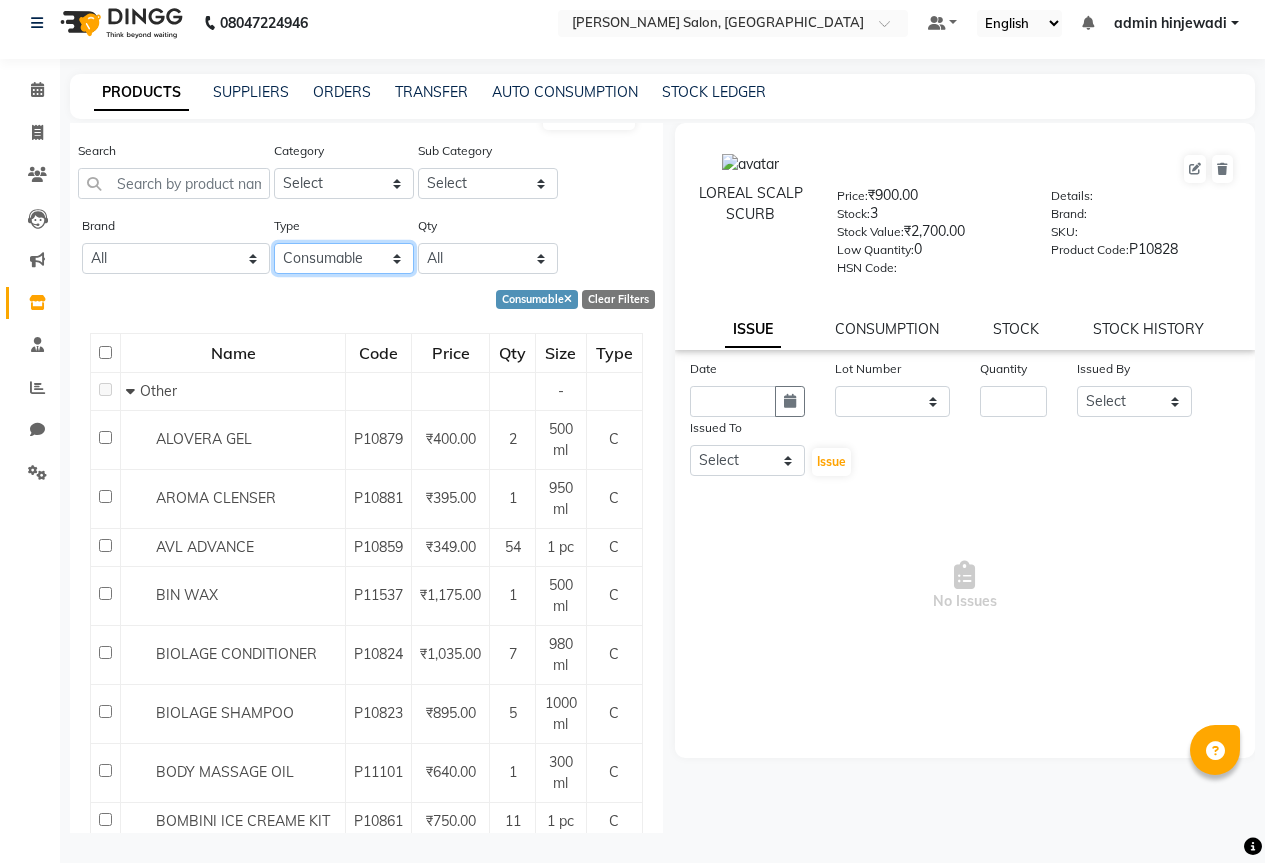 scroll, scrollTop: 0, scrollLeft: 0, axis: both 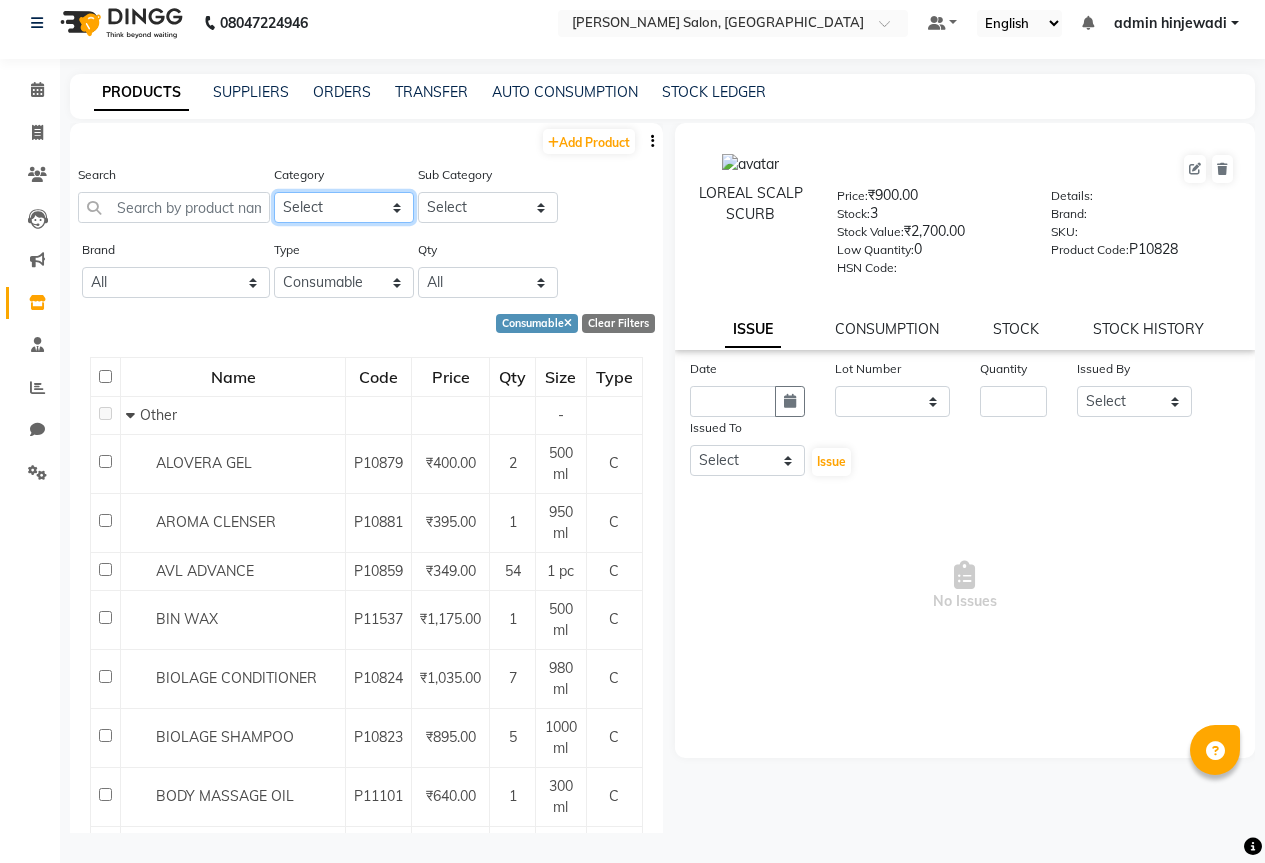 click on "Select Hair Skin Makeup Personal Care Appliances [PERSON_NAME] Disposable Threading Hands and Feet Beauty Planet [MEDICAL_DATA] Cadiveu Casmara Cheryls Loreal Olaplex Old Other" 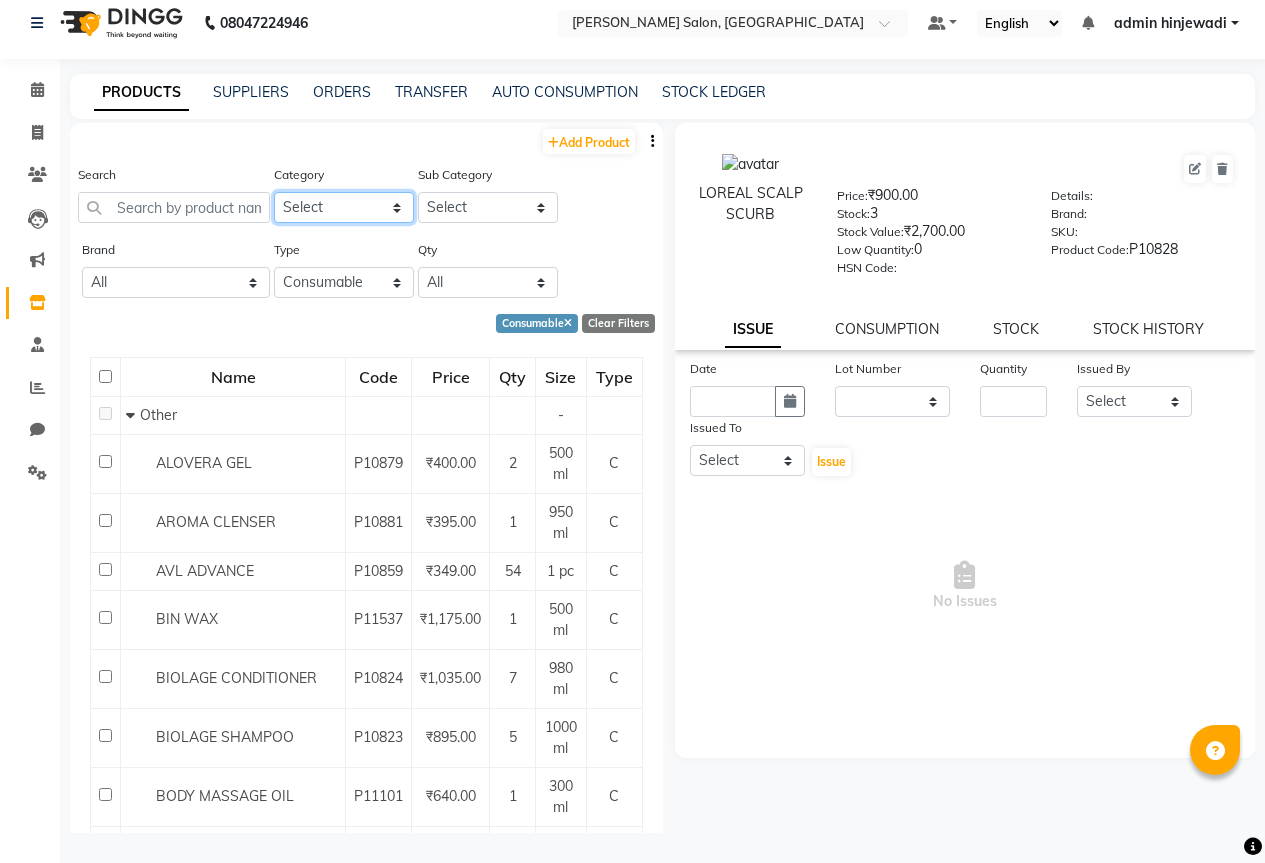 select on "1200601100" 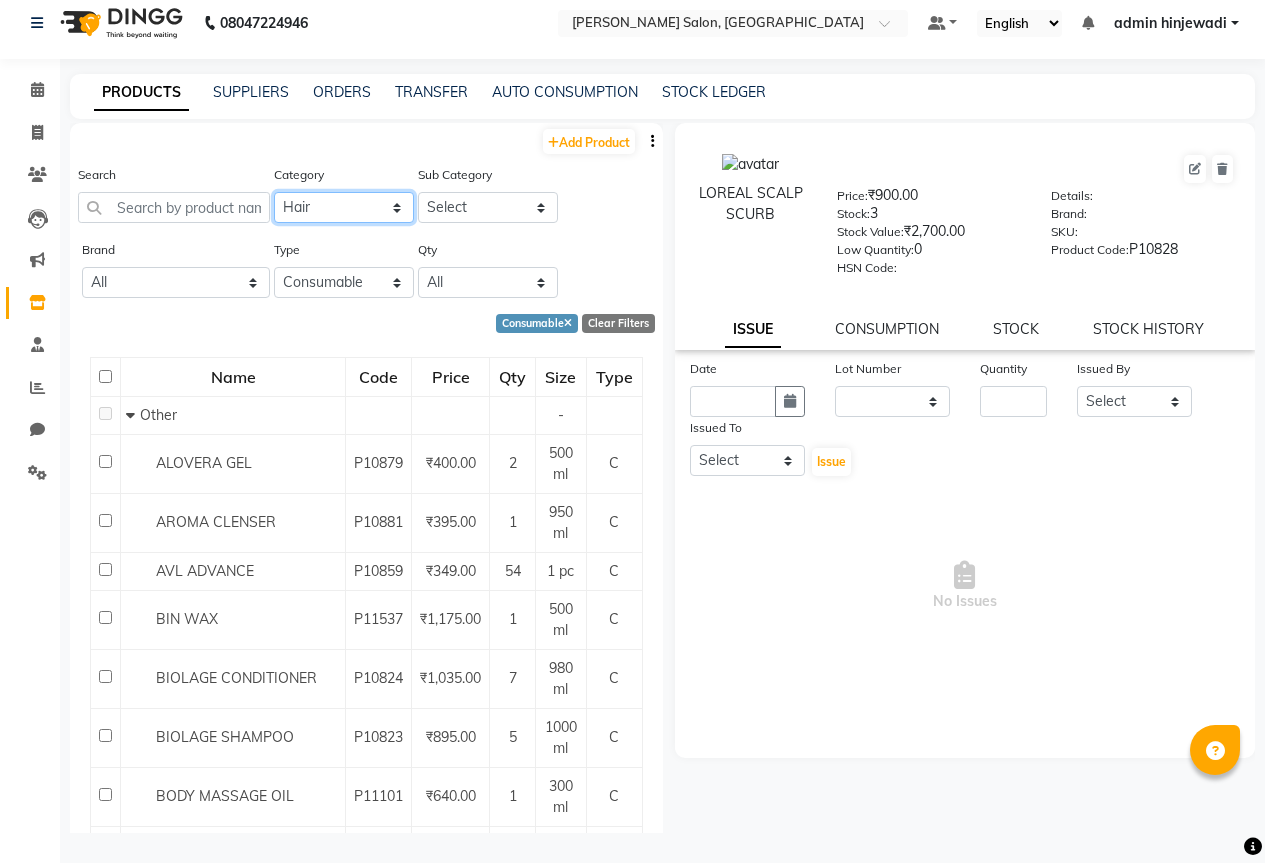 click on "Select Hair Skin Makeup Personal Care Appliances [PERSON_NAME] Disposable Threading Hands and Feet Beauty Planet [MEDICAL_DATA] Cadiveu Casmara Cheryls Loreal Olaplex Old Other" 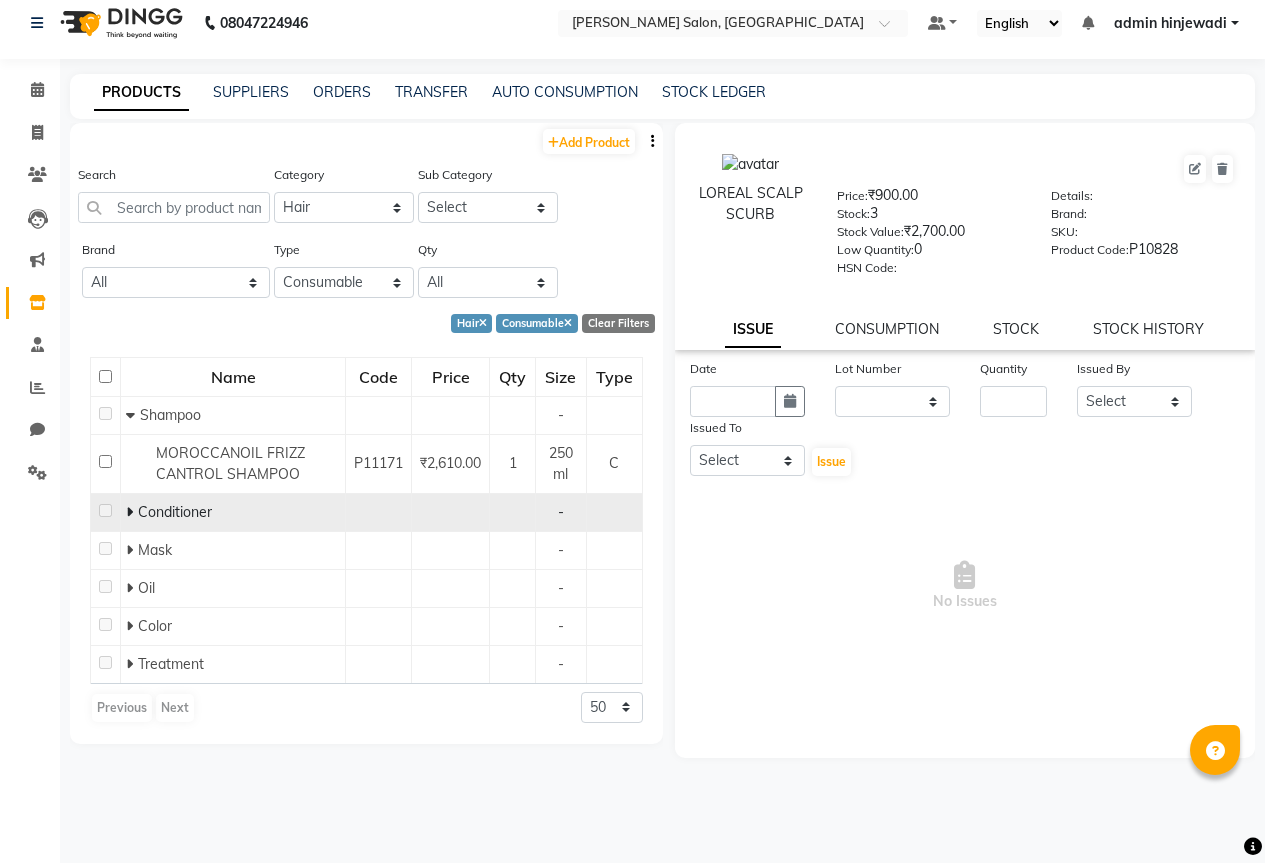 click on "Conditioner" 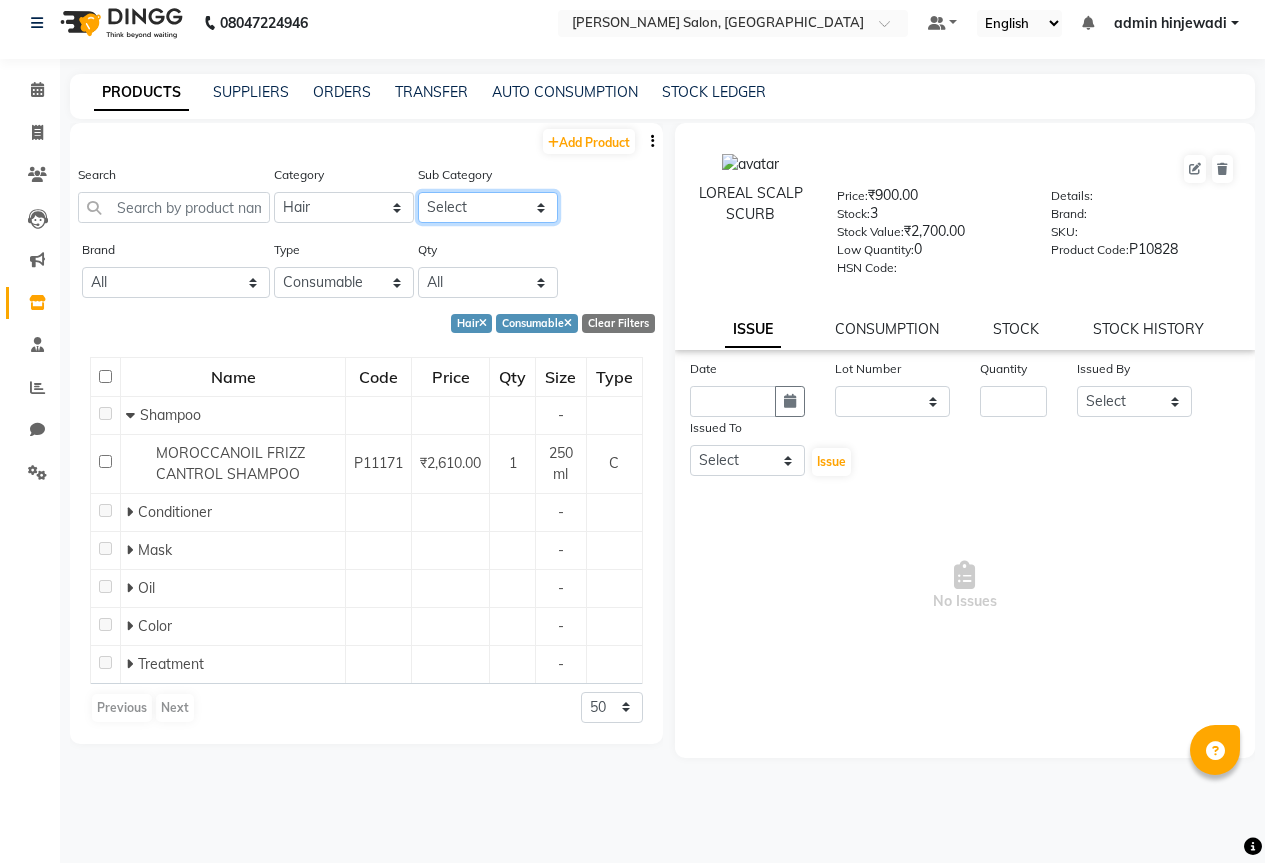 click on "Select Shampoo Conditioner Cream Mask Oil Serum Color Appliances Treatment Styling Kit & Combo Other" 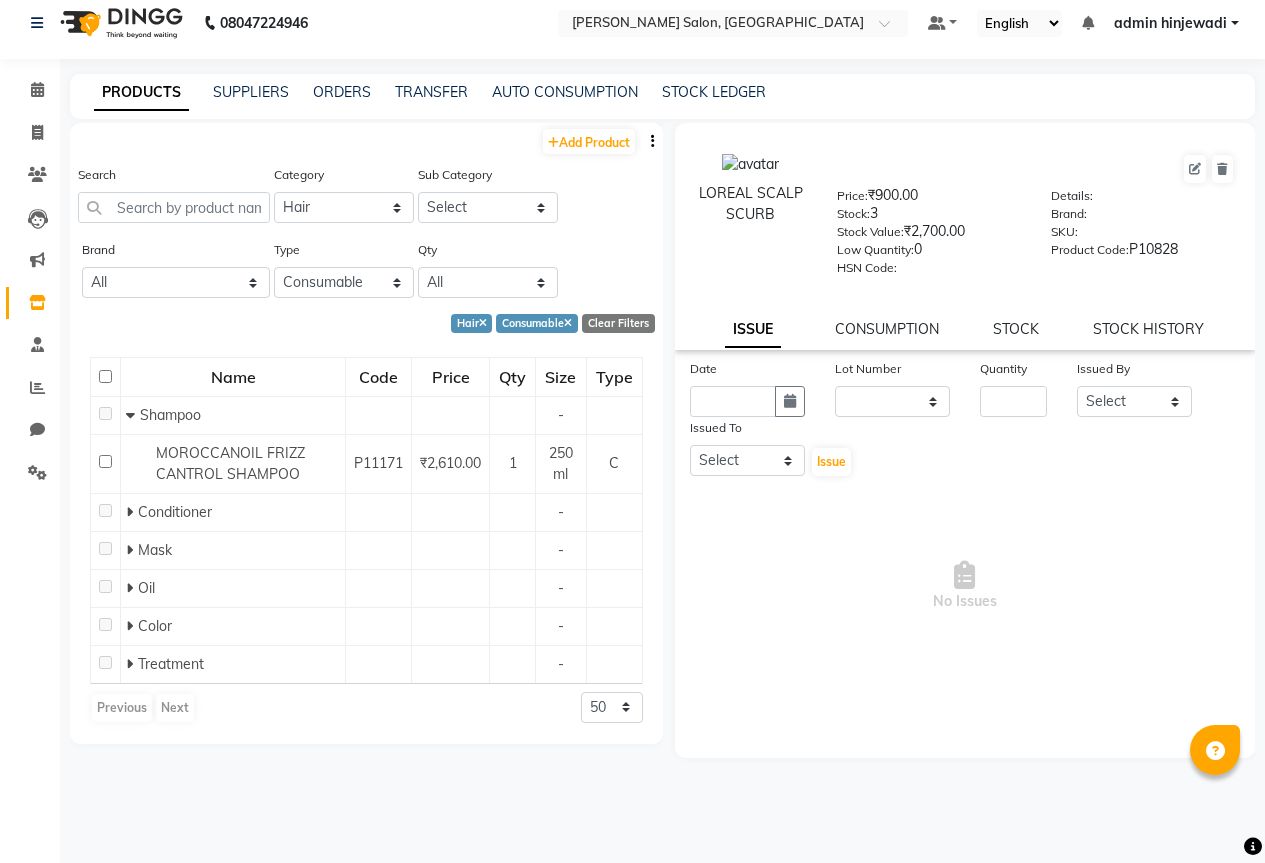 click on "Search Category Select Hair Skin Makeup Personal Care Appliances [PERSON_NAME] Disposable Threading Hands and Feet Beauty Planet [MEDICAL_DATA] Cadiveu Casmara Cheryls Loreal Olaplex Old Other Sub Category Select Shampoo Conditioner Cream Mask Oil Serum Color Appliances Treatment Styling Kit & Combo Other" 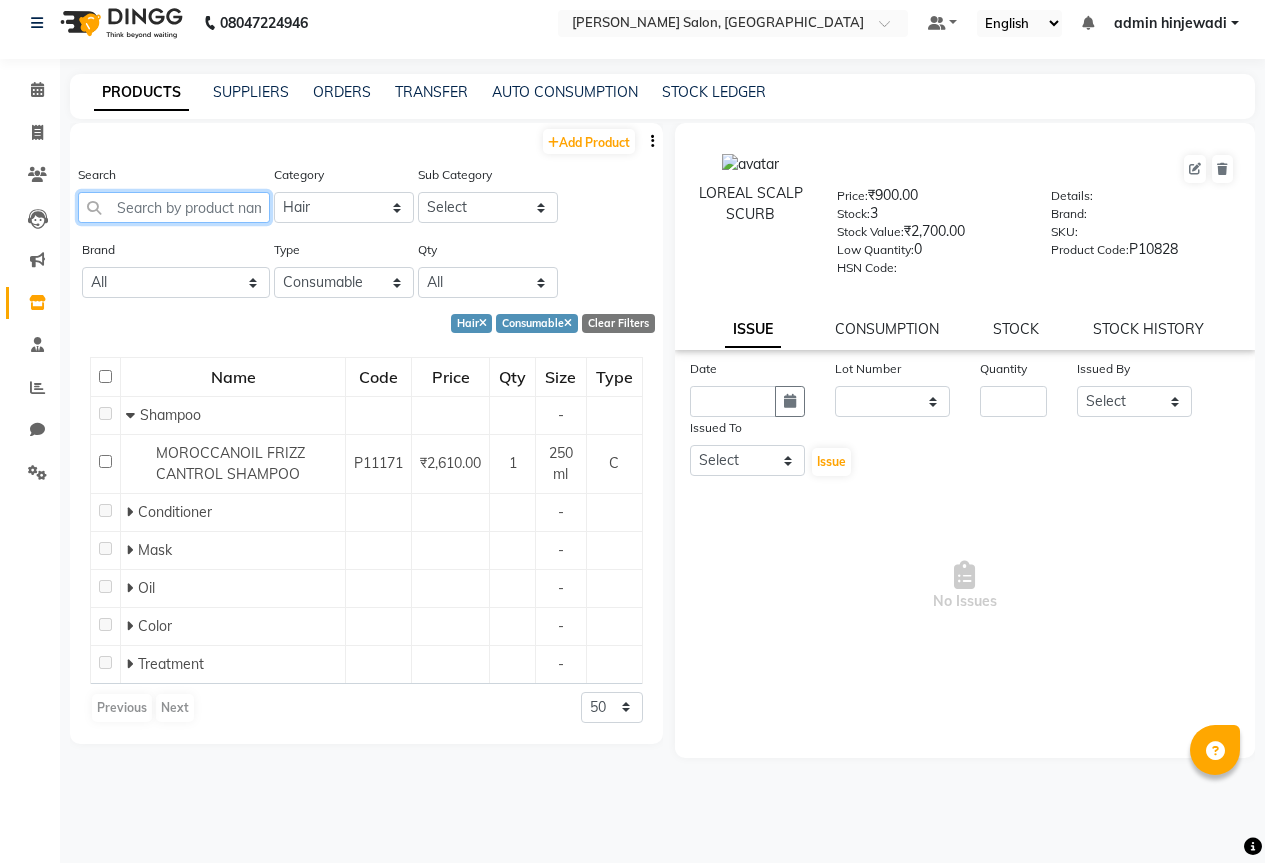 click 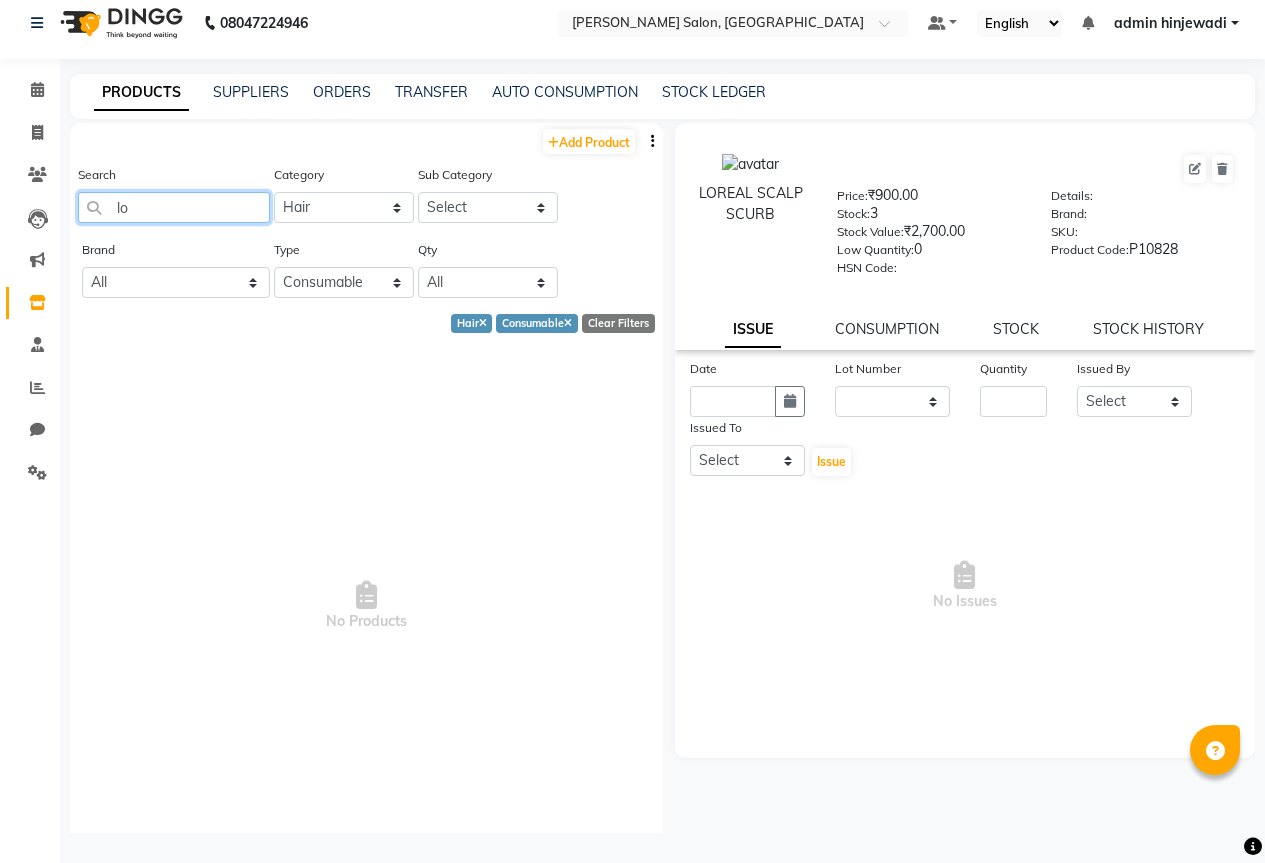 type on "l" 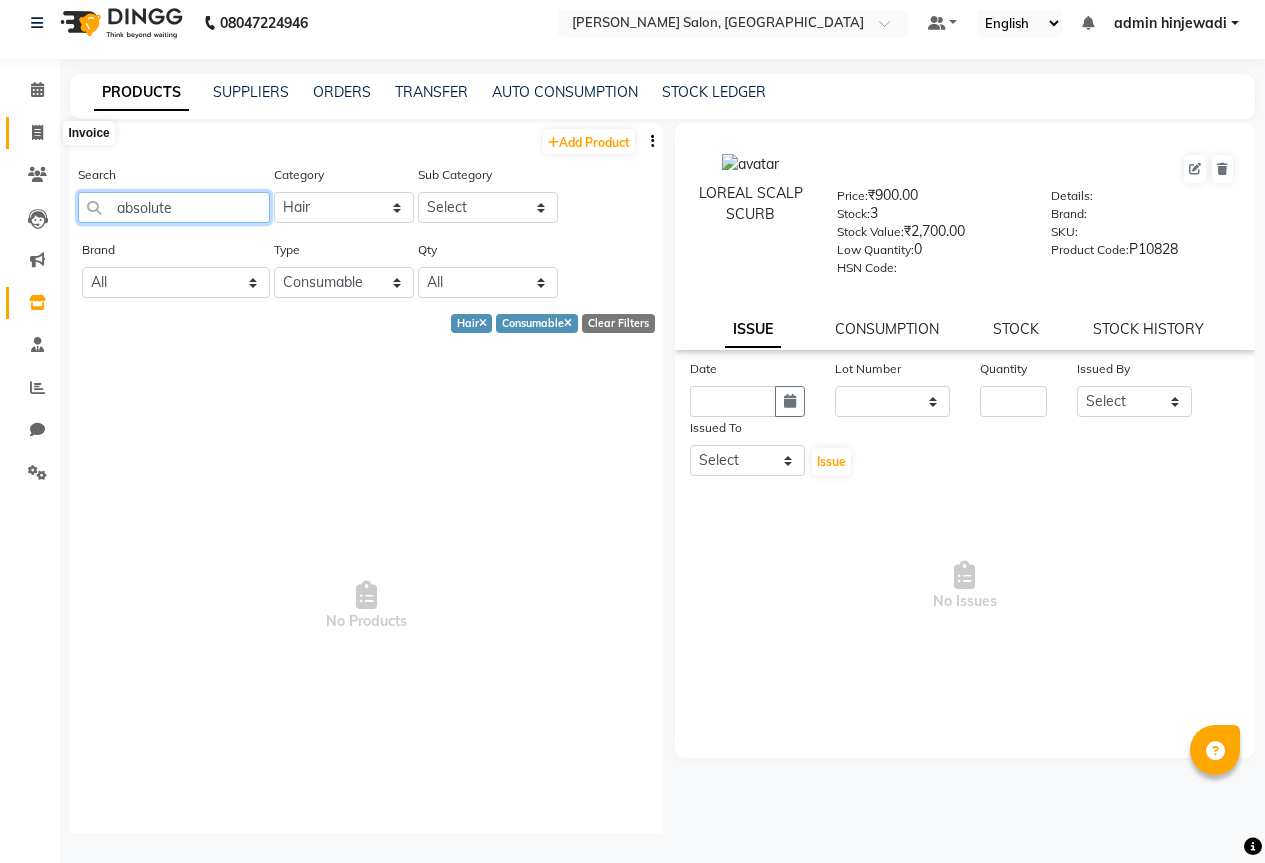 type on "absolute" 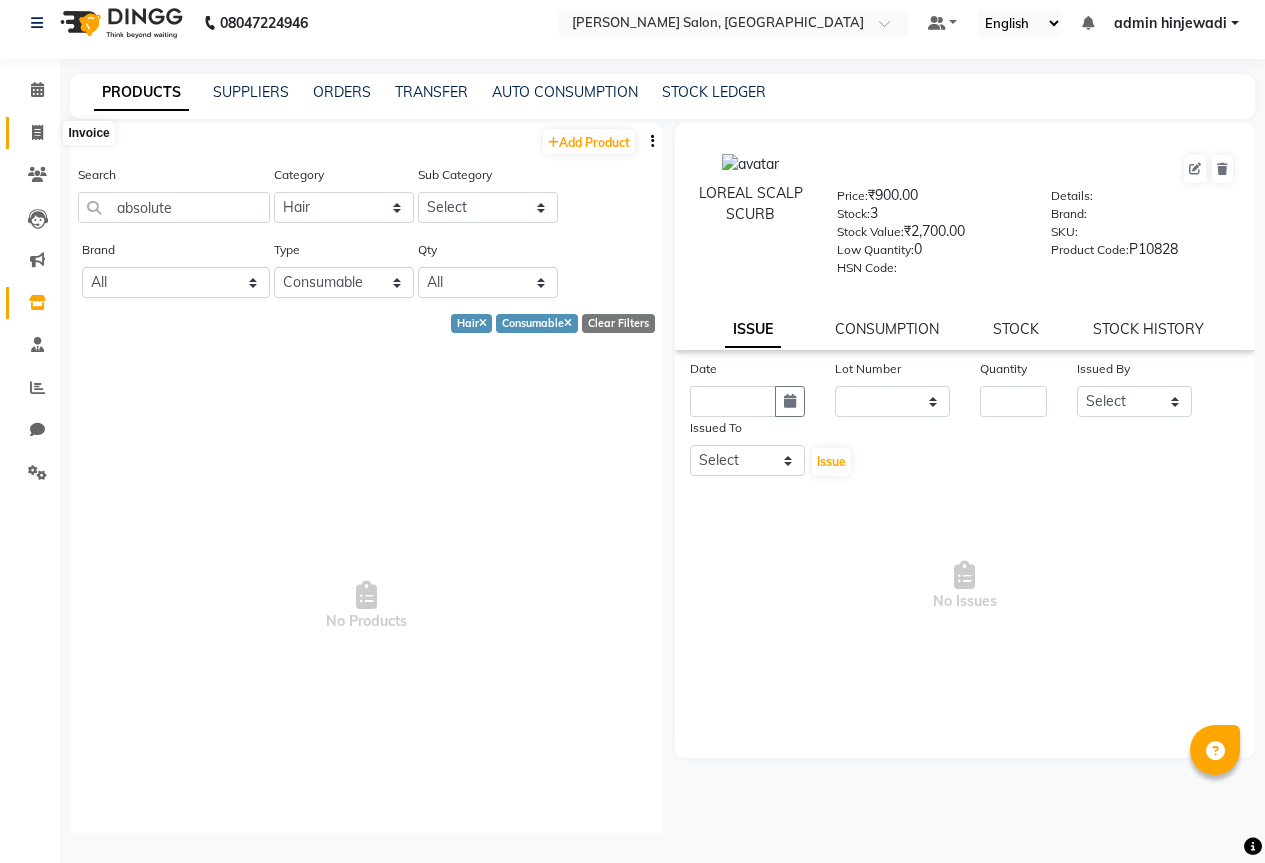 click 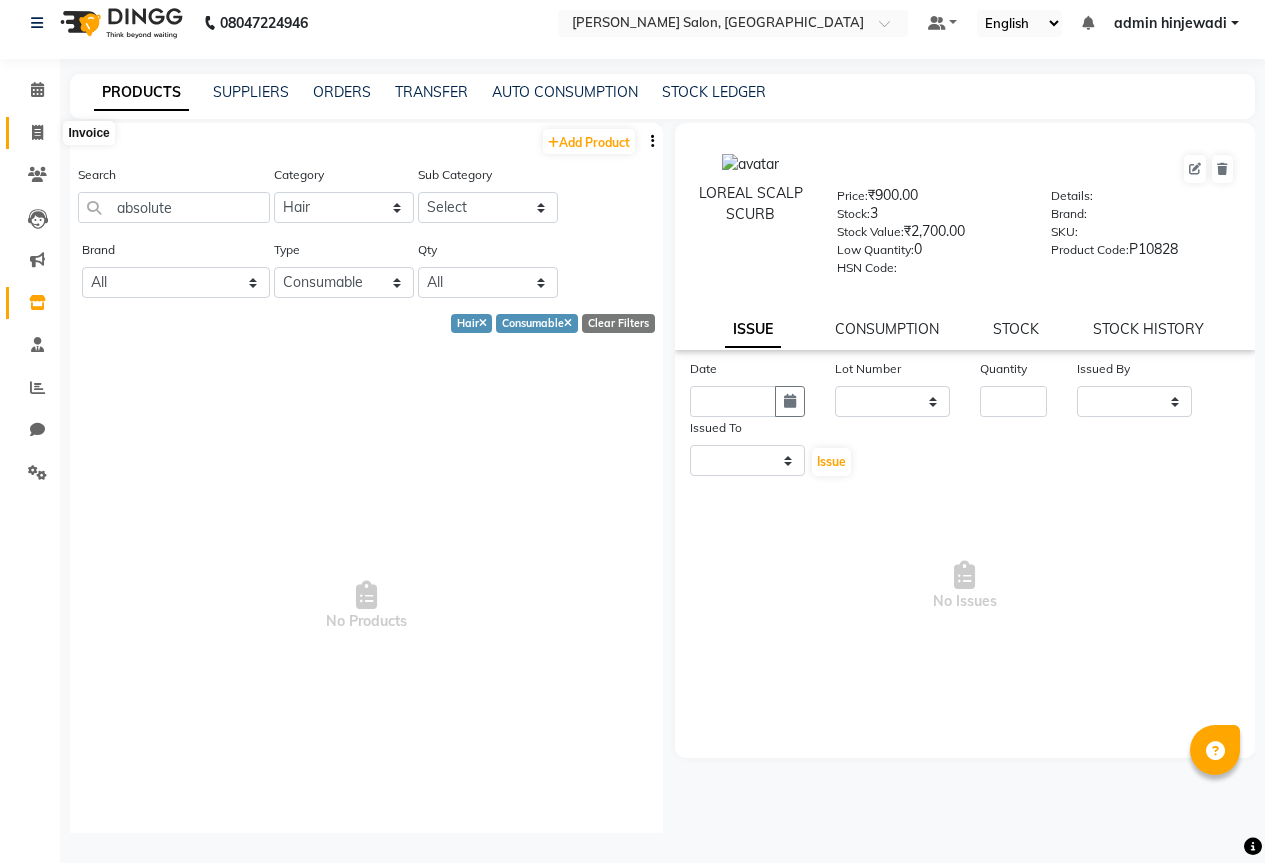 select on "service" 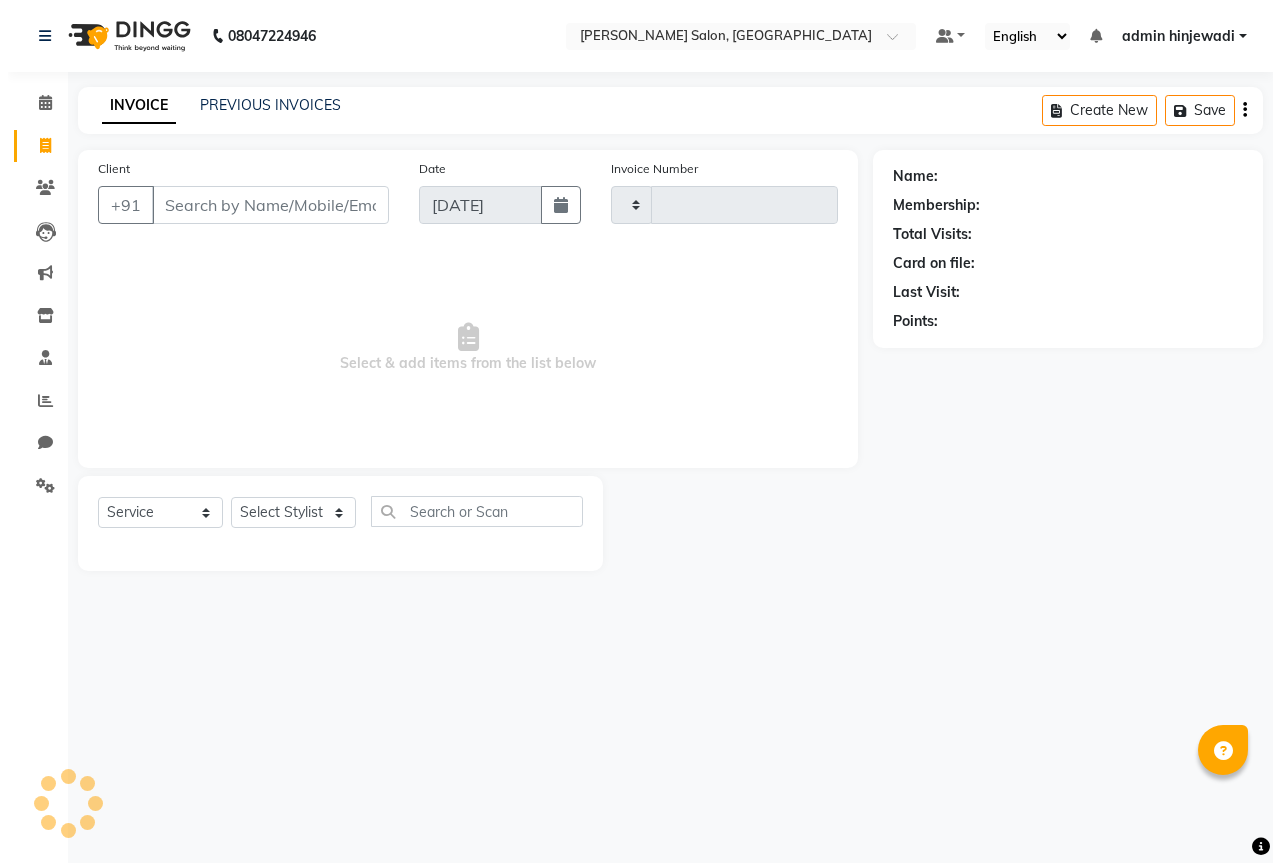 scroll, scrollTop: 0, scrollLeft: 0, axis: both 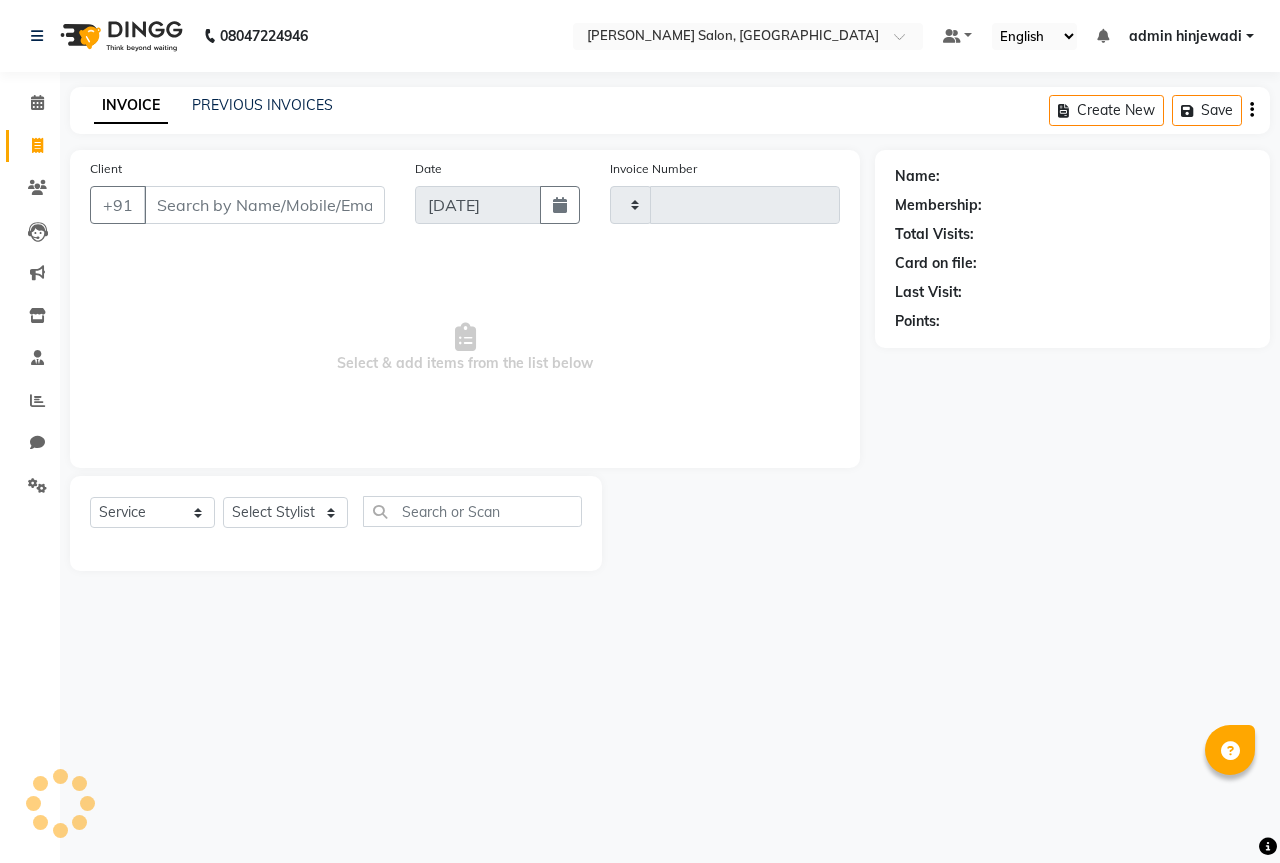 type on "0758" 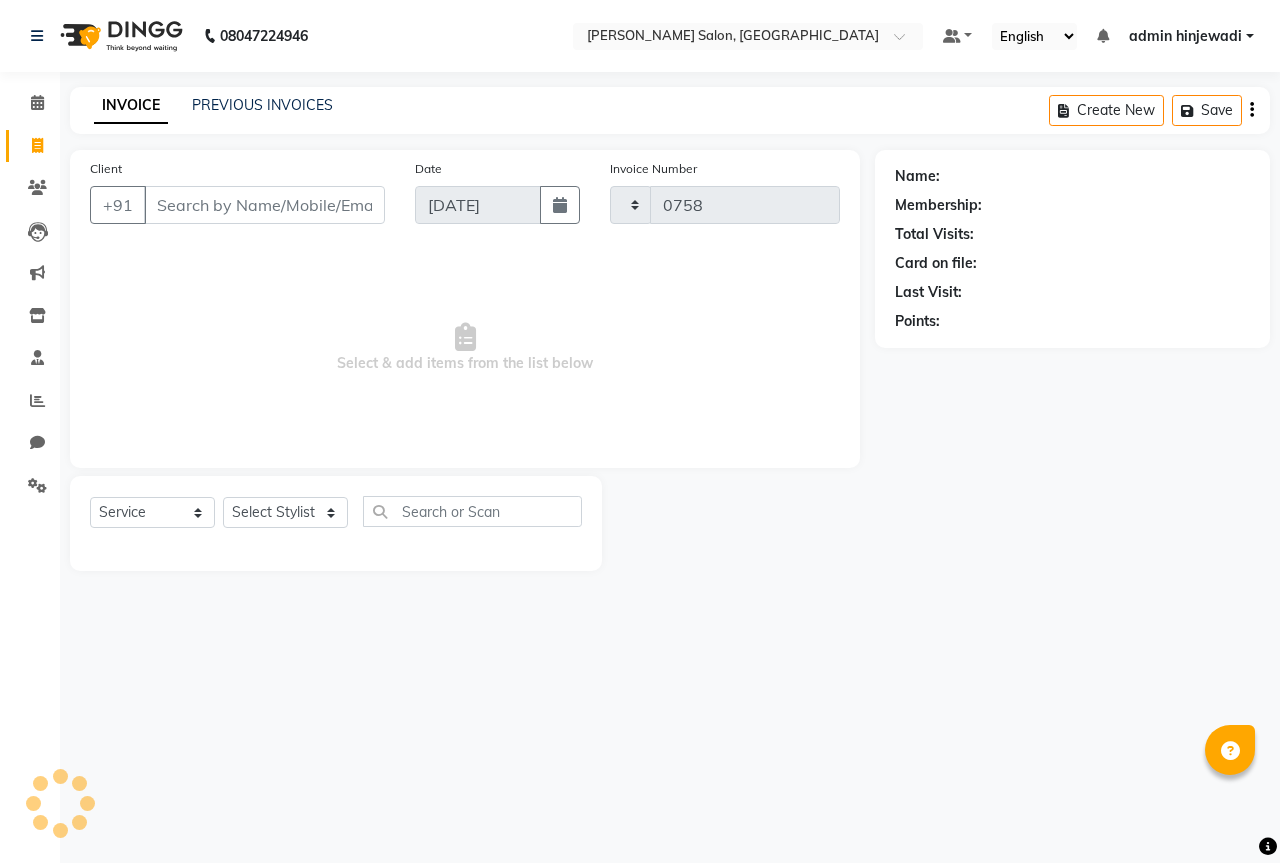 select on "7331" 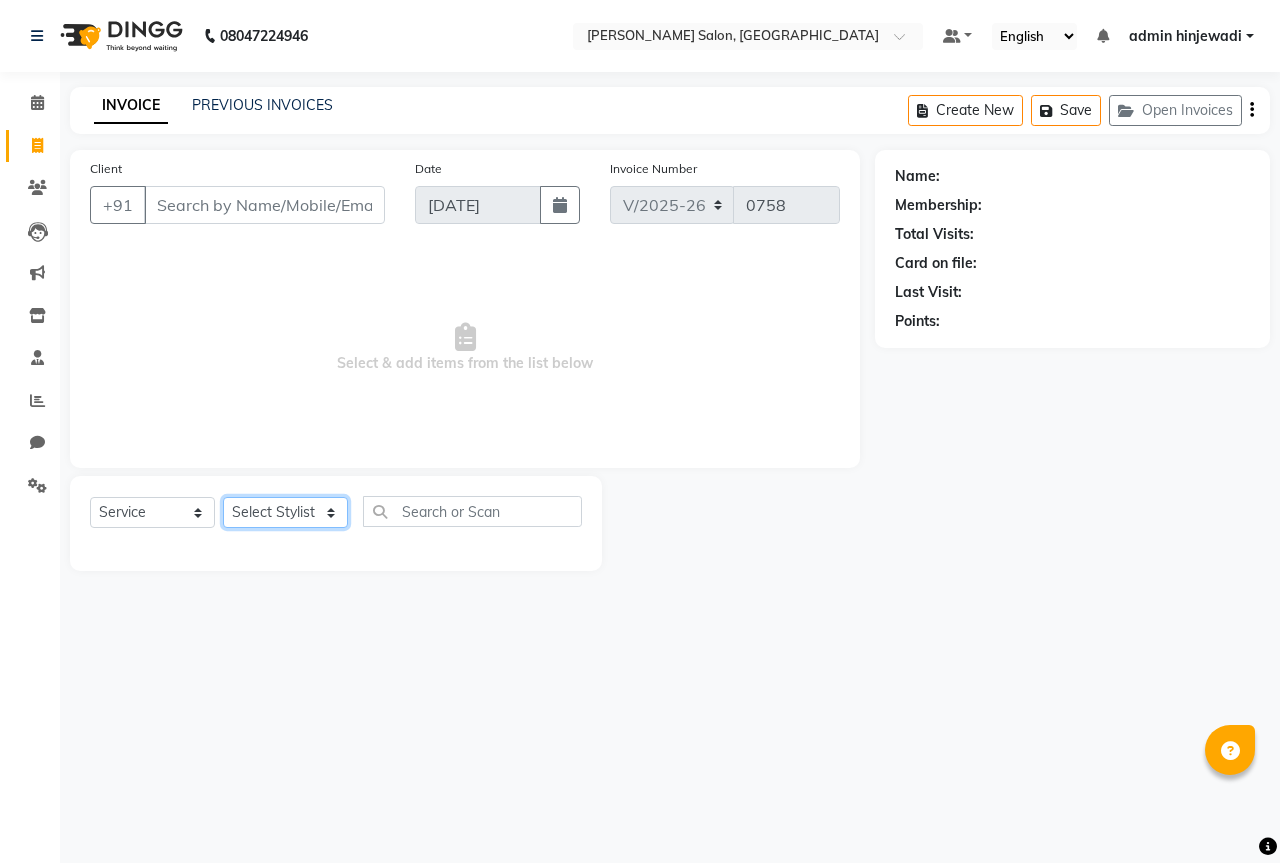 drag, startPoint x: 286, startPoint y: 527, endPoint x: 284, endPoint y: 669, distance: 142.01408 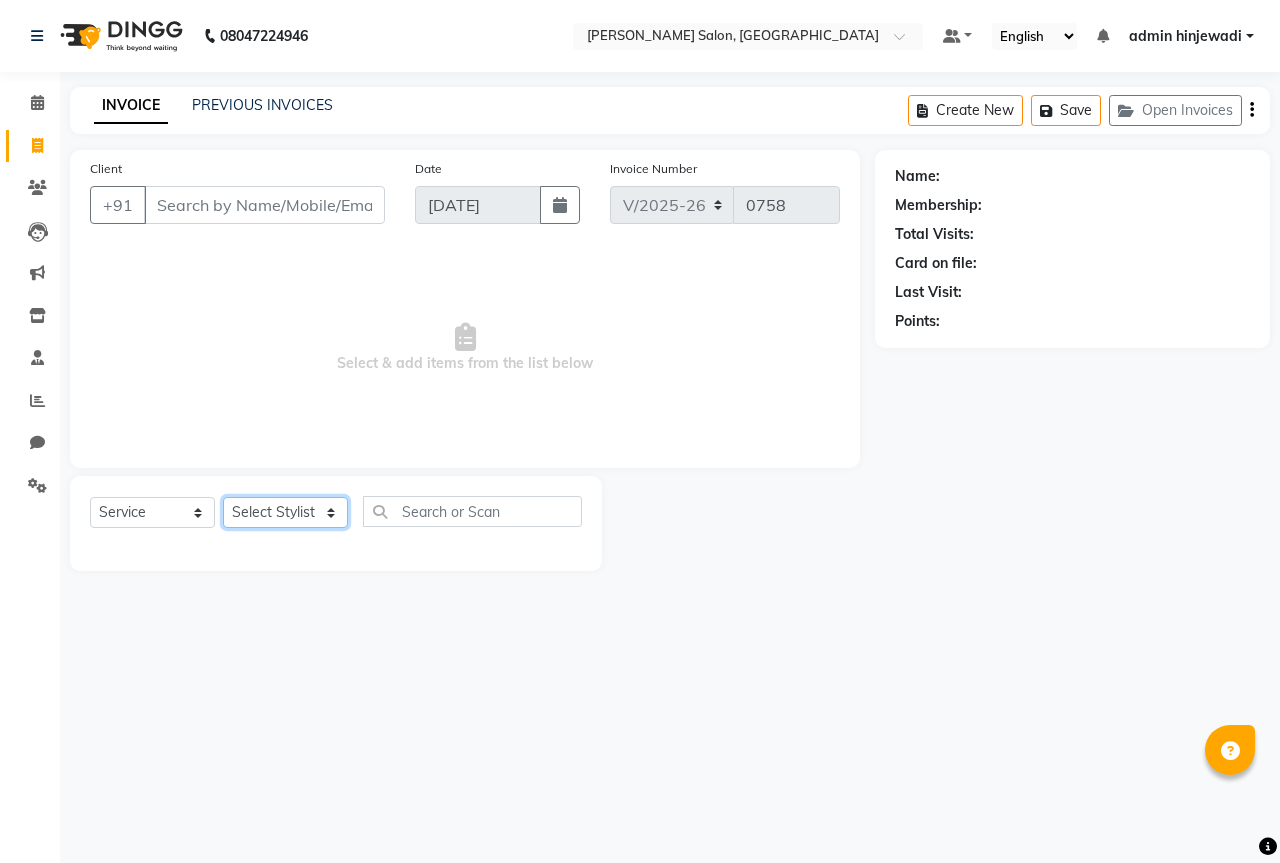 select on "68139" 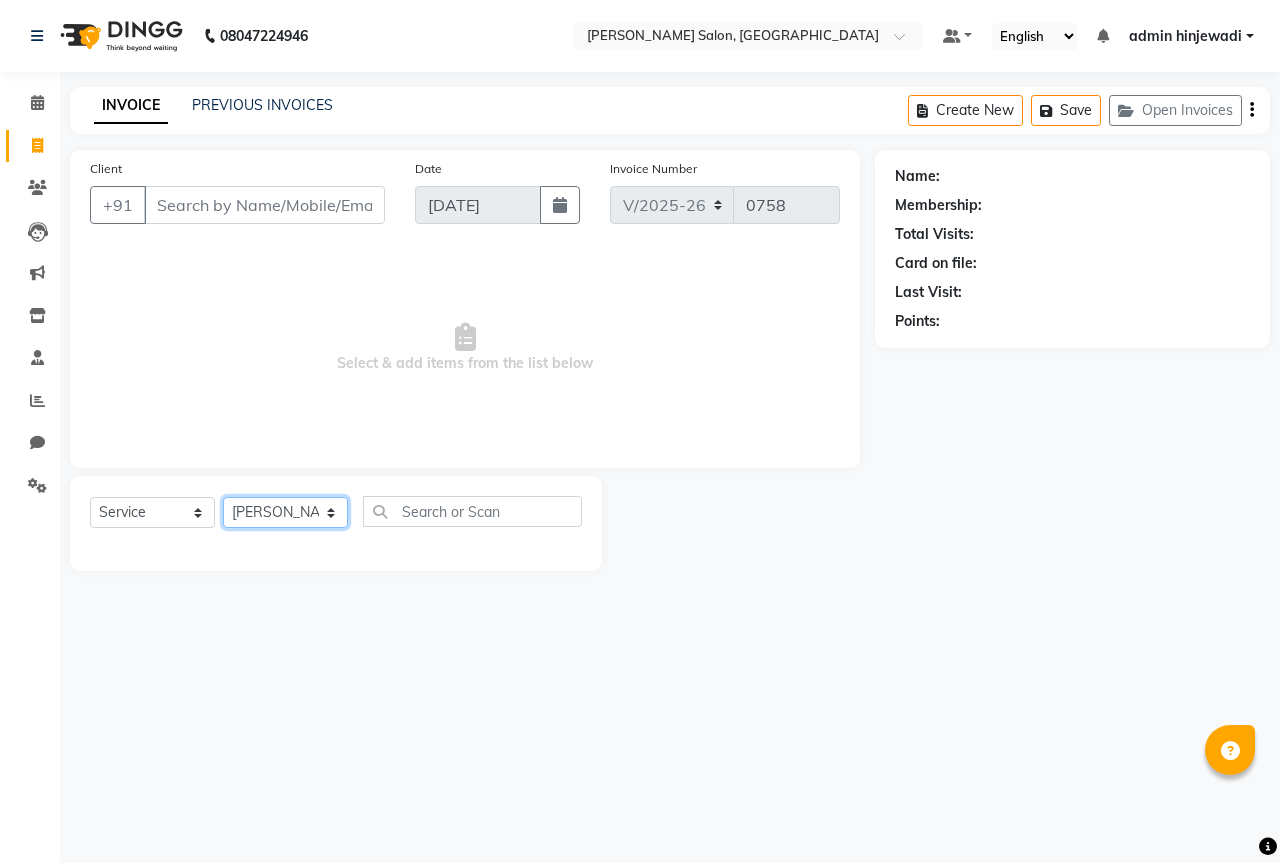click on "Select Stylist admin hinjewadi [PERSON_NAME] [PERSON_NAME] [PERSON_NAME] krishna more [PERSON_NAME] rishi [PERSON_NAME] [PERSON_NAME] [PERSON_NAME]  [PERSON_NAME] vishnu [PERSON_NAME]" 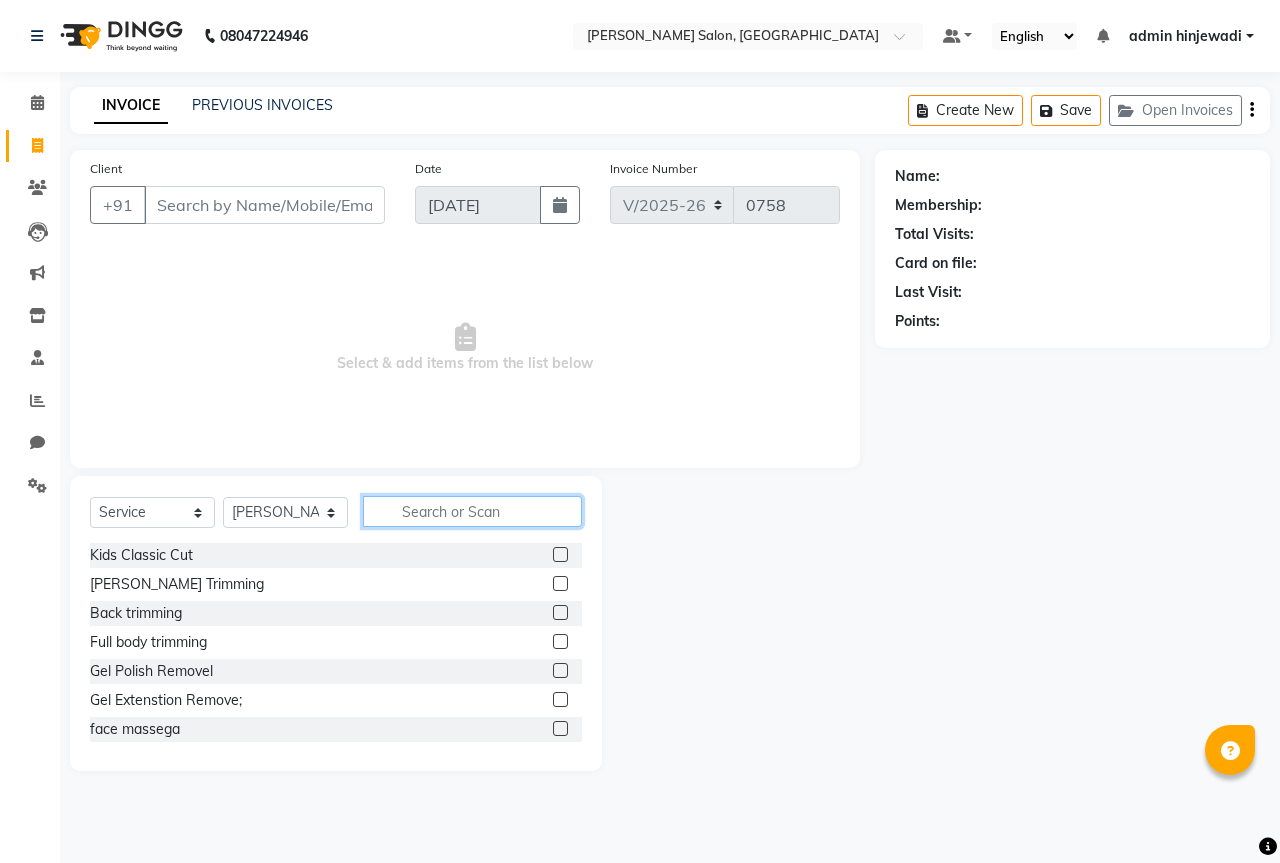 click 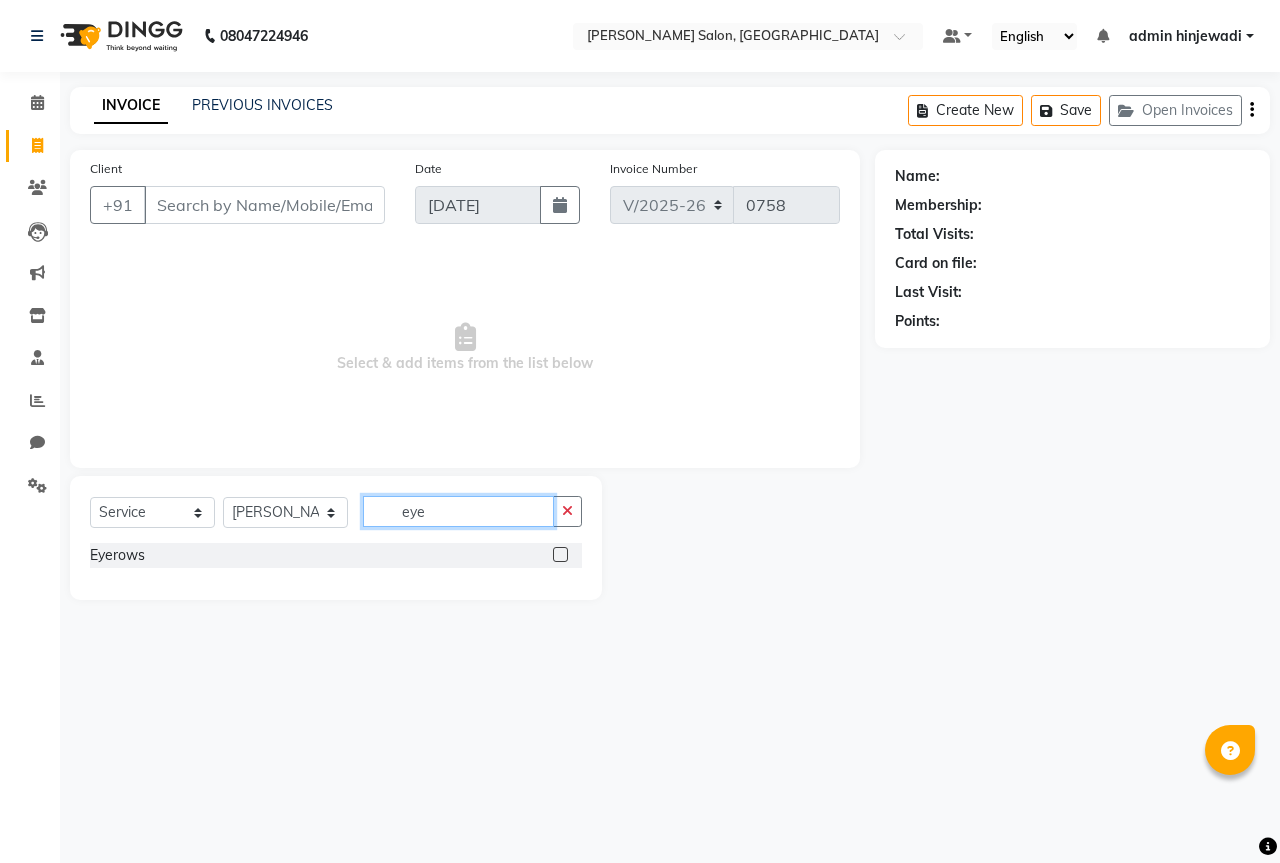 type on "eye" 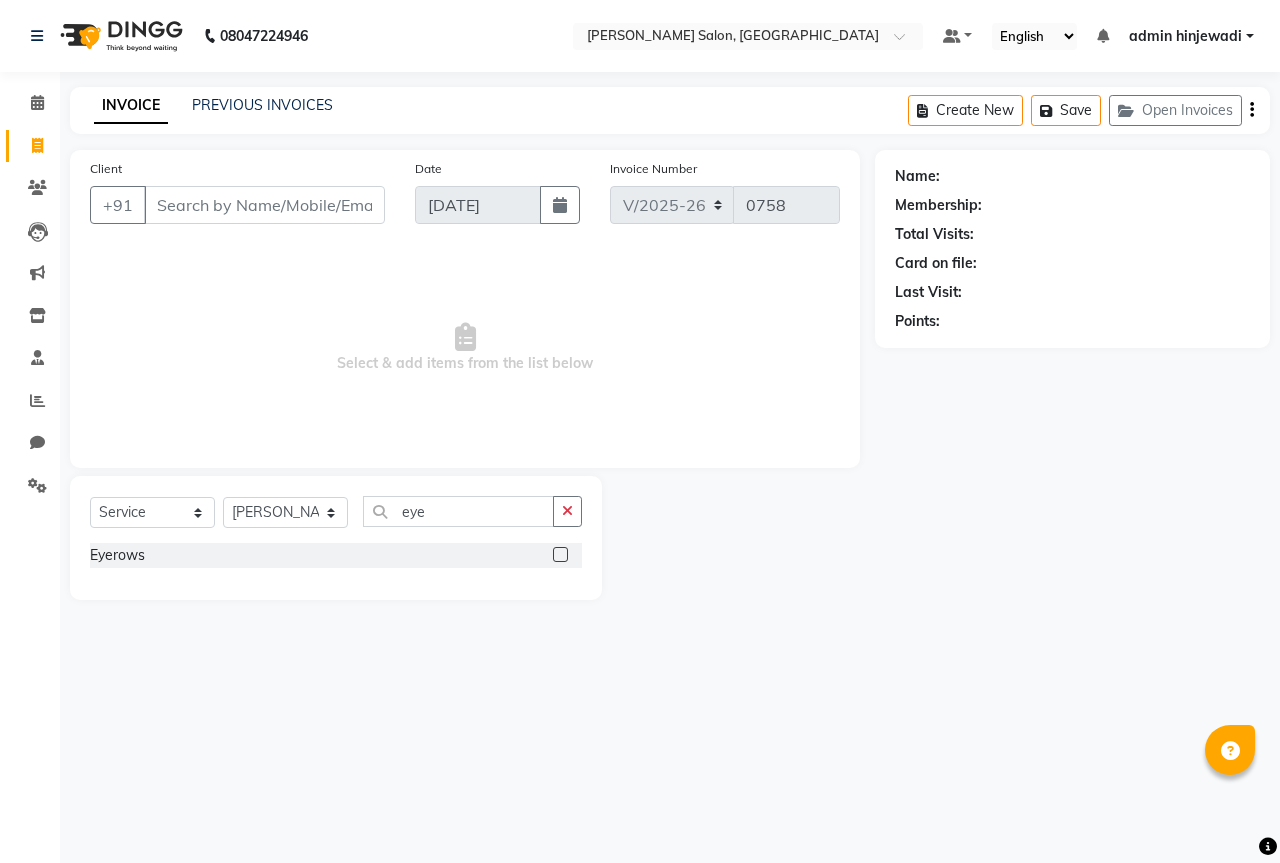 click 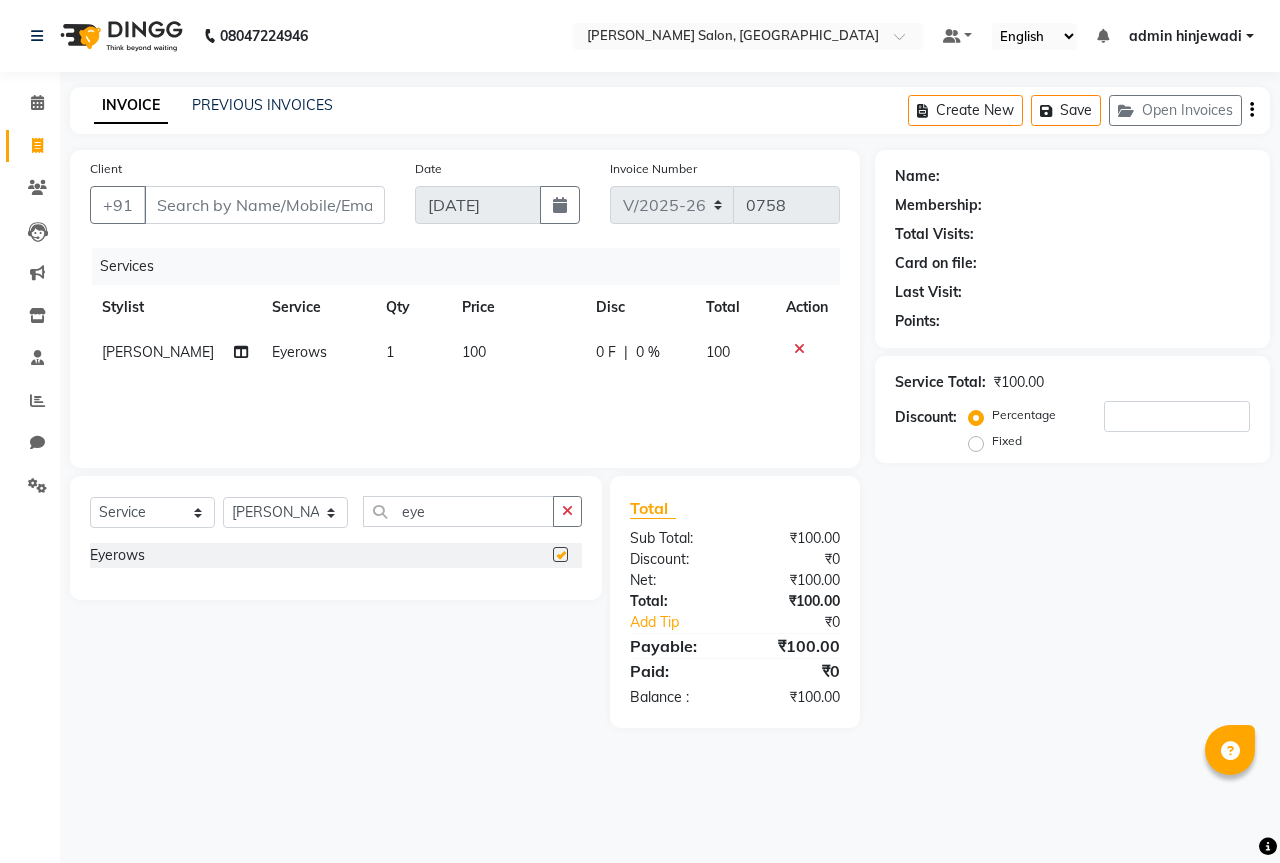 checkbox on "false" 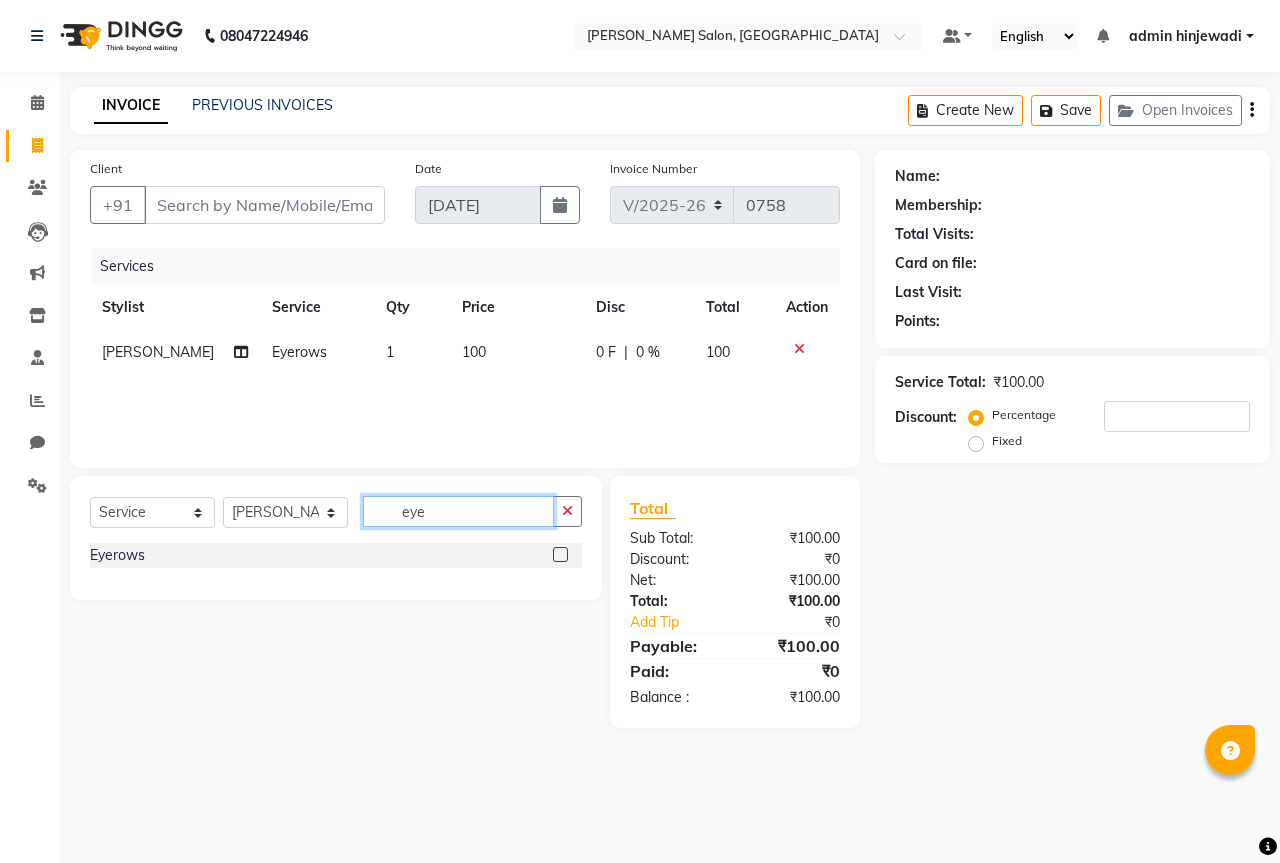 click on "eye" 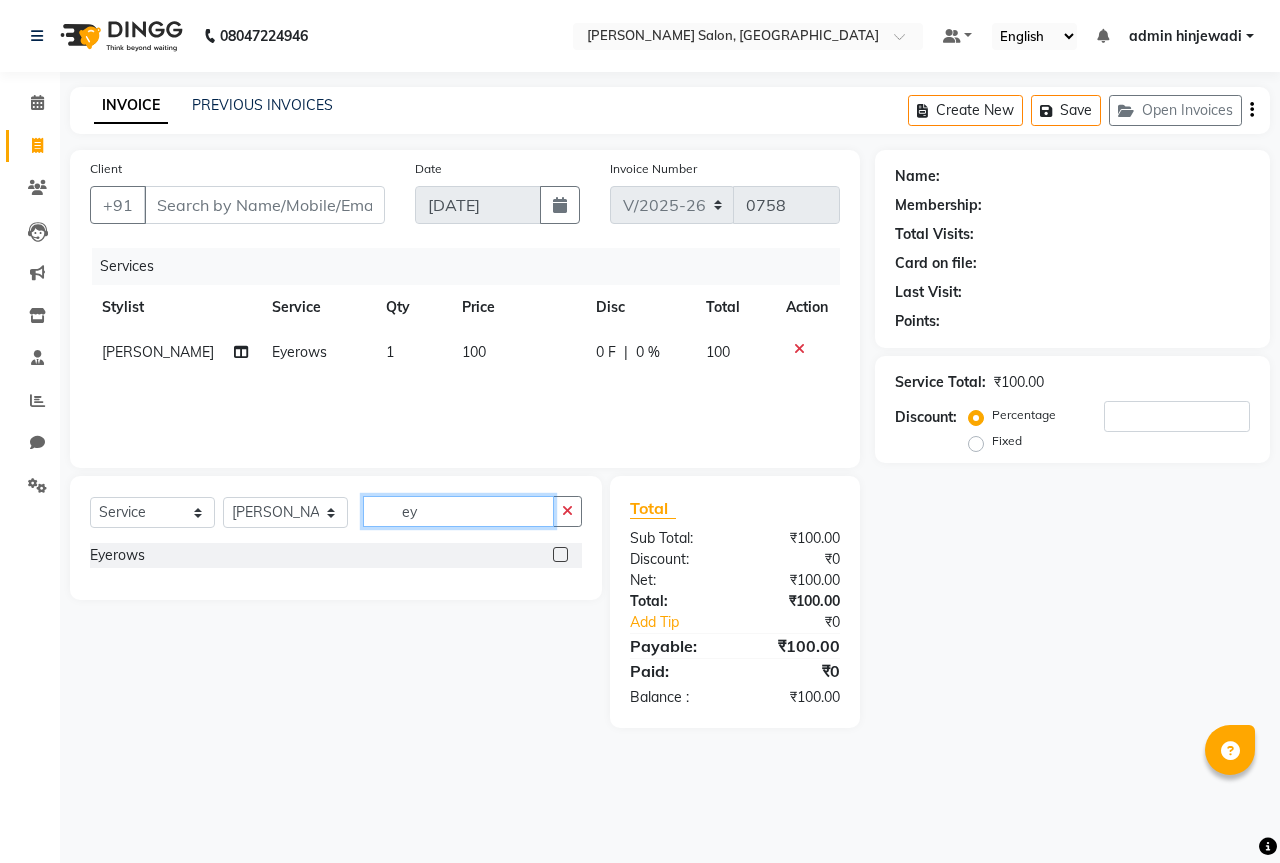 type on "e" 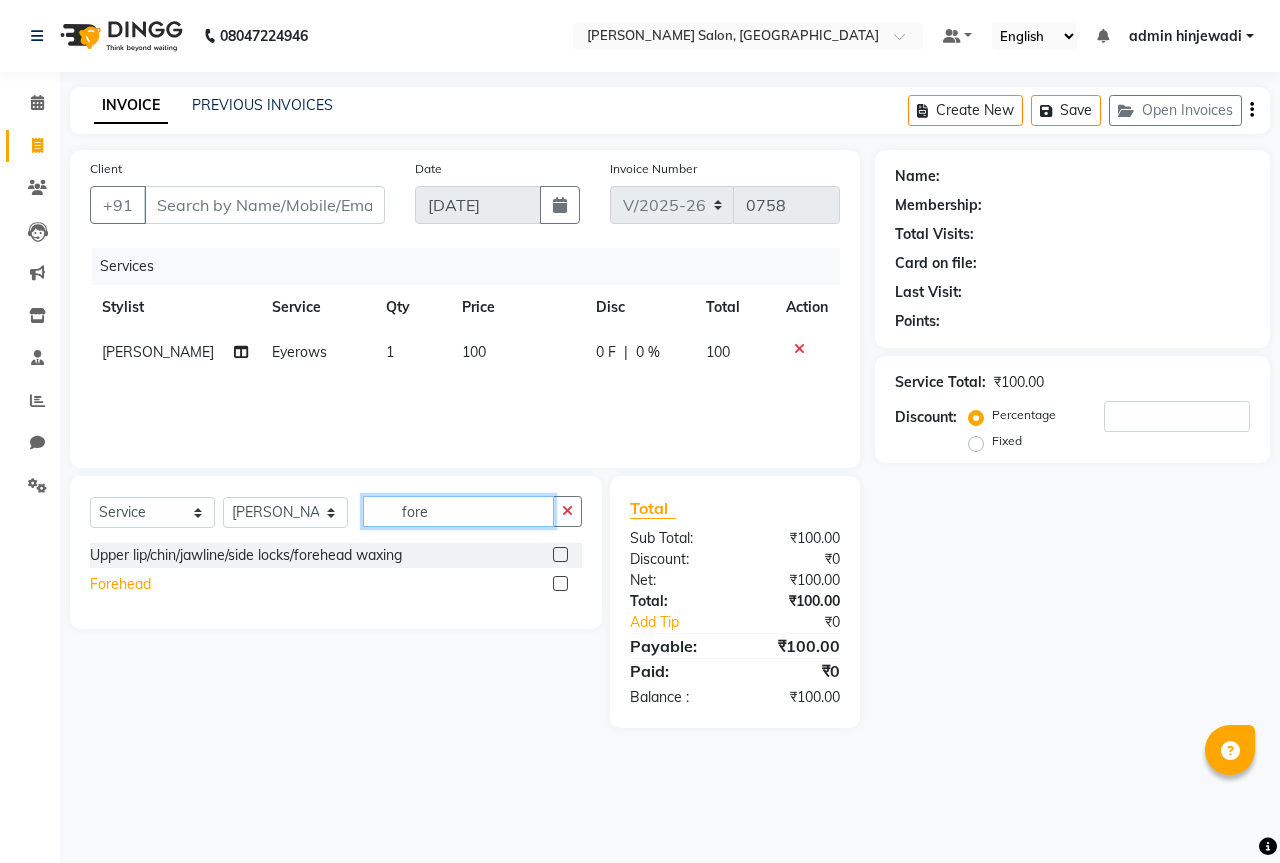 type on "fore" 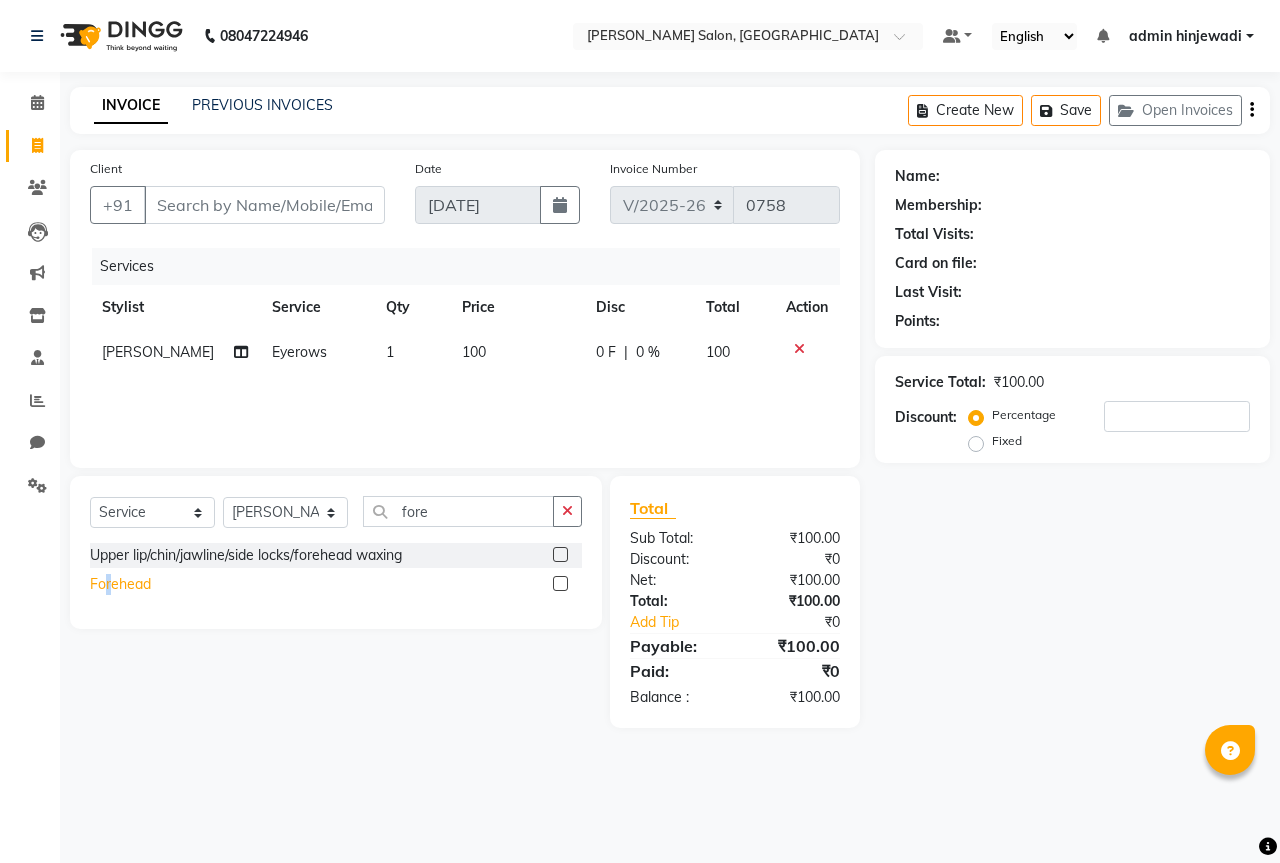 click on "Forehead" 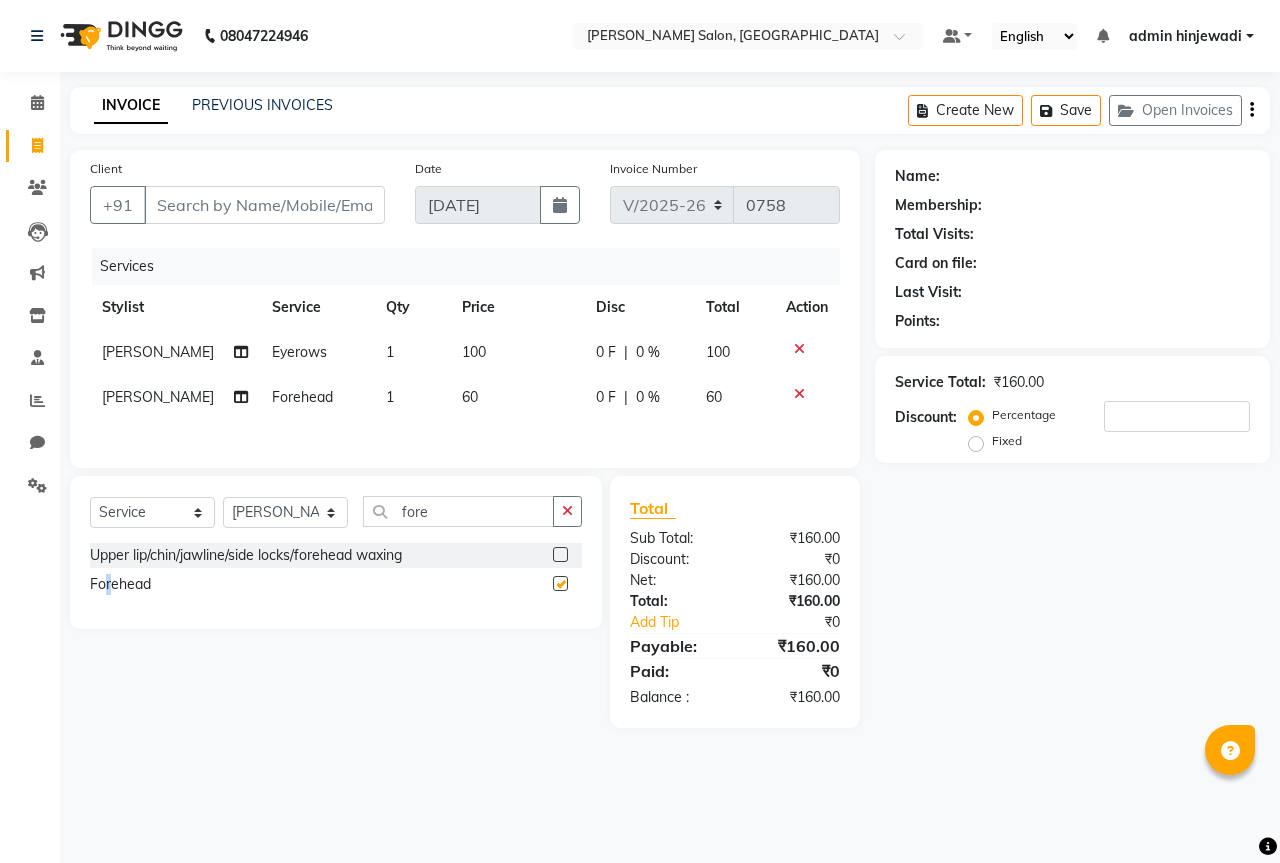 checkbox on "false" 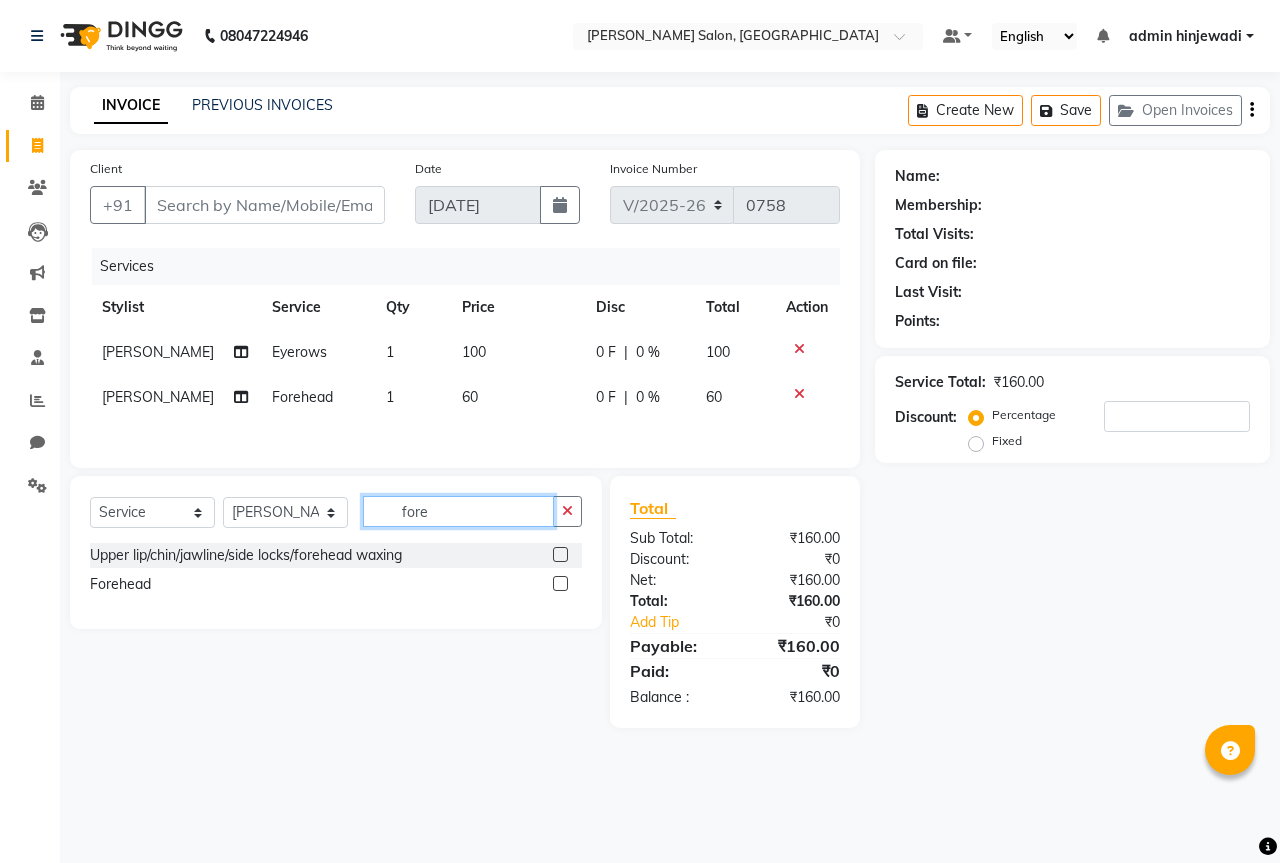 click on "fore" 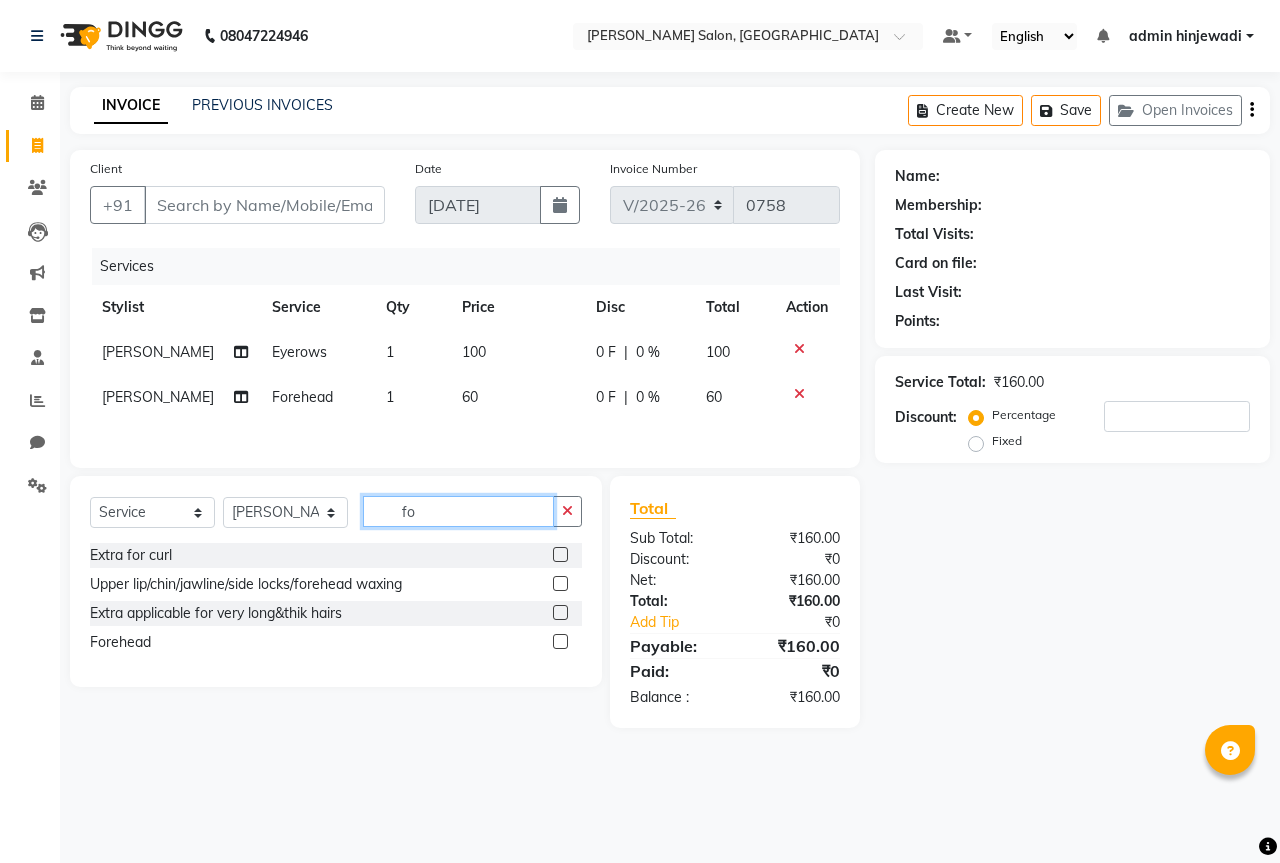 type on "f" 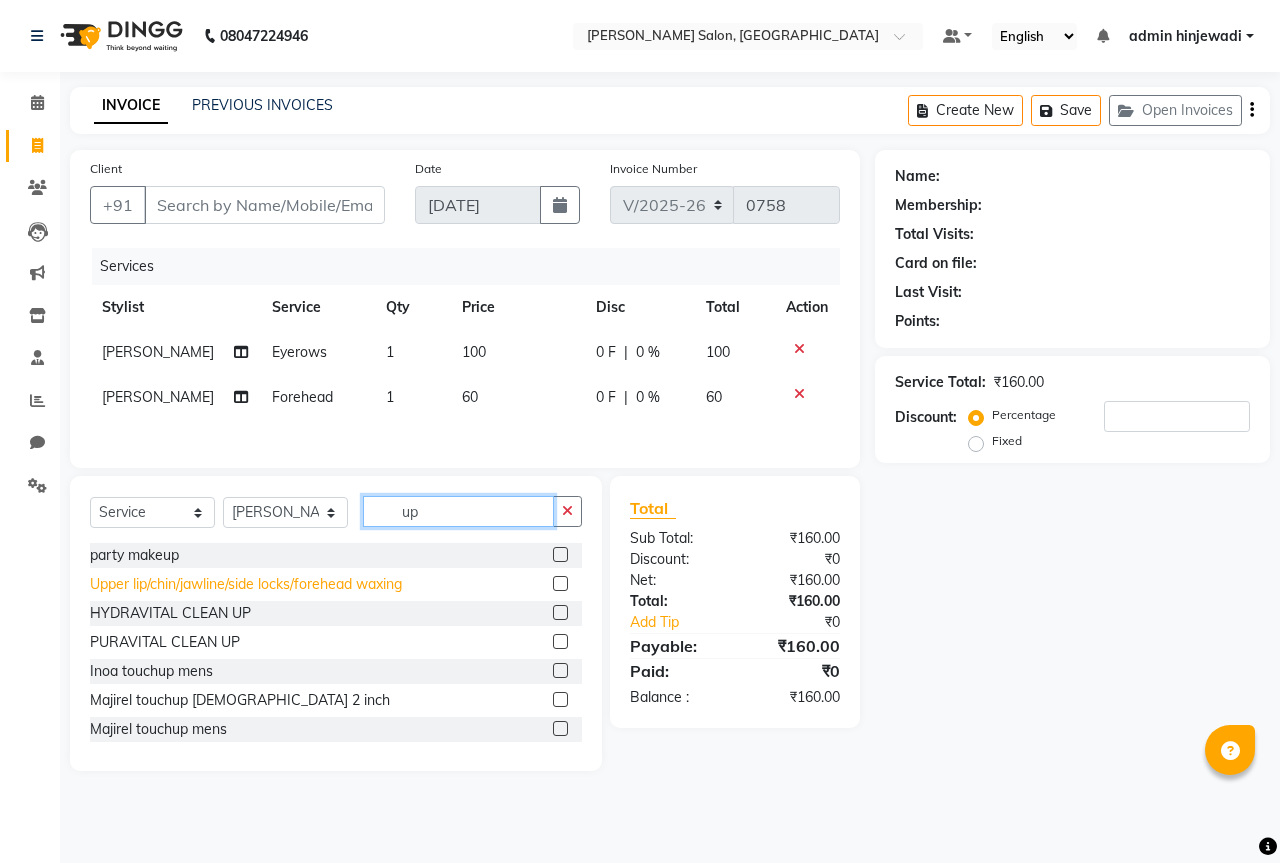 type on "up" 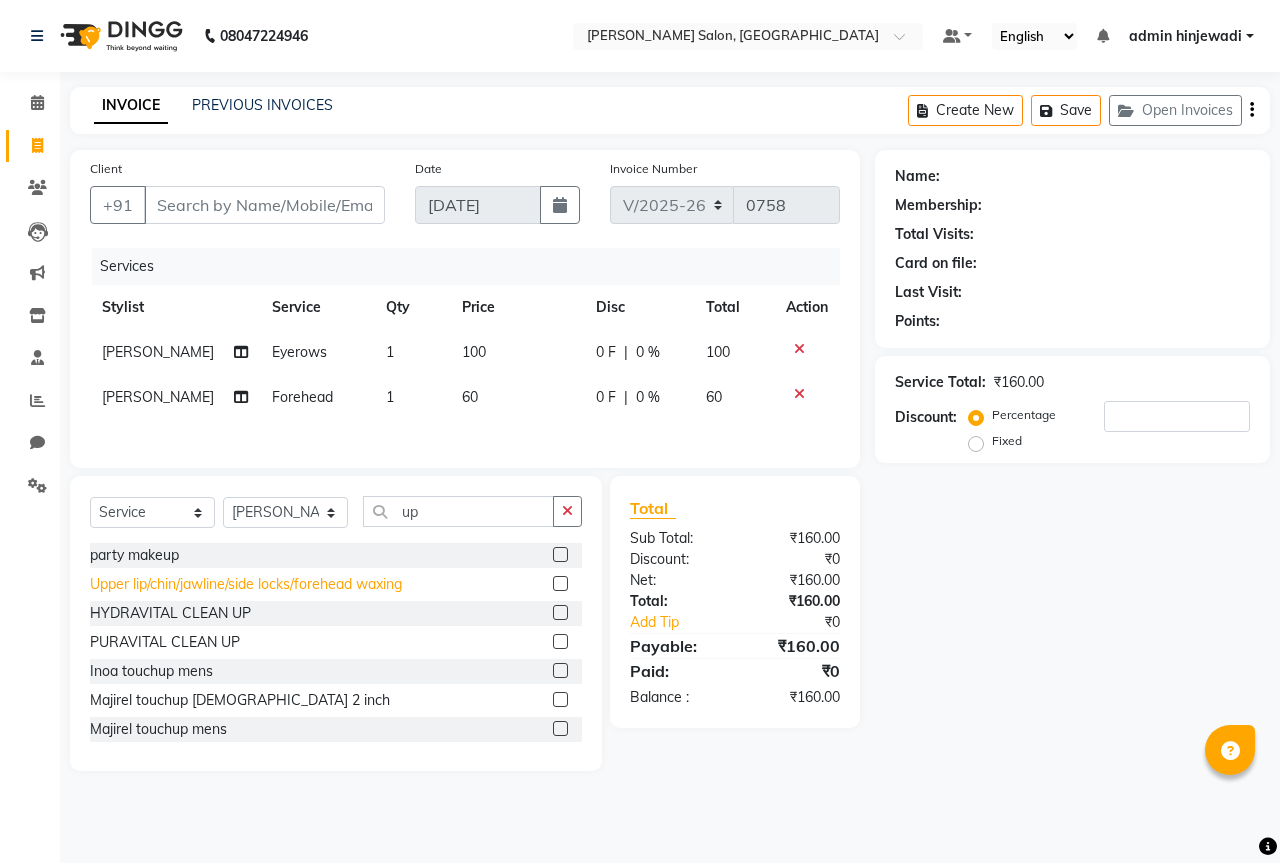 click on "Upper lip/chin/jawline/side locks/forehead waxing" 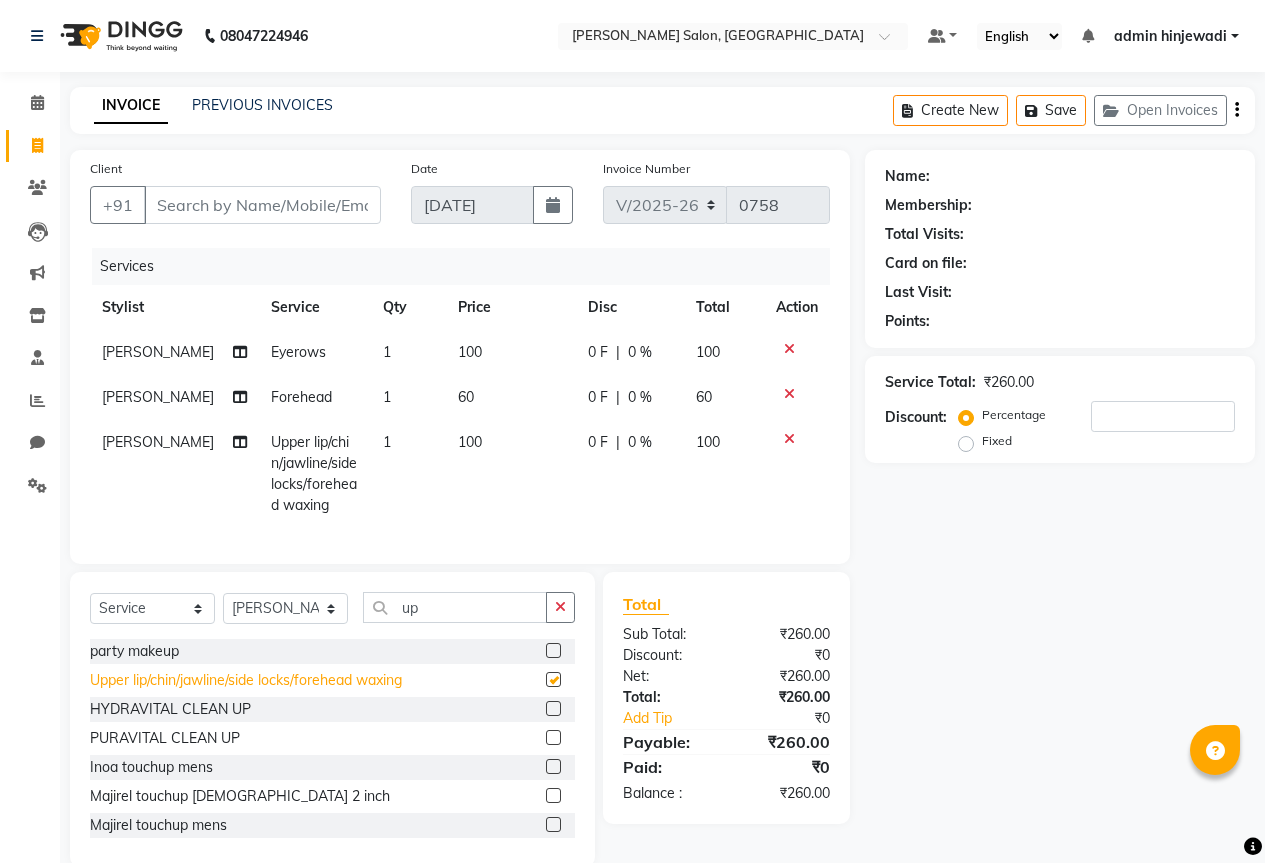 checkbox on "false" 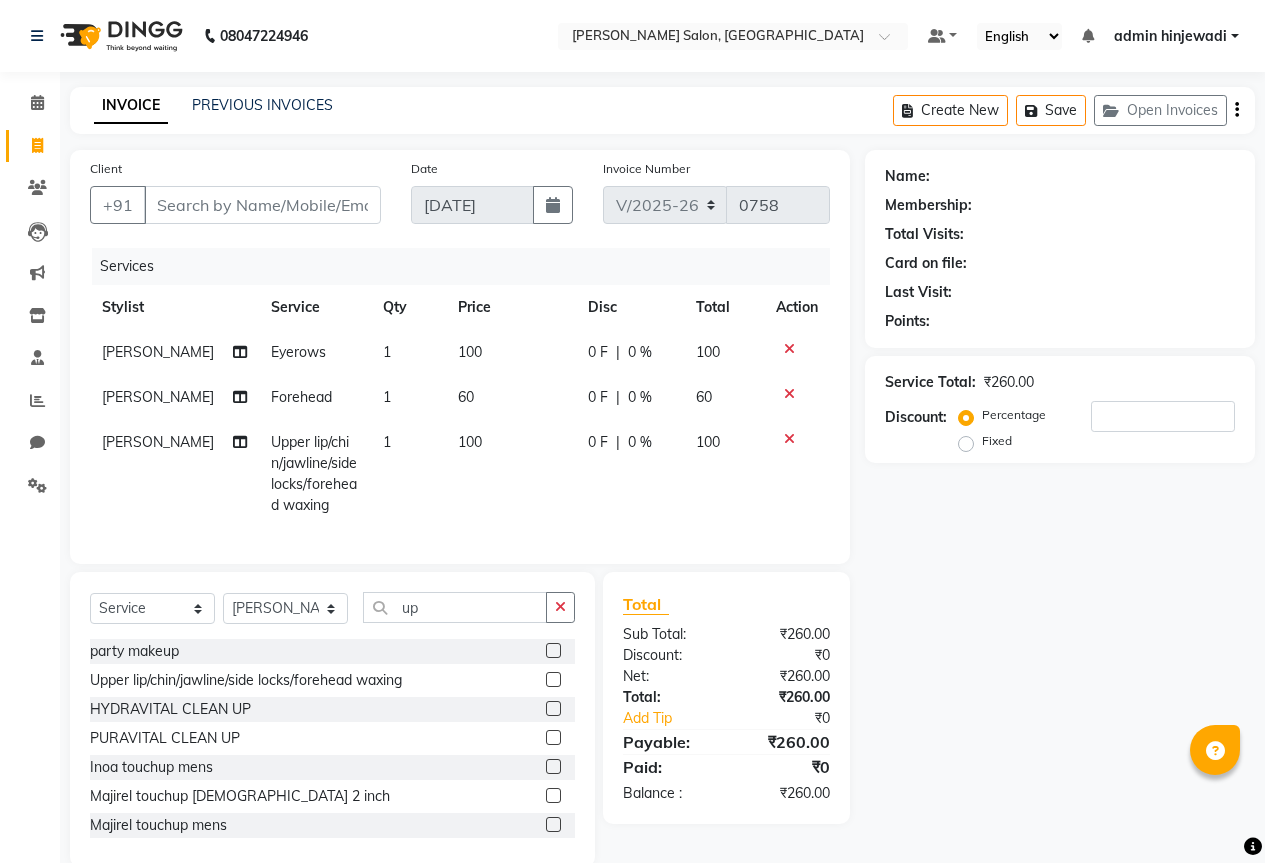 click 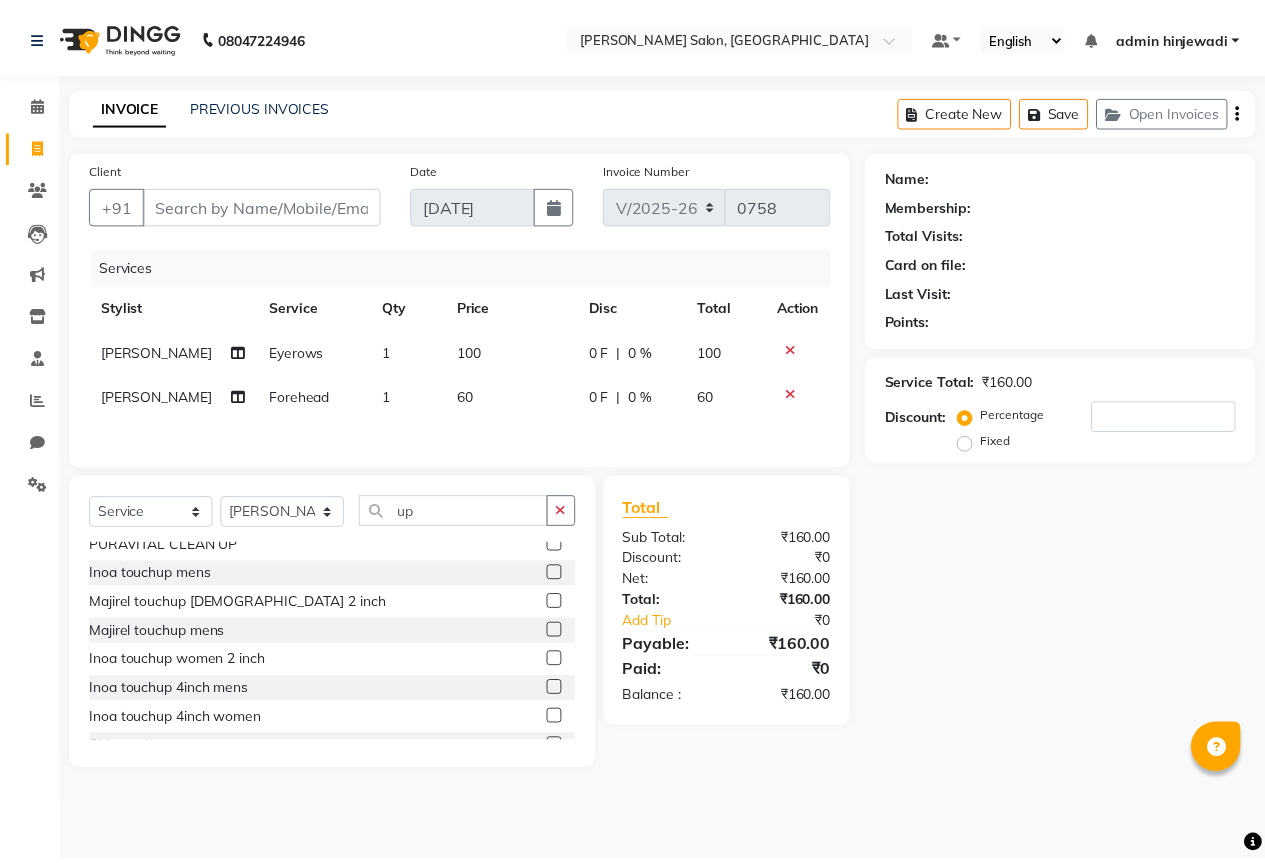 scroll, scrollTop: 0, scrollLeft: 0, axis: both 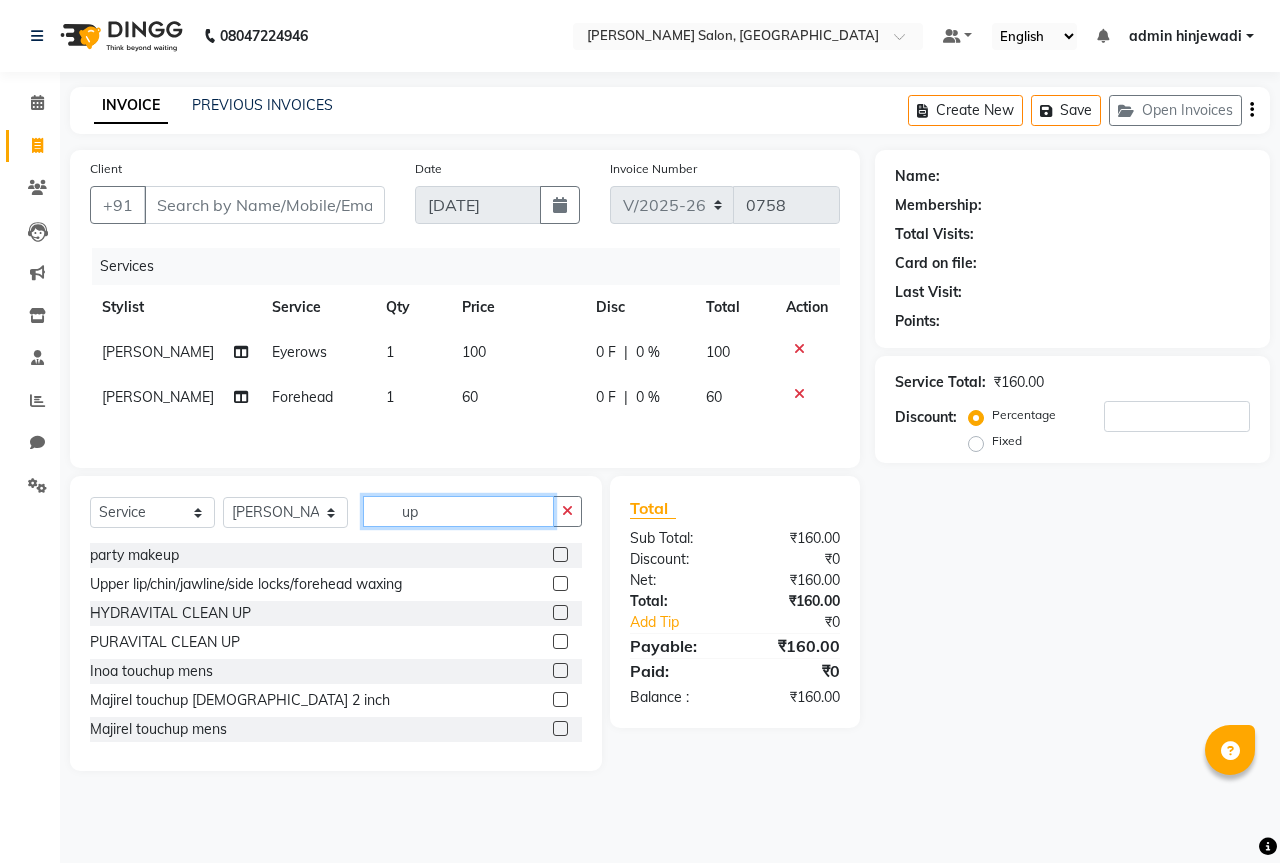 click on "up" 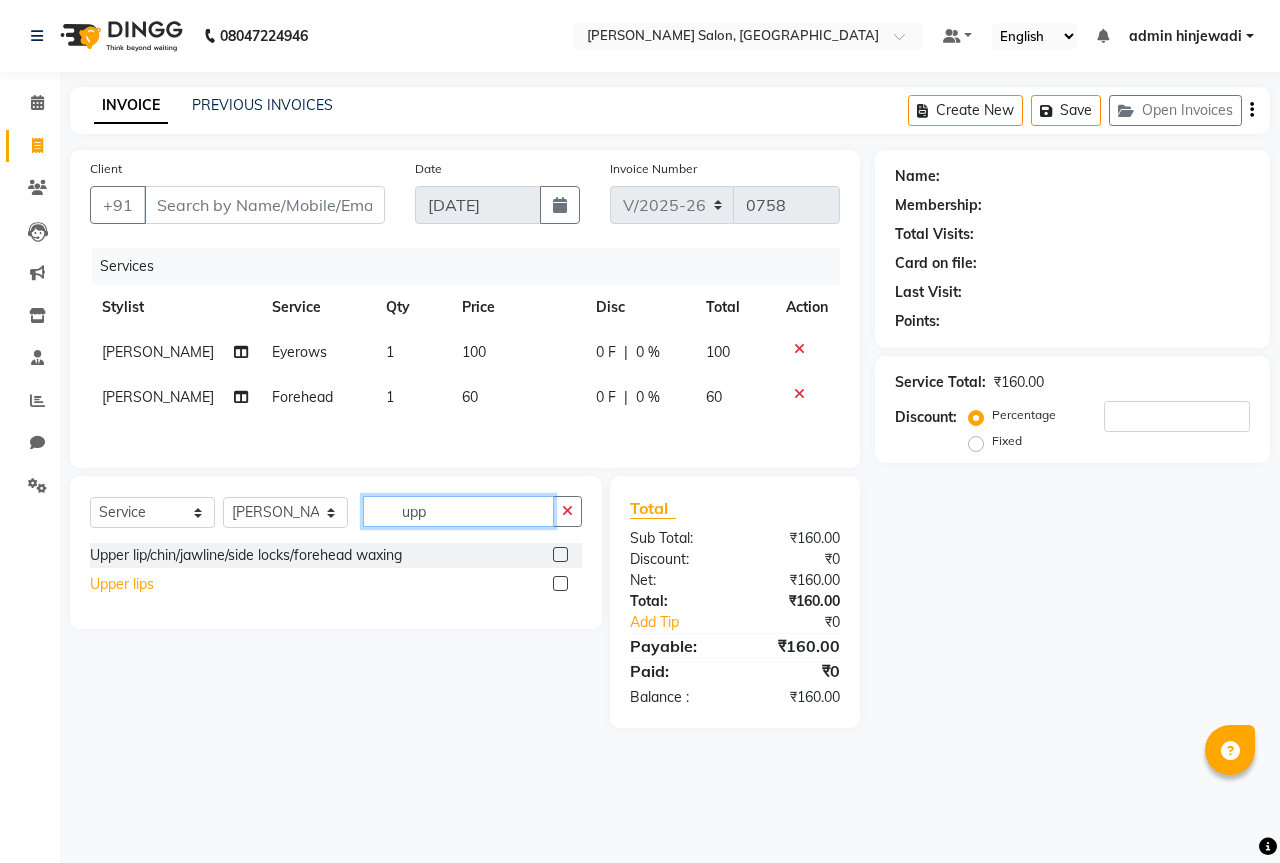 type on "upp" 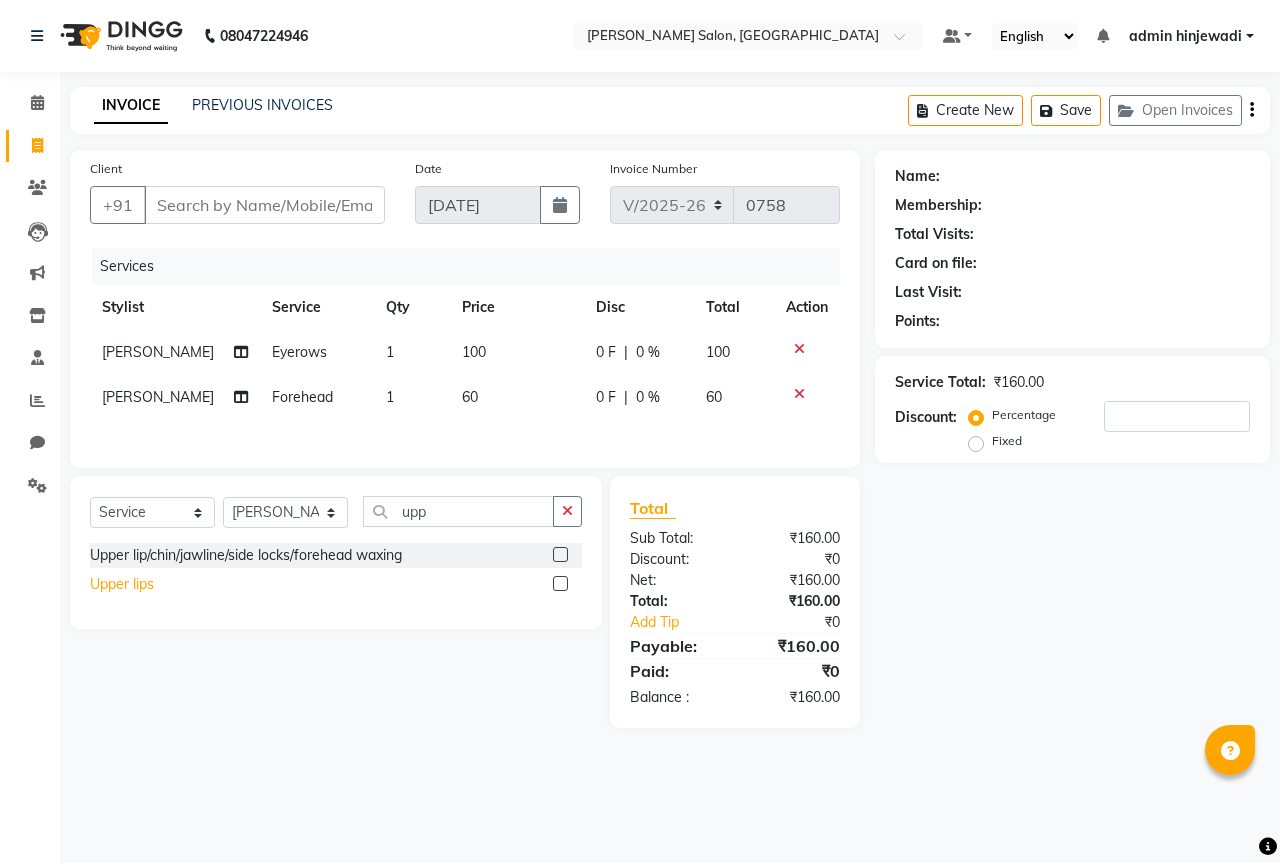 click on "Upper lips" 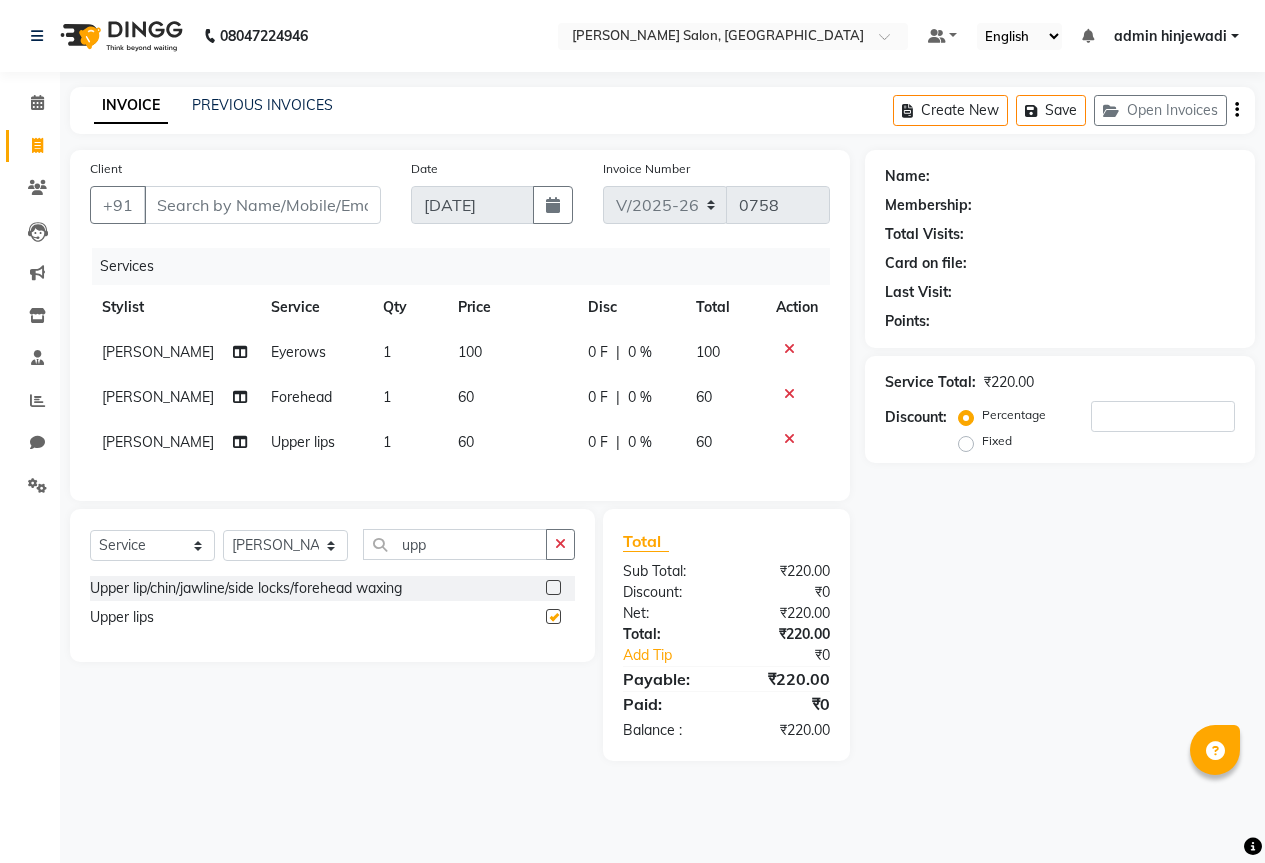 checkbox on "false" 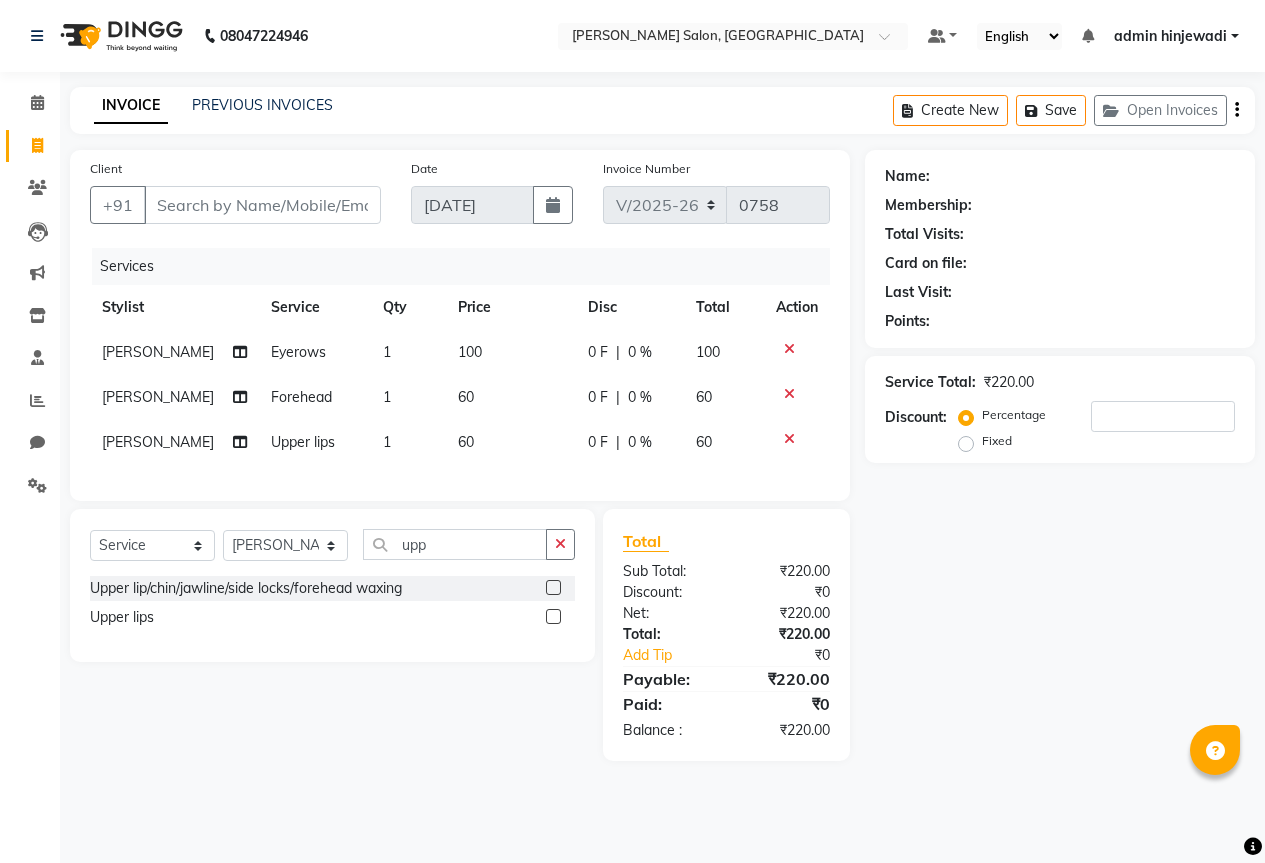 click on "1" 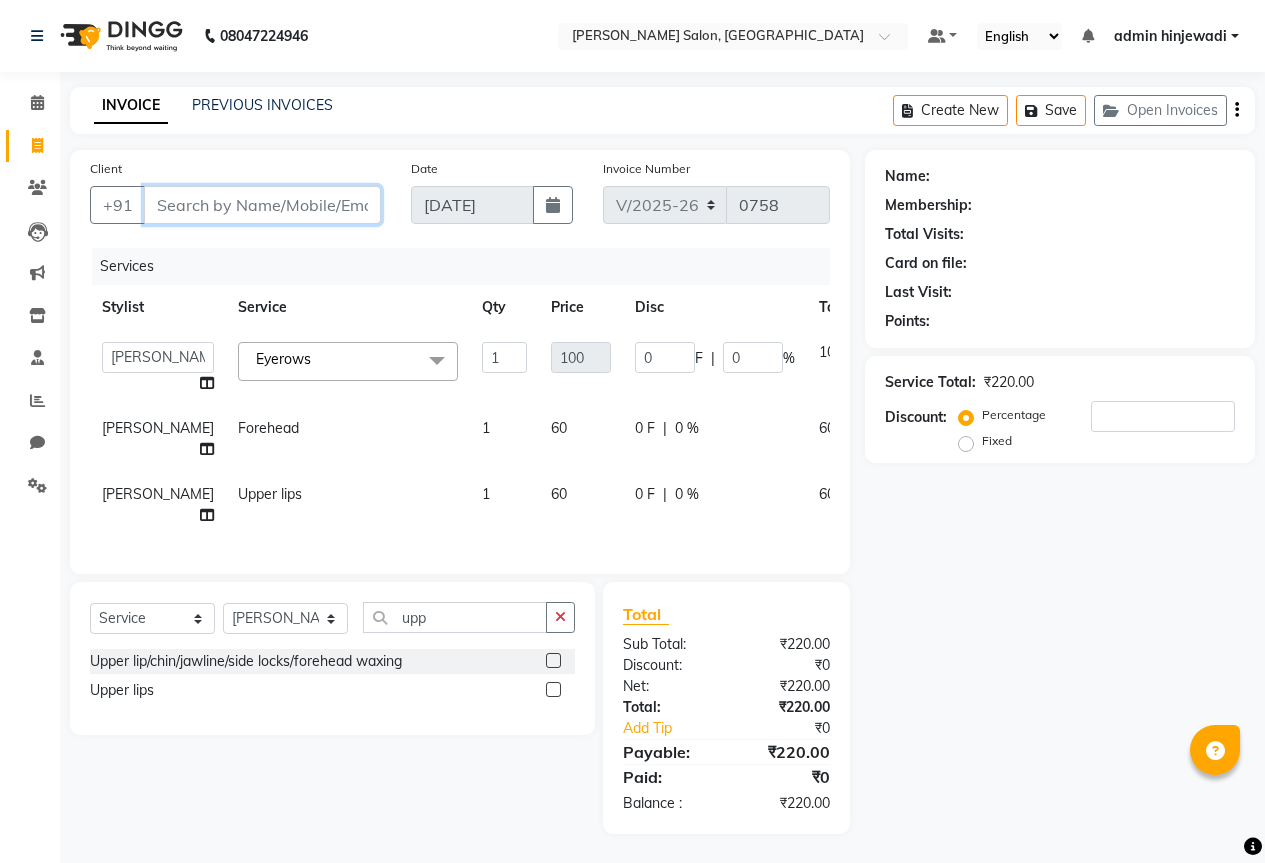 click on "Client" at bounding box center [262, 205] 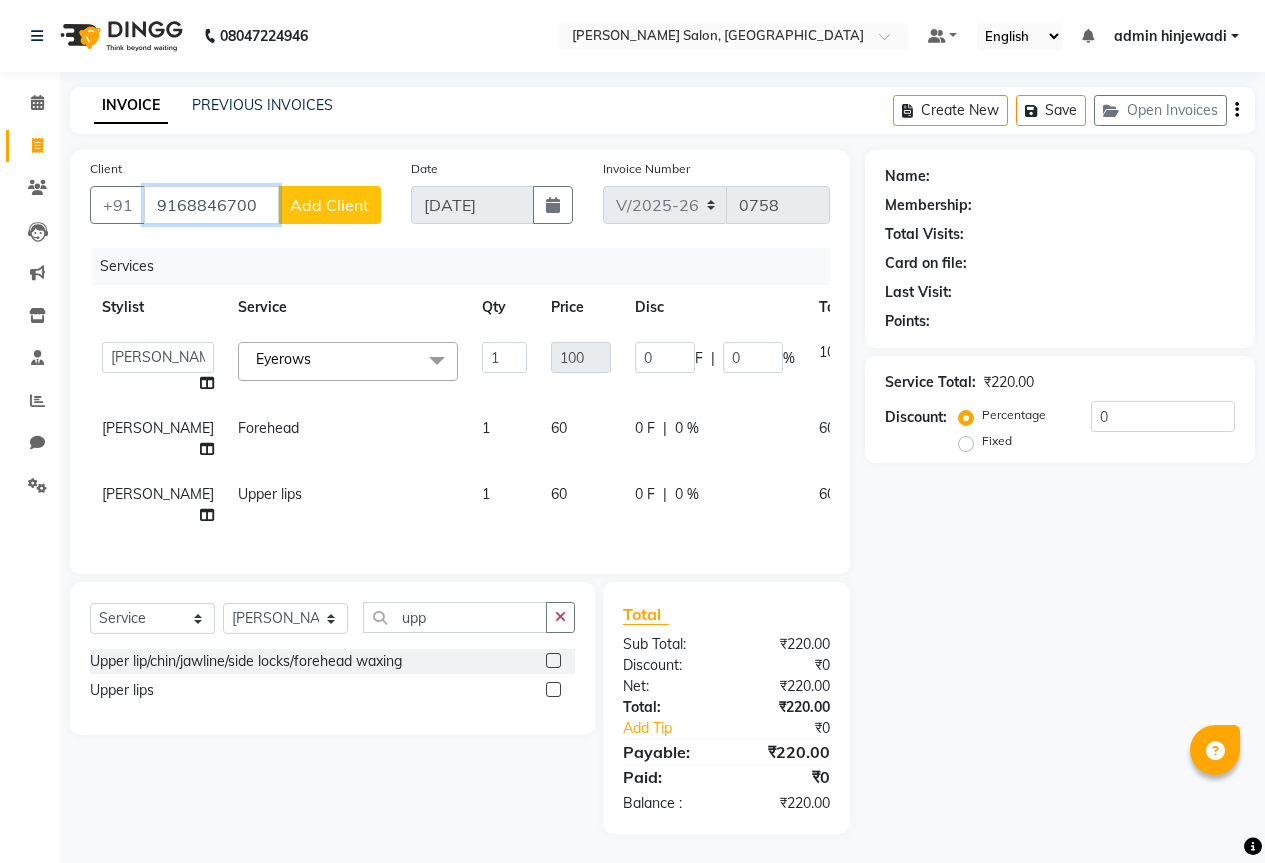 type on "9168846700" 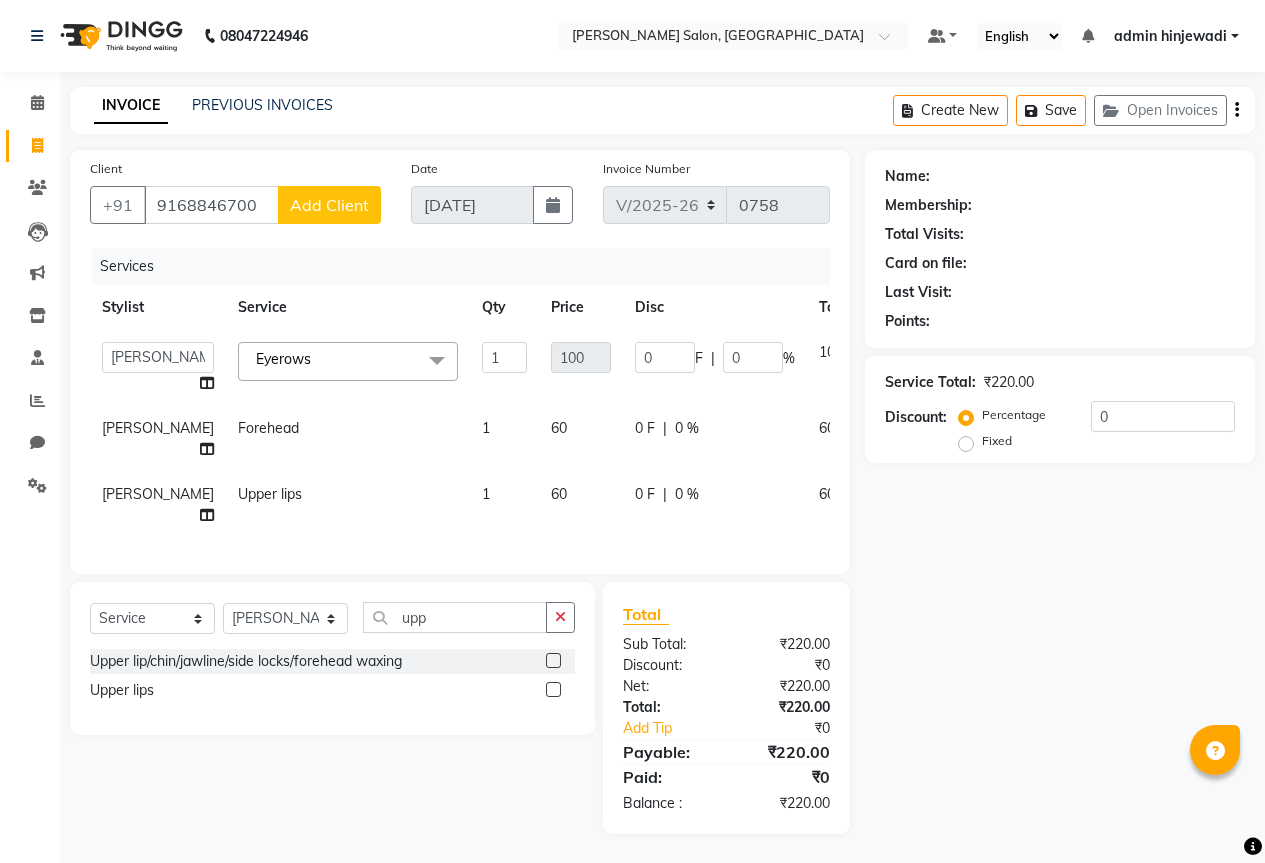 click on "Add Client" 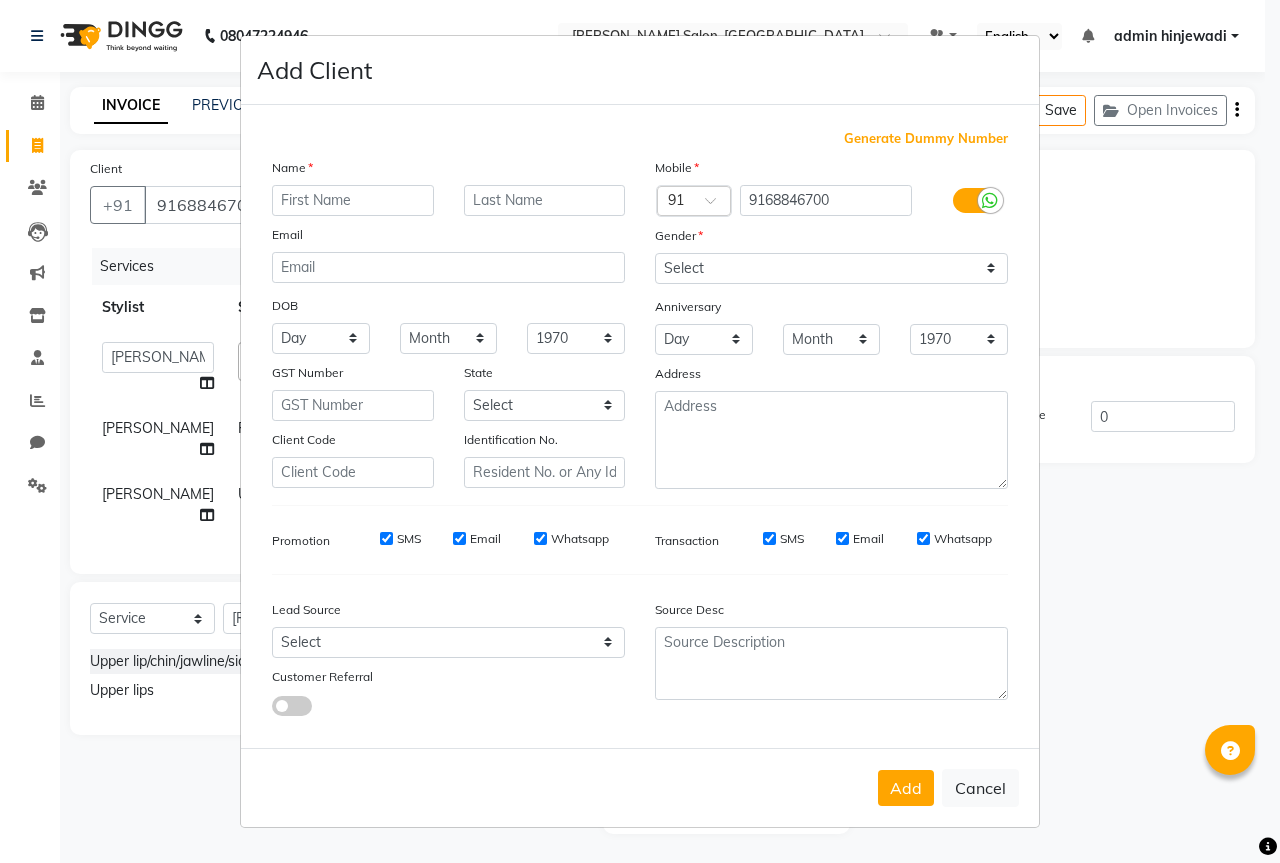 click at bounding box center (353, 200) 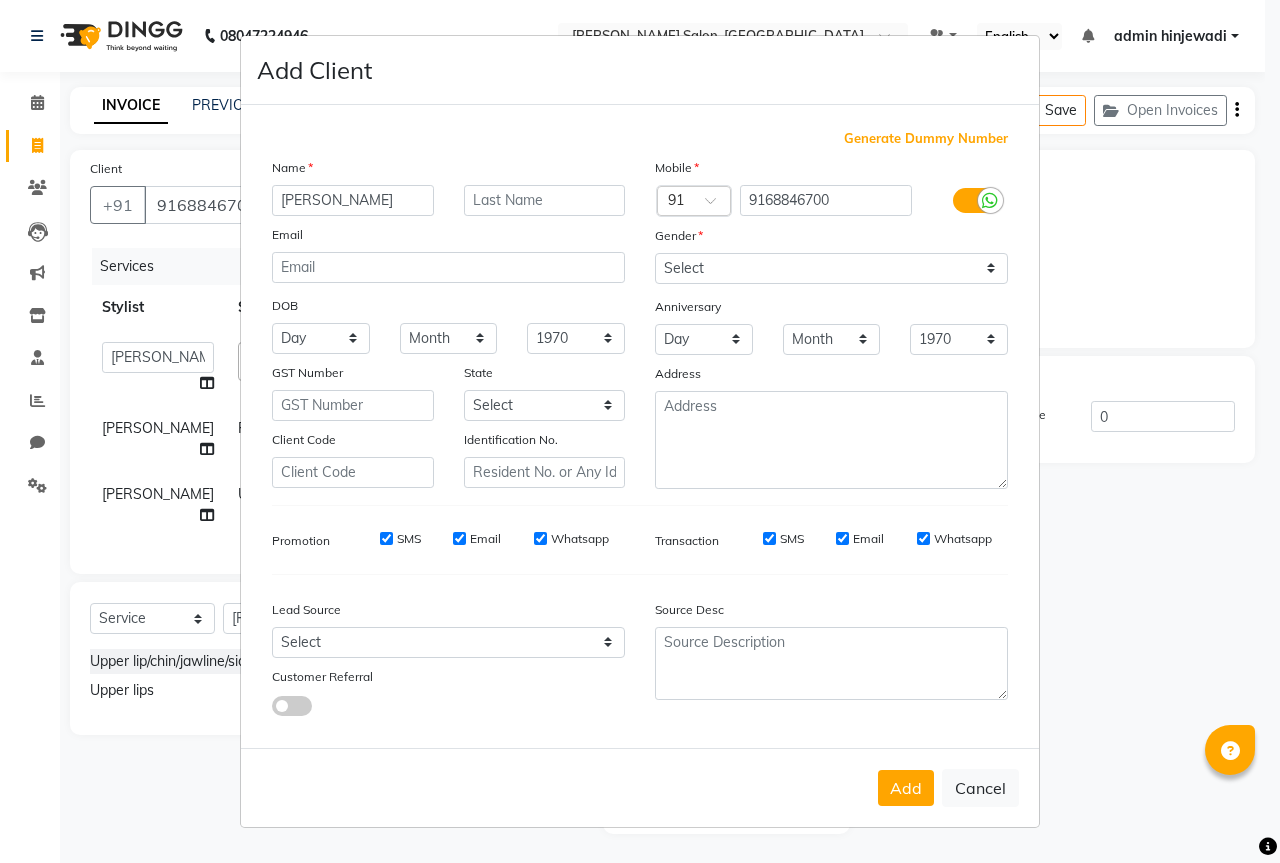 type on "[PERSON_NAME]" 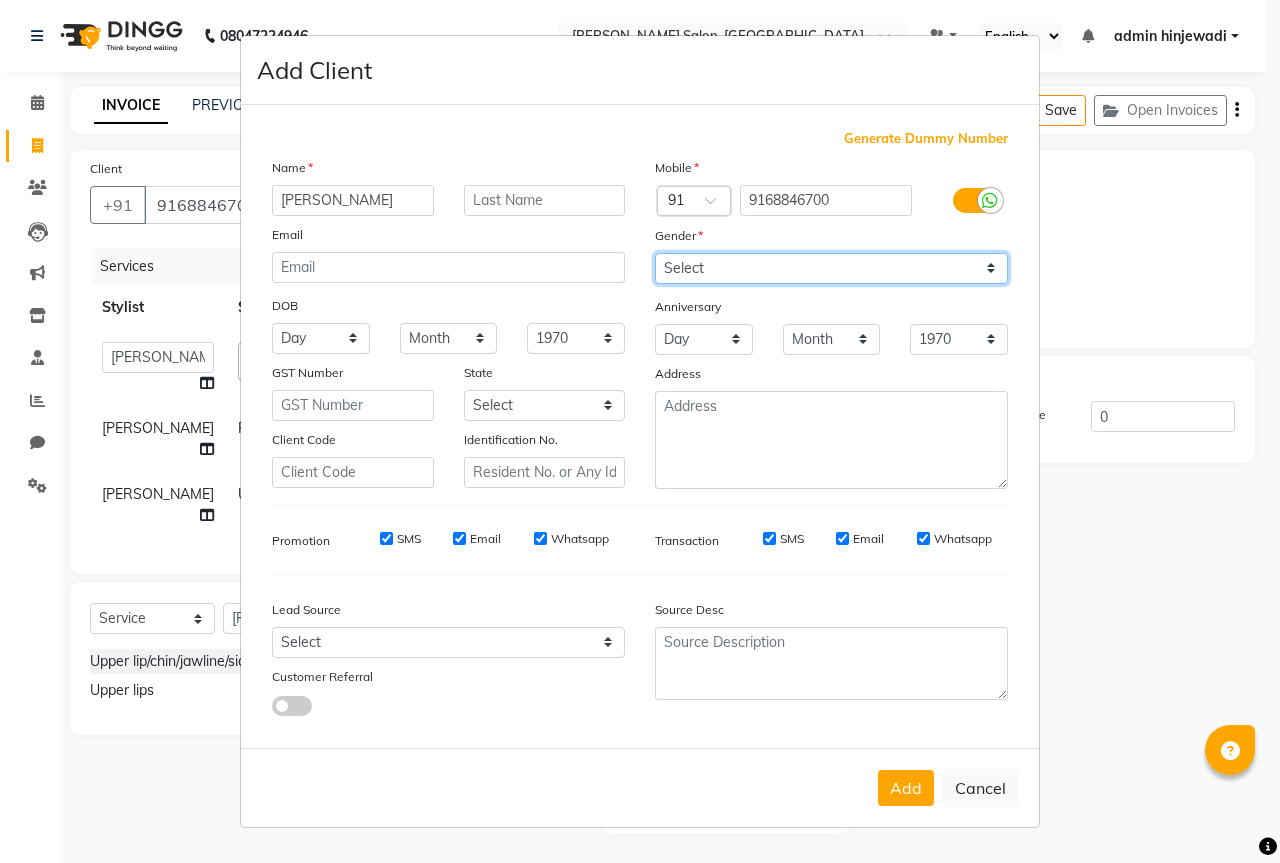 click on "Select [DEMOGRAPHIC_DATA] [DEMOGRAPHIC_DATA] Other Prefer Not To Say" at bounding box center [831, 268] 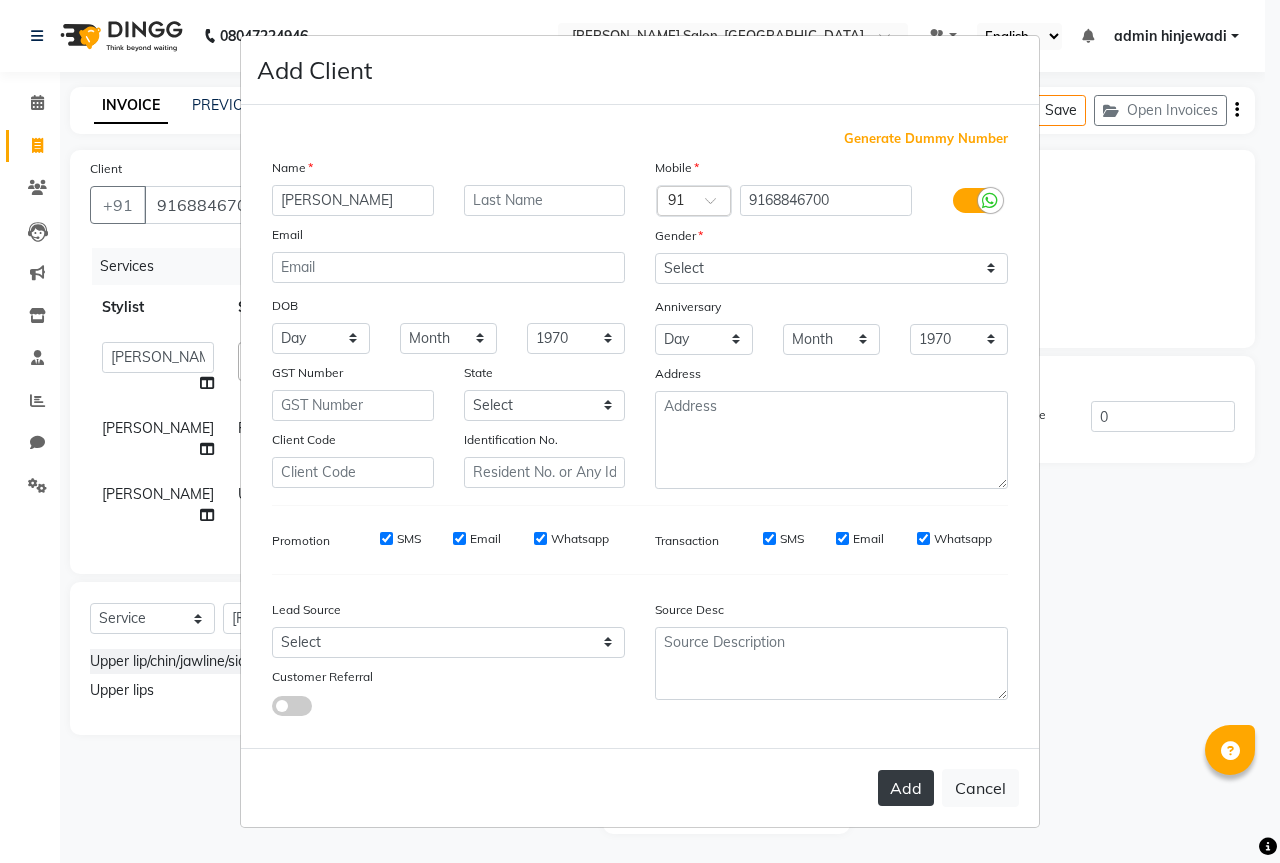 click on "Add" at bounding box center (906, 788) 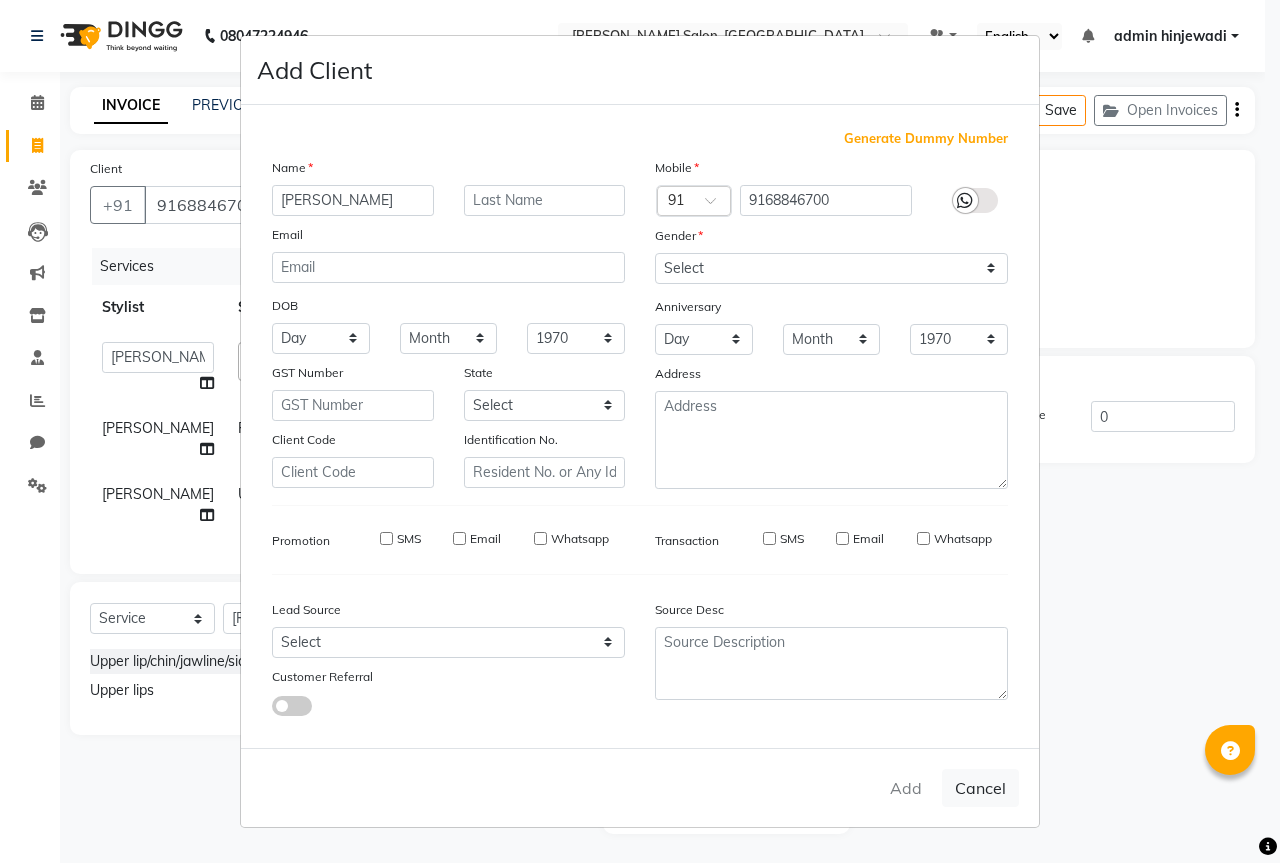 type 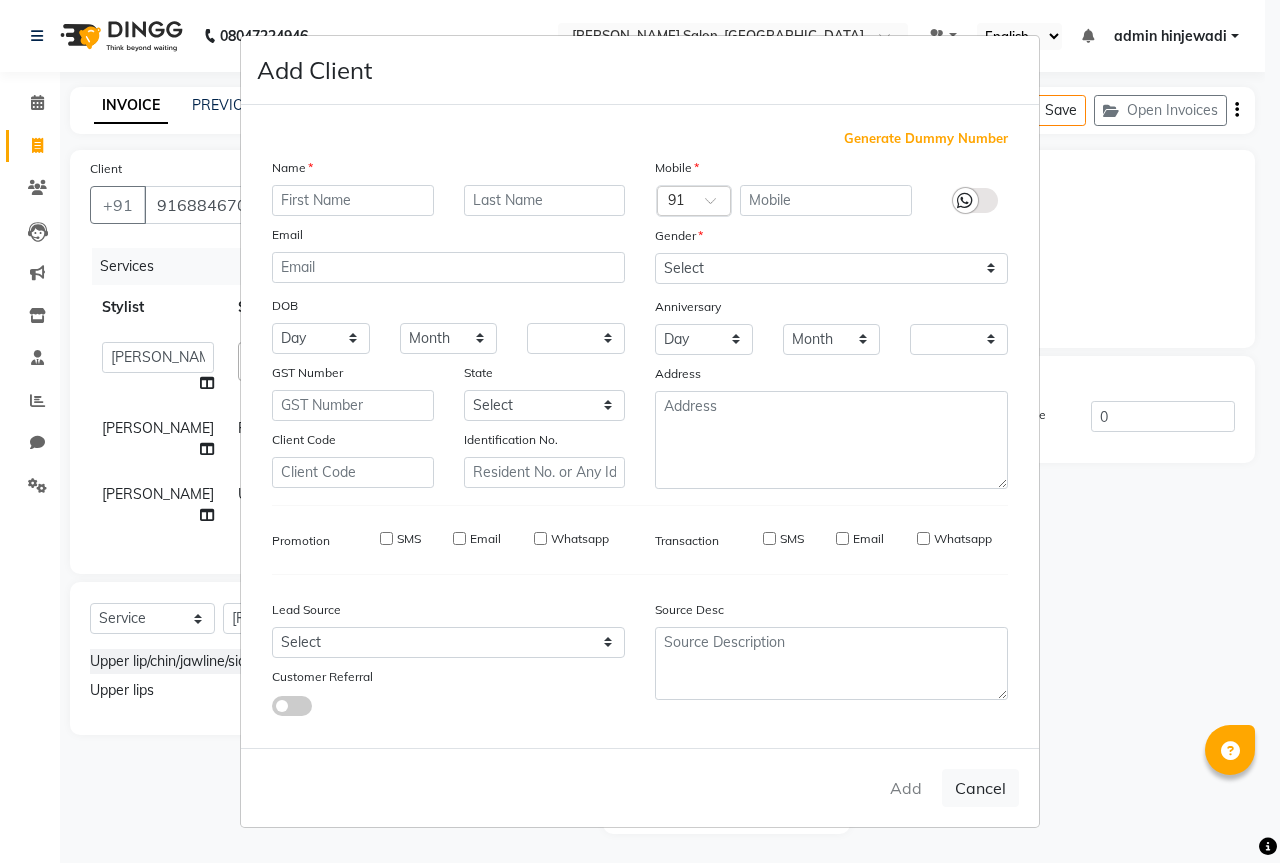 checkbox on "false" 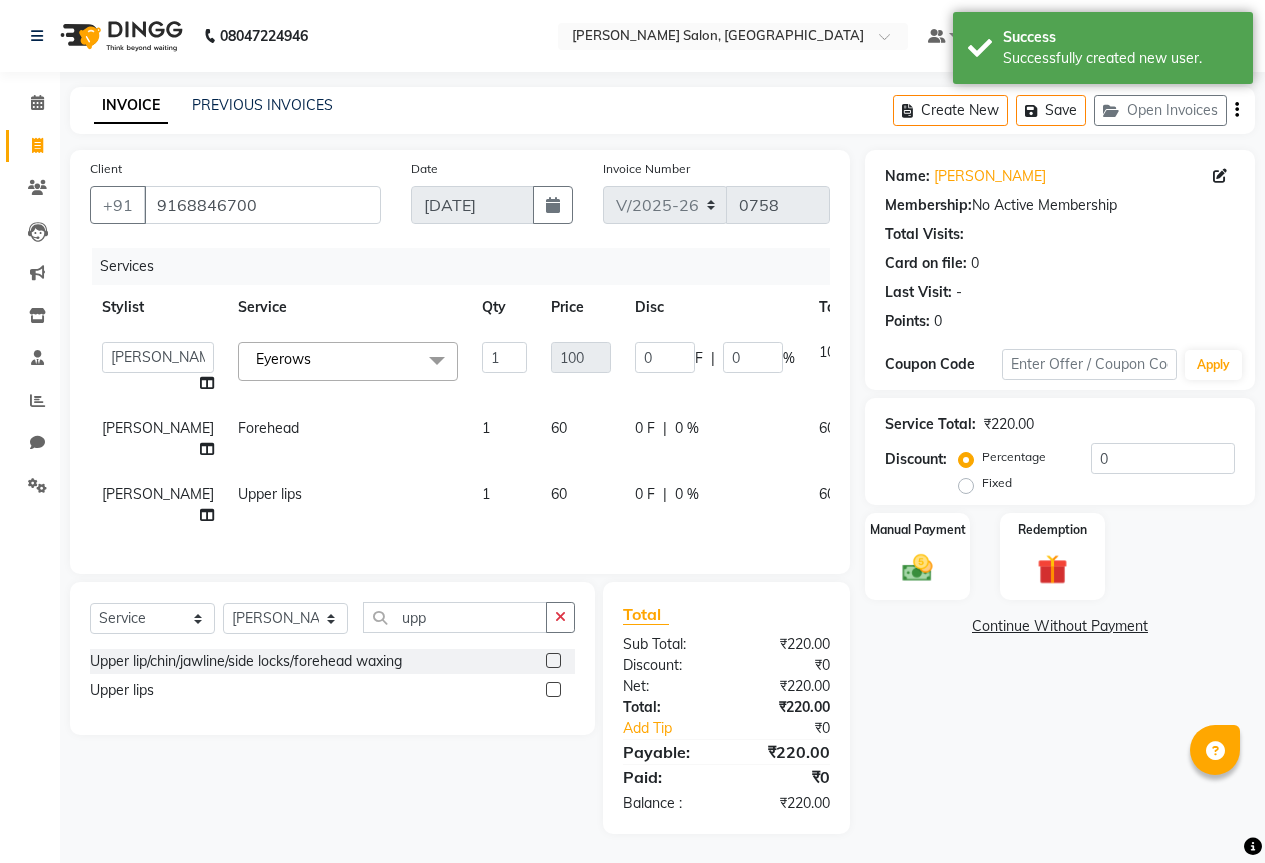 click on "1" 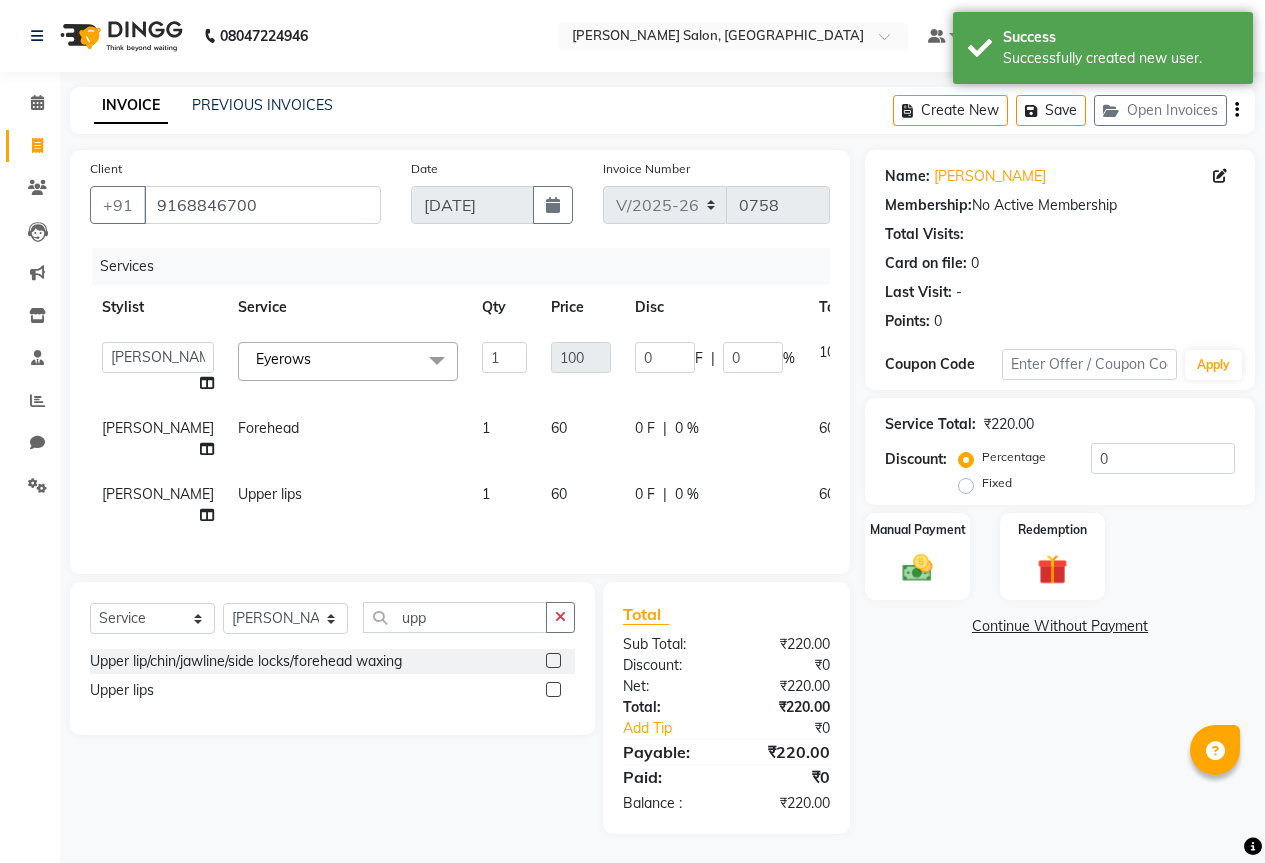 select on "68139" 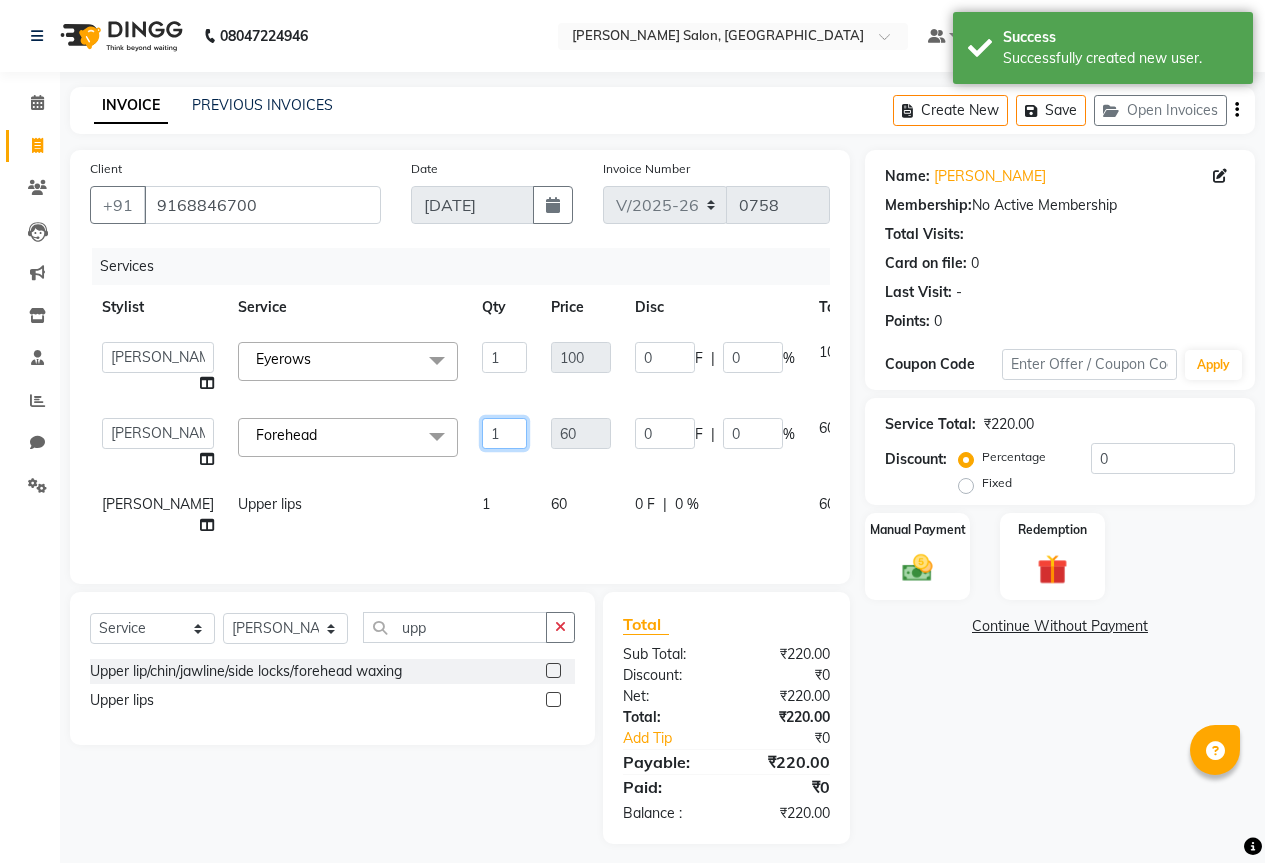 click on "1" 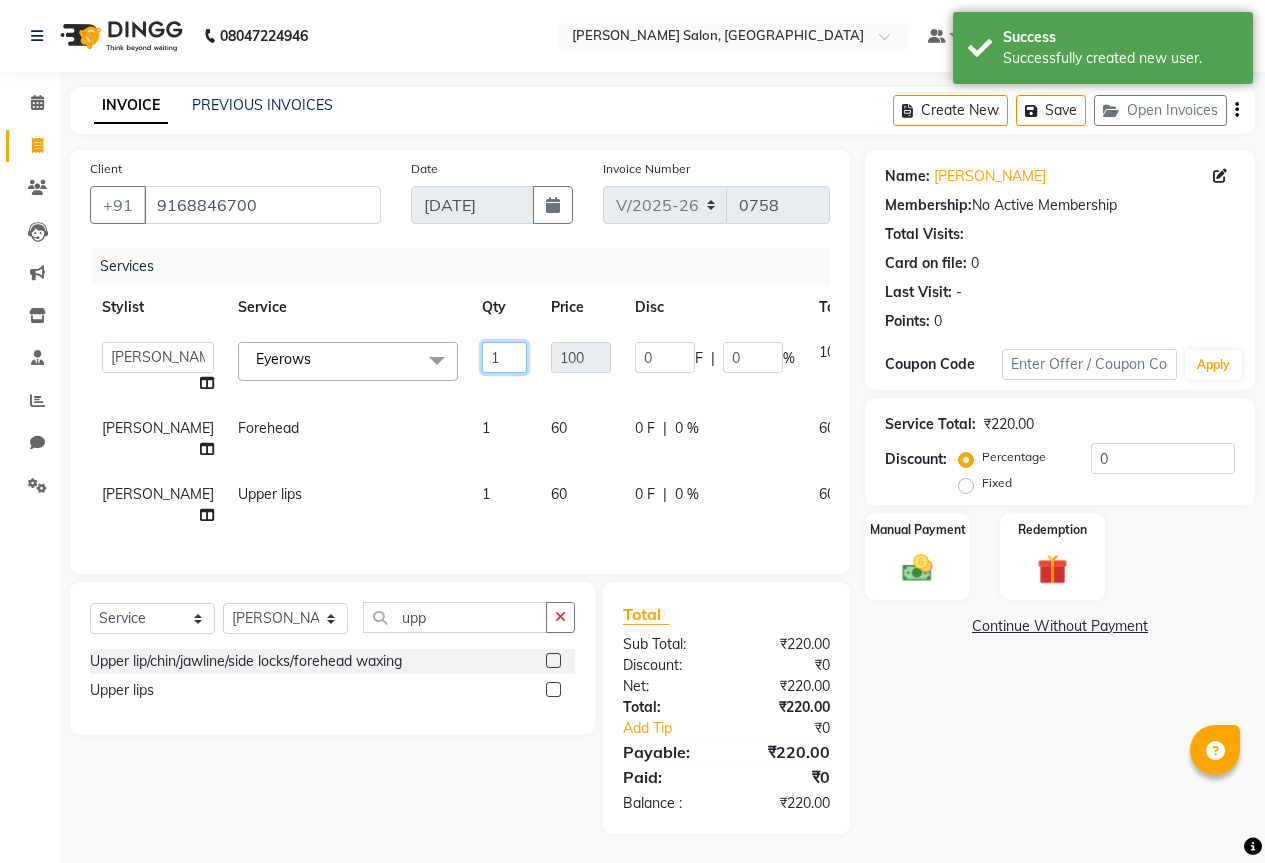 click on "1" 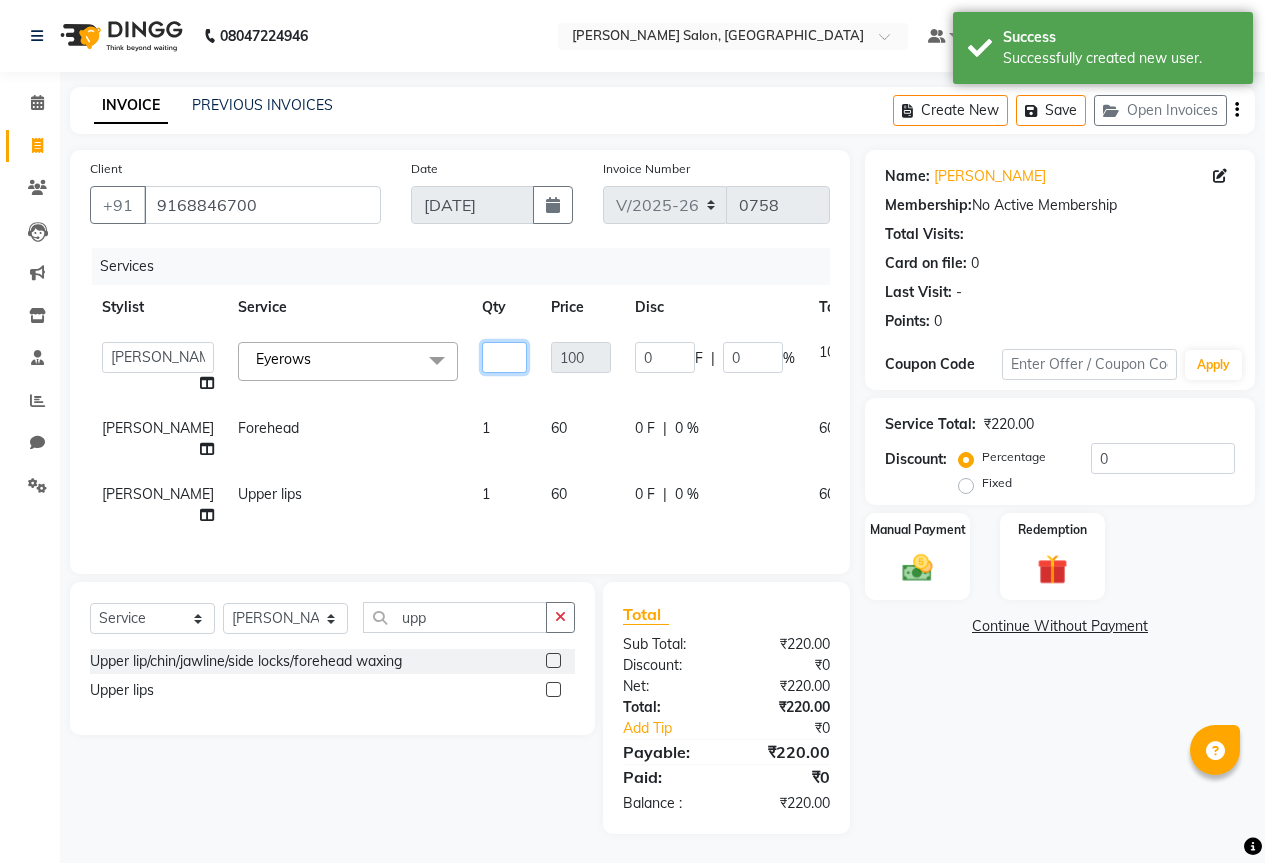 type on "2" 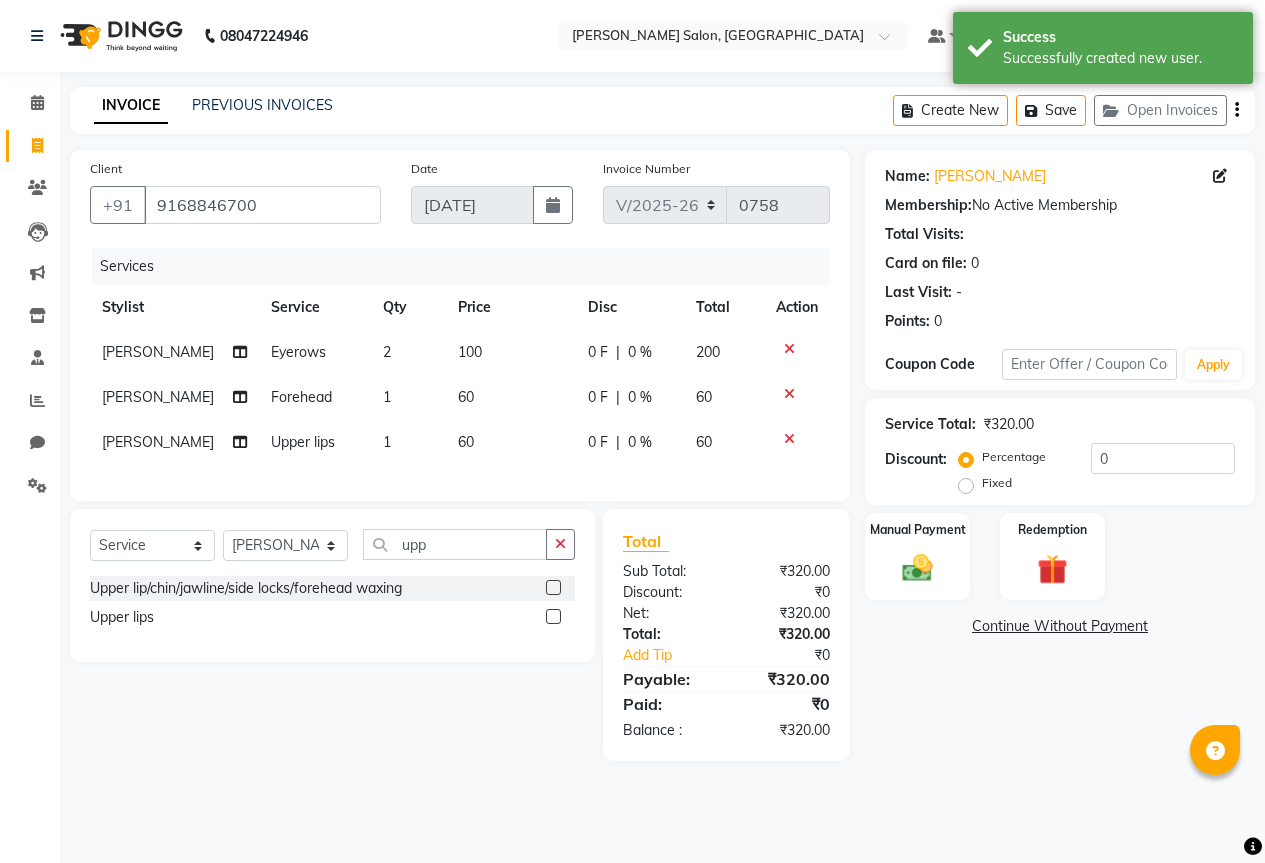 click on "[PERSON_NAME] Forehead 1 60 0 F | 0 % 60" 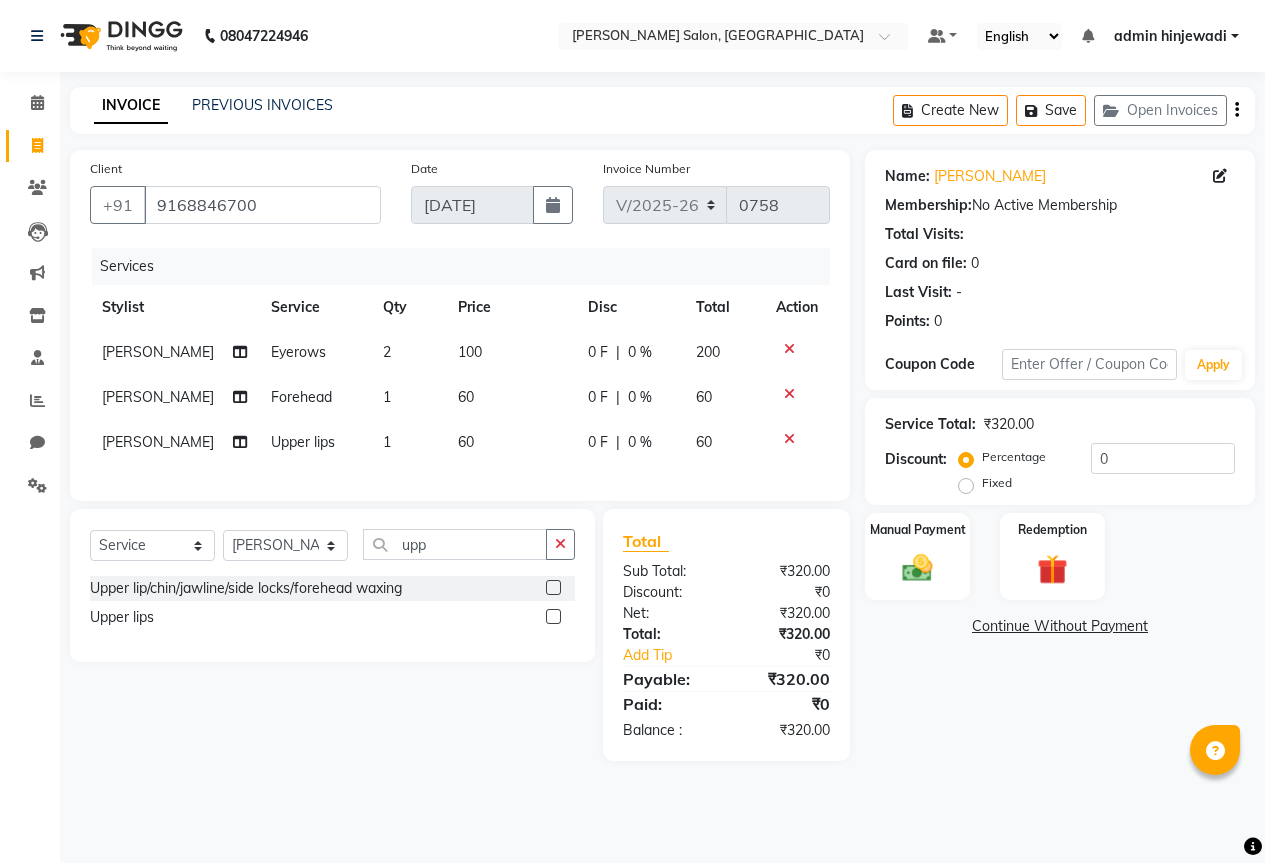 click on "1" 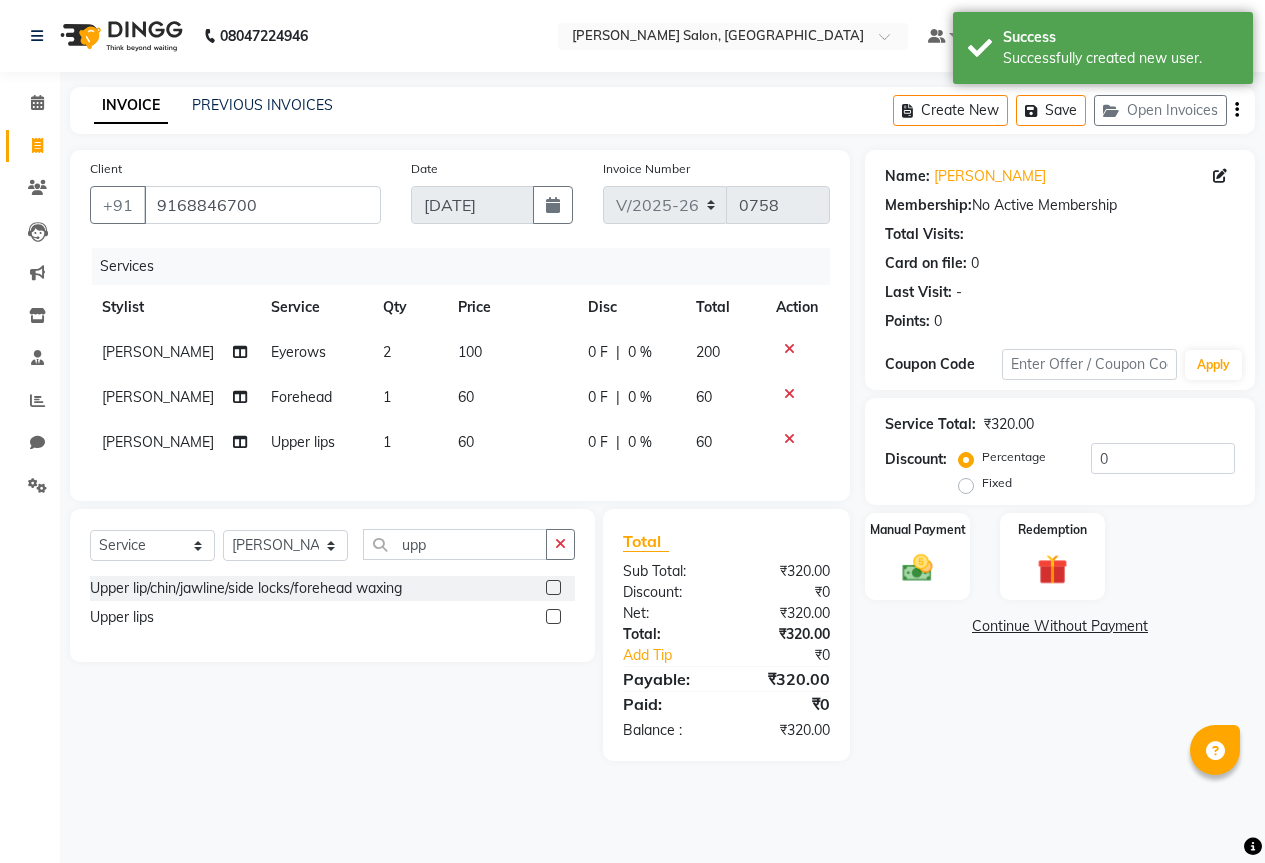 select on "68139" 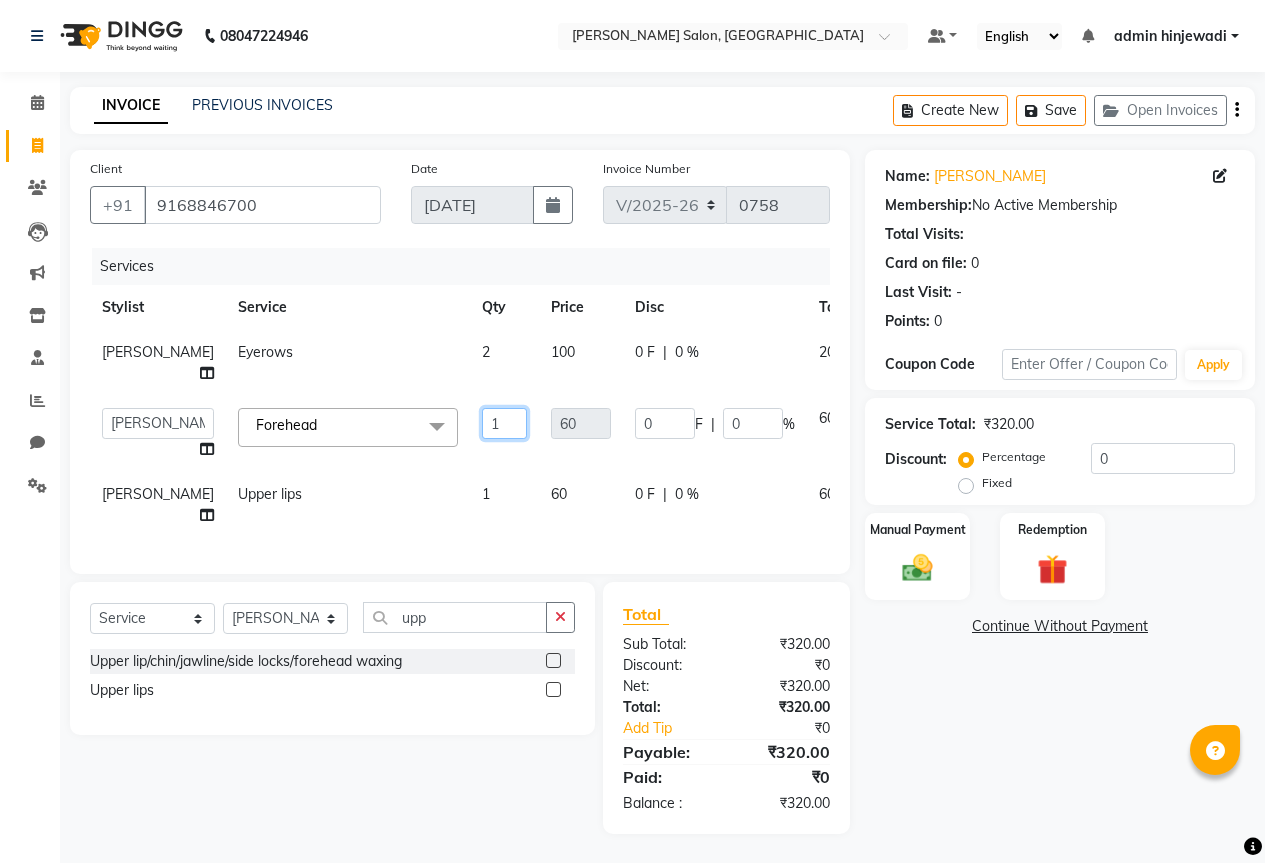 click on "1" 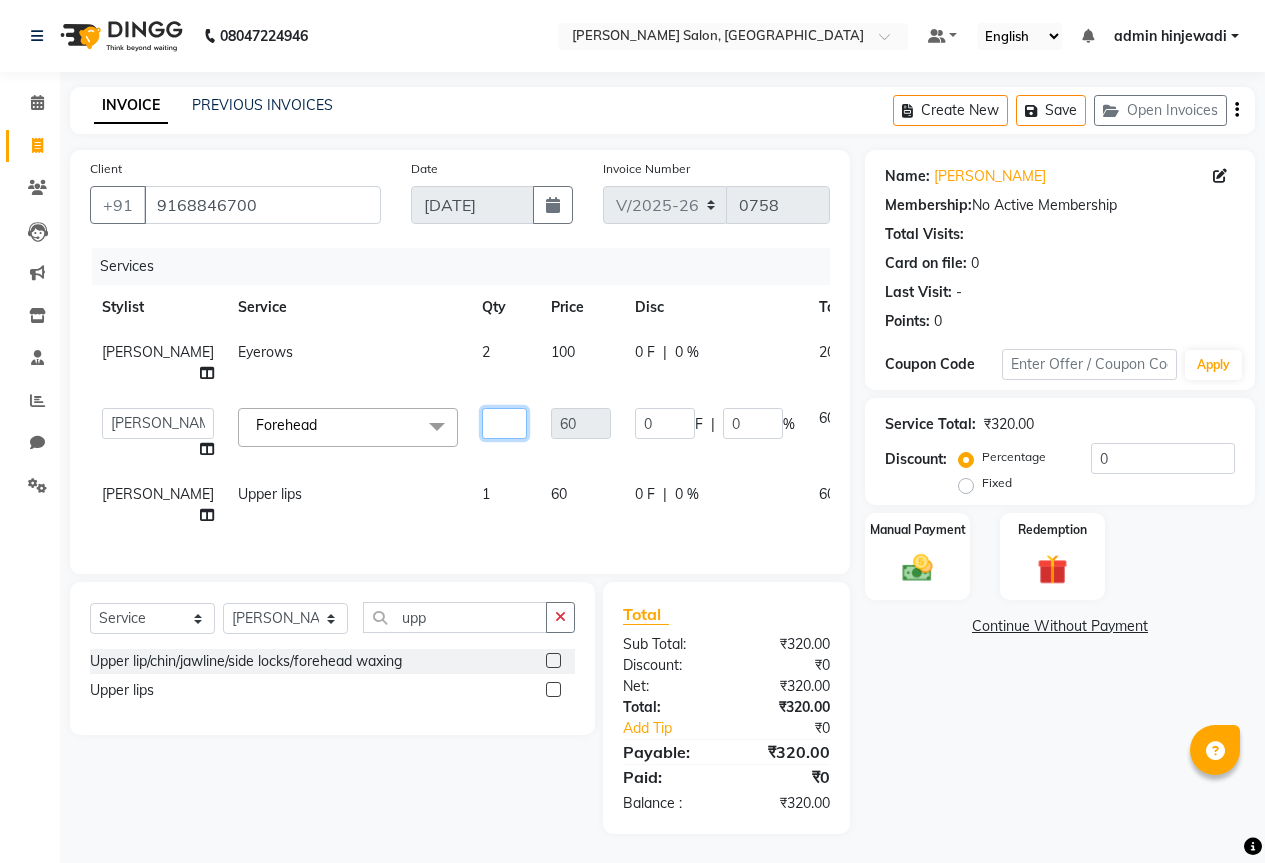 type on "2" 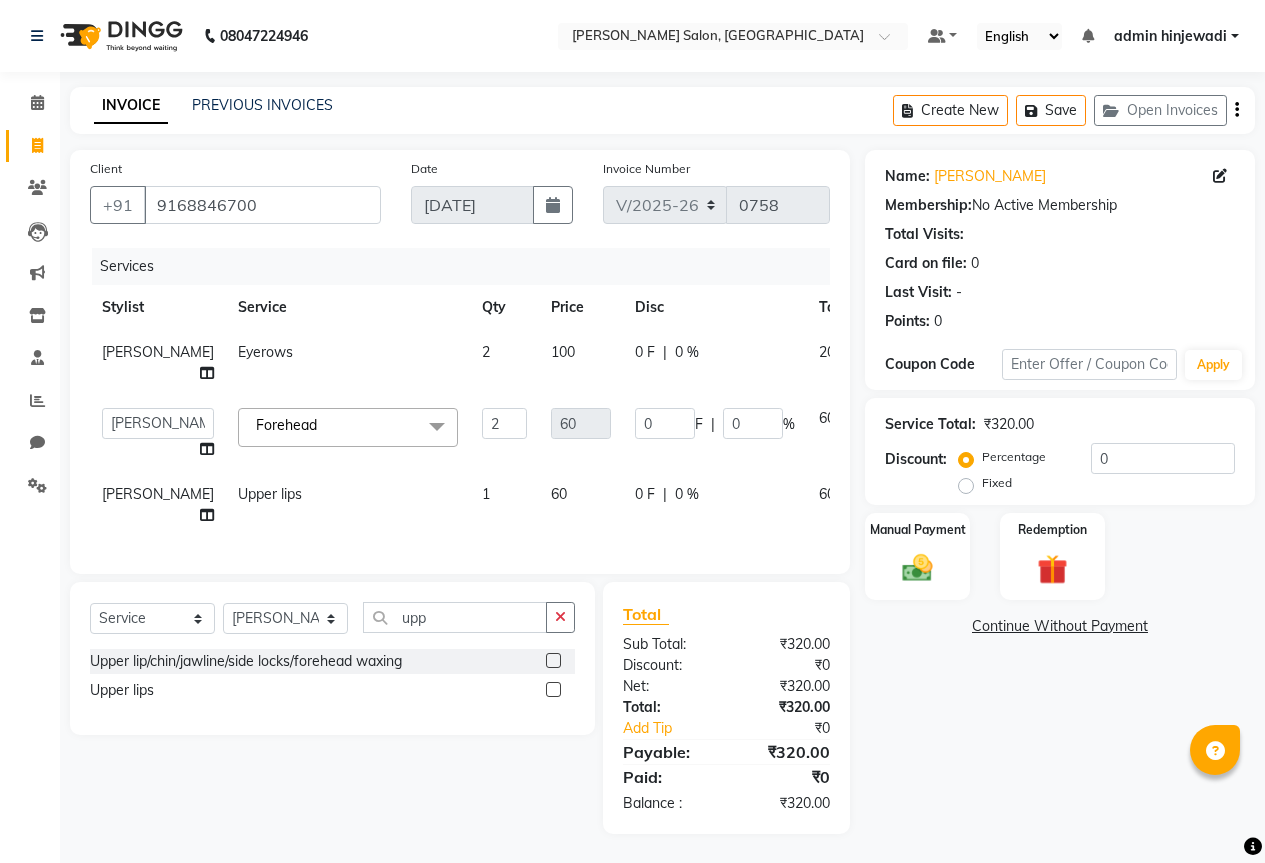 click on "Services Stylist Service Qty Price Disc Total Action [PERSON_NAME] Eyerows 2 100 0 F | 0 % 200  admin hinjewadi   Afsana   [PERSON_NAME]   [PERSON_NAME]   krishna more   [PERSON_NAME]   rishi [PERSON_NAME] [PERSON_NAME]   [PERSON_NAME]    [PERSON_NAME]   vishnu [PERSON_NAME]  Forehead  x Kids Classic Cut [PERSON_NAME] Trimming Back trimming Full body trimming Gel Polish Removel Gel Extenstion Remove; face massega fringe cut MOROCCAN OIL HEAD MASSAGE [DEMOGRAPHIC_DATA] MOROCCAN SHORT WASH MOROCCAN MEDIUM WASH MOROCCAN MENS WASH MOROCCAN LONG WASH exprss mani MOROCCAN EXTRA  LONG WASH  BLOW DRY EXTRA LONG CUT FILE POLLISH   MAINTENACEFACIAL party makeup Nail Art per tips H&F manicure AVL Advance Manicure AVL Luxury Pedicure H&F pedicure AVL luxury Manicure AVL Advance Pedicure Bombini Ice Cream pedicure Nail cutting & filing GEL POLISH French nail polish Nail polish Removal (per tips) French (per tip) Application (per tip) French (10 tips) Extra for curl Men styling Saree Draping Senior Charges Roll on Half back wax 2" 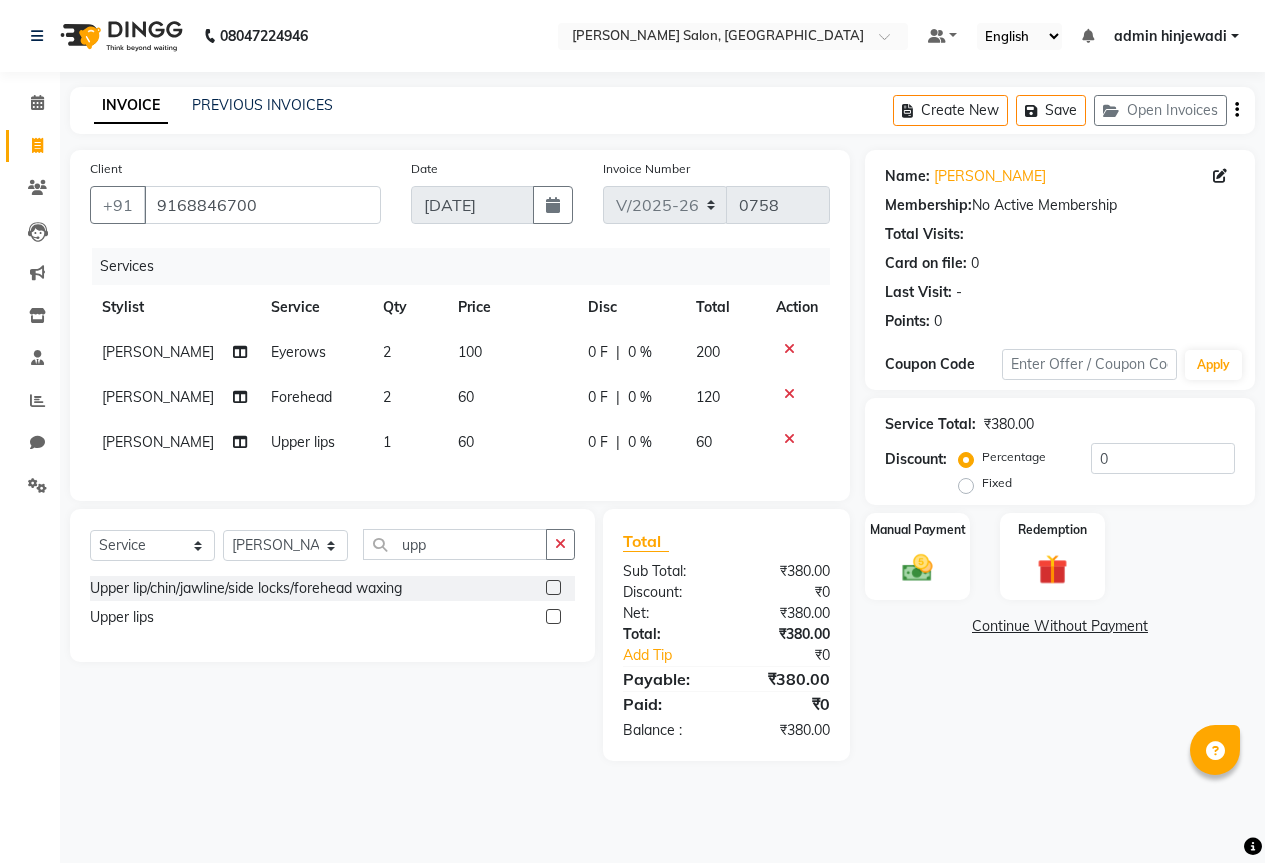 click on "1" 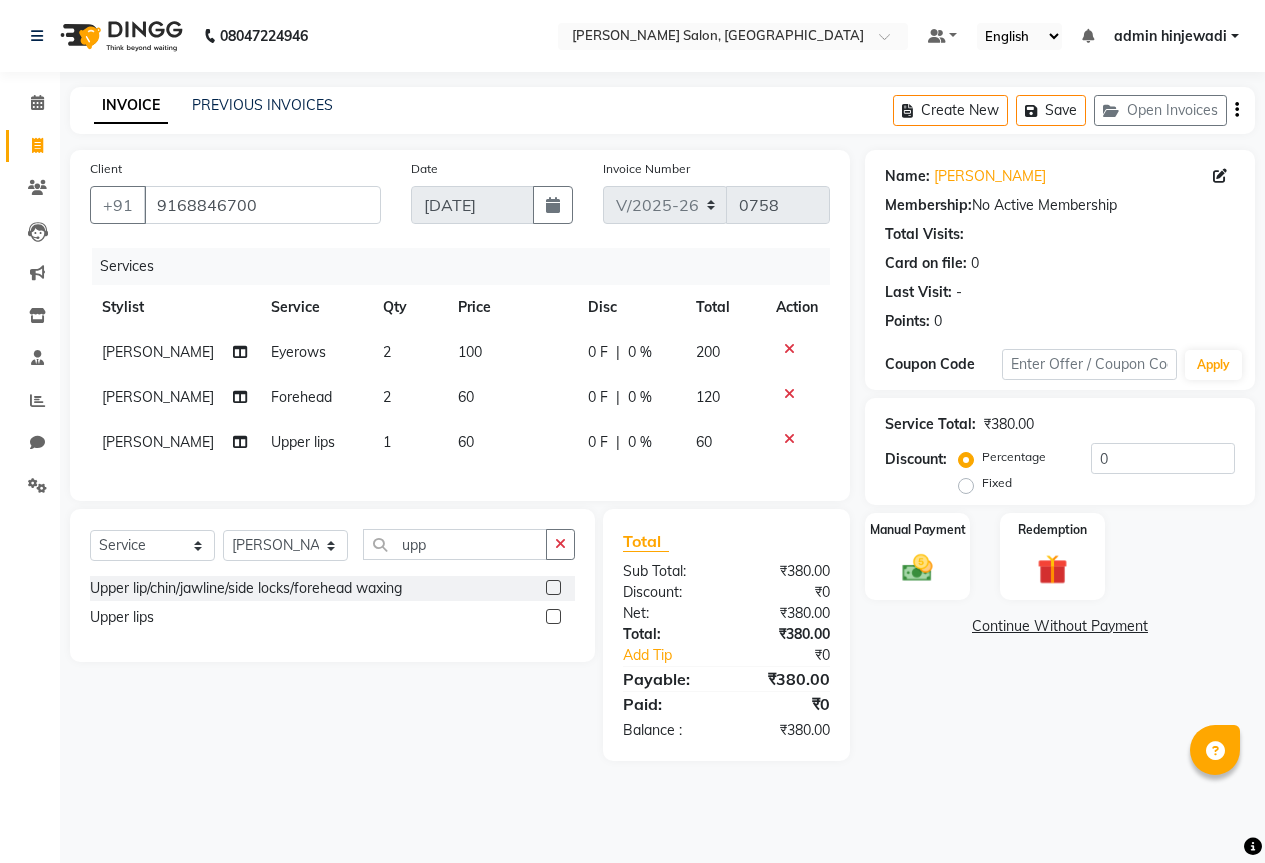 select on "68139" 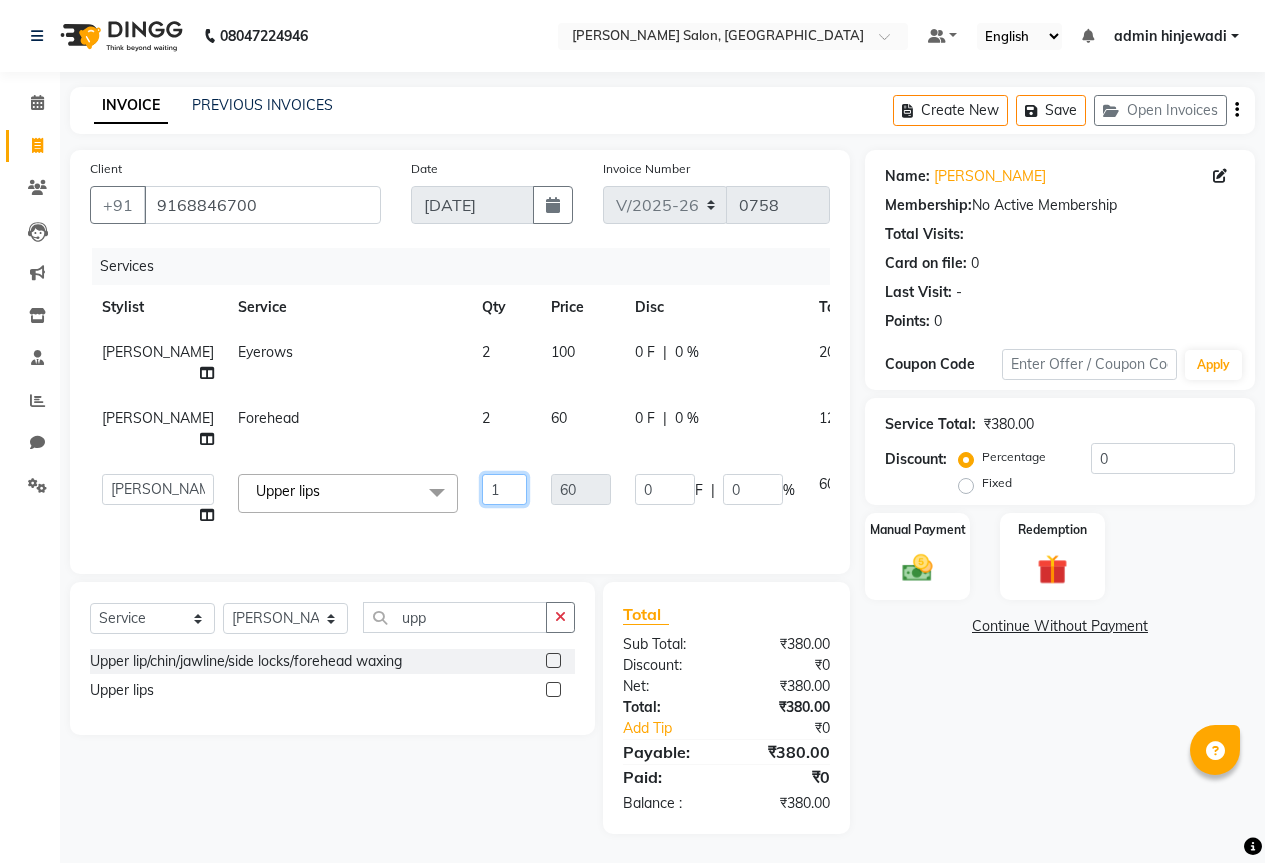 click on "1" 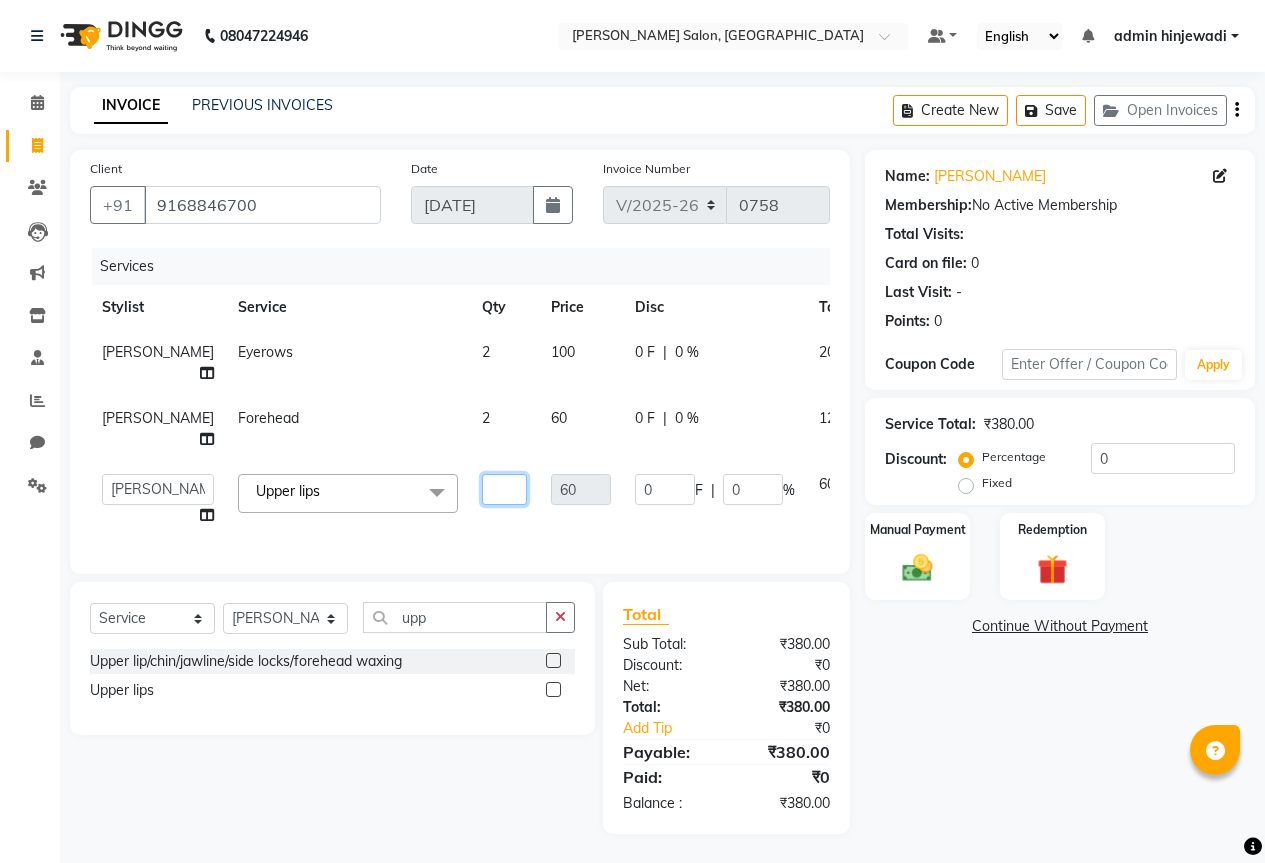 type on "2" 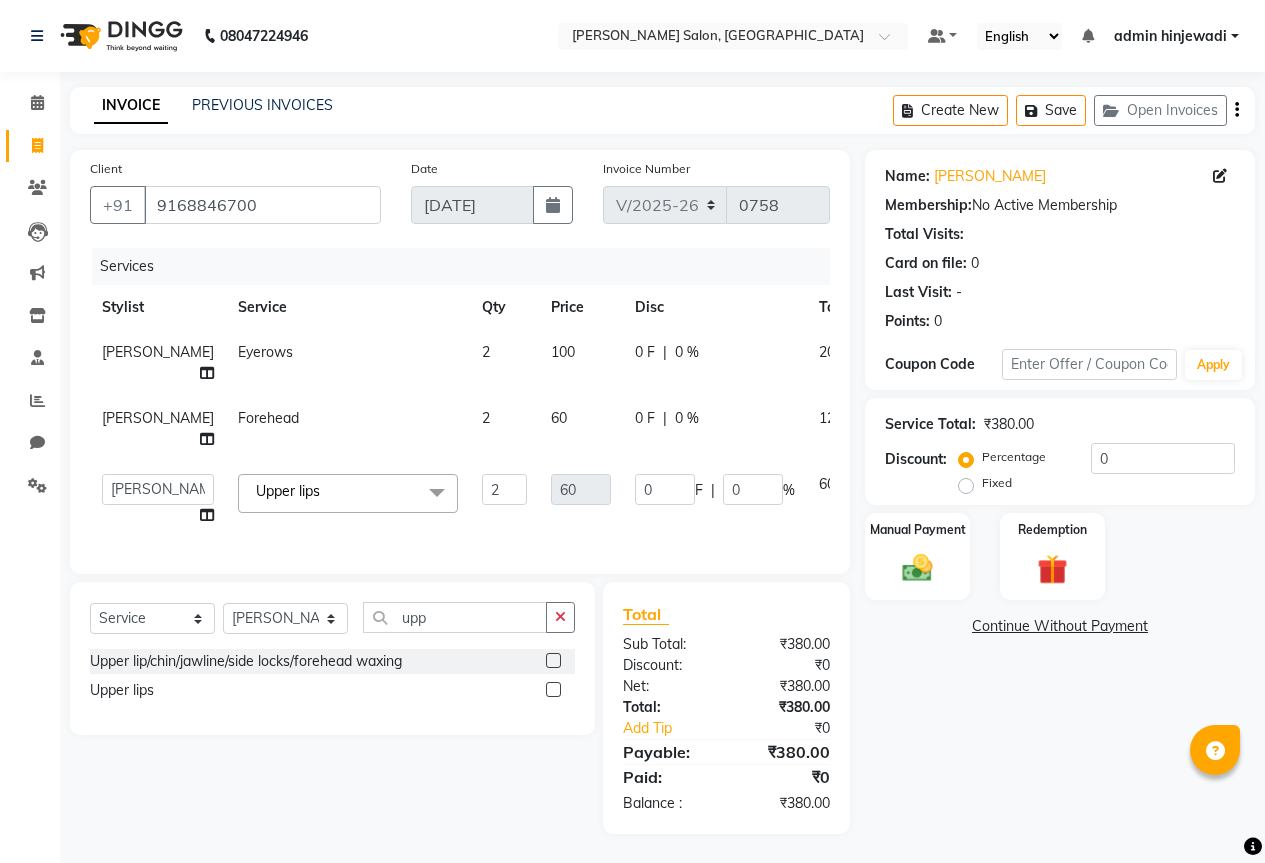 click on "Name: [PERSON_NAME]  Membership:  No Active Membership  Total Visits:   Card on file:  0 Last Visit:   - Points:   0  Coupon Code Apply Service Total:  ₹380.00  Discount:  Percentage   Fixed  0 Manual Payment Redemption  Continue Without Payment" 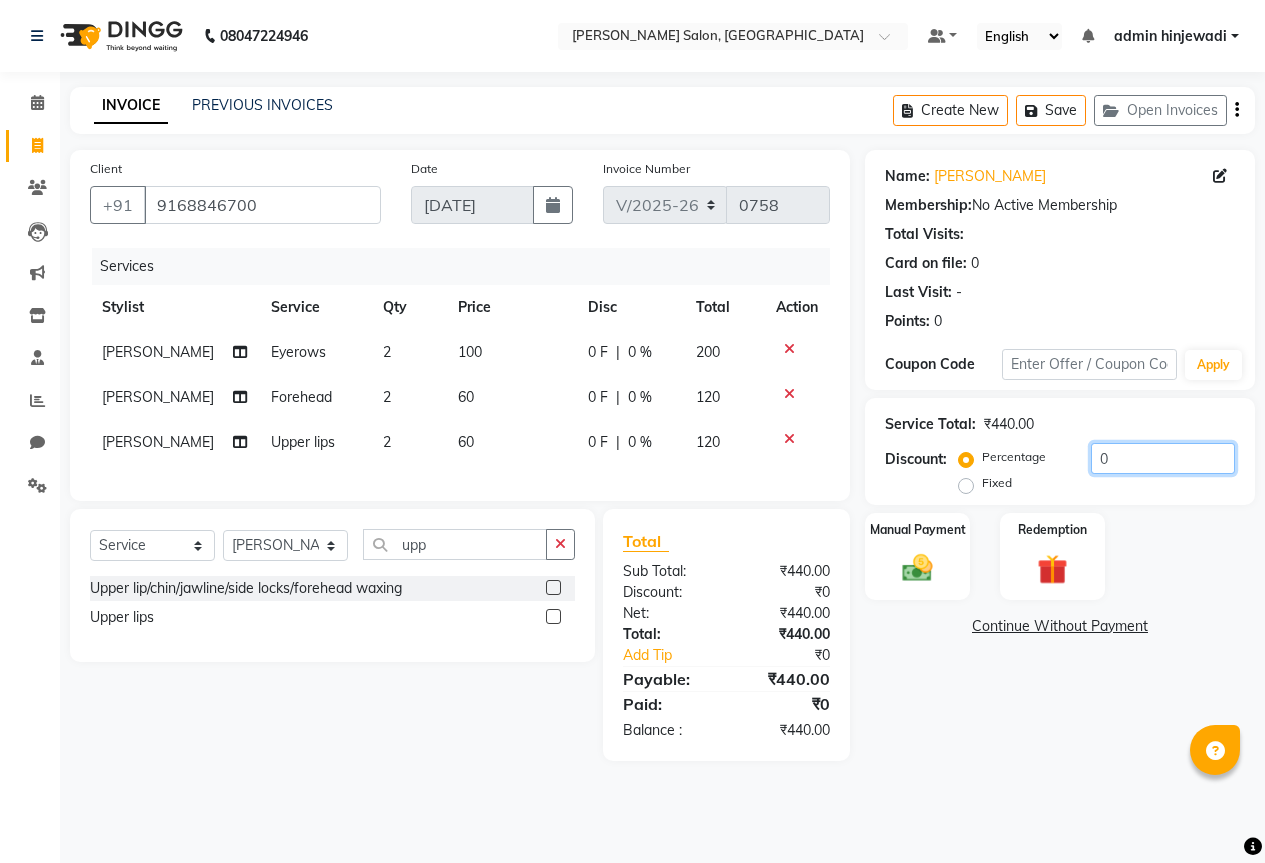 click on "0" 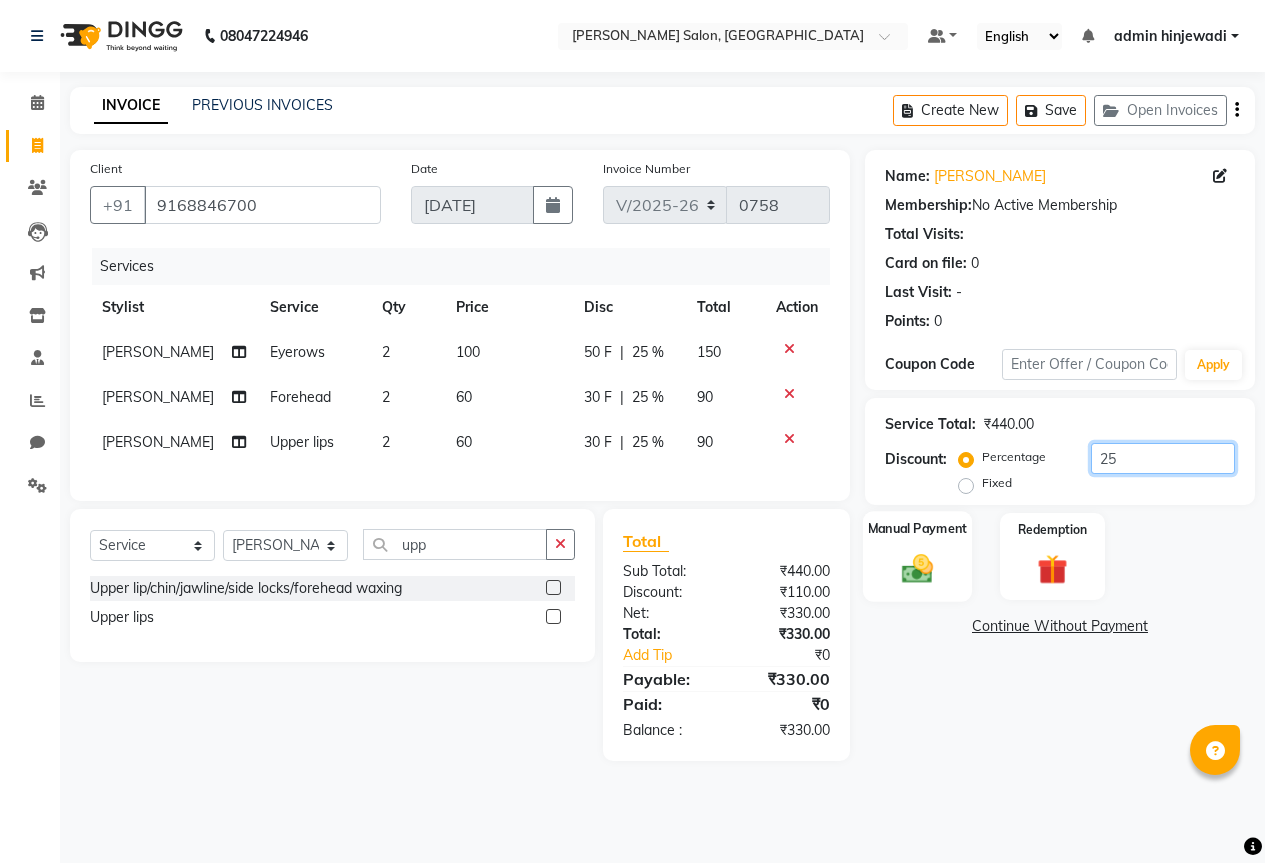 type on "25" 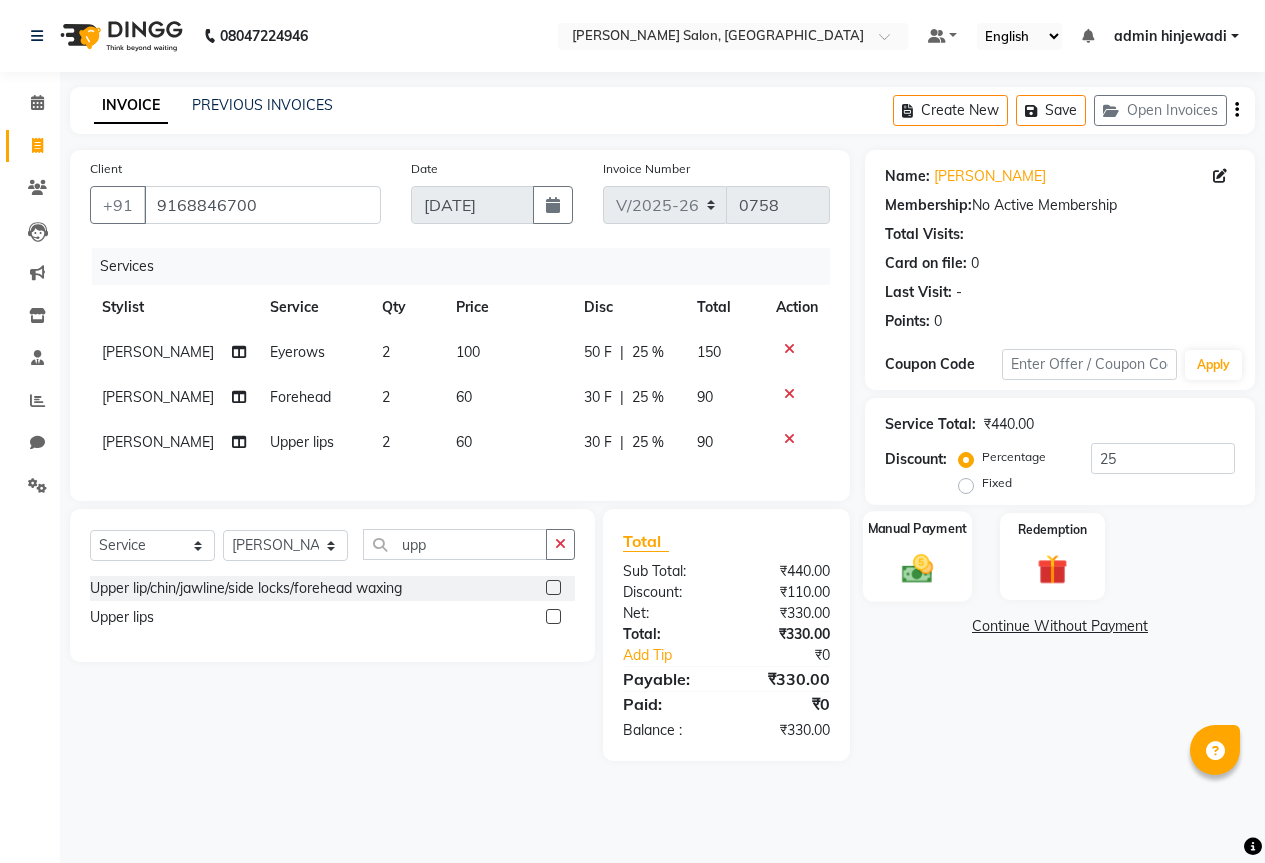click 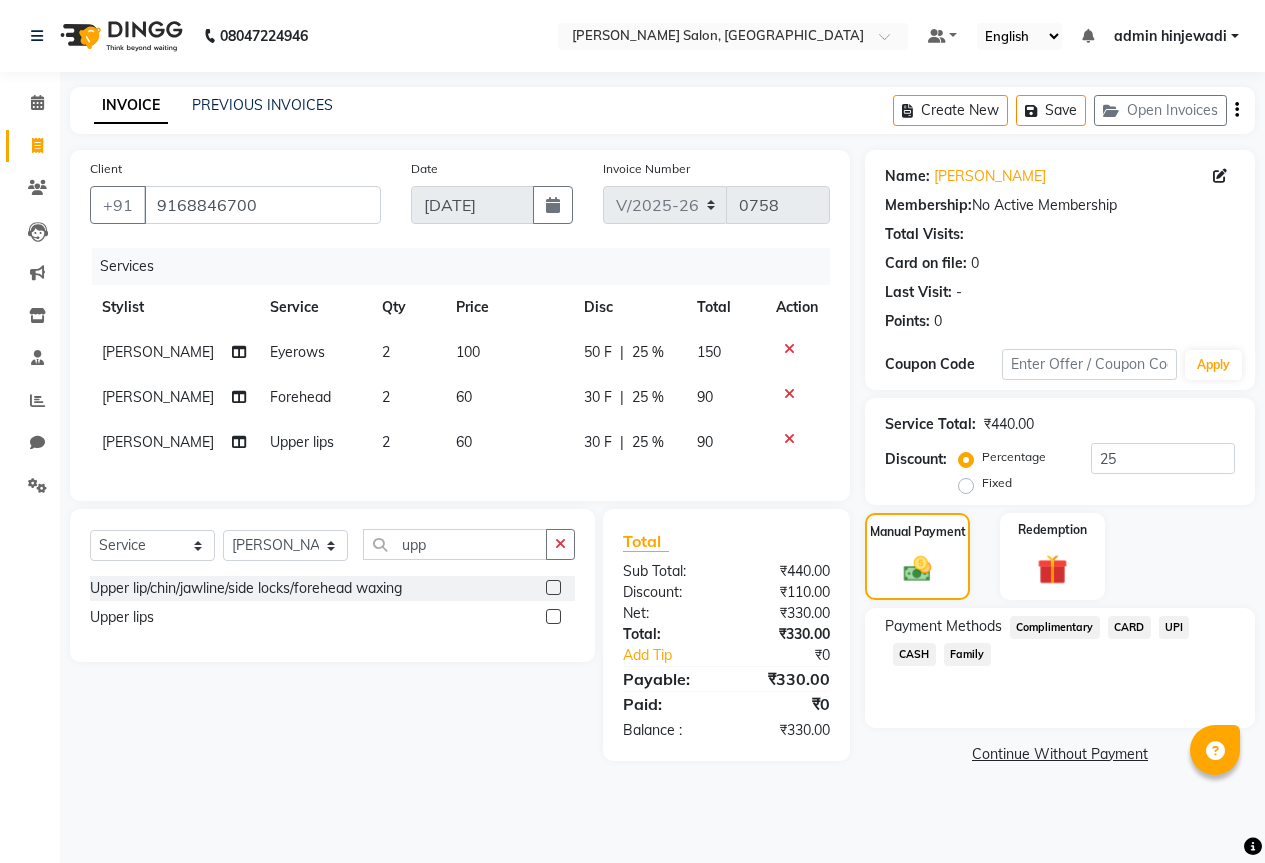 click on "UPI" 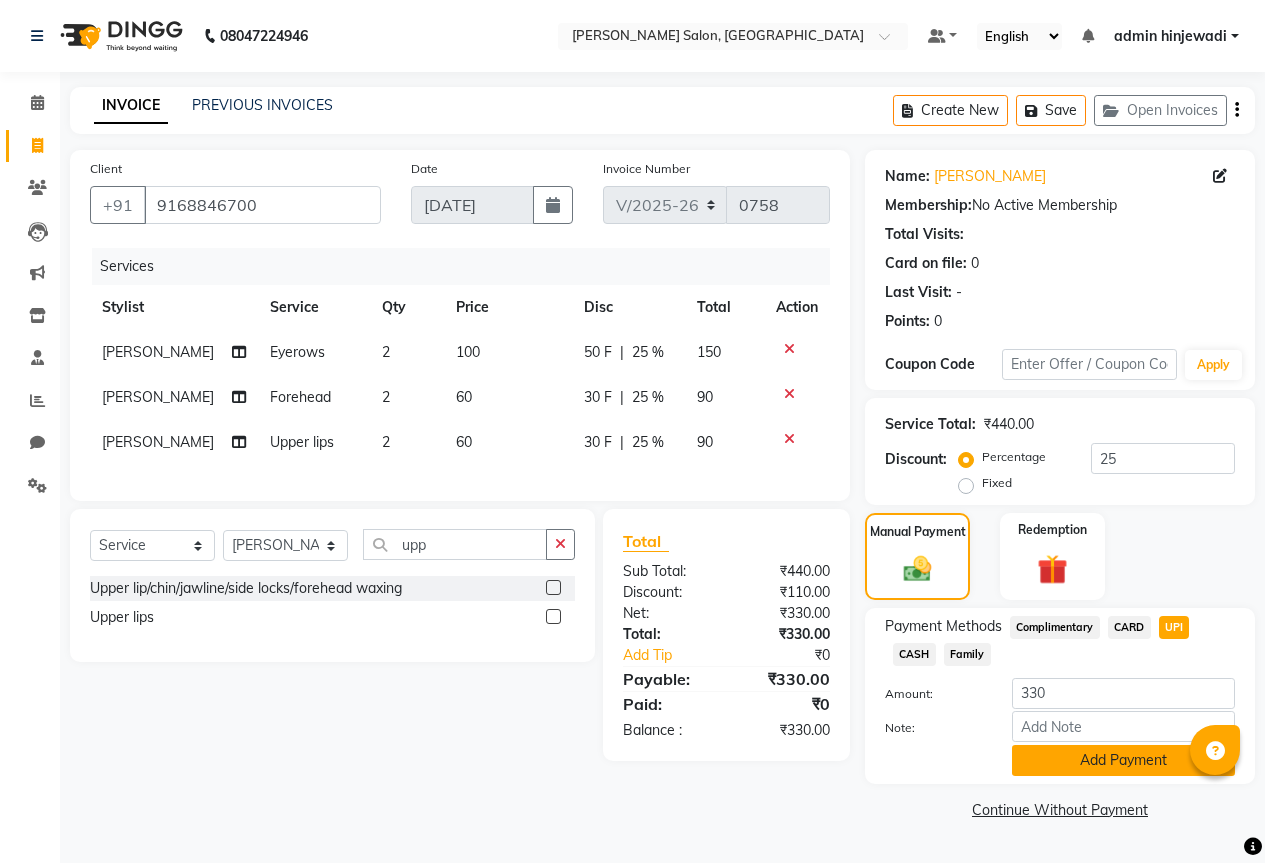 click on "Add Payment" 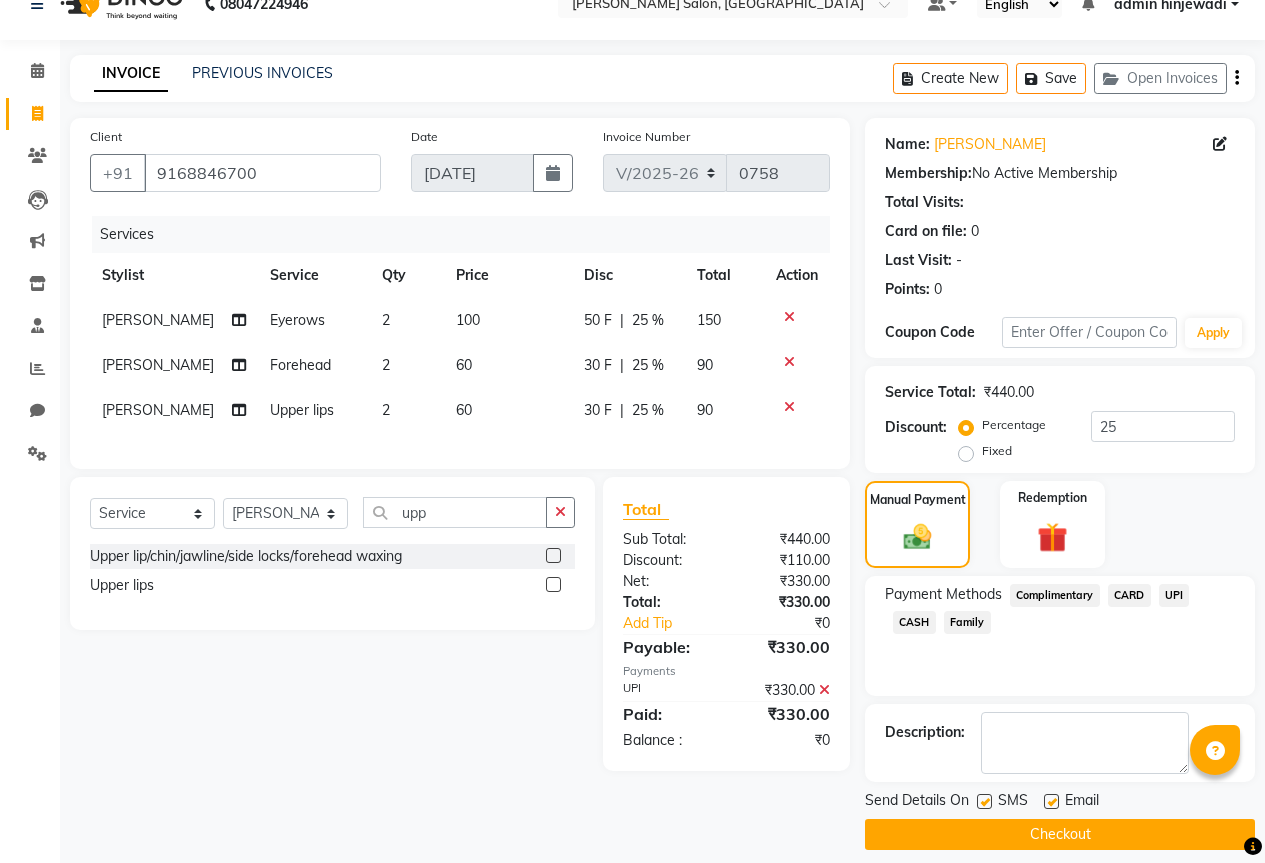 scroll, scrollTop: 49, scrollLeft: 0, axis: vertical 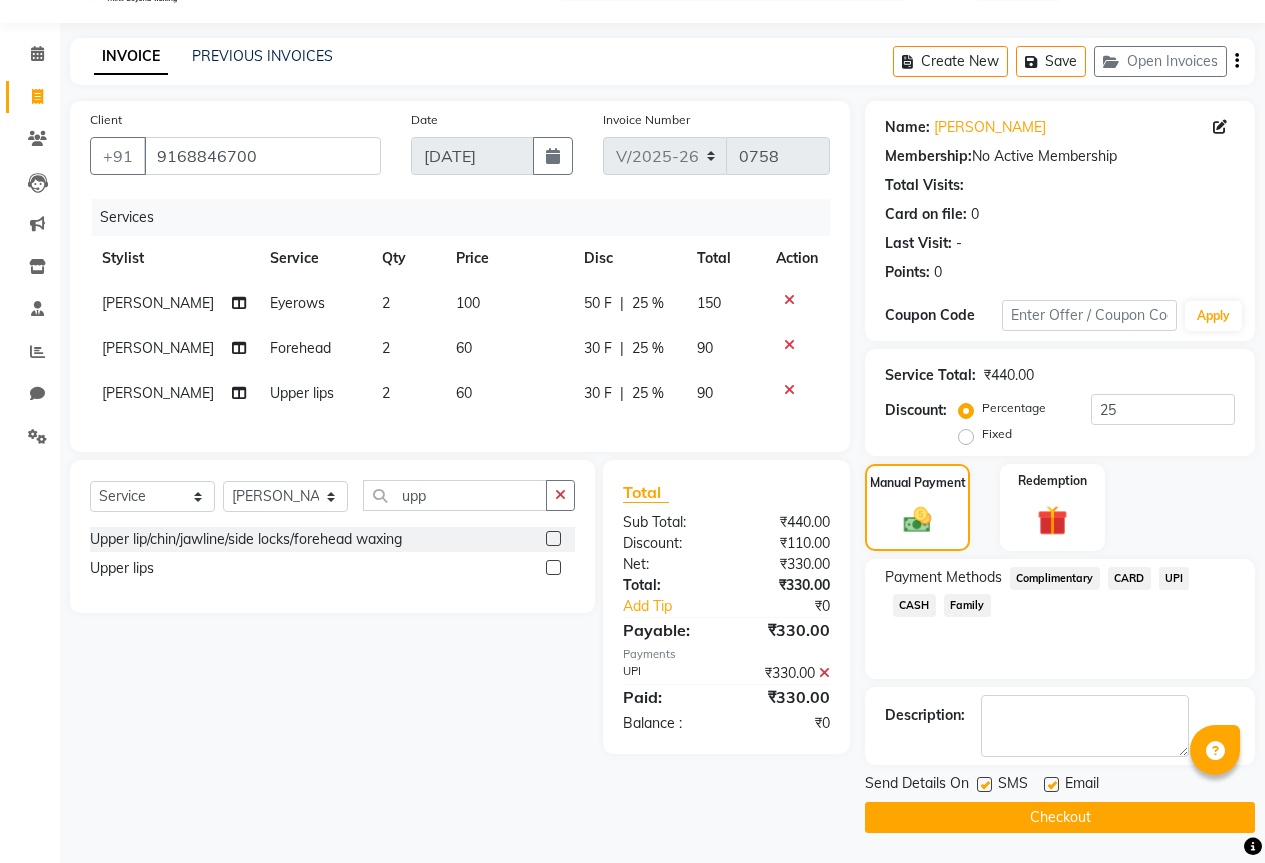 click on "Checkout" 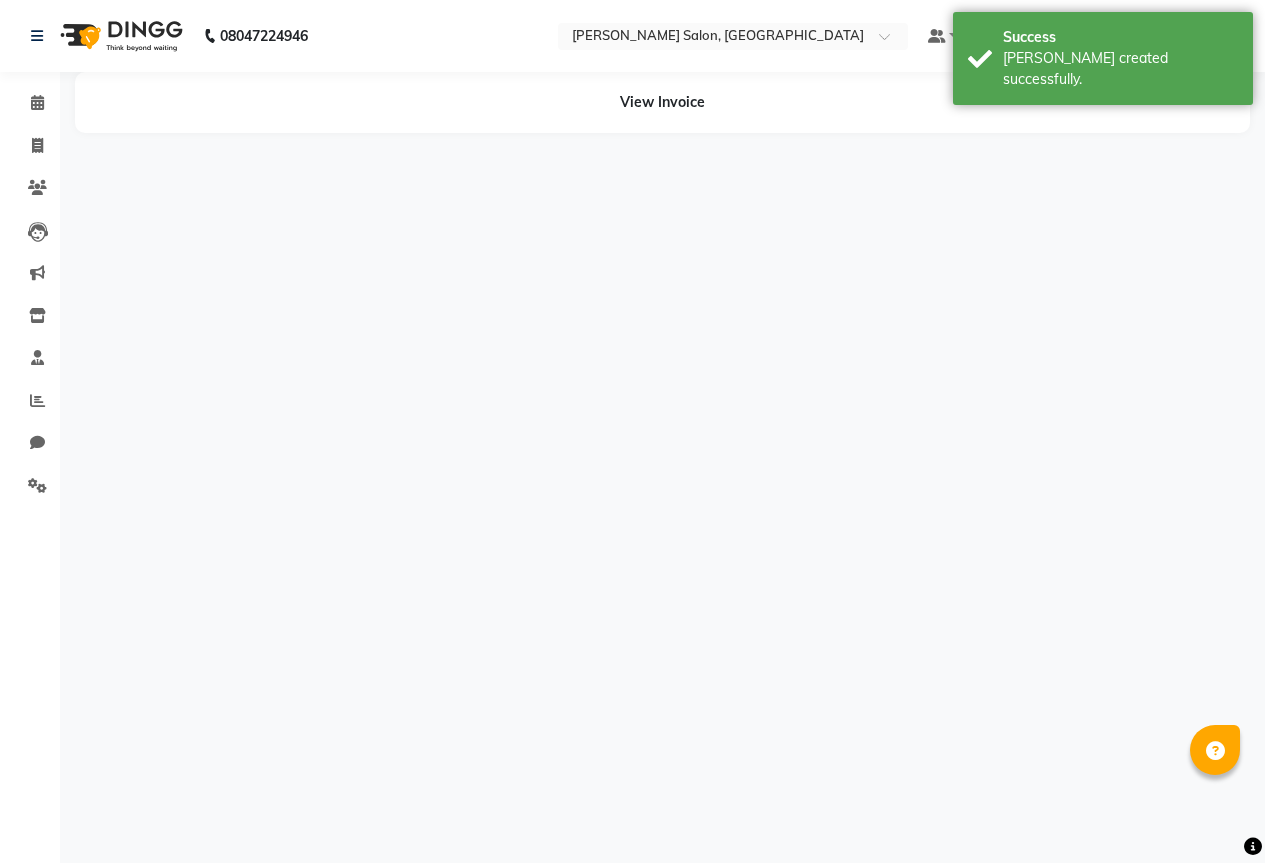 scroll, scrollTop: 0, scrollLeft: 0, axis: both 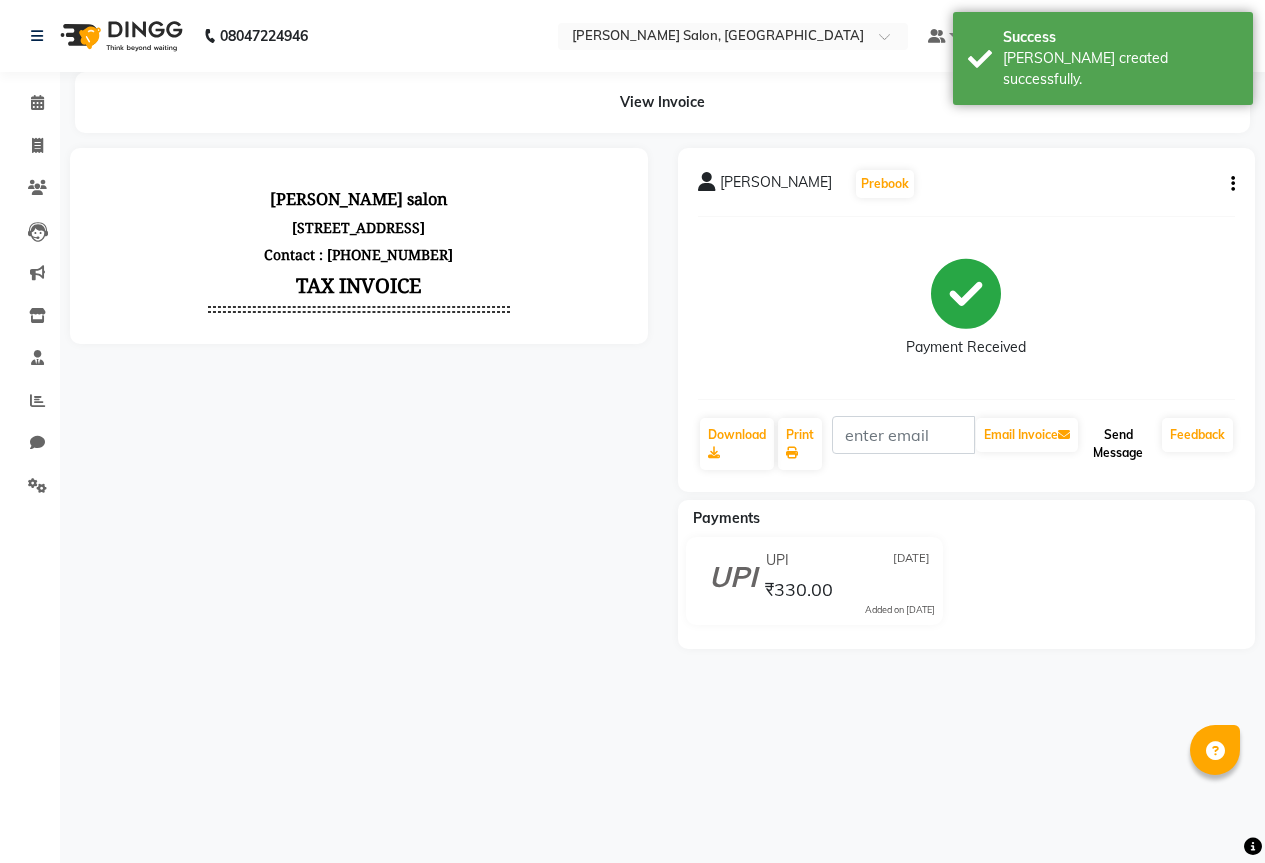 click on "Send Message" 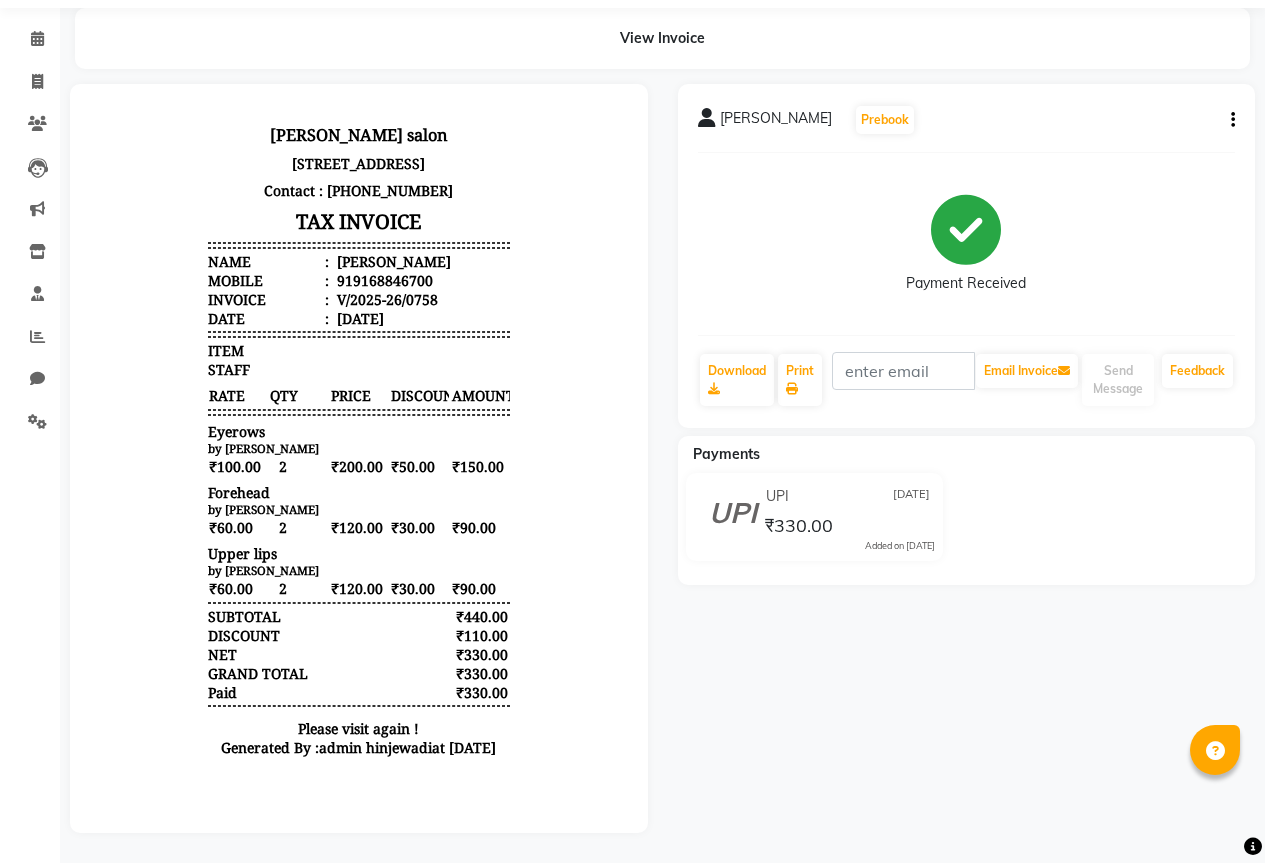 scroll, scrollTop: 0, scrollLeft: 0, axis: both 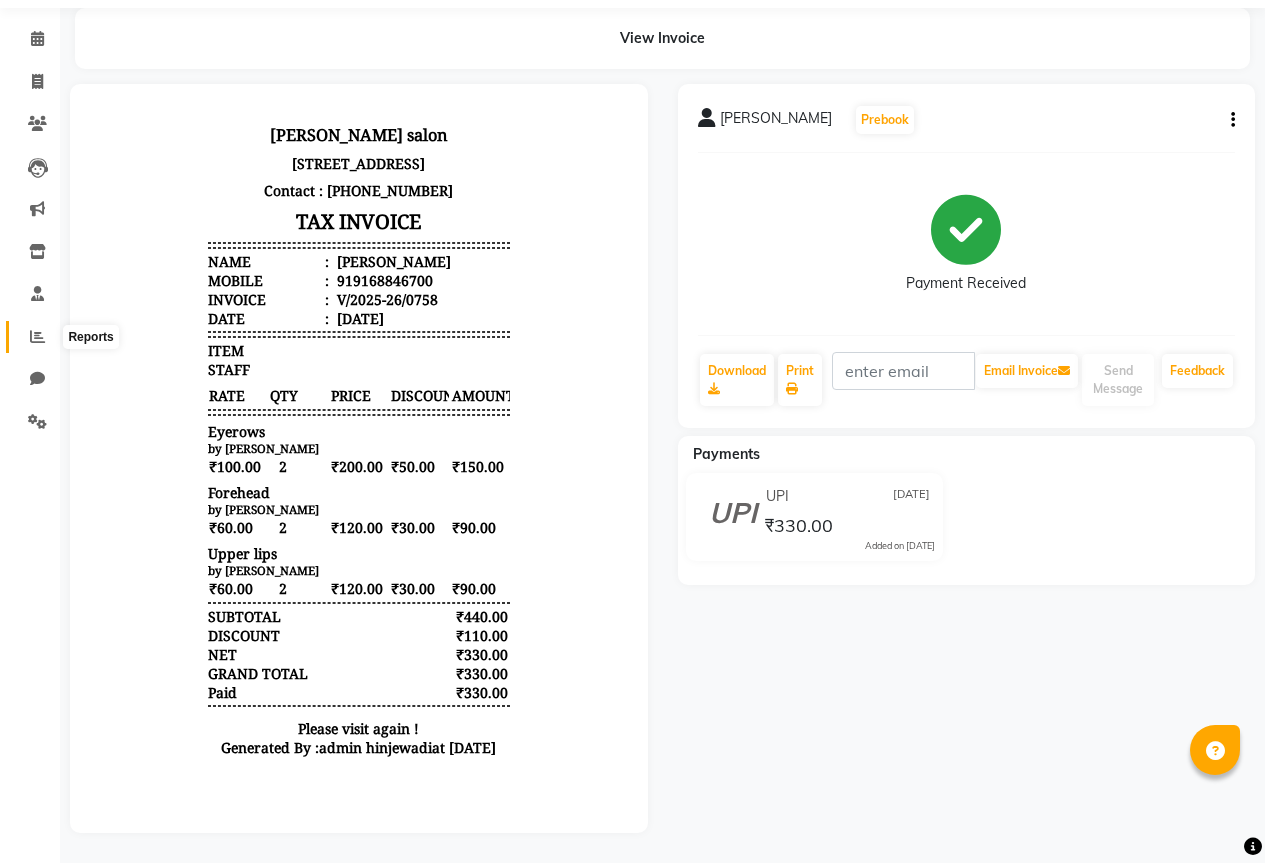 click 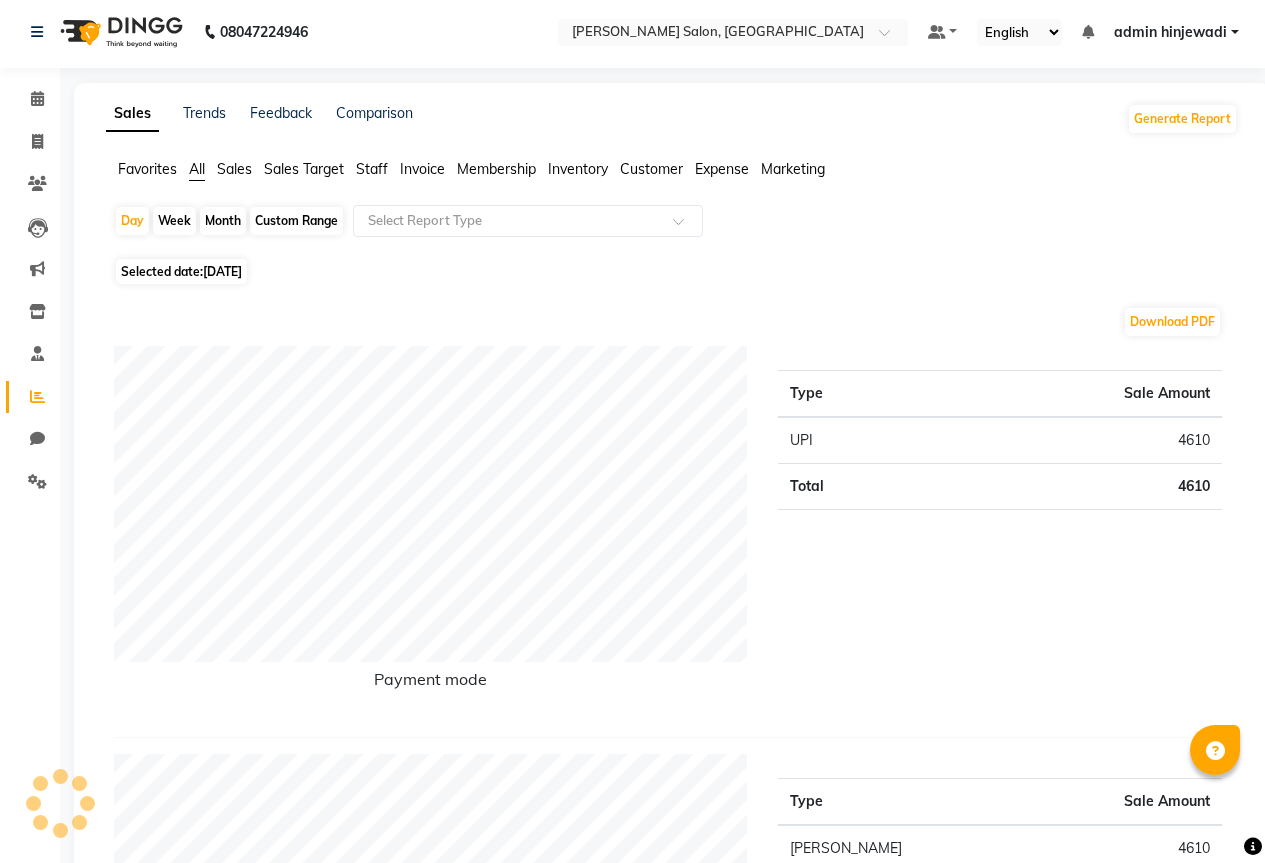 scroll, scrollTop: 0, scrollLeft: 0, axis: both 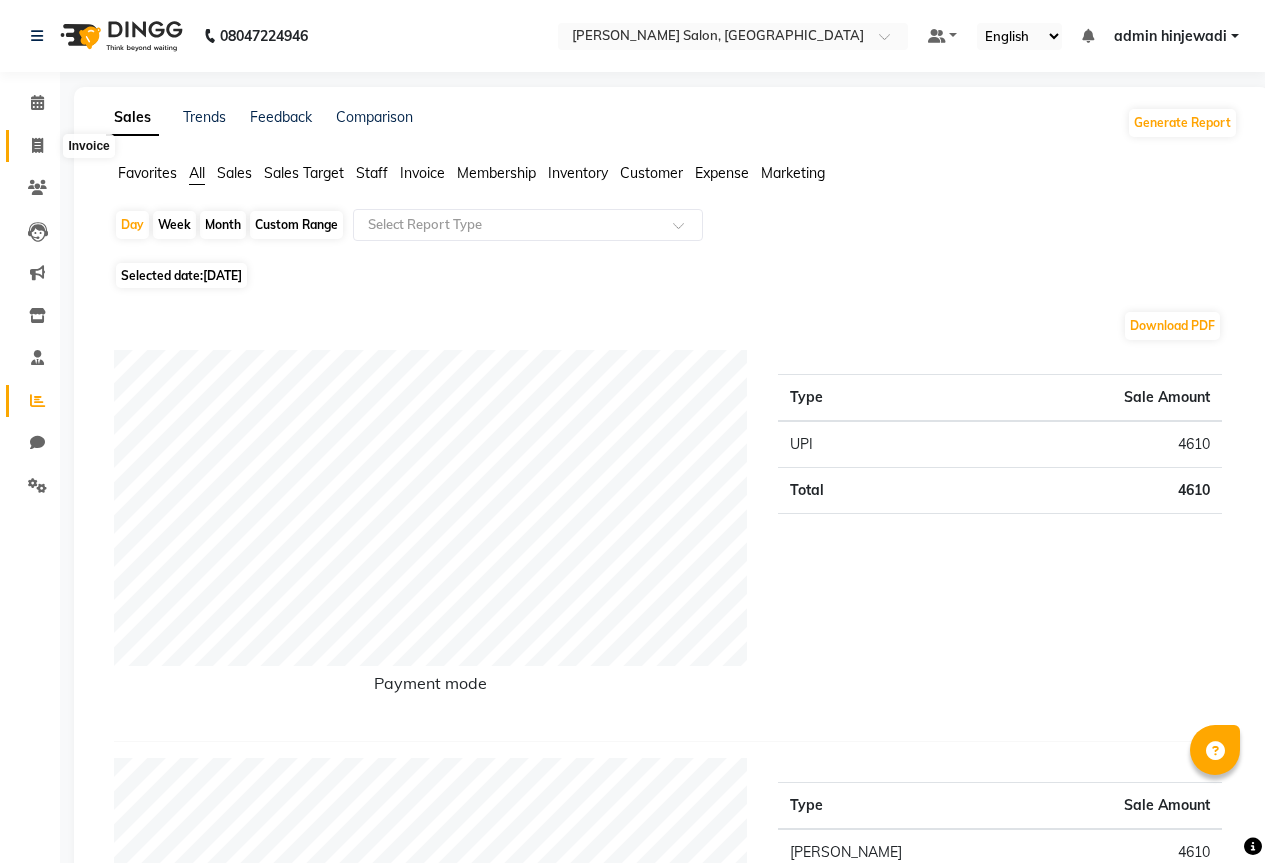click 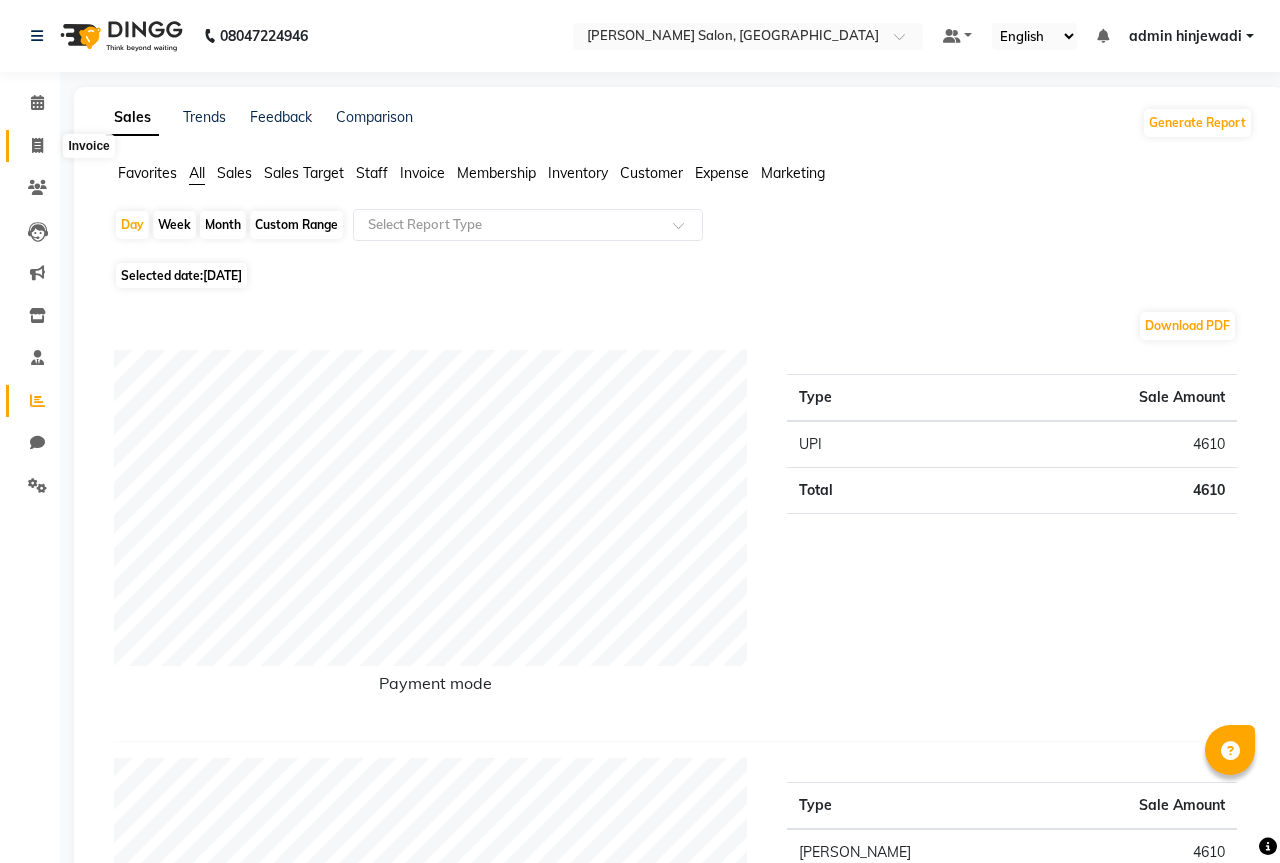 select on "service" 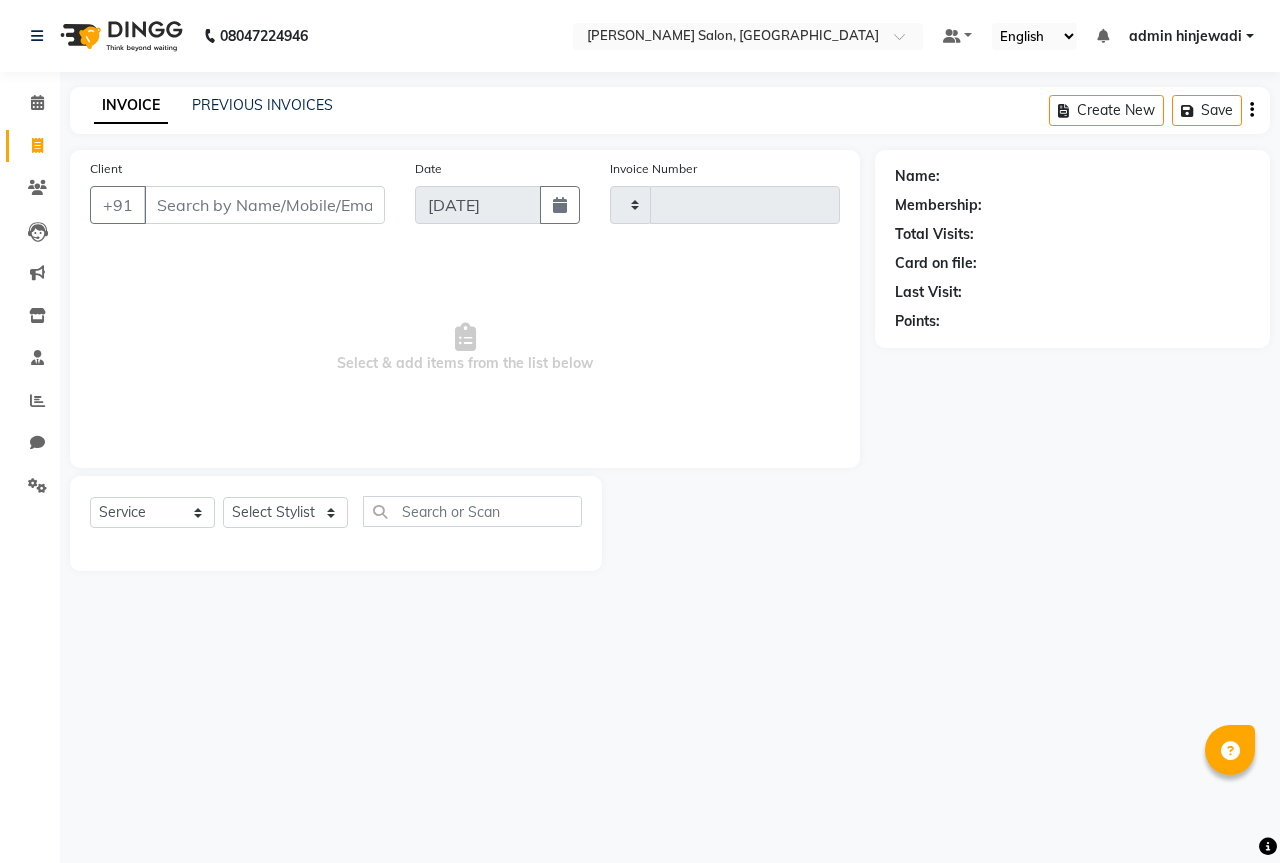 type on "0759" 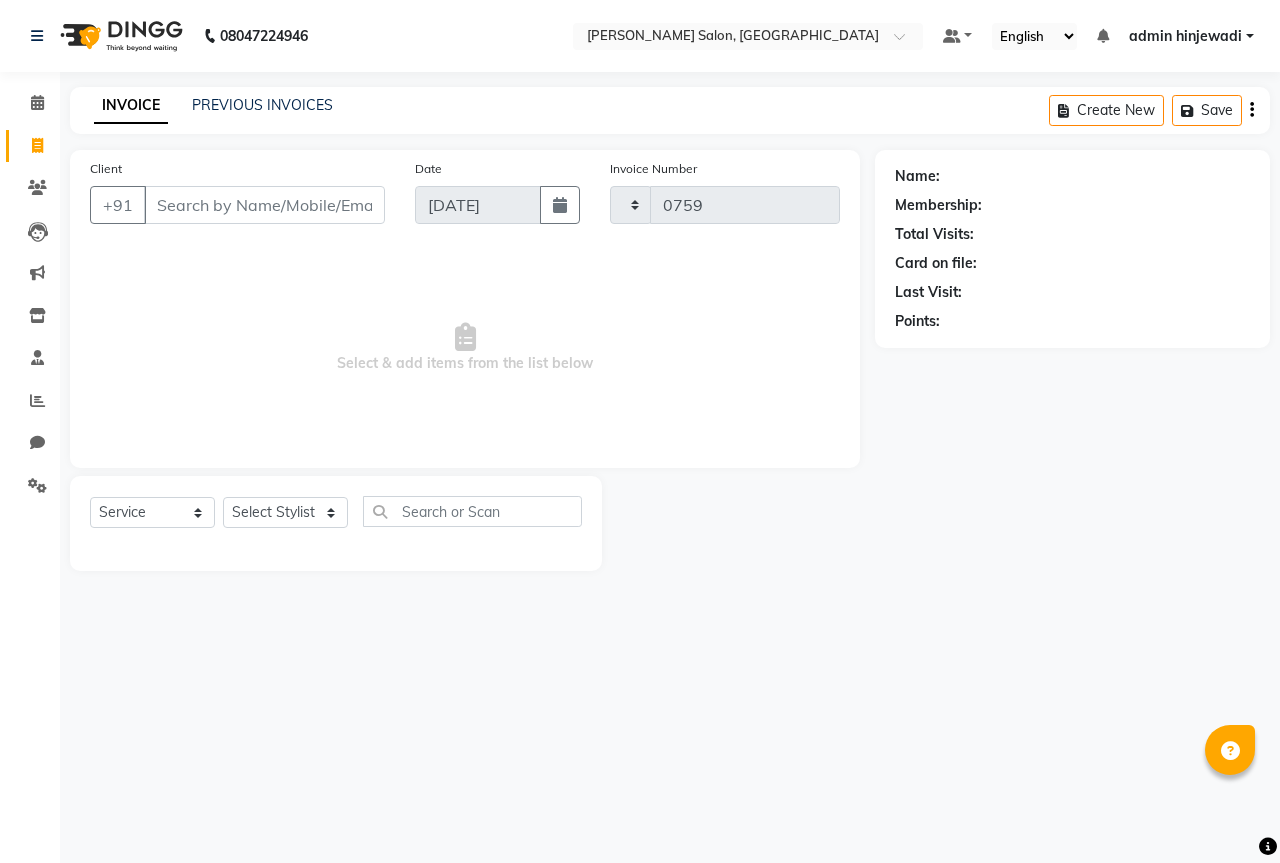 select on "7331" 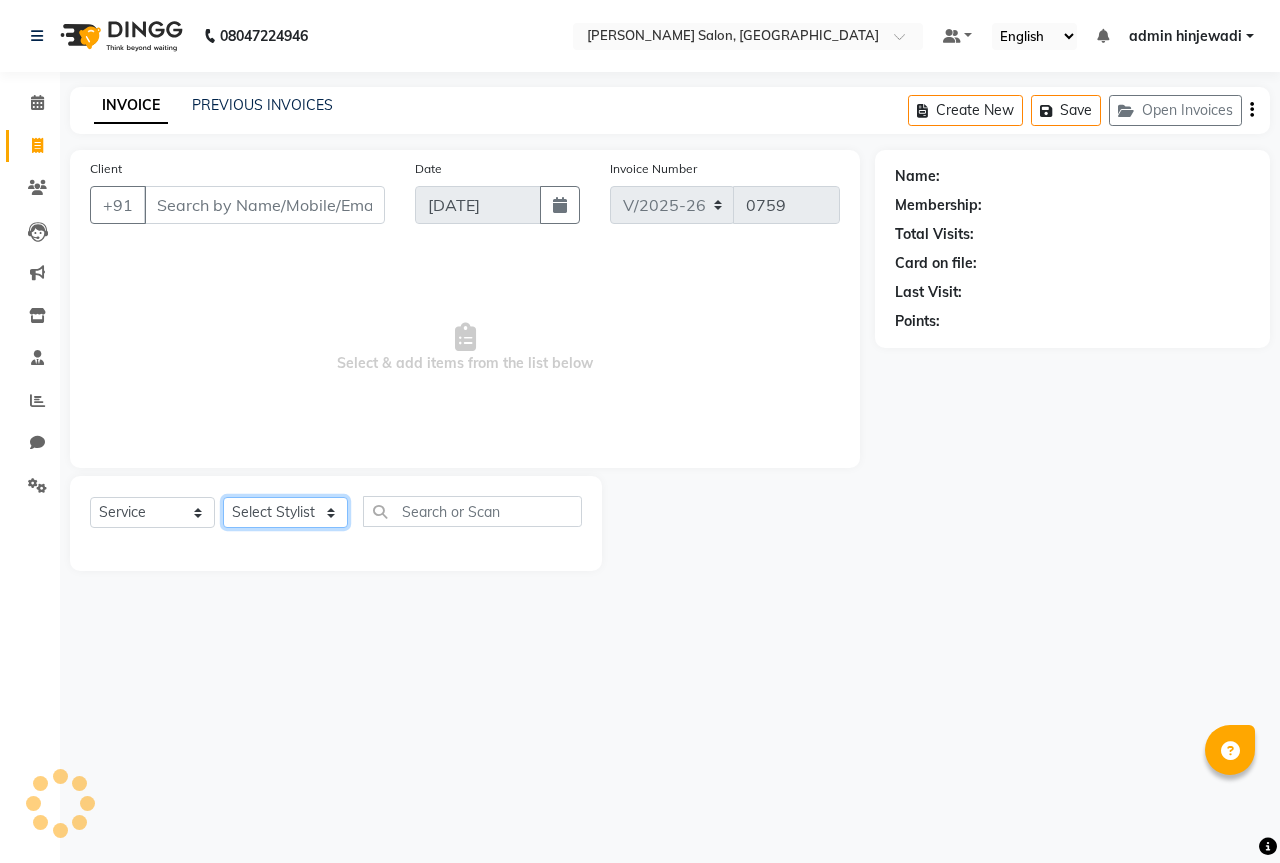 click on "Select Stylist" 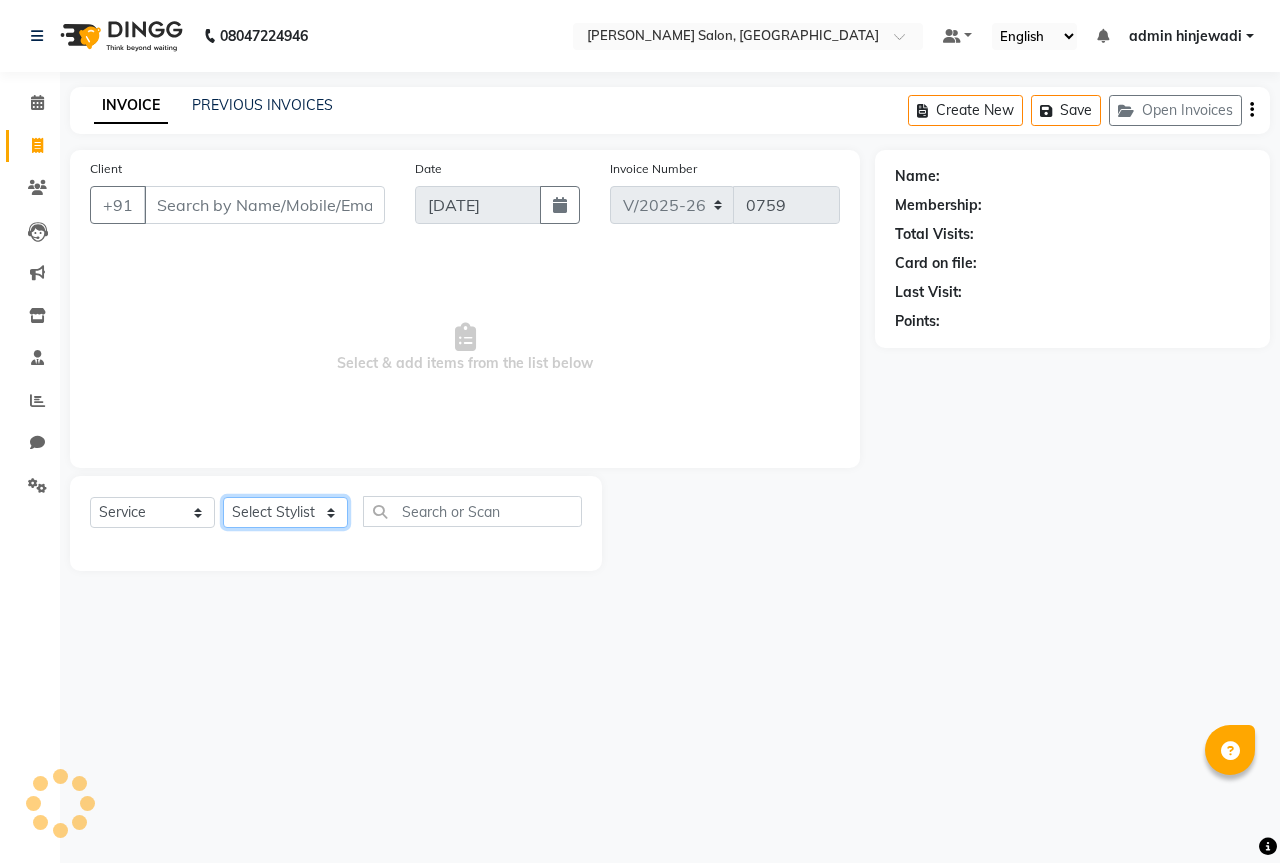 click on "Select Stylist" 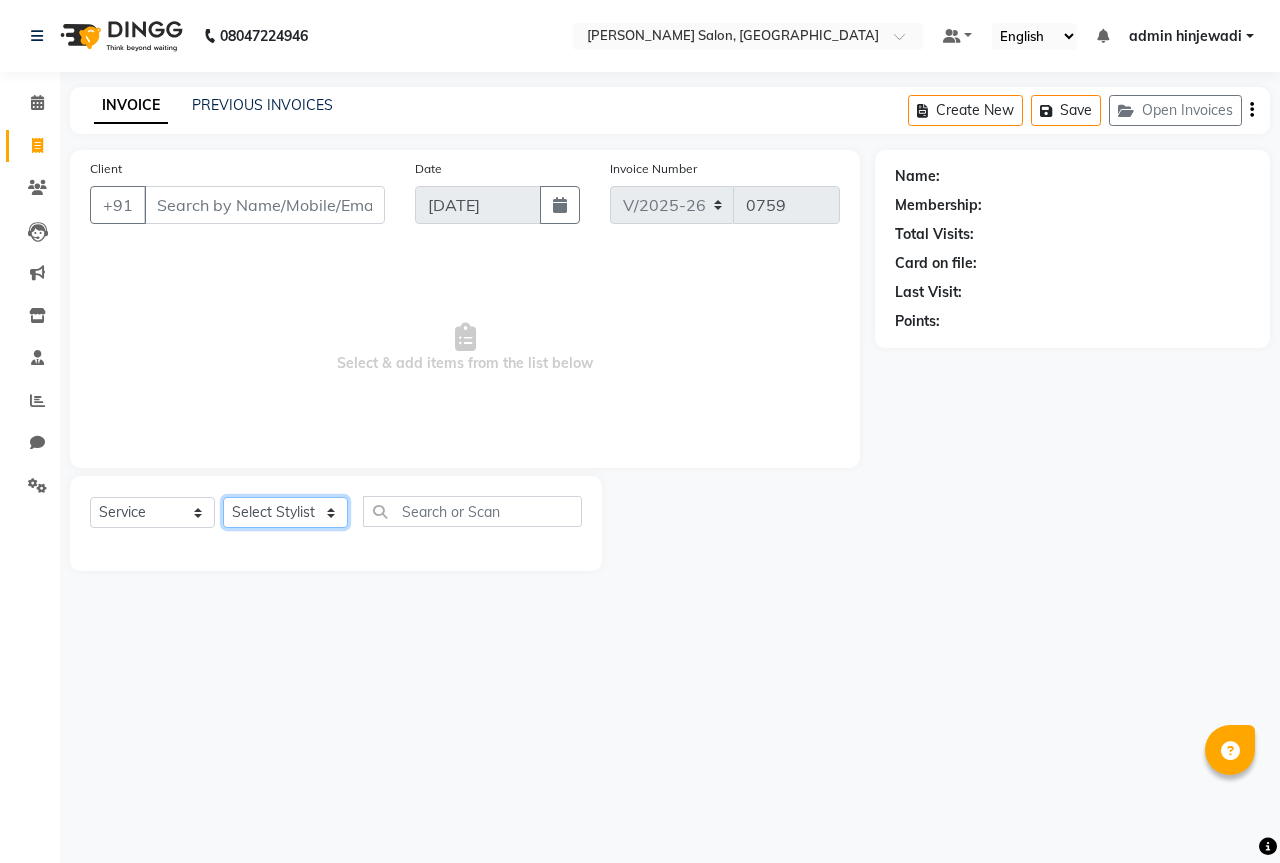 click on "Select Stylist" 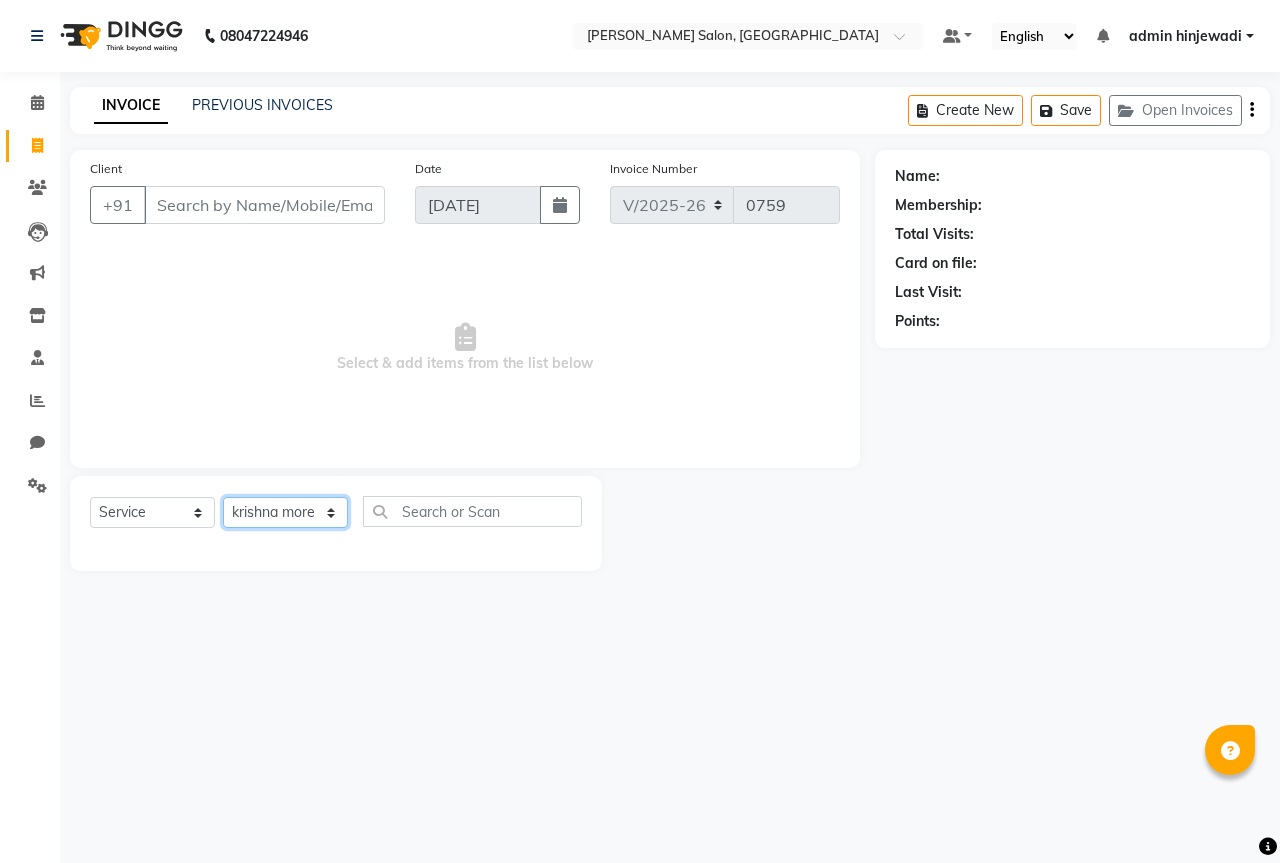 click on "Select Stylist admin hinjewadi [PERSON_NAME] [PERSON_NAME] [PERSON_NAME] krishna more [PERSON_NAME] rishi [PERSON_NAME] [PERSON_NAME] [PERSON_NAME]  [PERSON_NAME] vishnu [PERSON_NAME]" 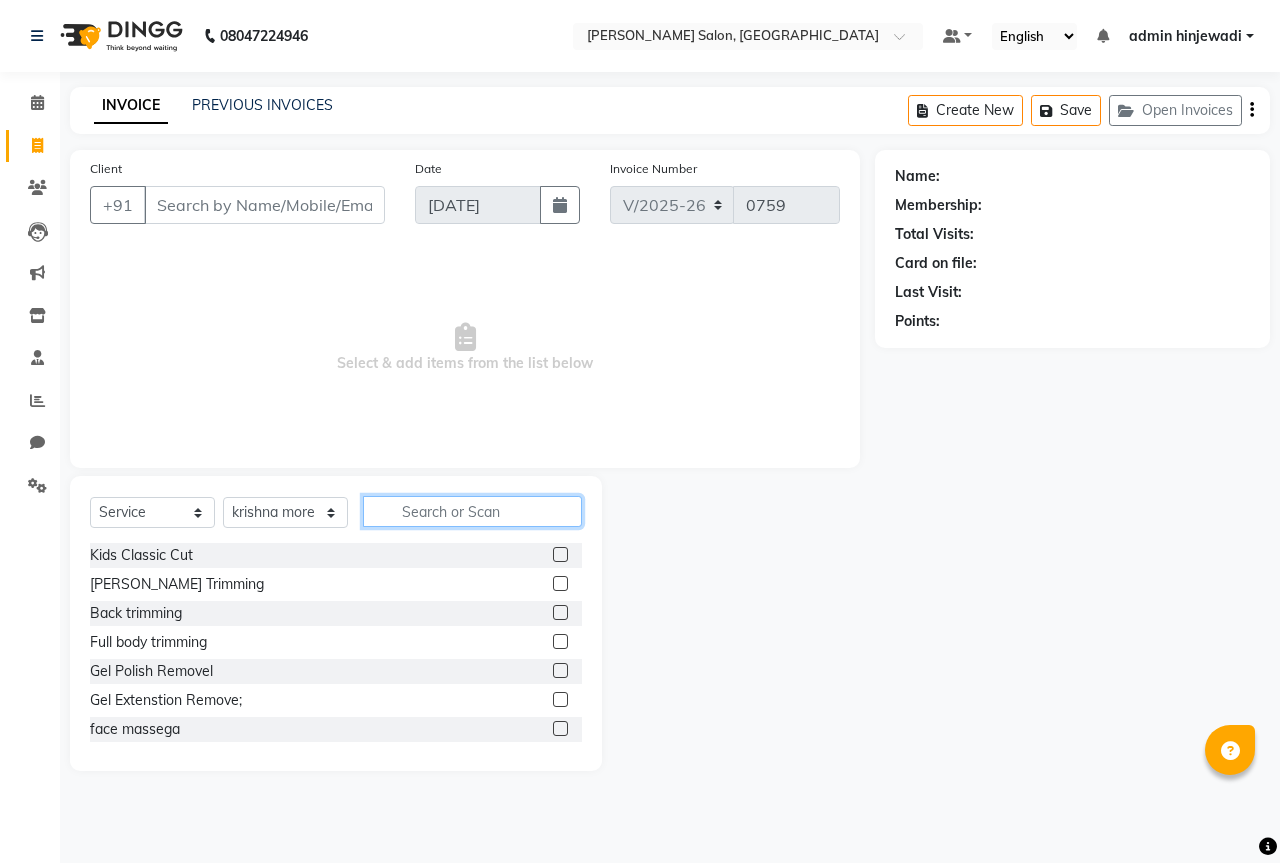click 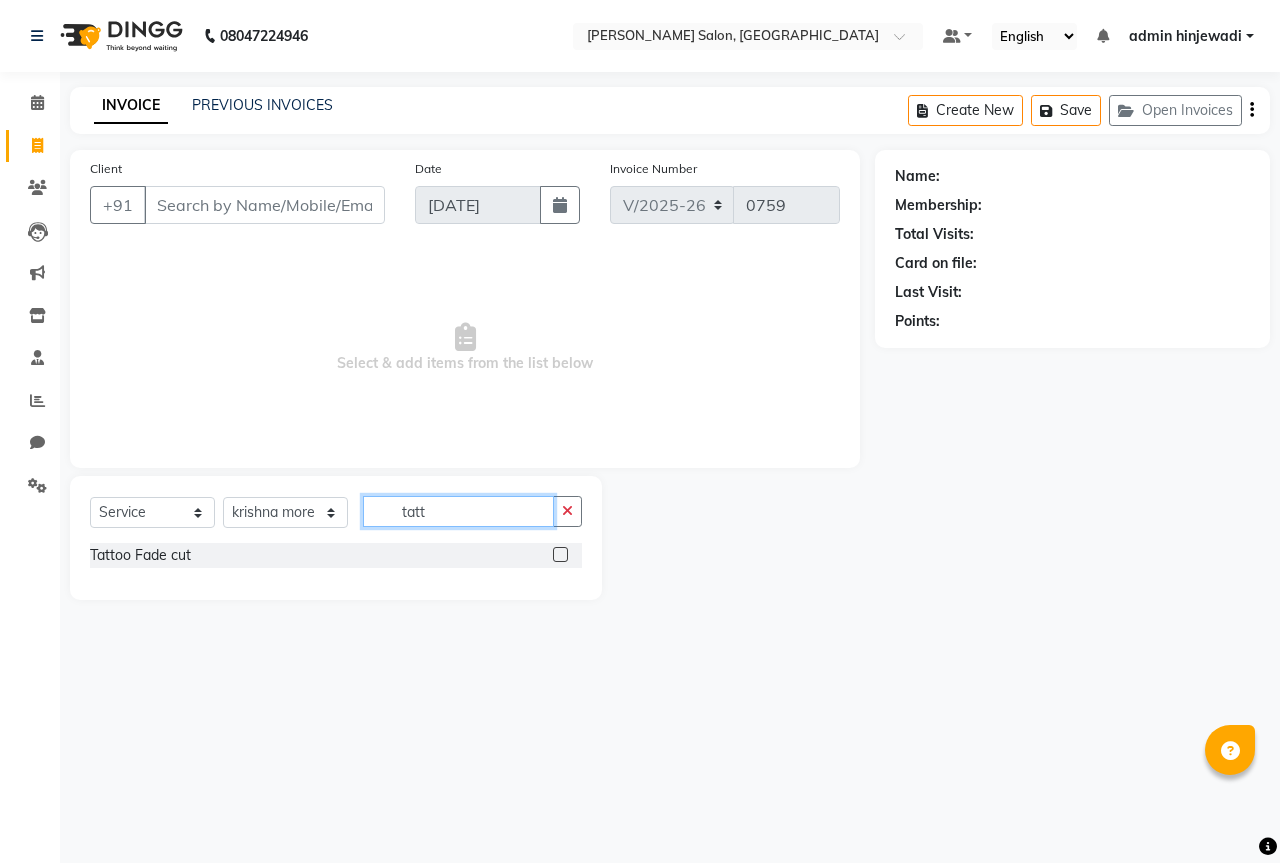 type on "tatt" 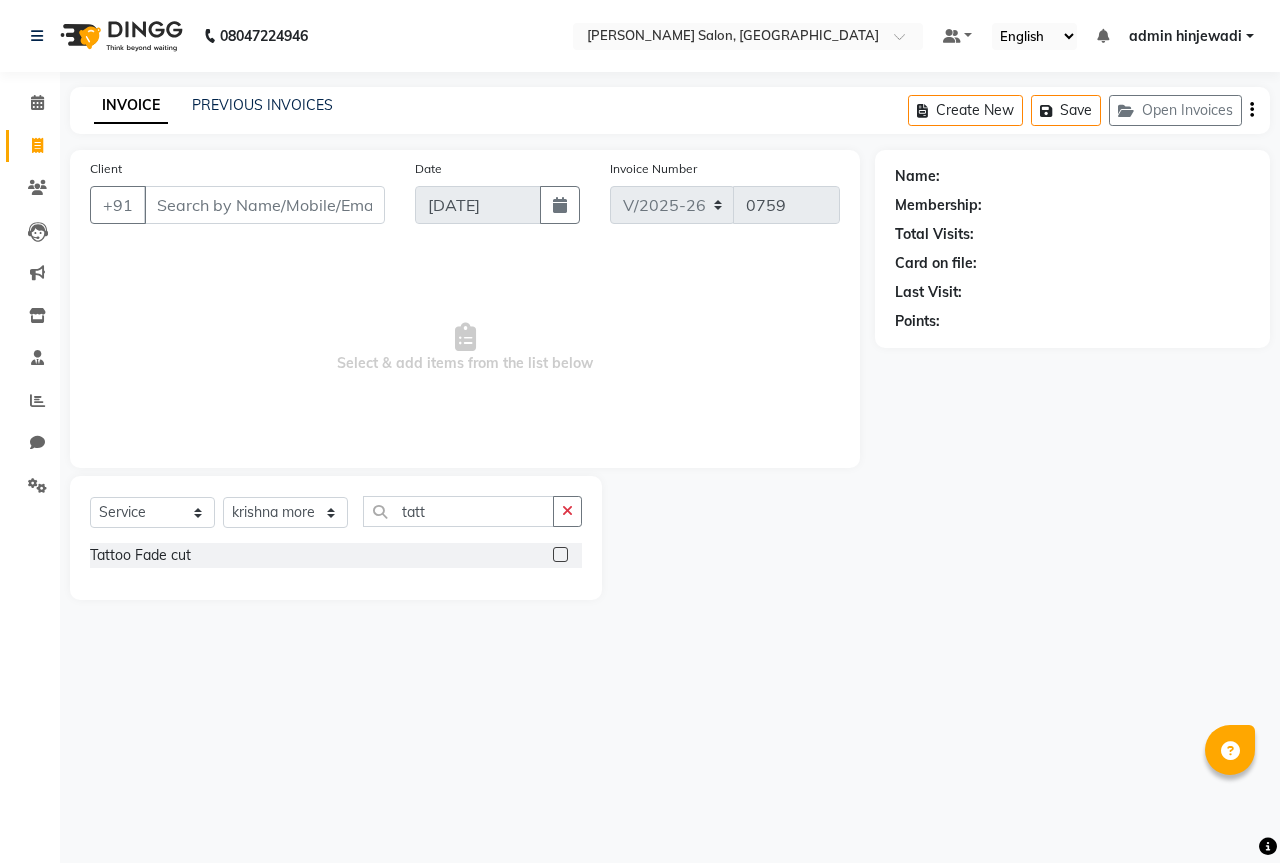 click 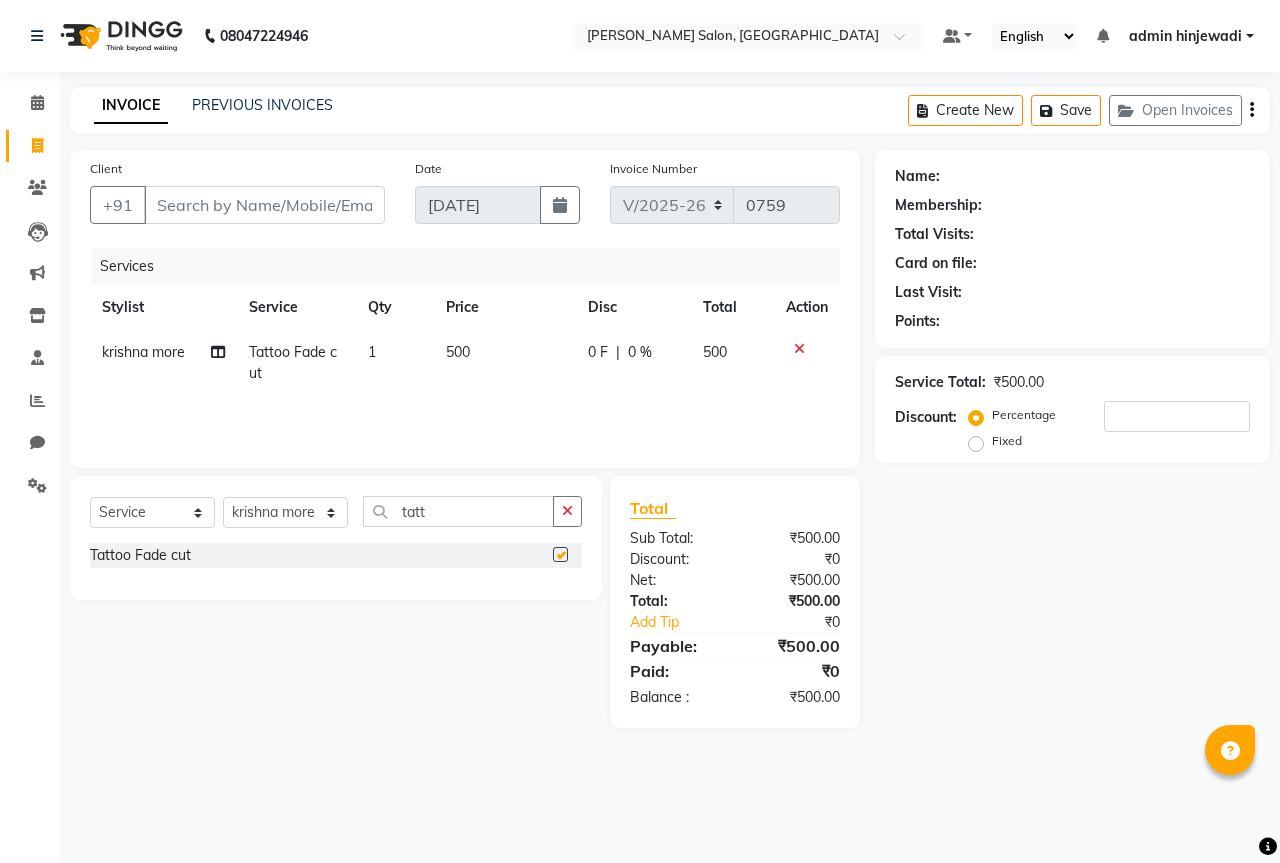 checkbox on "false" 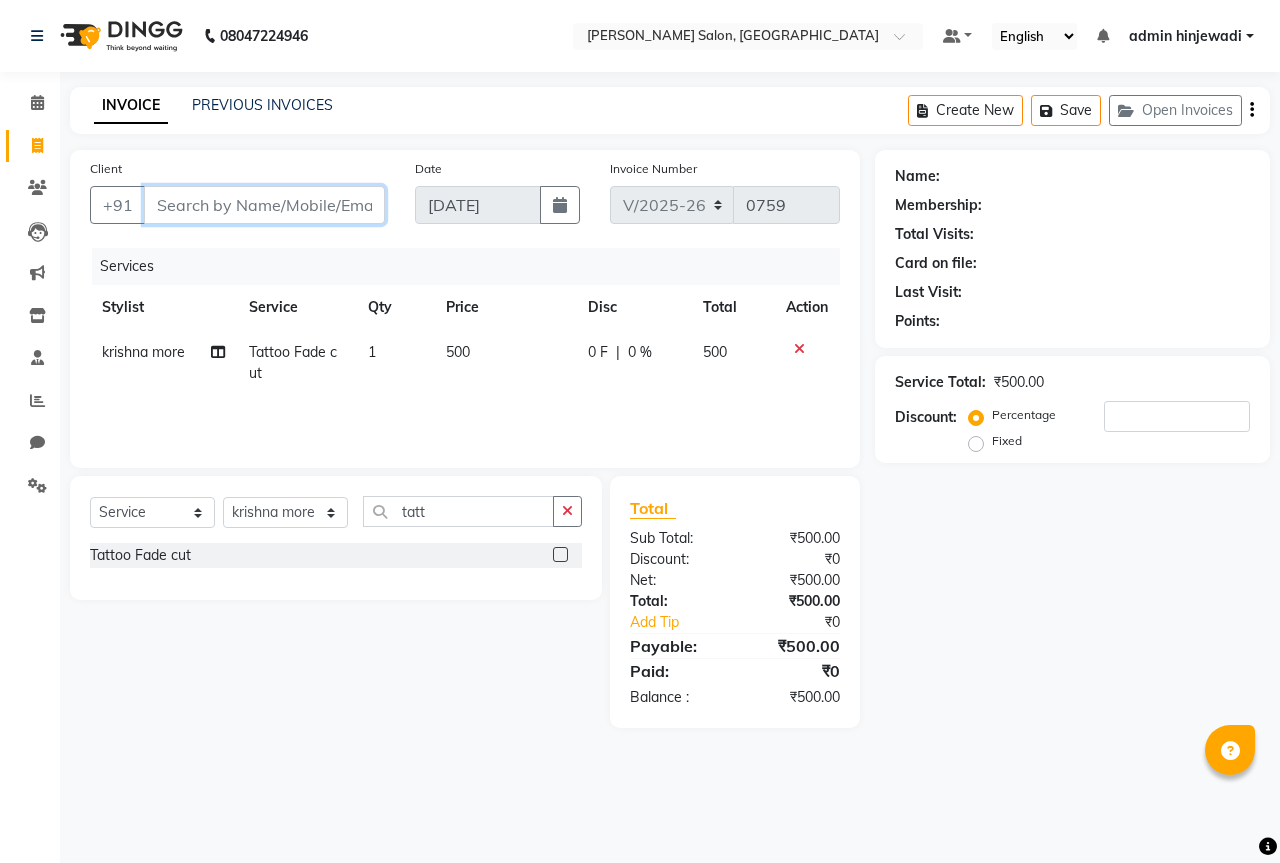 click on "Client" at bounding box center [264, 205] 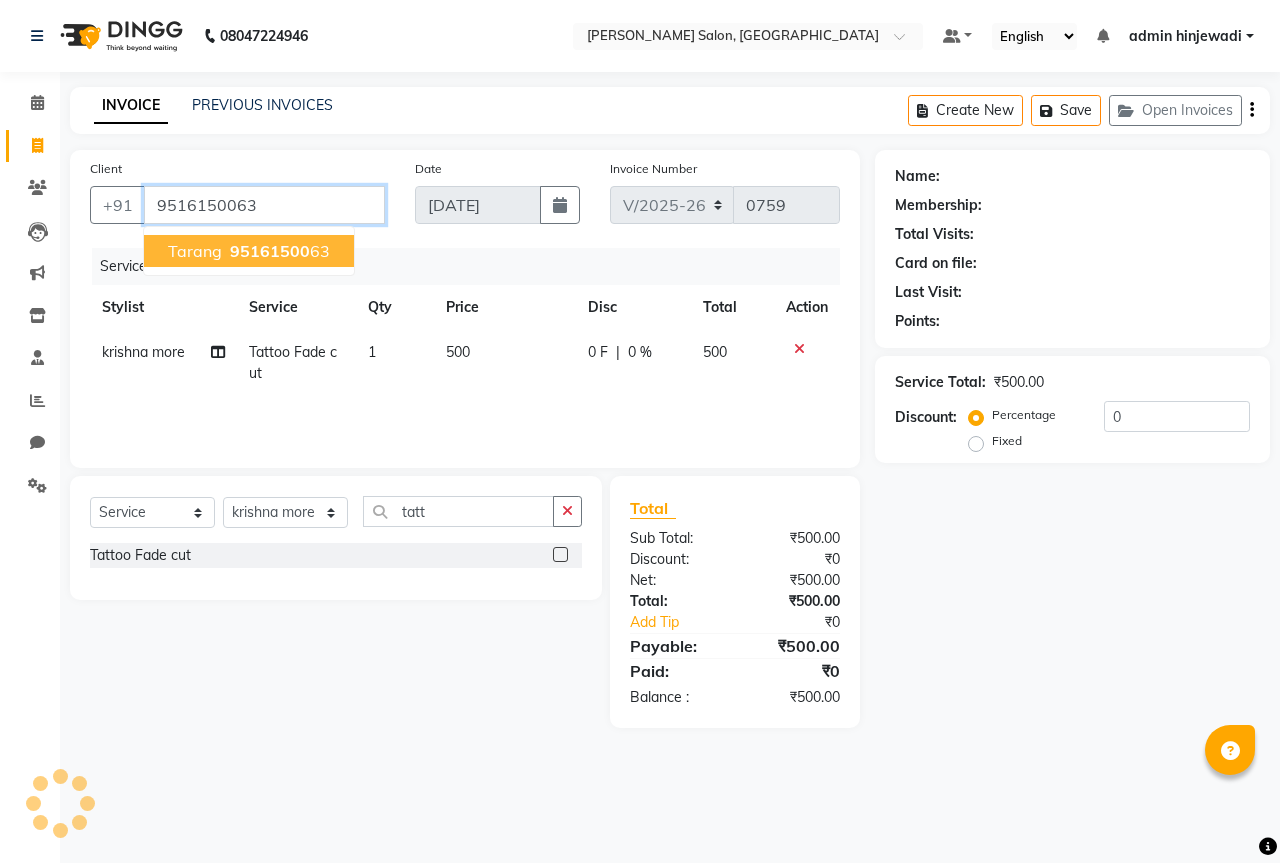 type on "9516150063" 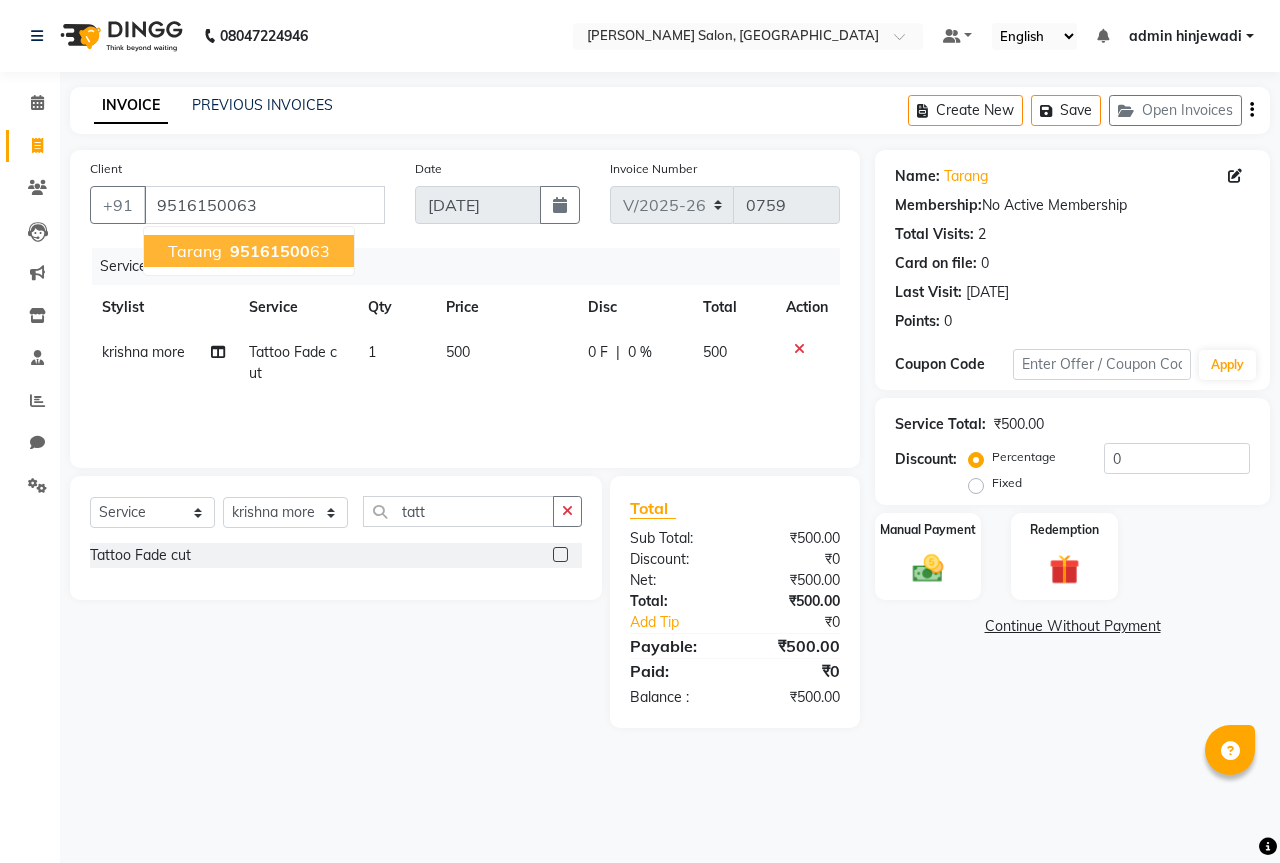 click on "95161500" at bounding box center (270, 251) 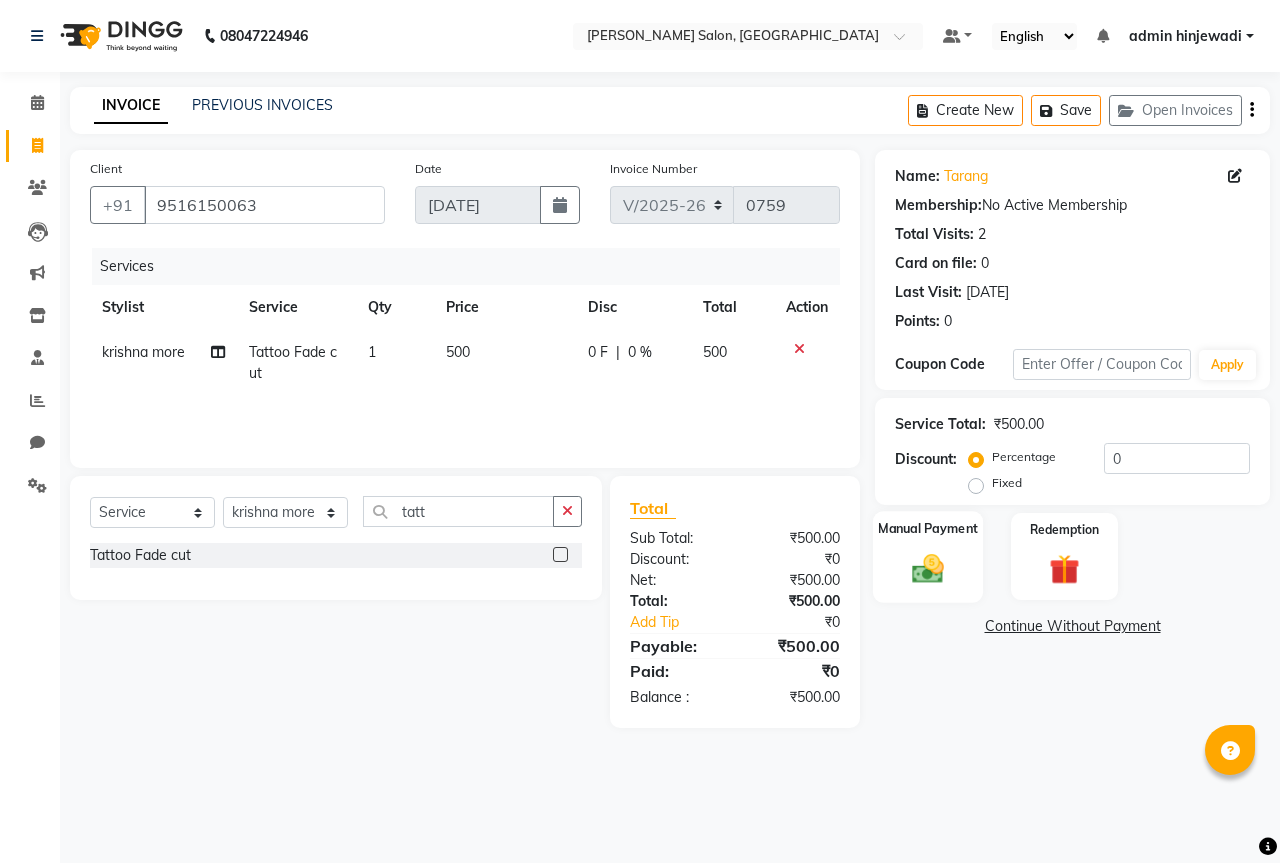 click on "Manual Payment" 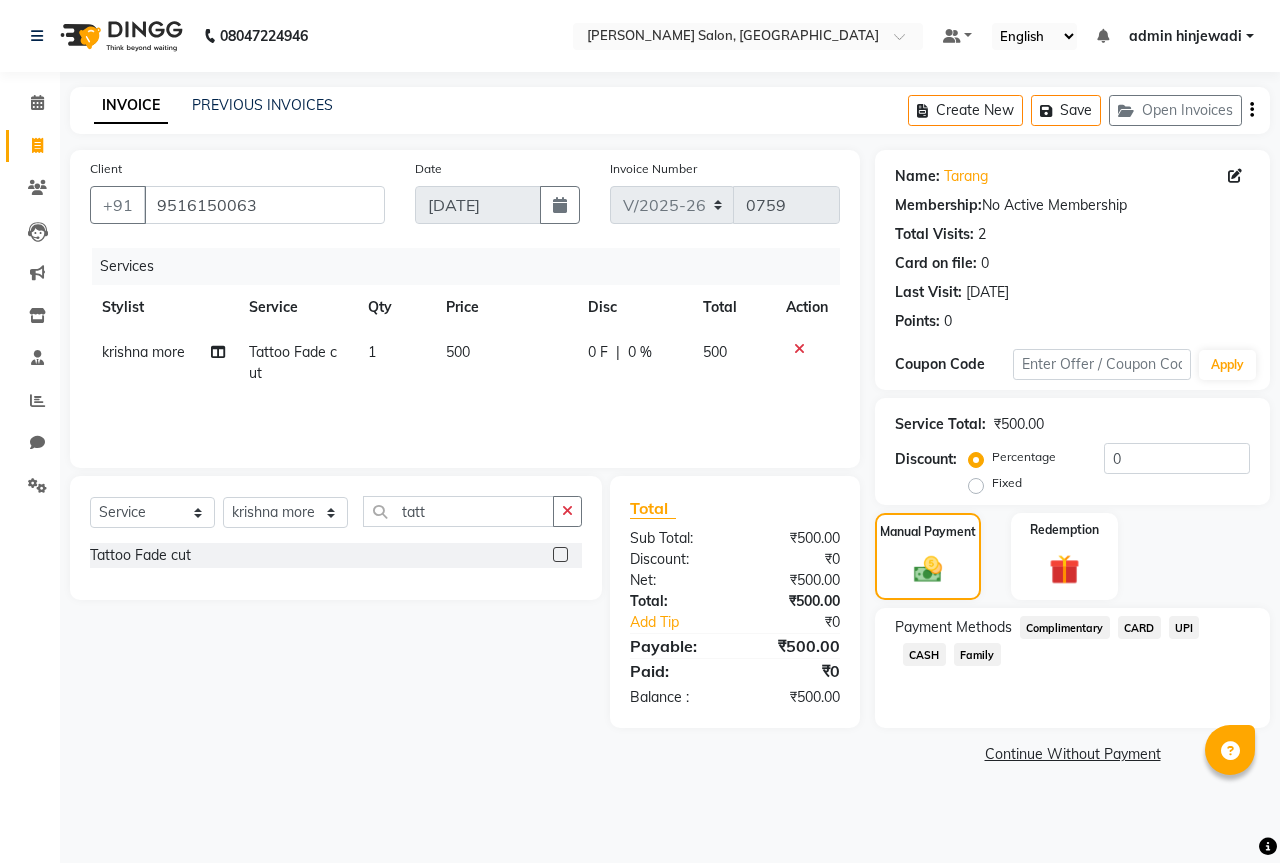 click on "UPI" 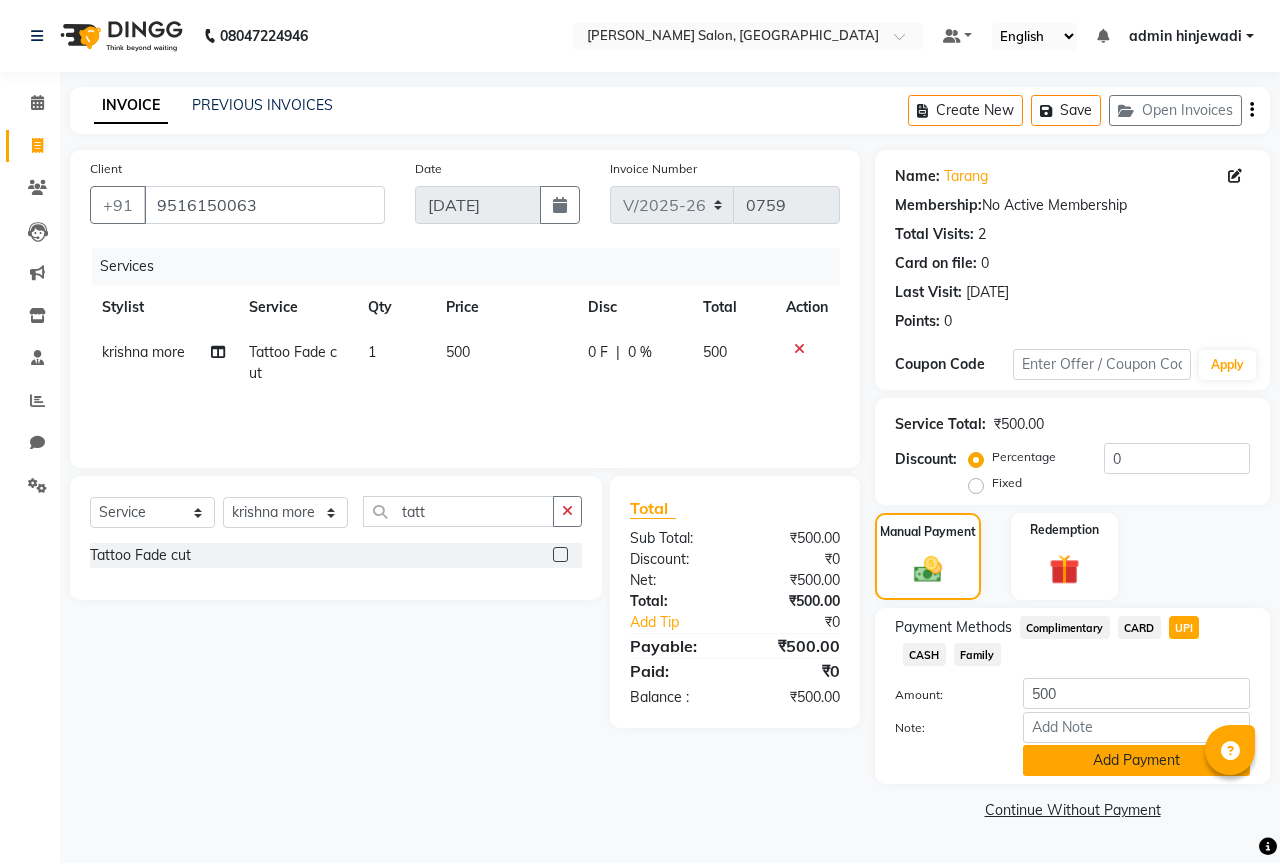 click on "Add Payment" 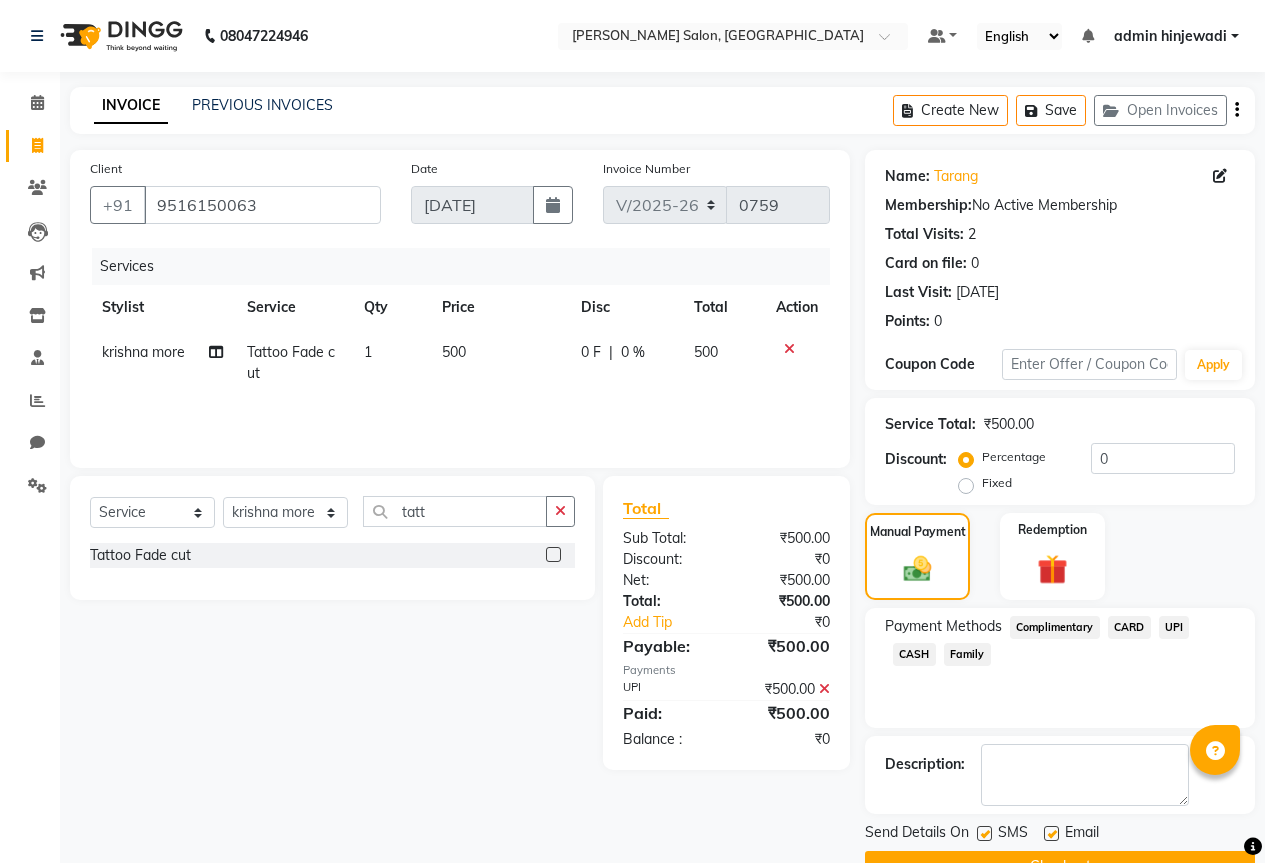 scroll, scrollTop: 49, scrollLeft: 0, axis: vertical 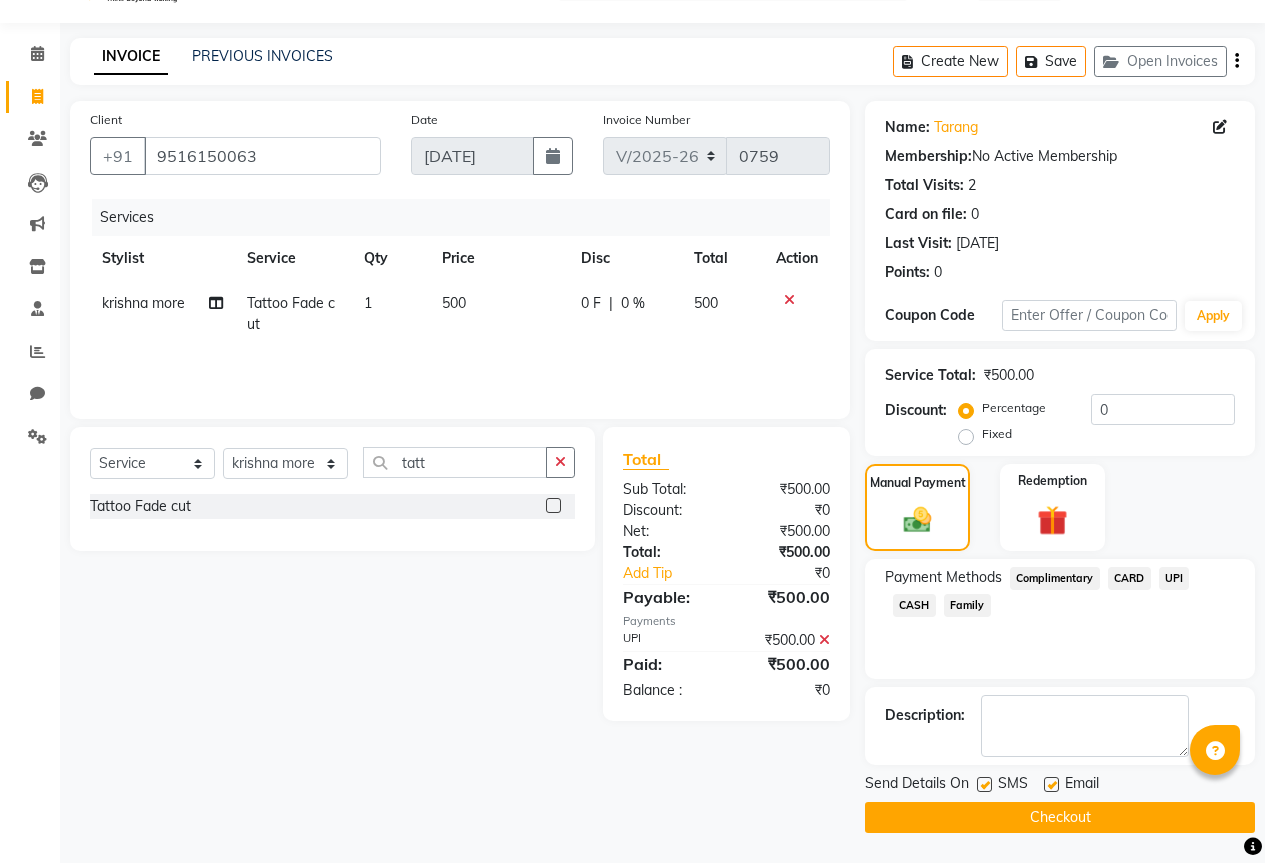 click on "Checkout" 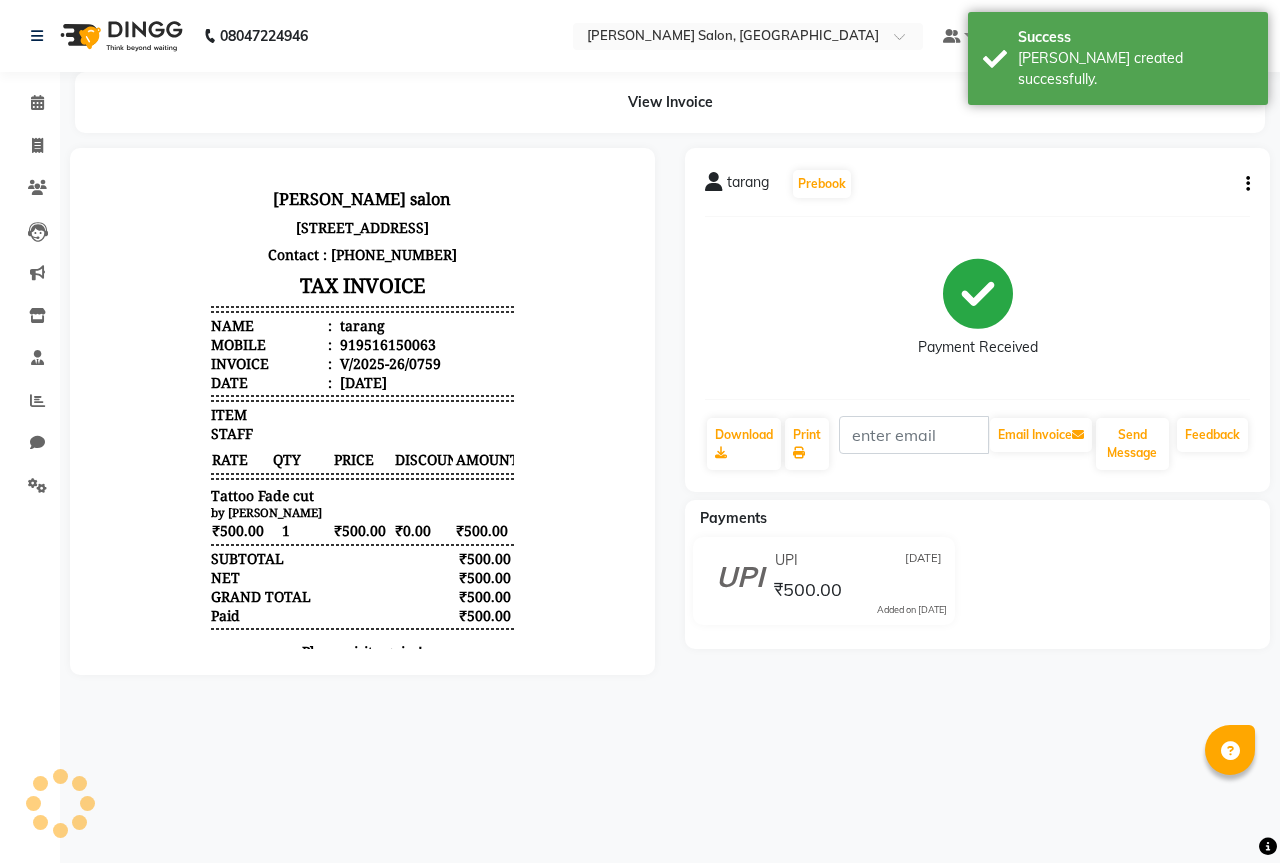 scroll, scrollTop: 0, scrollLeft: 0, axis: both 